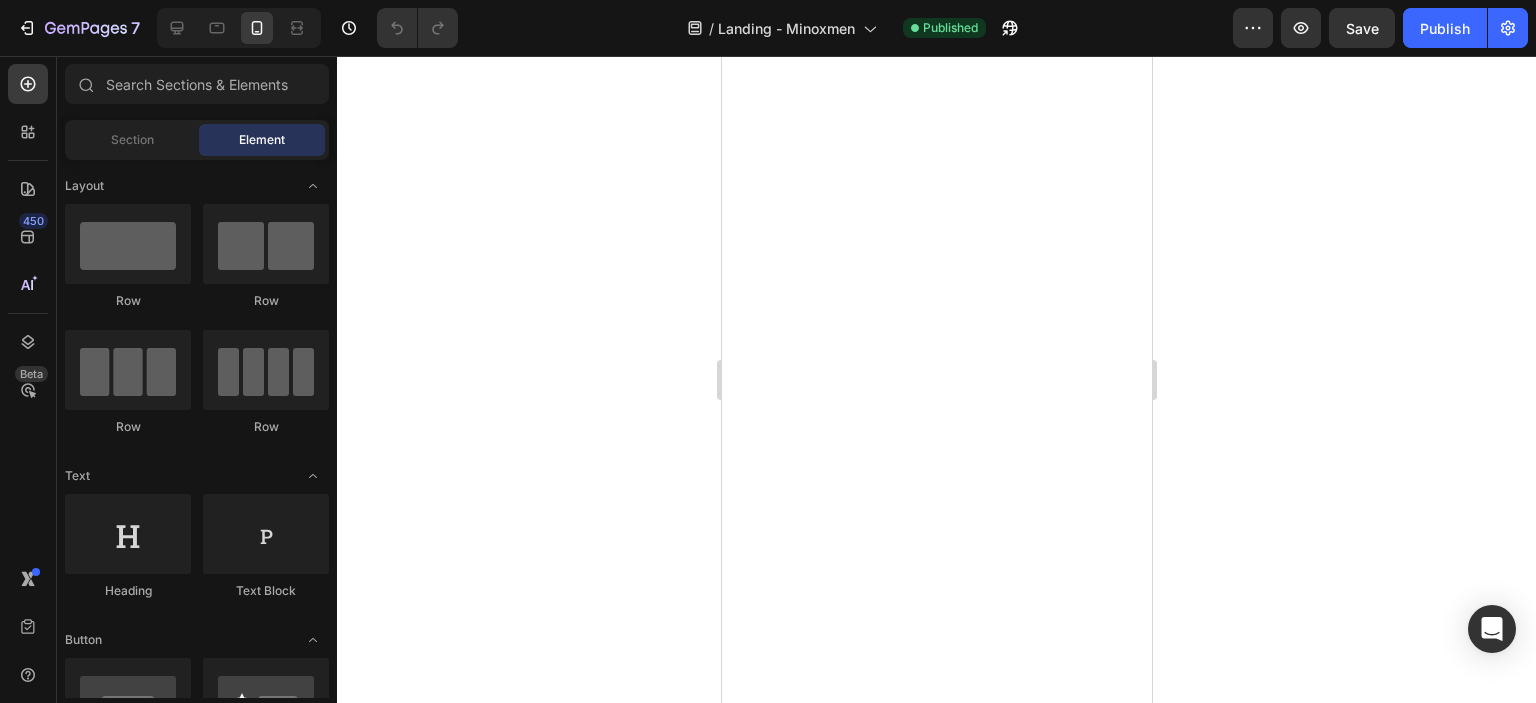 scroll, scrollTop: 0, scrollLeft: 0, axis: both 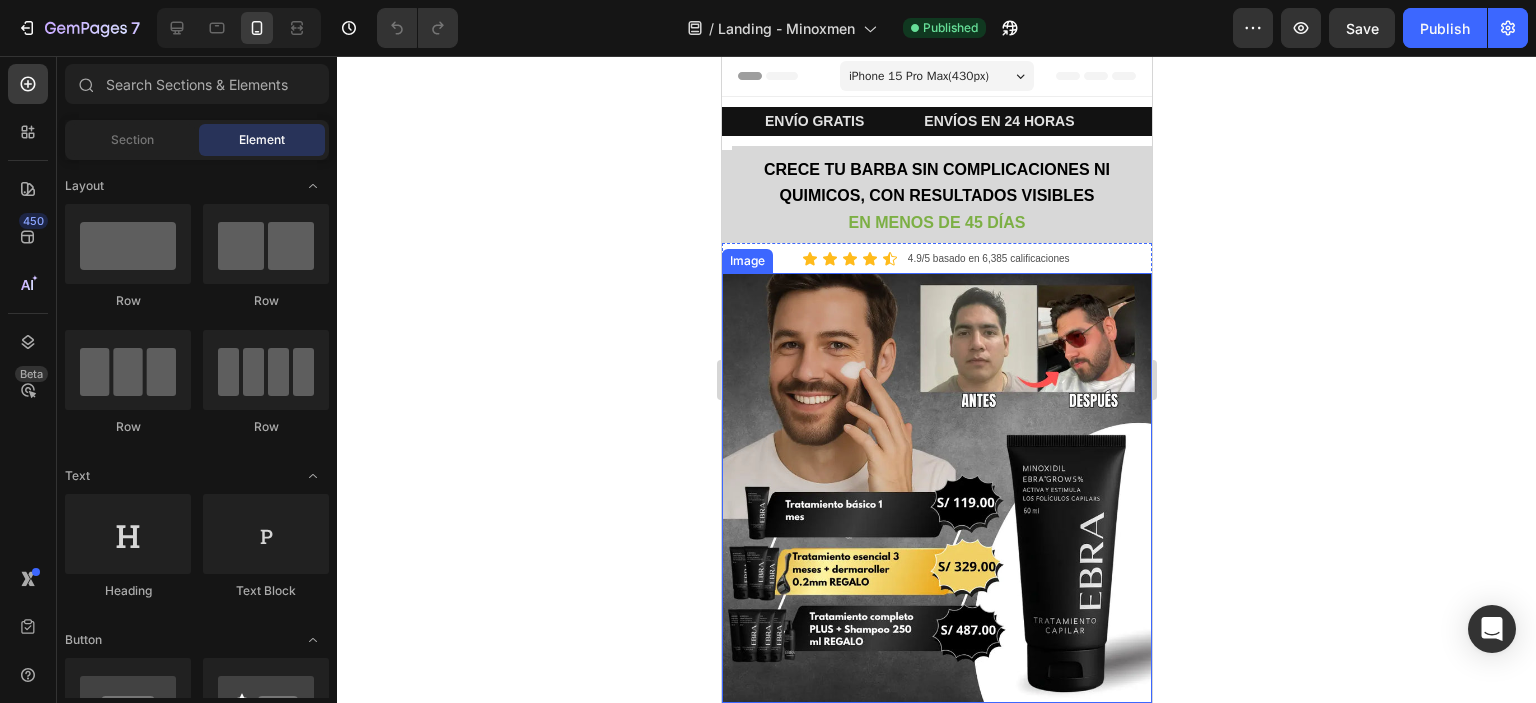 click 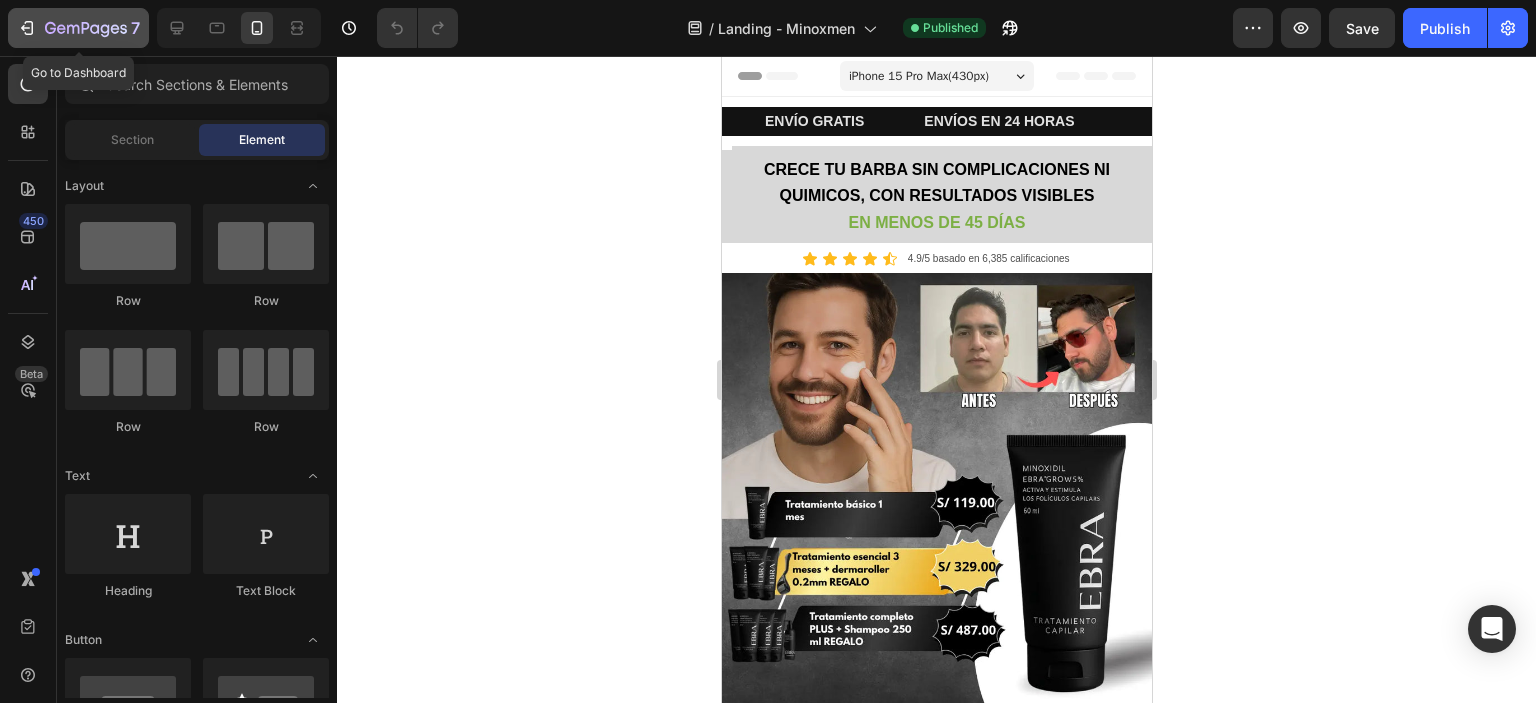 click on "7" 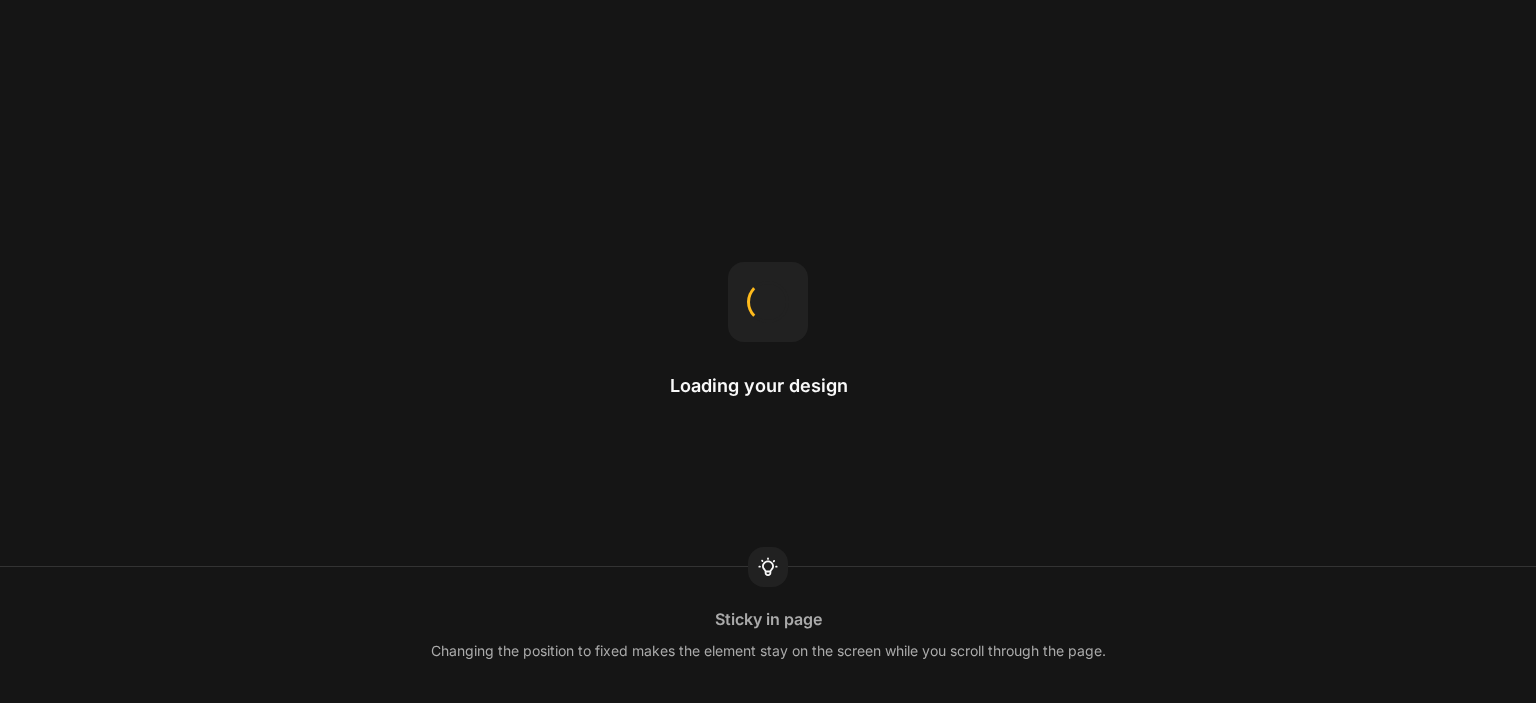 scroll, scrollTop: 0, scrollLeft: 0, axis: both 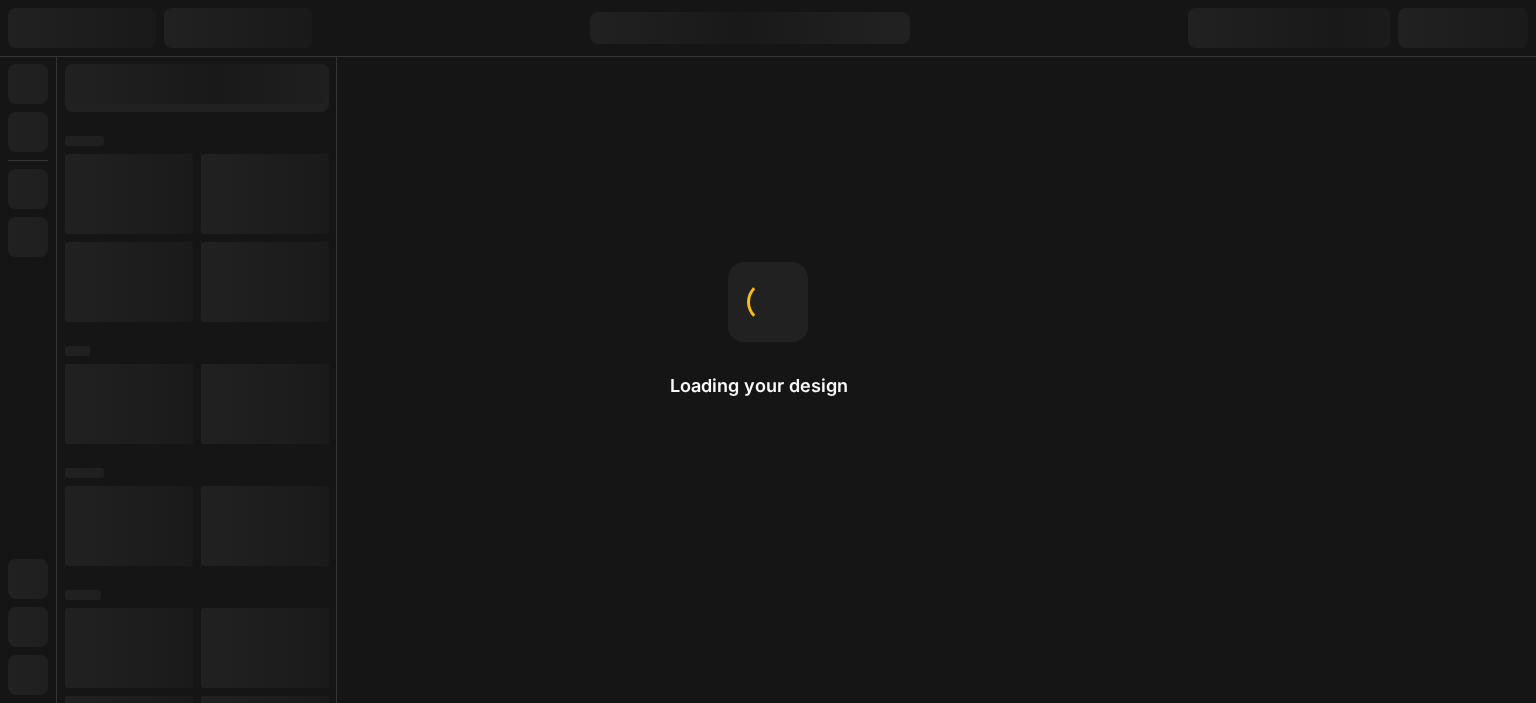 click on "Loading your design Sticky in page Changing the position to fixed makes the element stay on the screen while you scroll through the page." at bounding box center (768, 351) 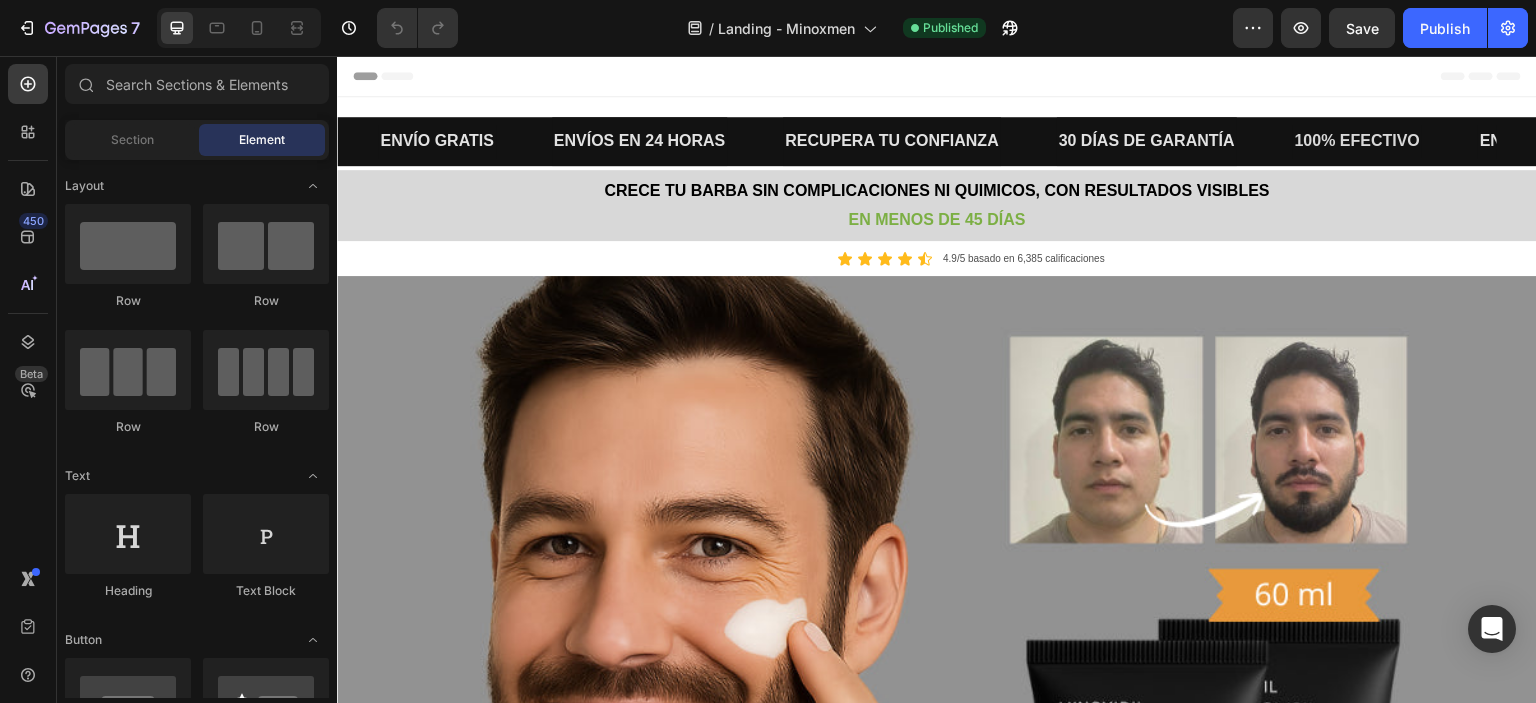 scroll, scrollTop: 0, scrollLeft: 0, axis: both 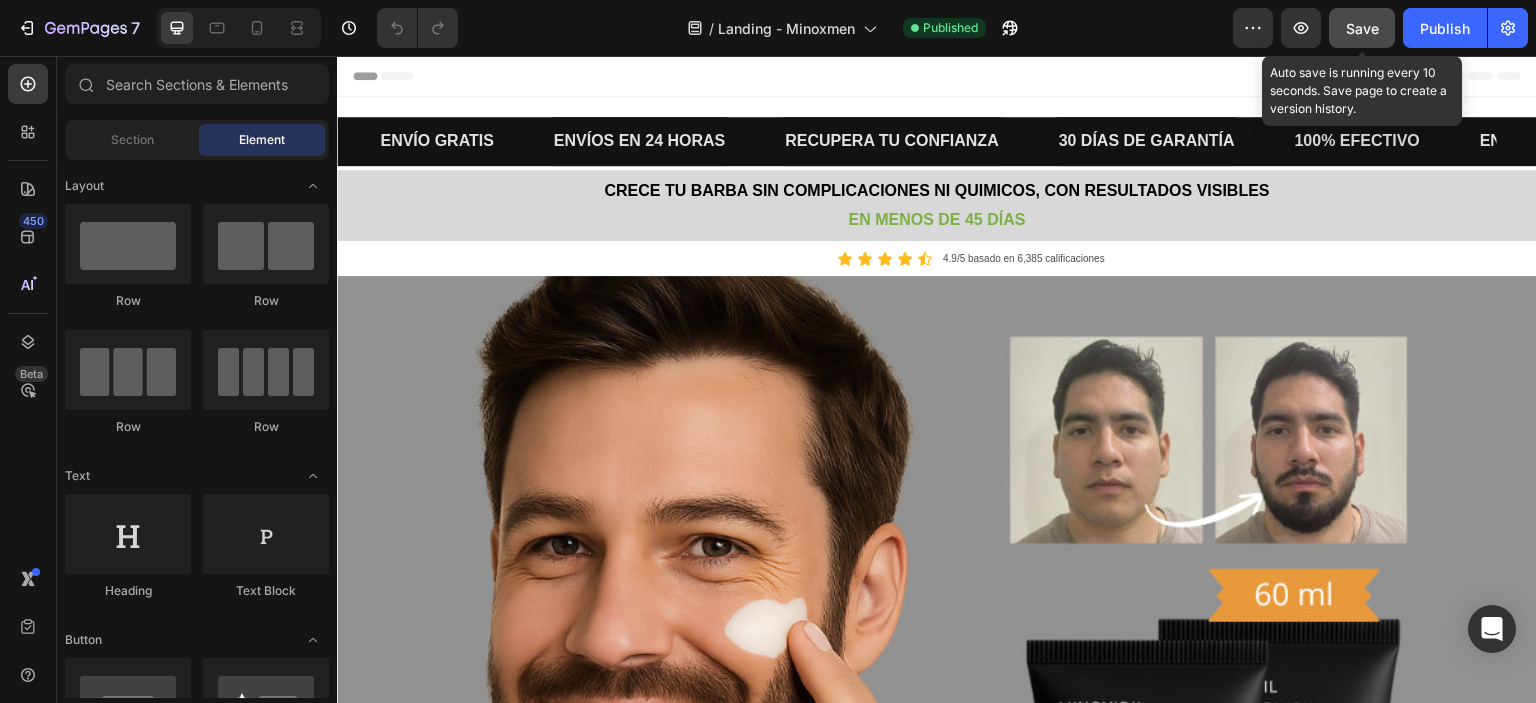 click on "Save" at bounding box center [1362, 28] 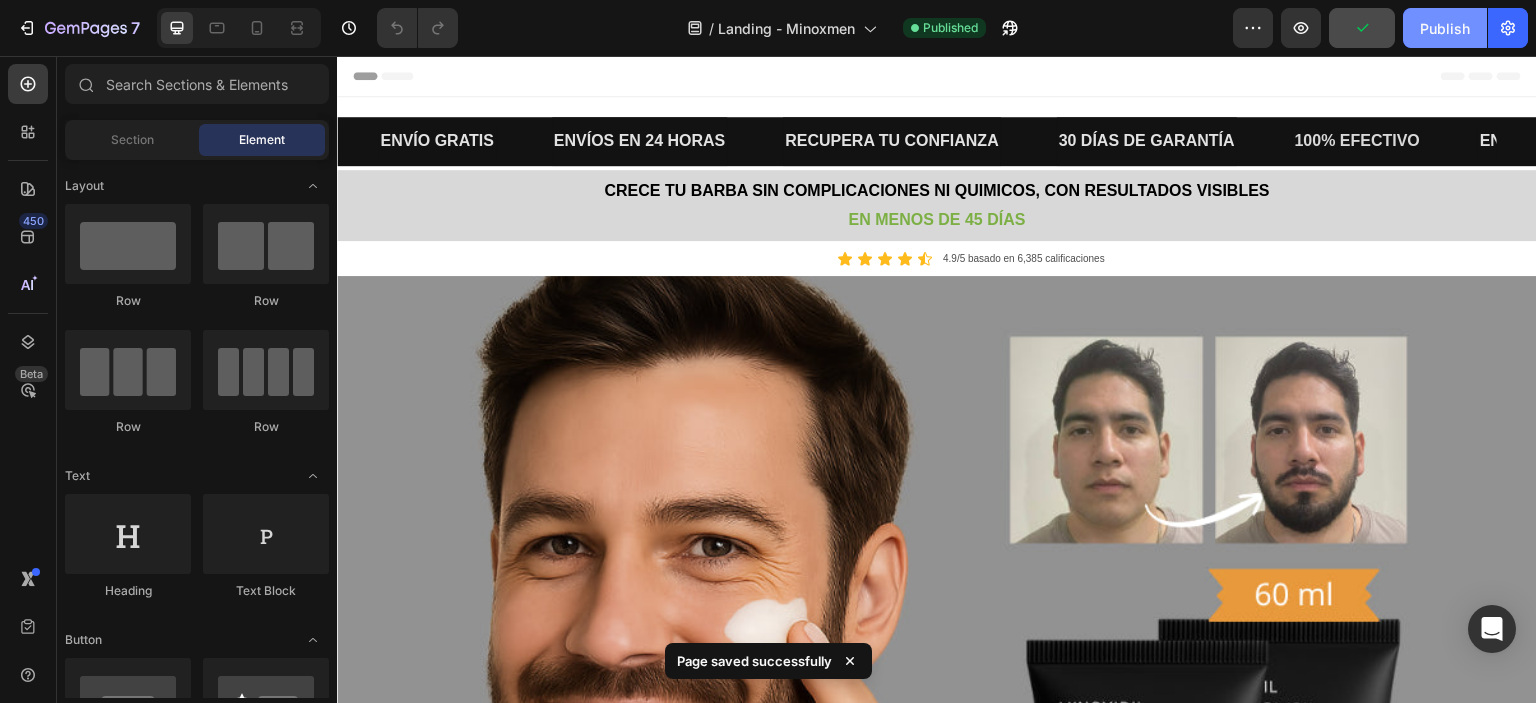 click on "Publish" 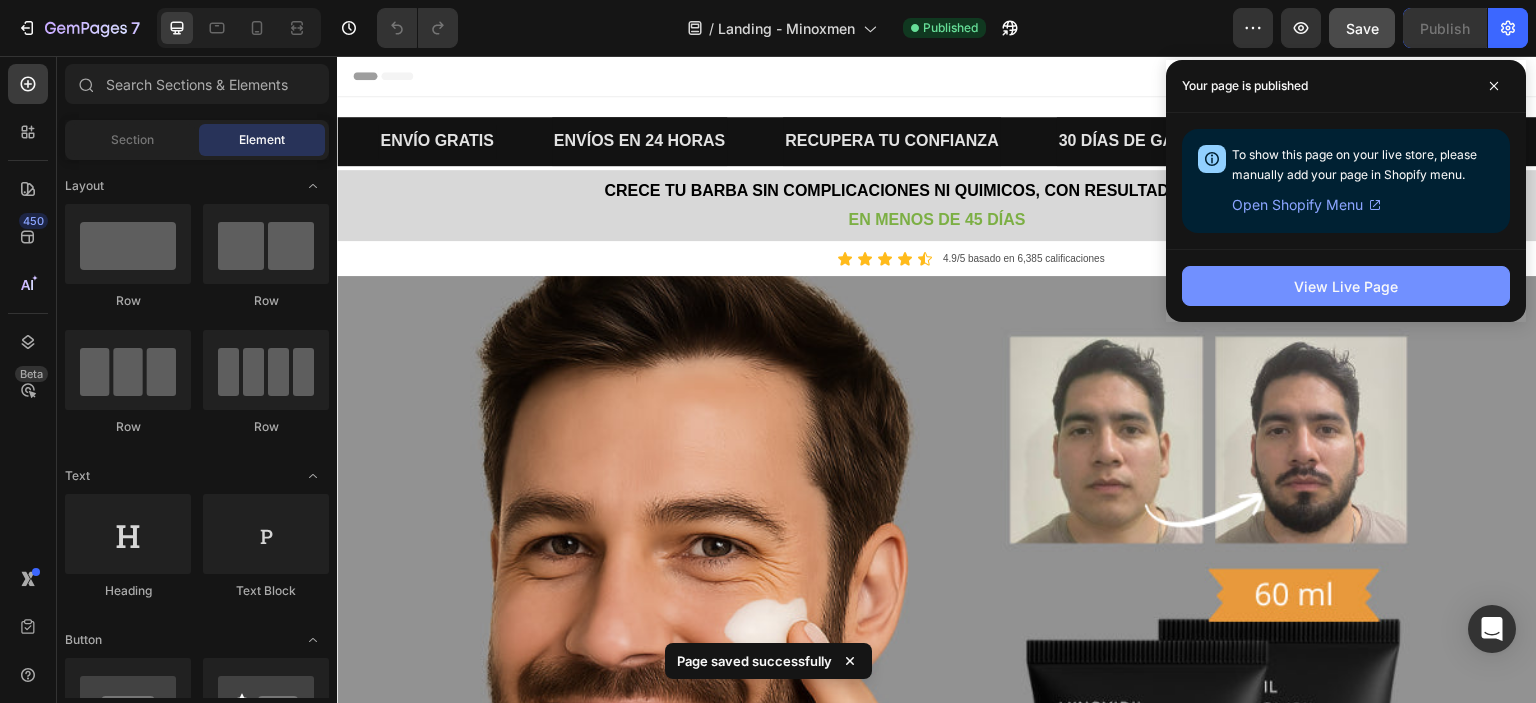 click on "View Live Page" at bounding box center [1346, 286] 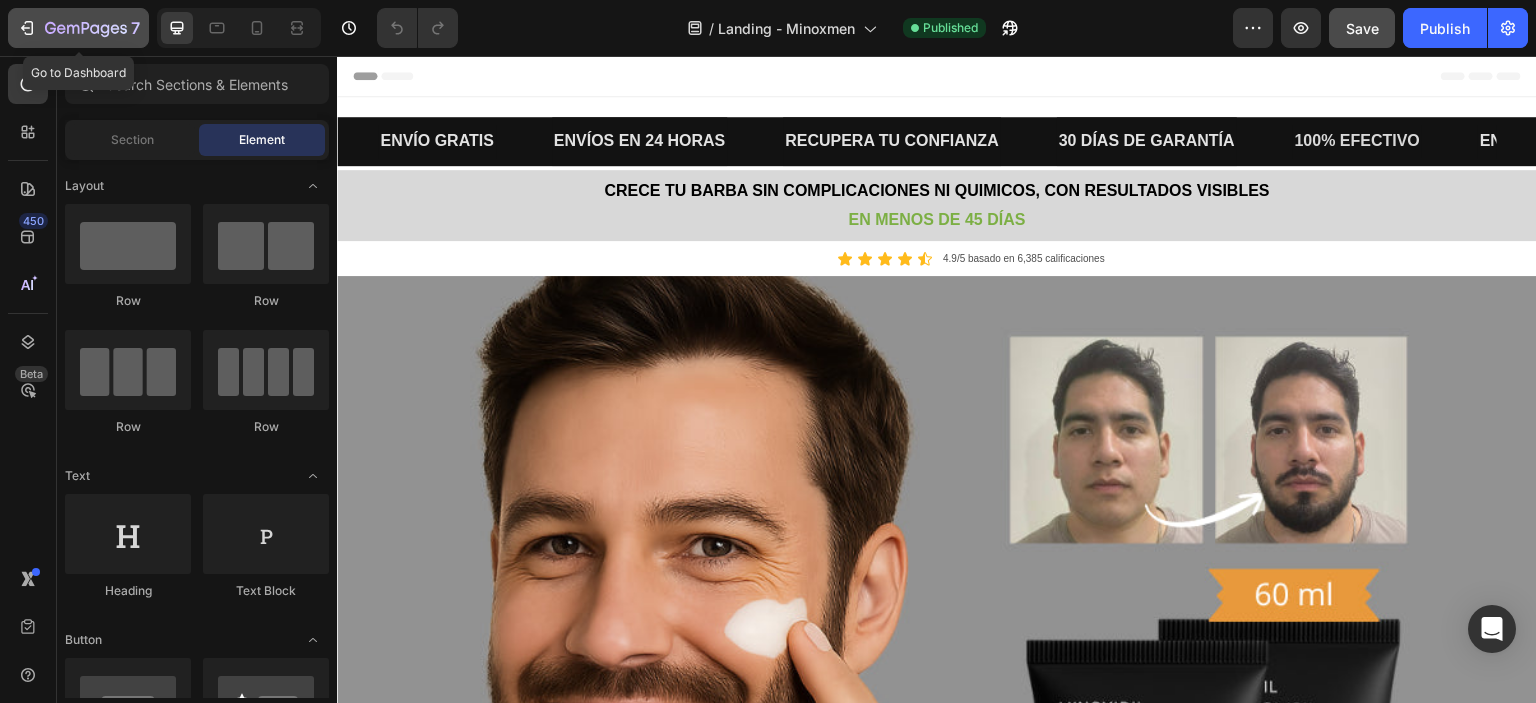 click 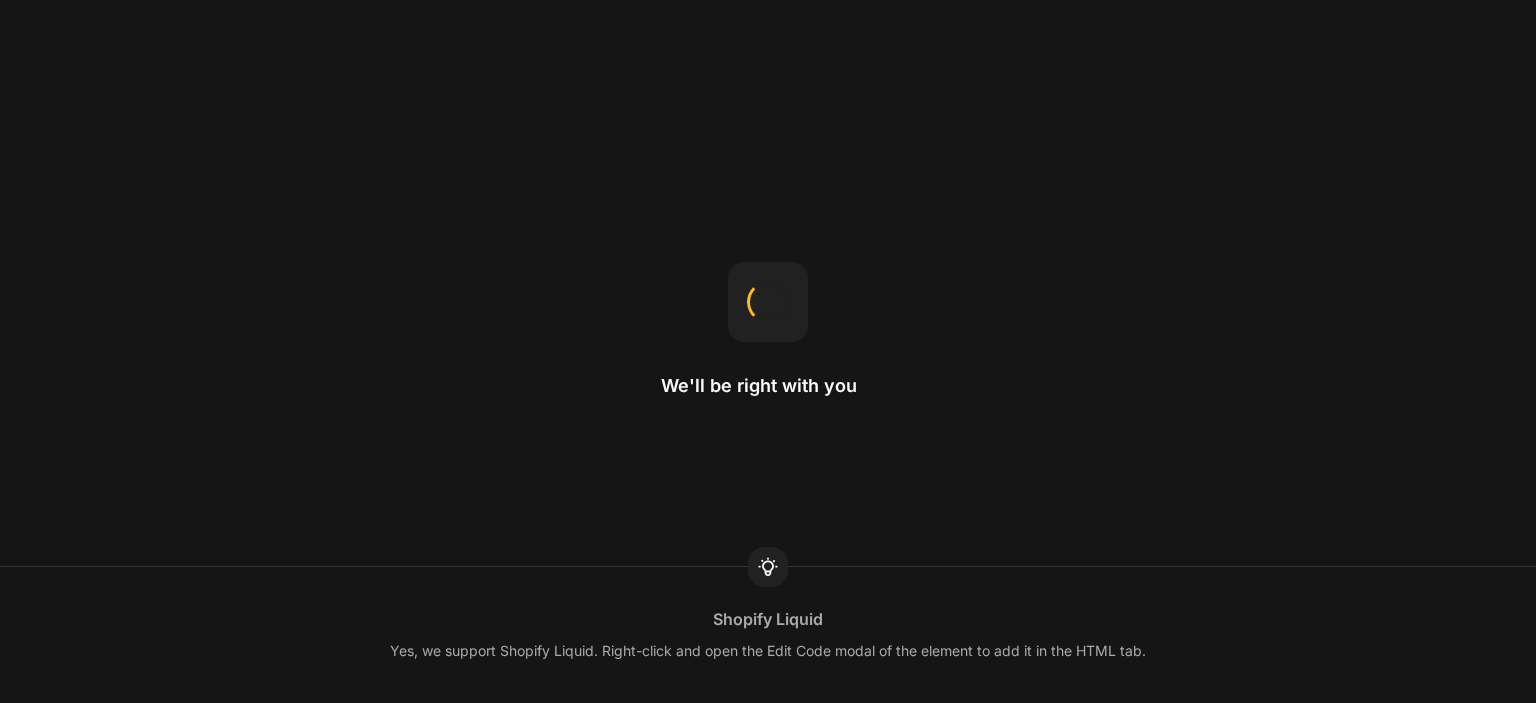 scroll, scrollTop: 0, scrollLeft: 0, axis: both 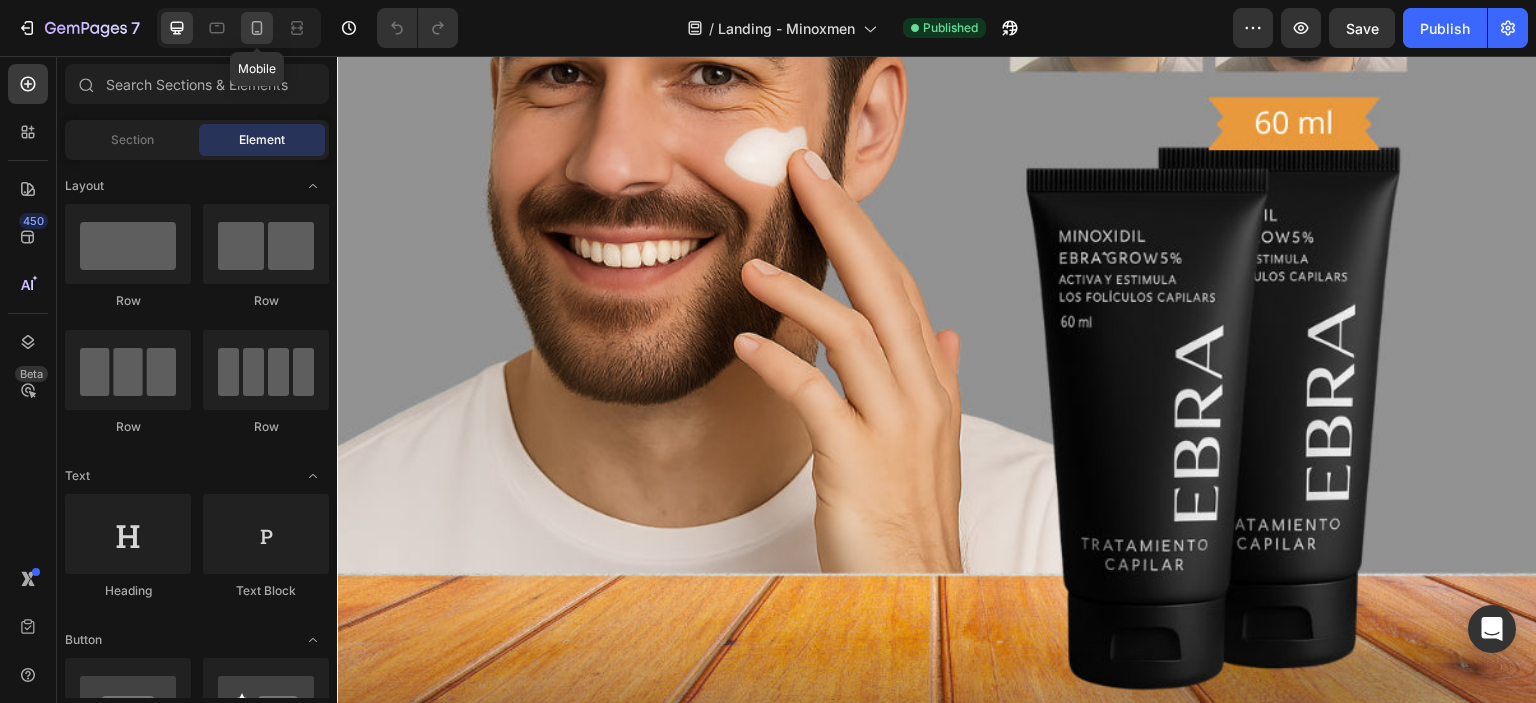 click 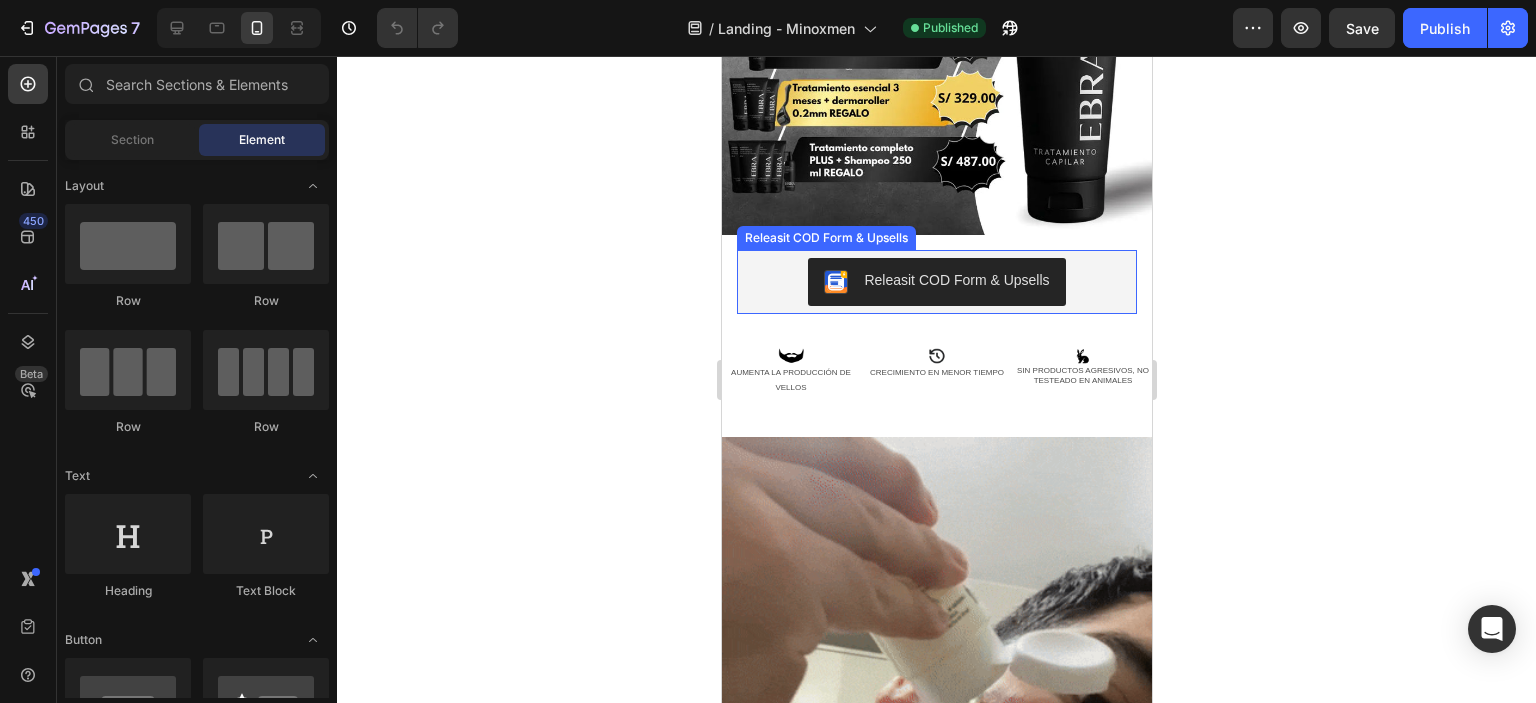 scroll, scrollTop: 0, scrollLeft: 0, axis: both 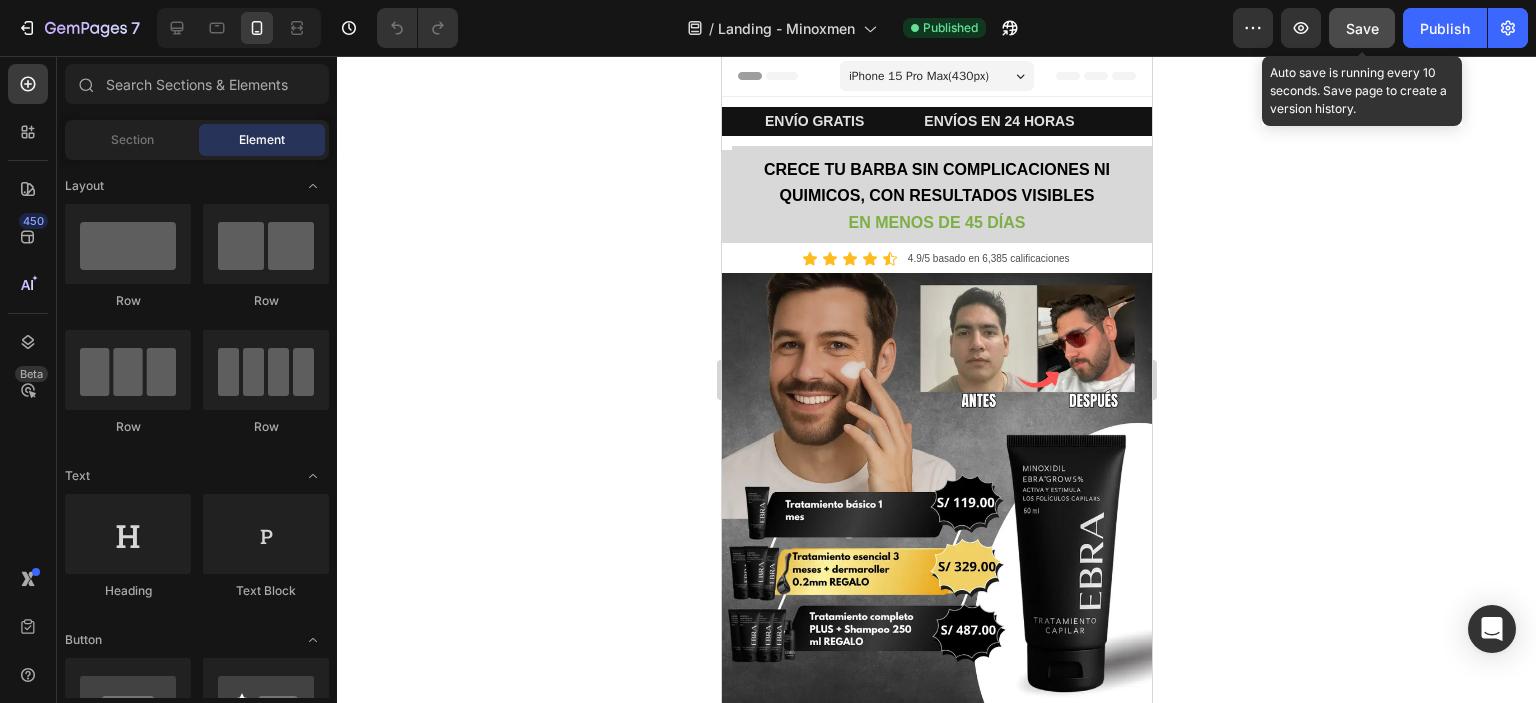 click on "Save" at bounding box center (1362, 28) 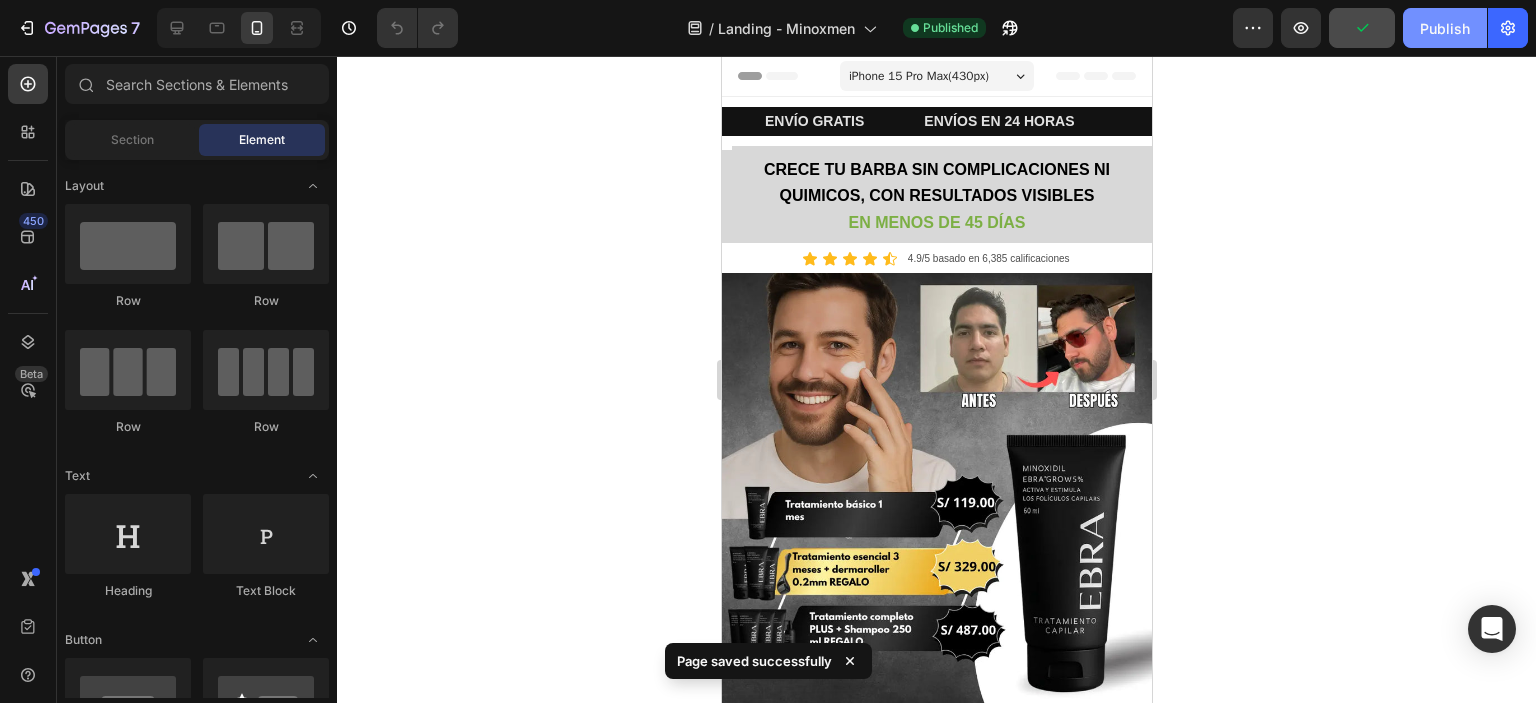 click on "Publish" at bounding box center (1445, 28) 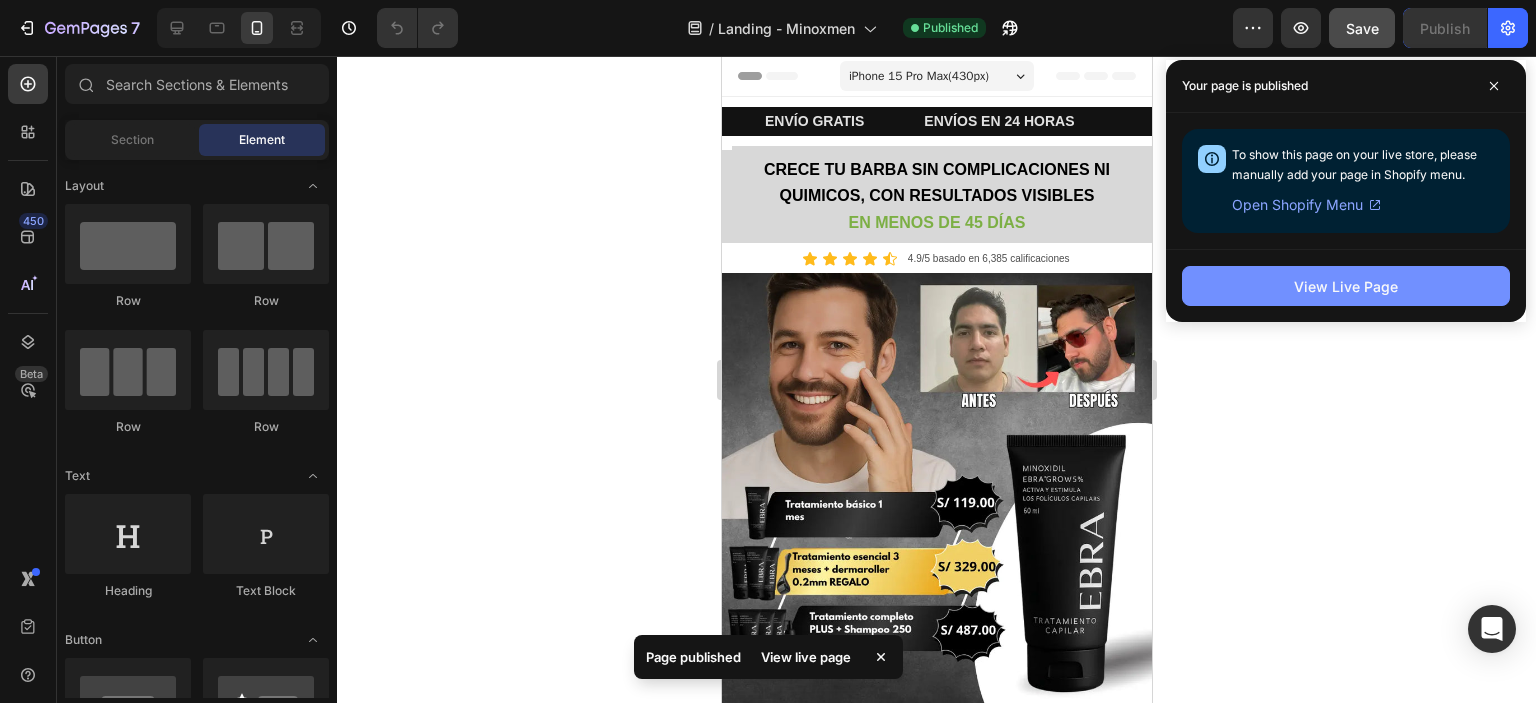click on "View Live Page" at bounding box center [1346, 286] 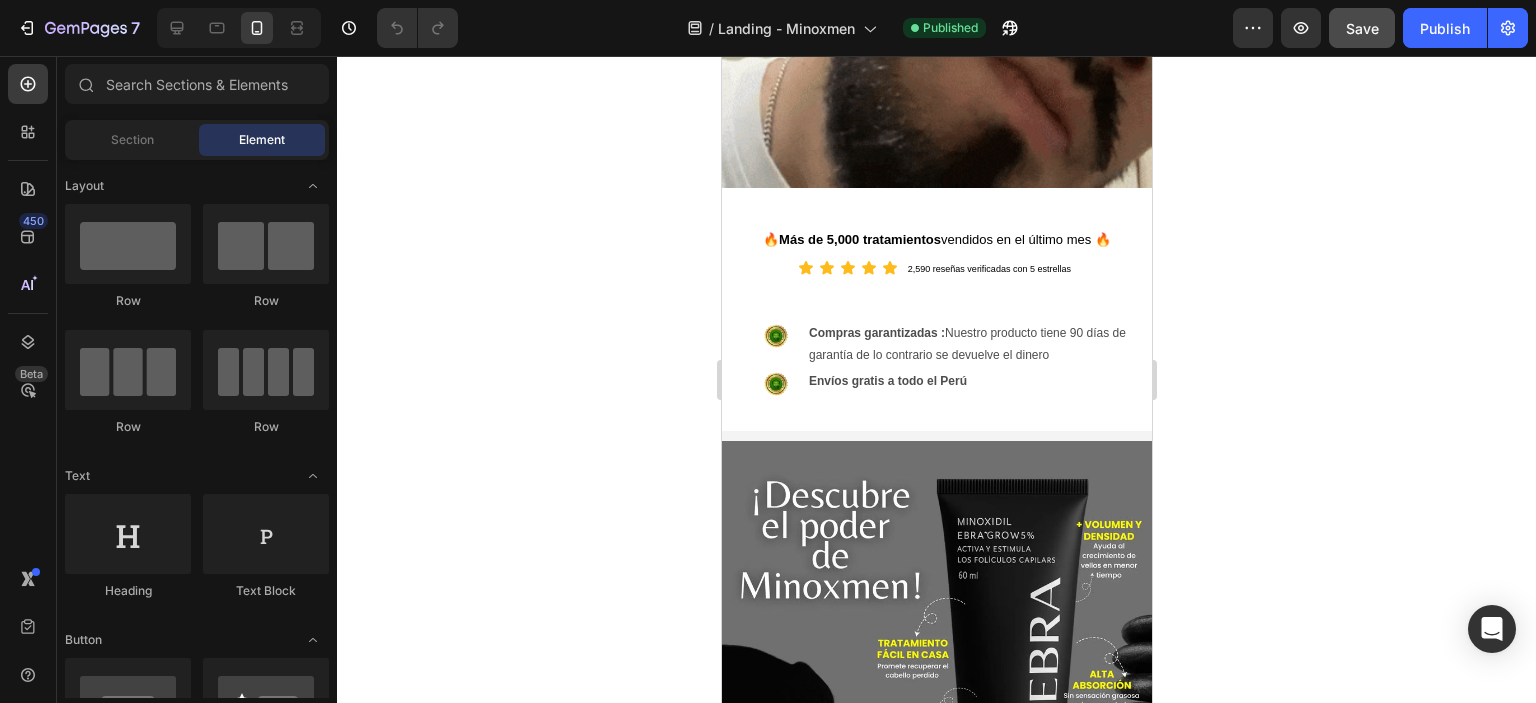scroll, scrollTop: 1271, scrollLeft: 0, axis: vertical 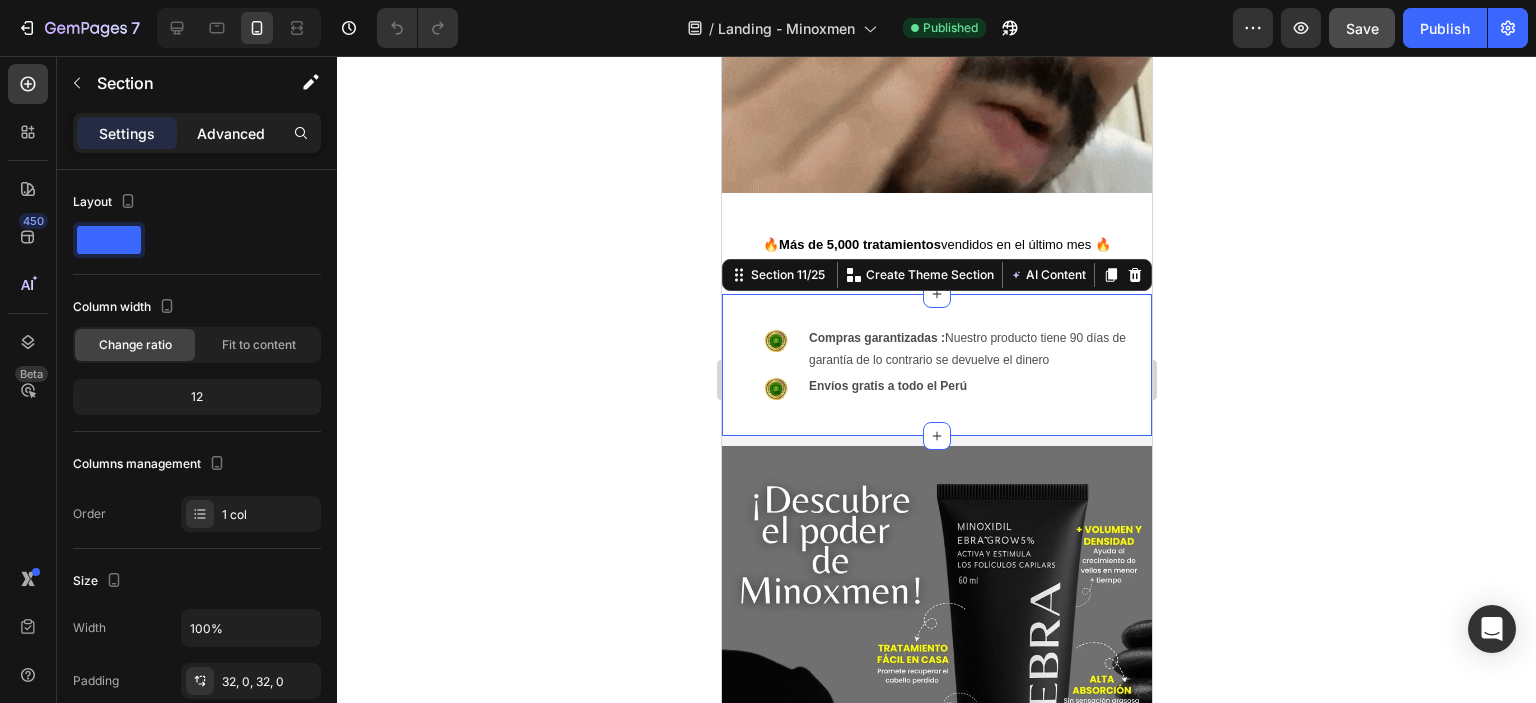 click on "Advanced" at bounding box center [231, 133] 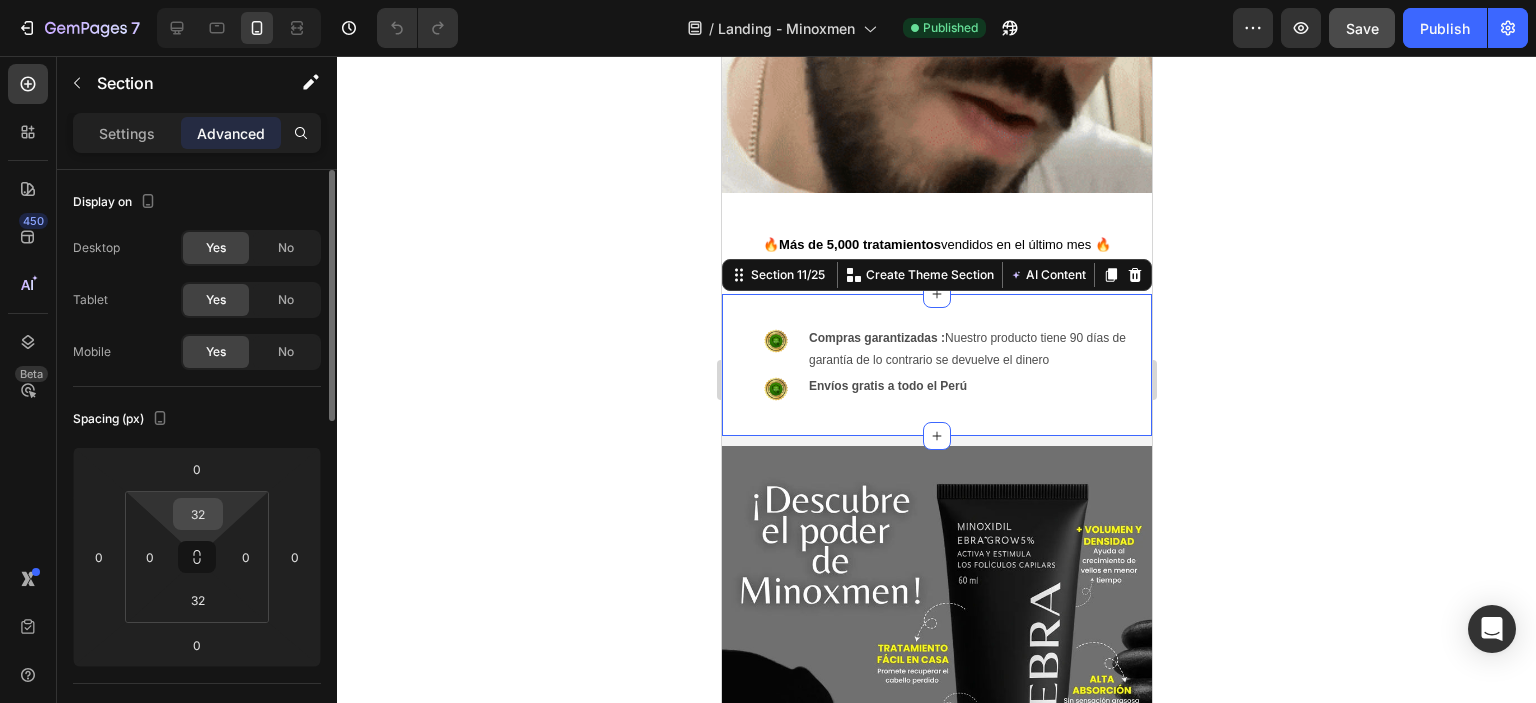 click on "32" at bounding box center [198, 514] 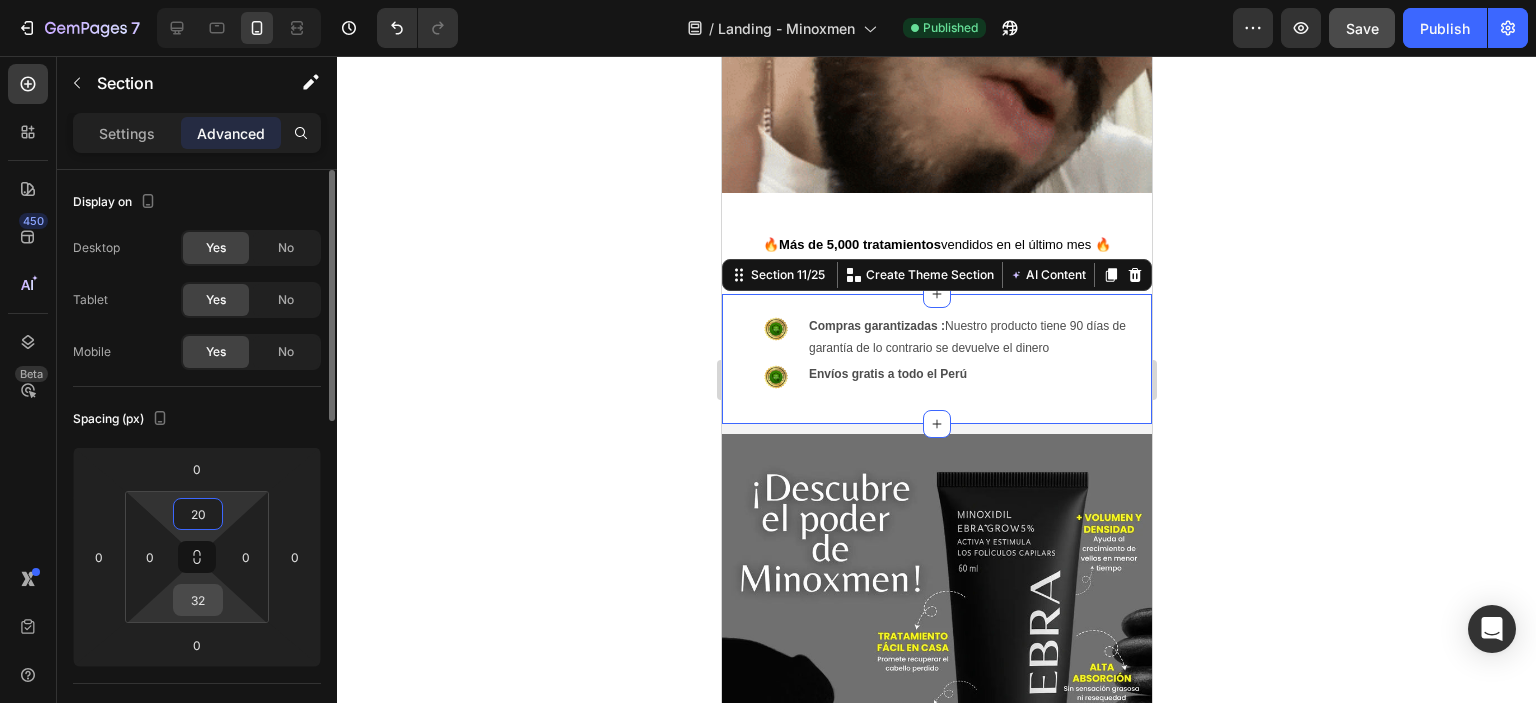 type on "20" 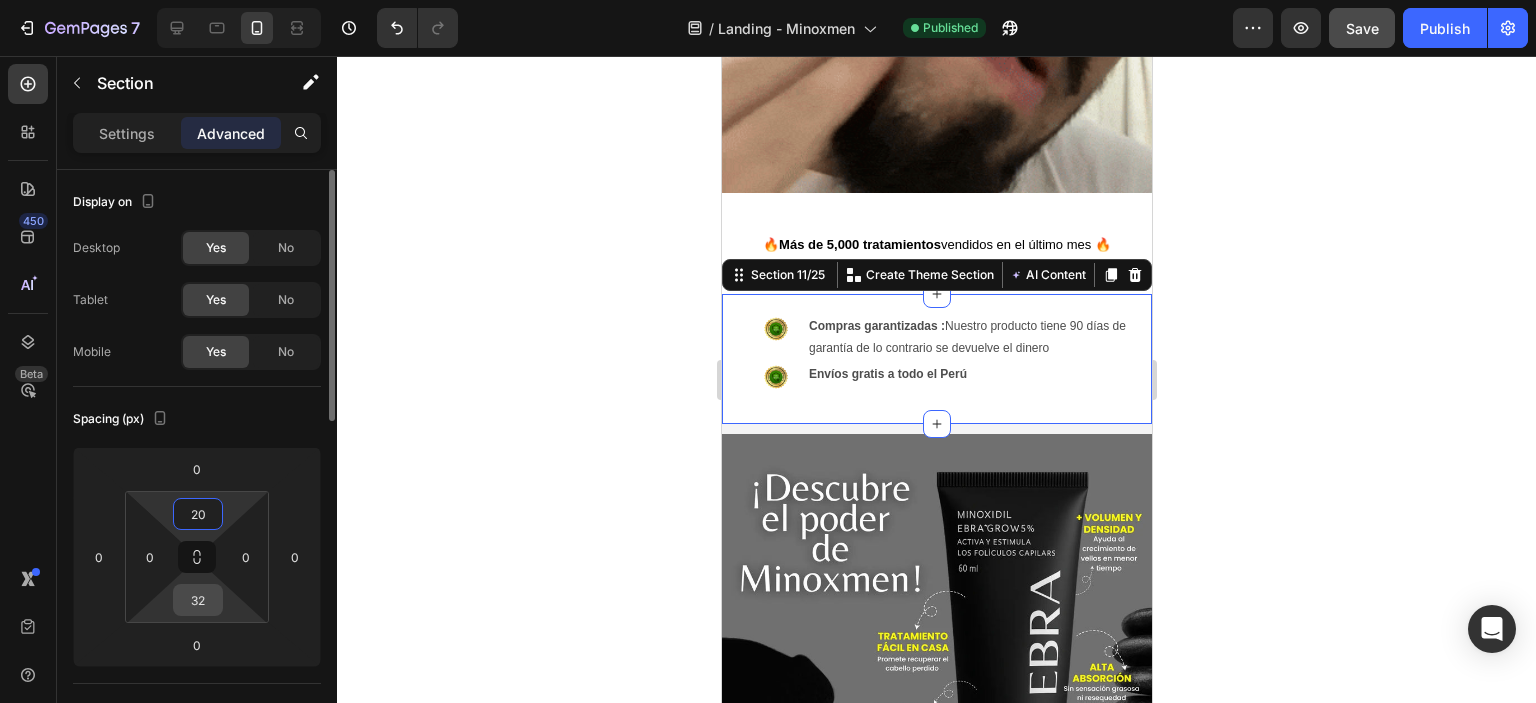 click on "32" at bounding box center [198, 600] 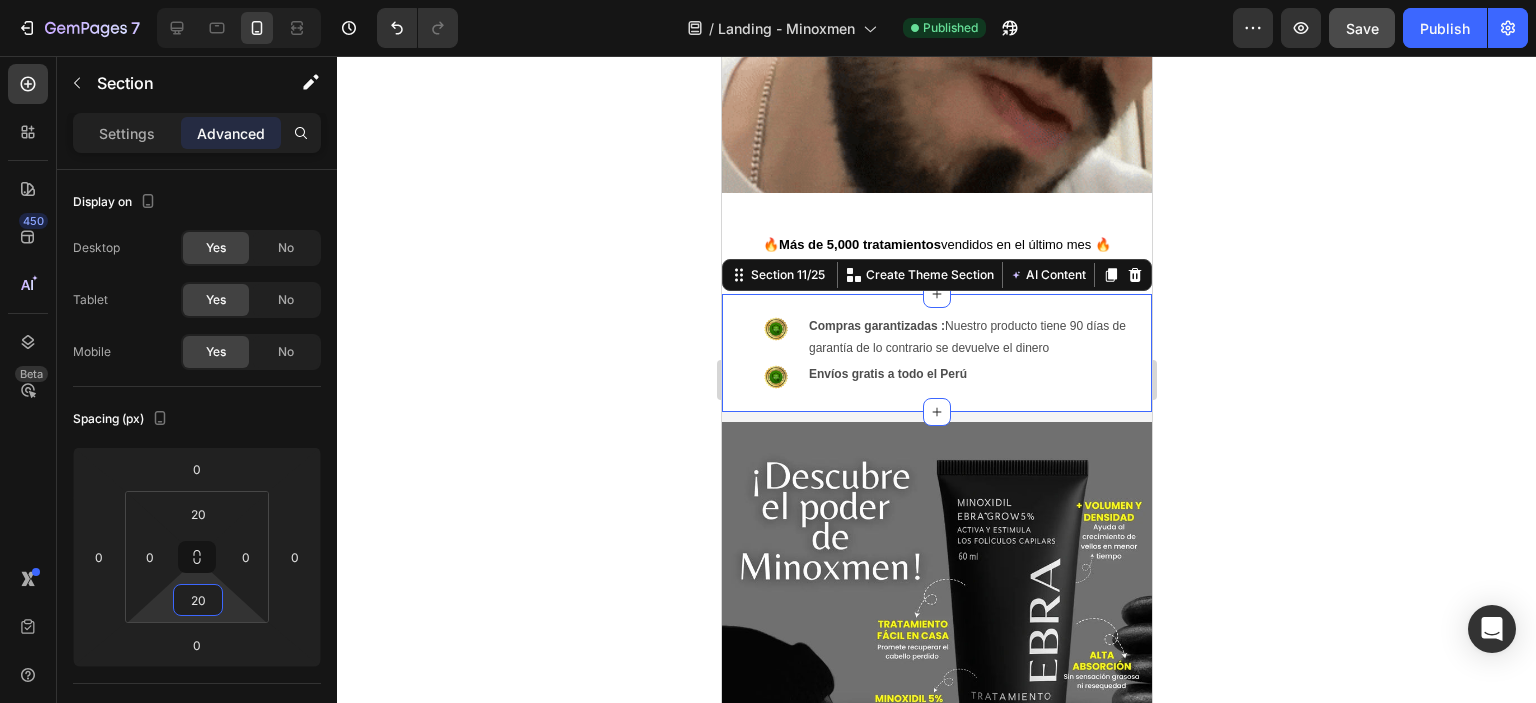 type on "20" 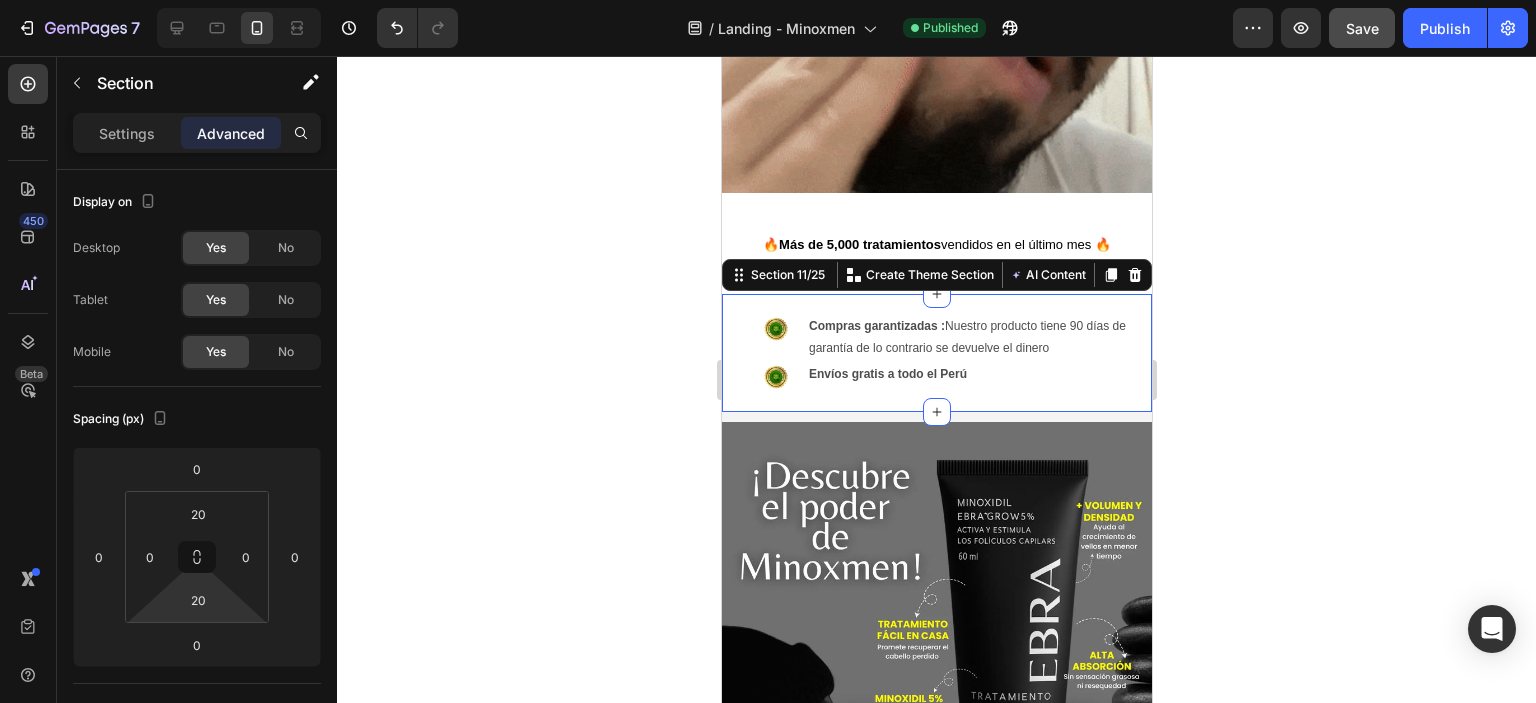 click 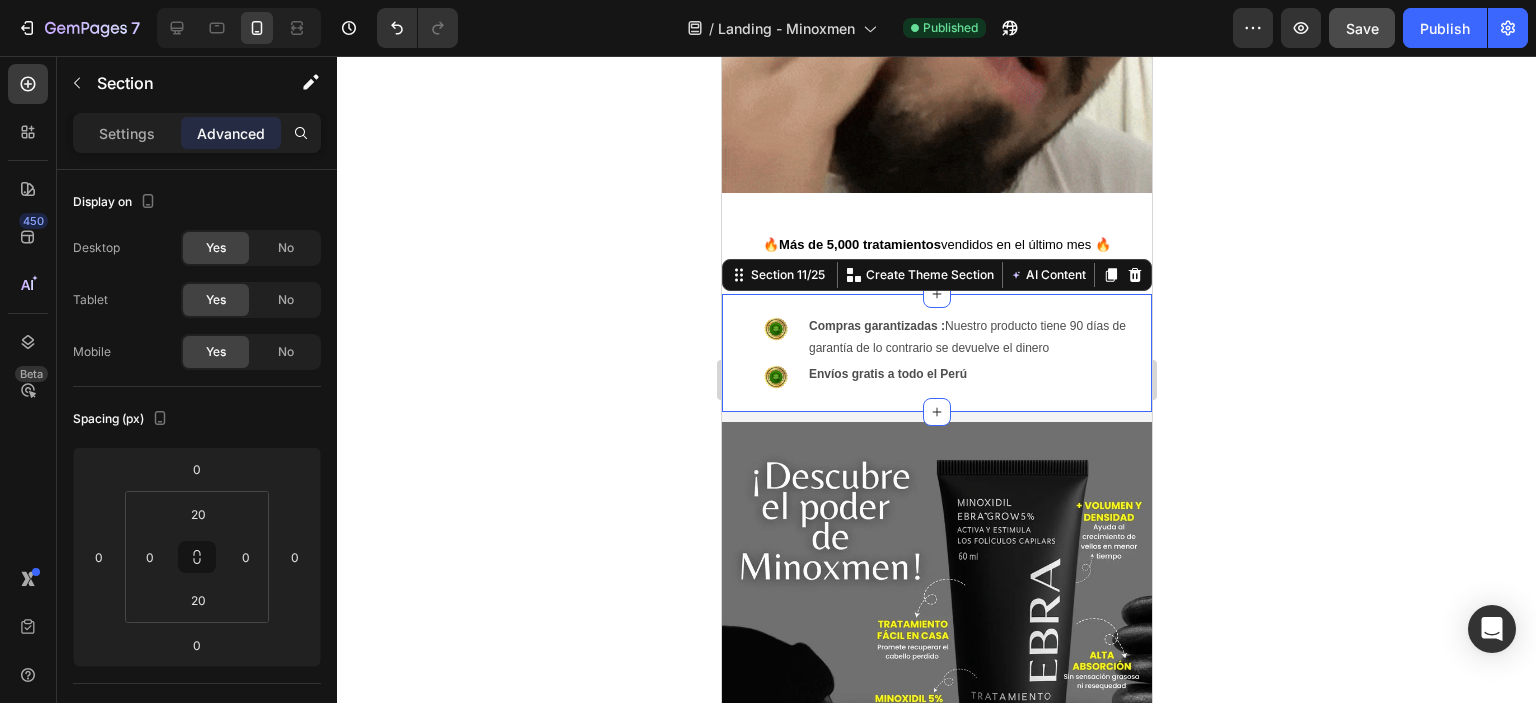 click on "Image Compras garantizadas :  Nuestro producto tiene 90 días de garantía de lo contrario se devuelve el dinero Text Block Row Image Envíos gratis a todo el Perú Text Block Row Section 11/25   You can create reusable sections Create Theme Section AI Content Write with GemAI What would you like to describe here? Tone and Voice Persuasive Product Show more Generate" at bounding box center [936, 352] 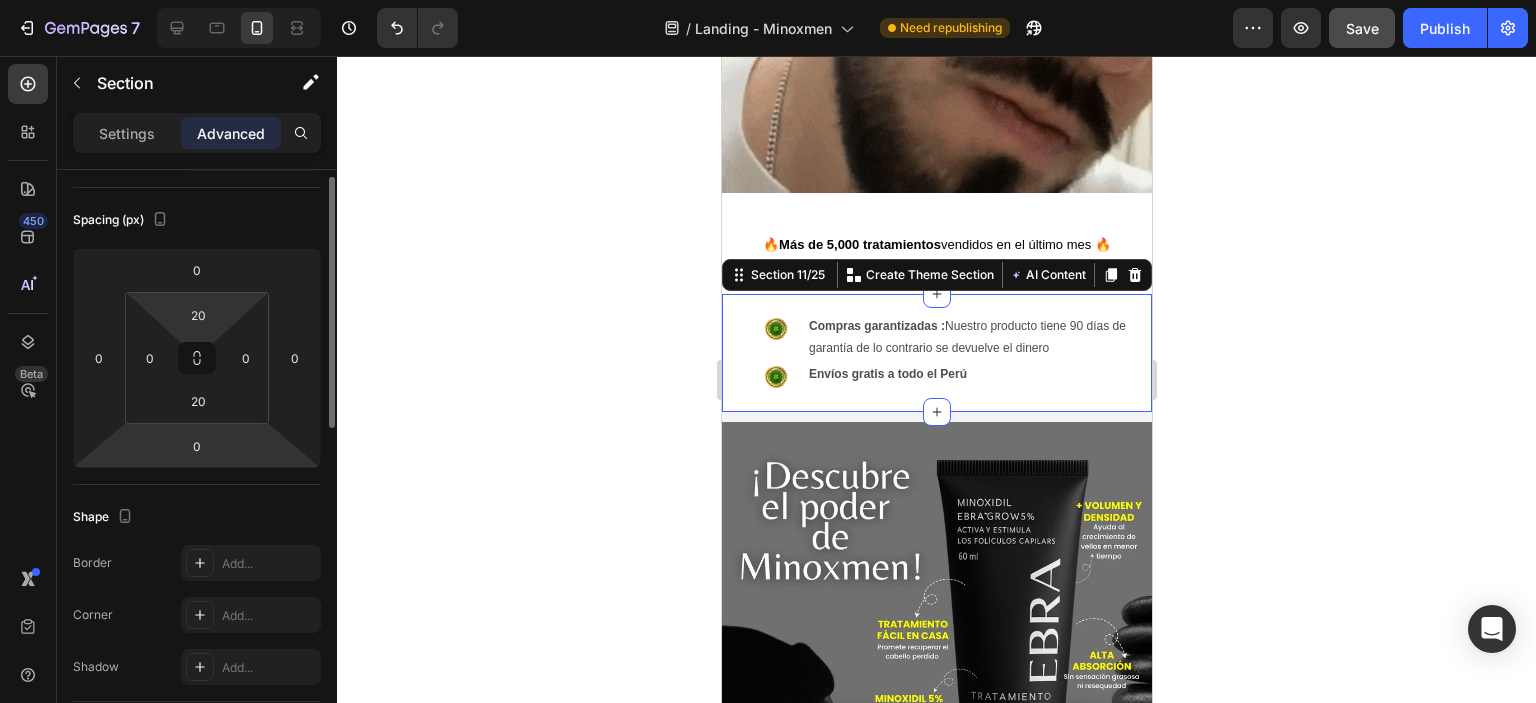 scroll, scrollTop: 145, scrollLeft: 0, axis: vertical 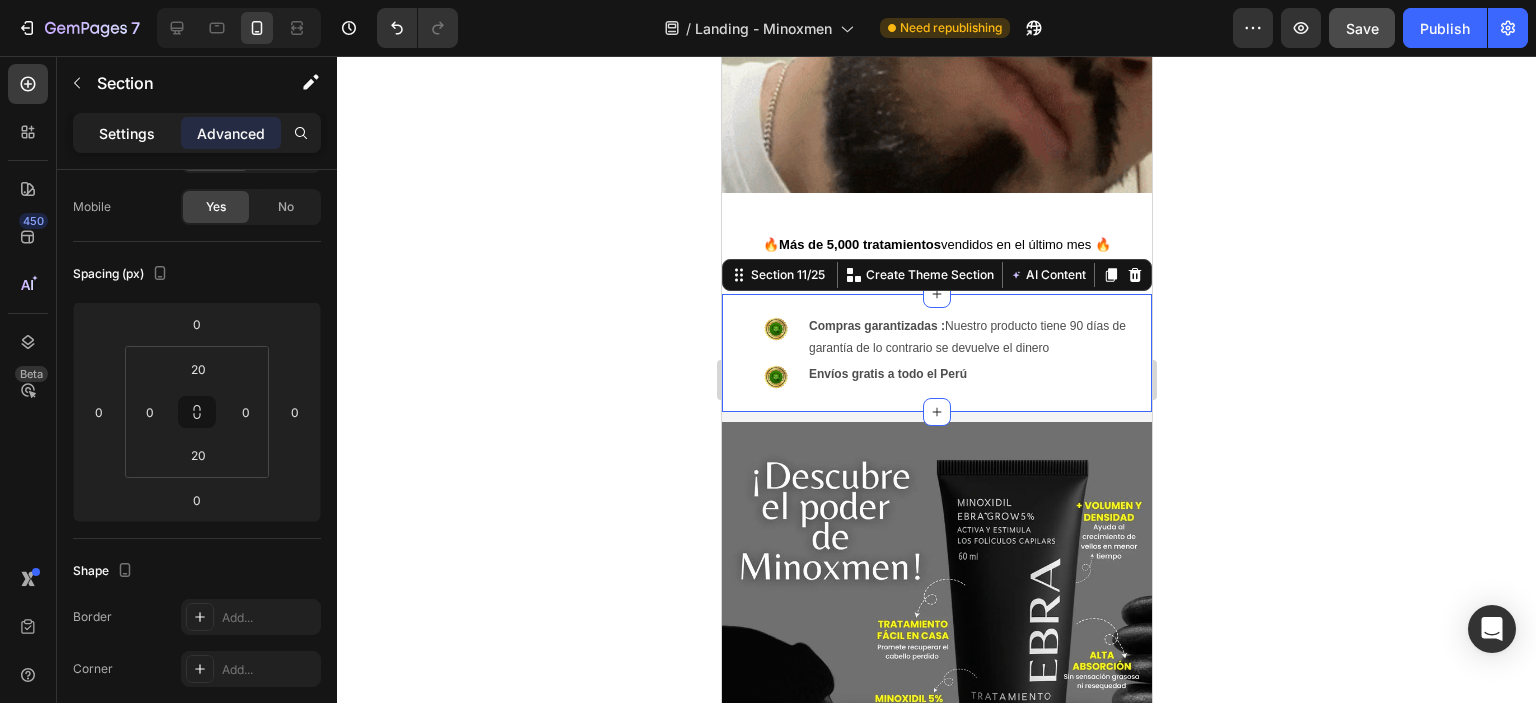 click on "Settings" 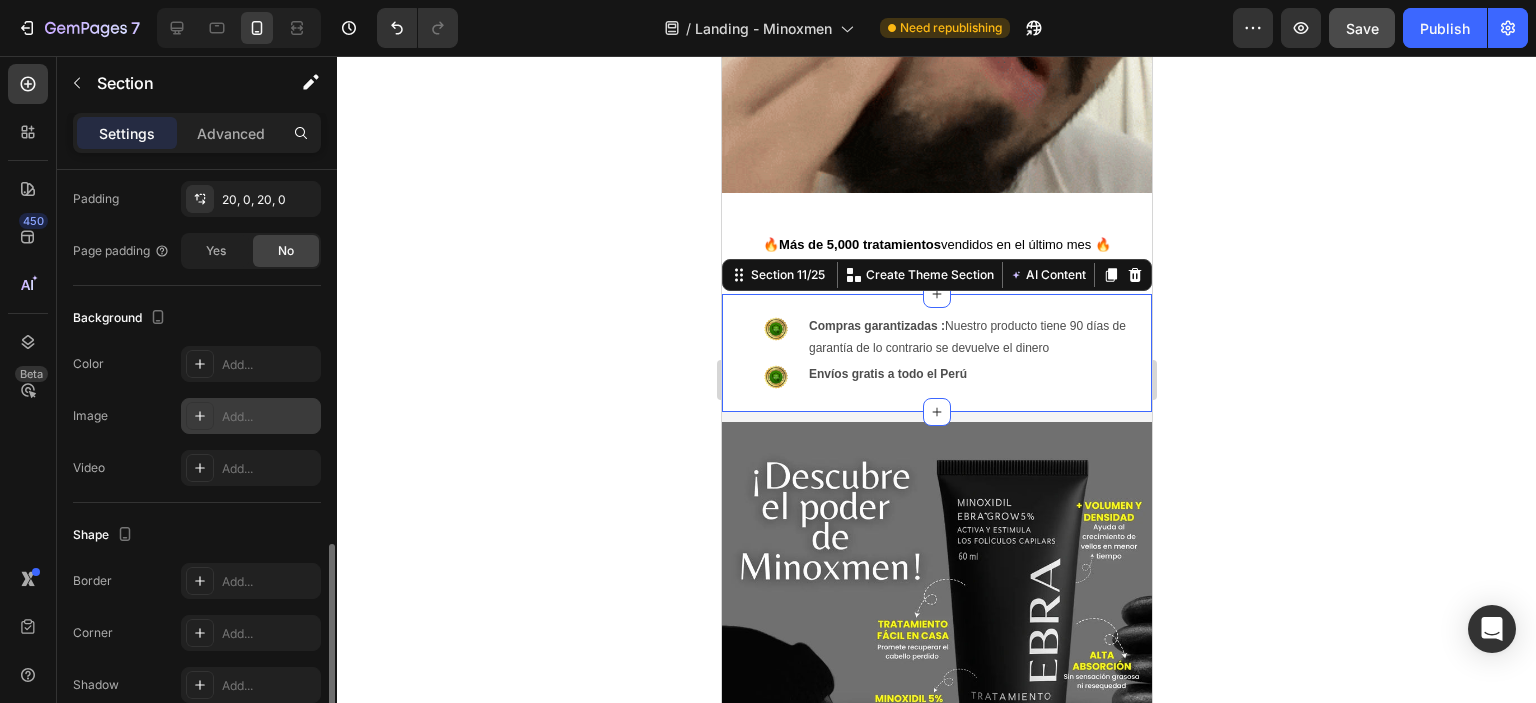 scroll, scrollTop: 576, scrollLeft: 0, axis: vertical 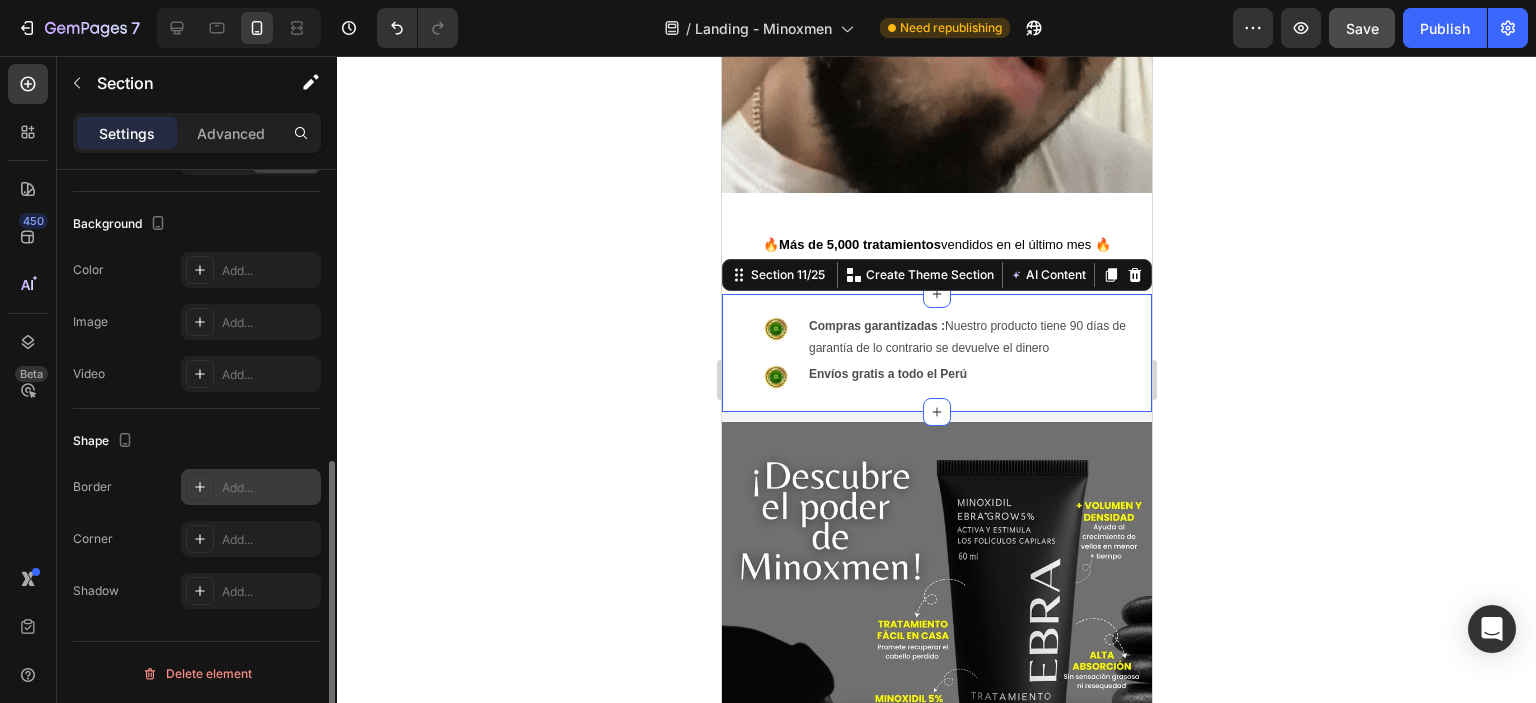 click on "Add..." at bounding box center (269, 488) 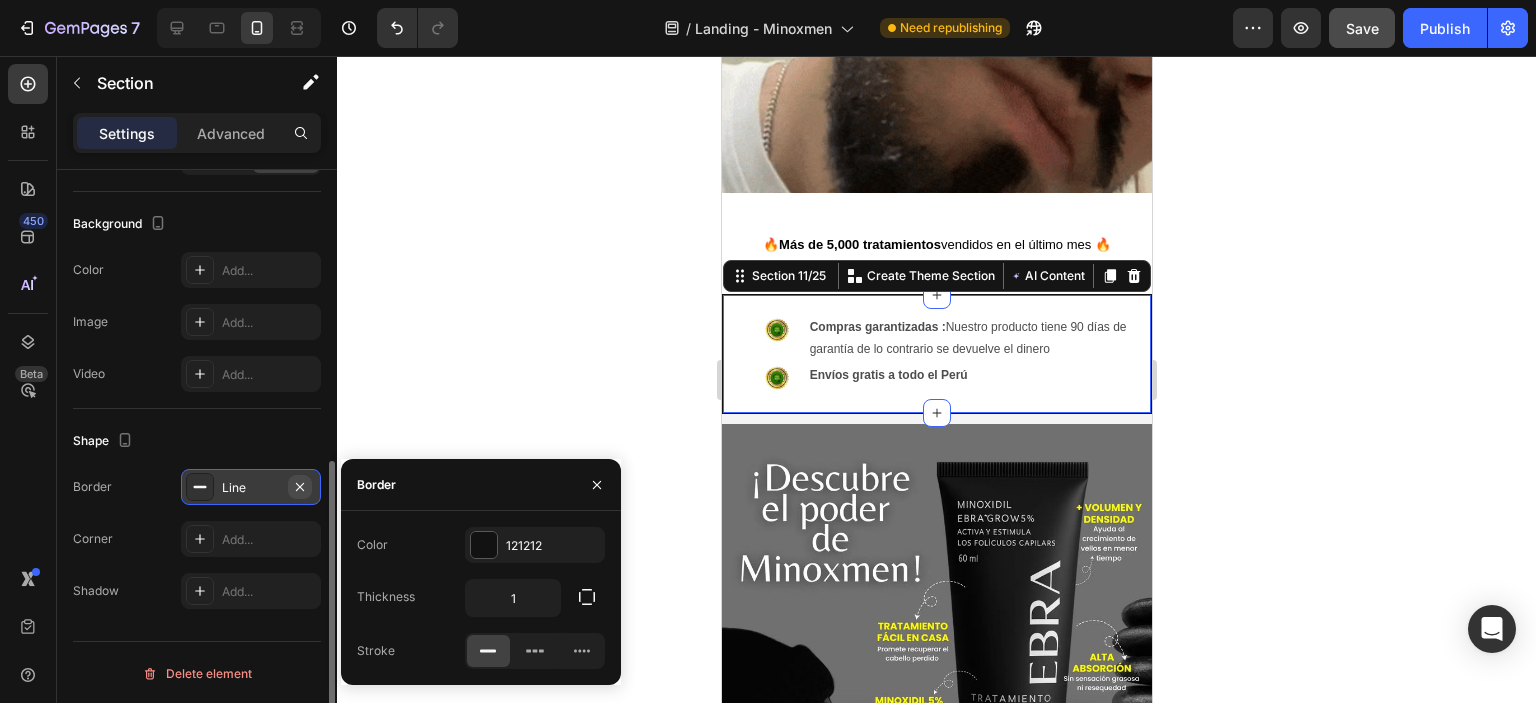 click 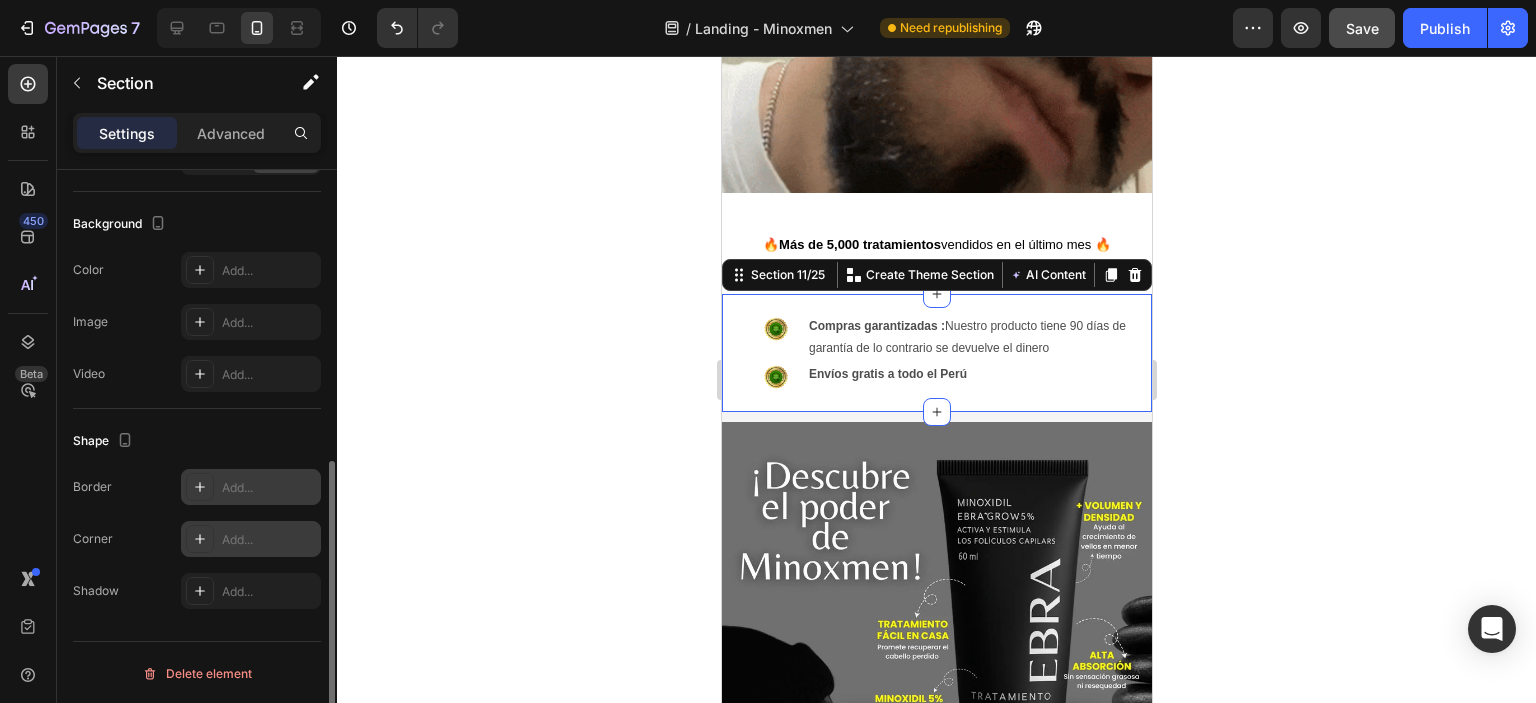 click on "Add..." at bounding box center (269, 540) 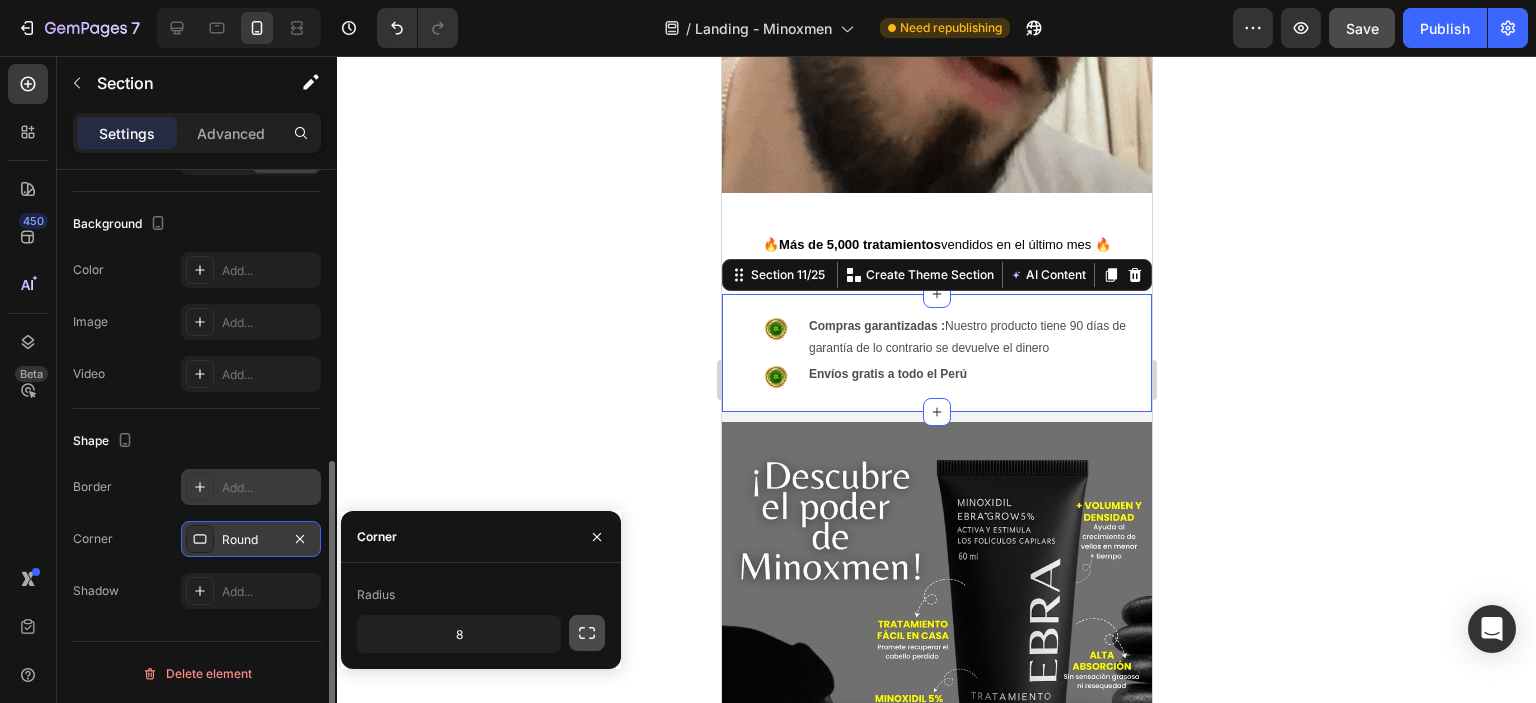 click 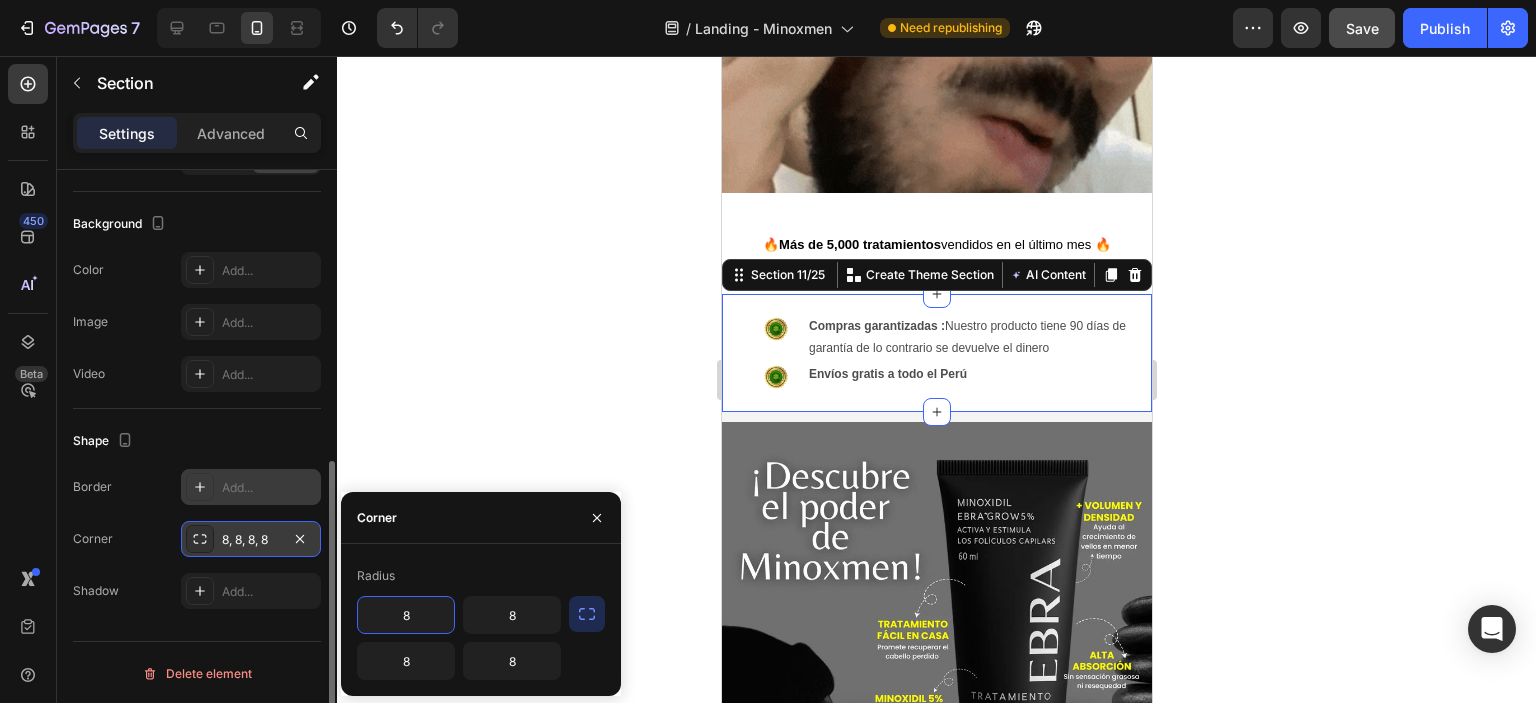 click on "8" at bounding box center (406, 615) 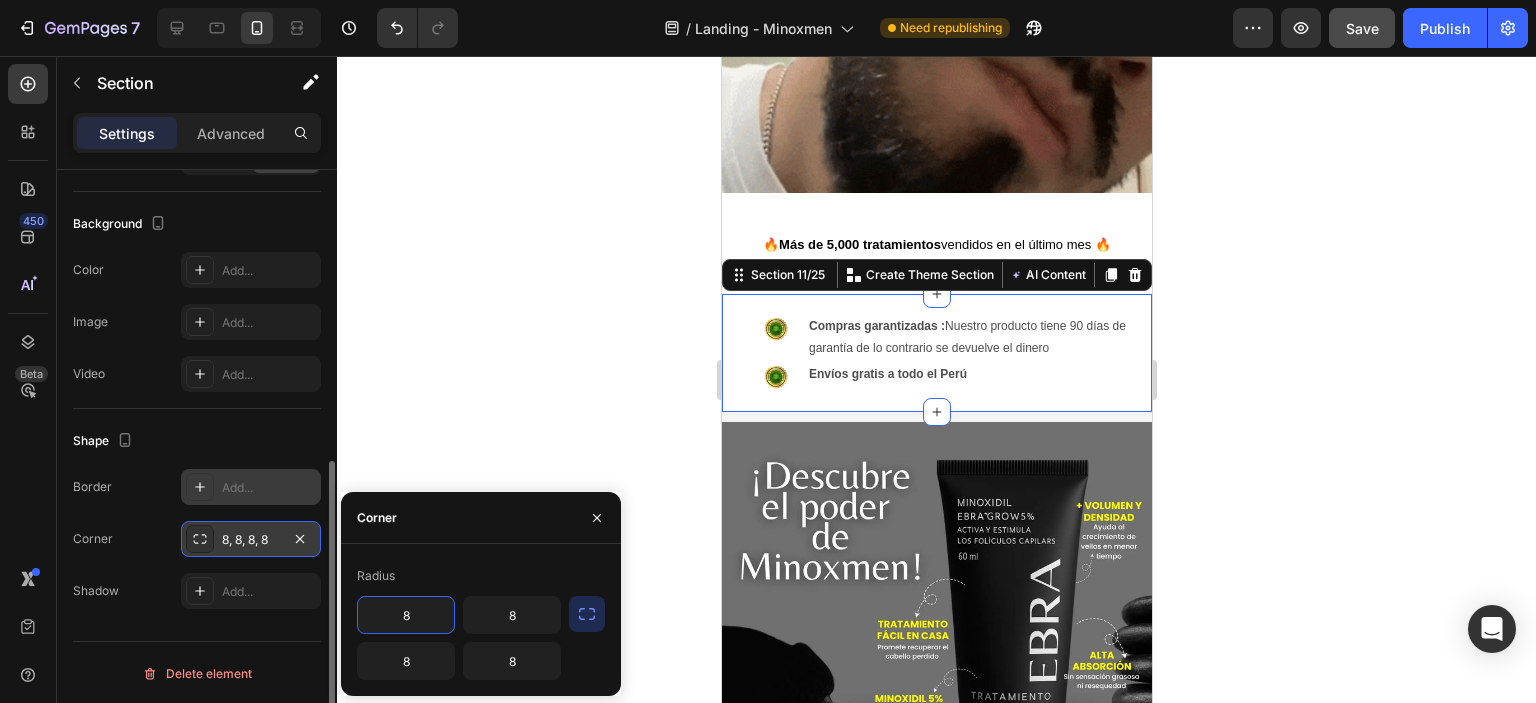 click on "8" at bounding box center (406, 615) 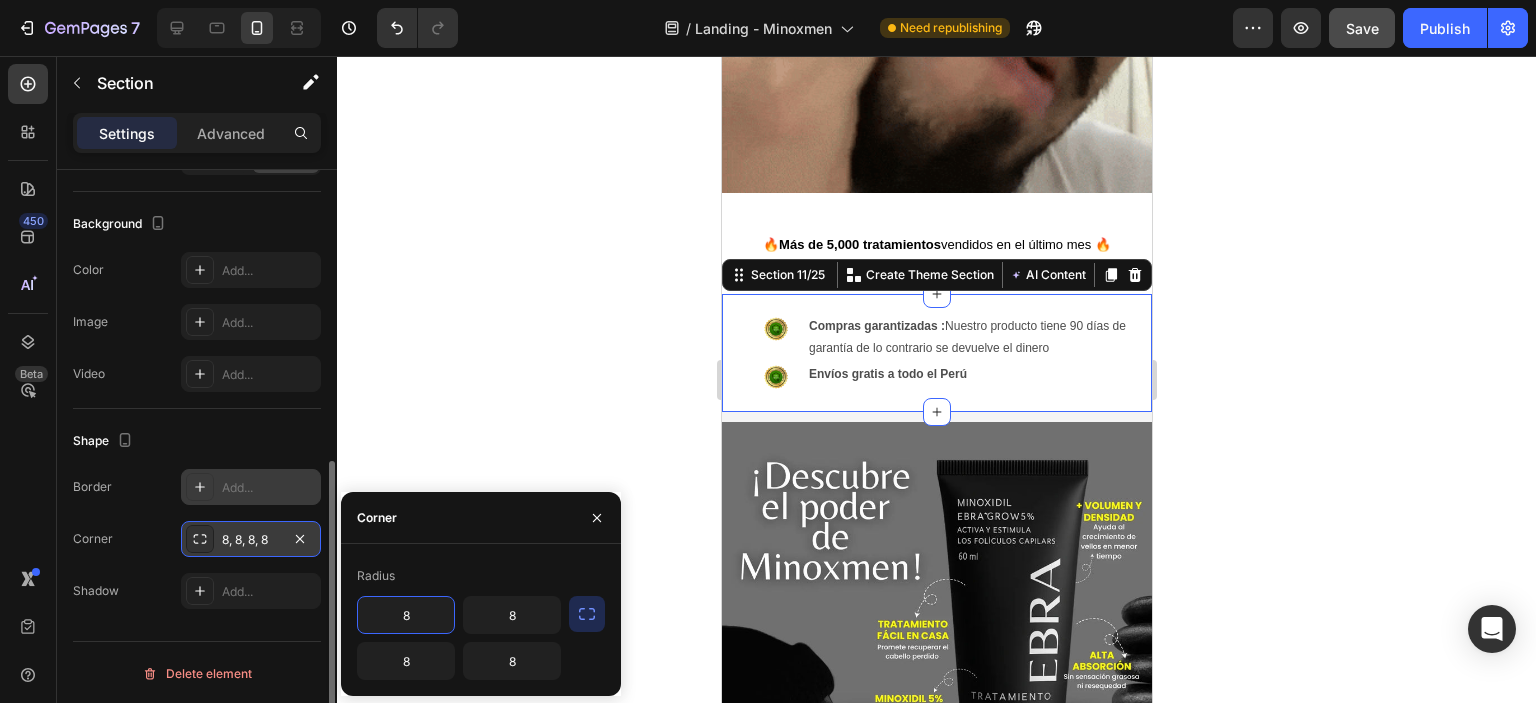 click on "8" at bounding box center (406, 615) 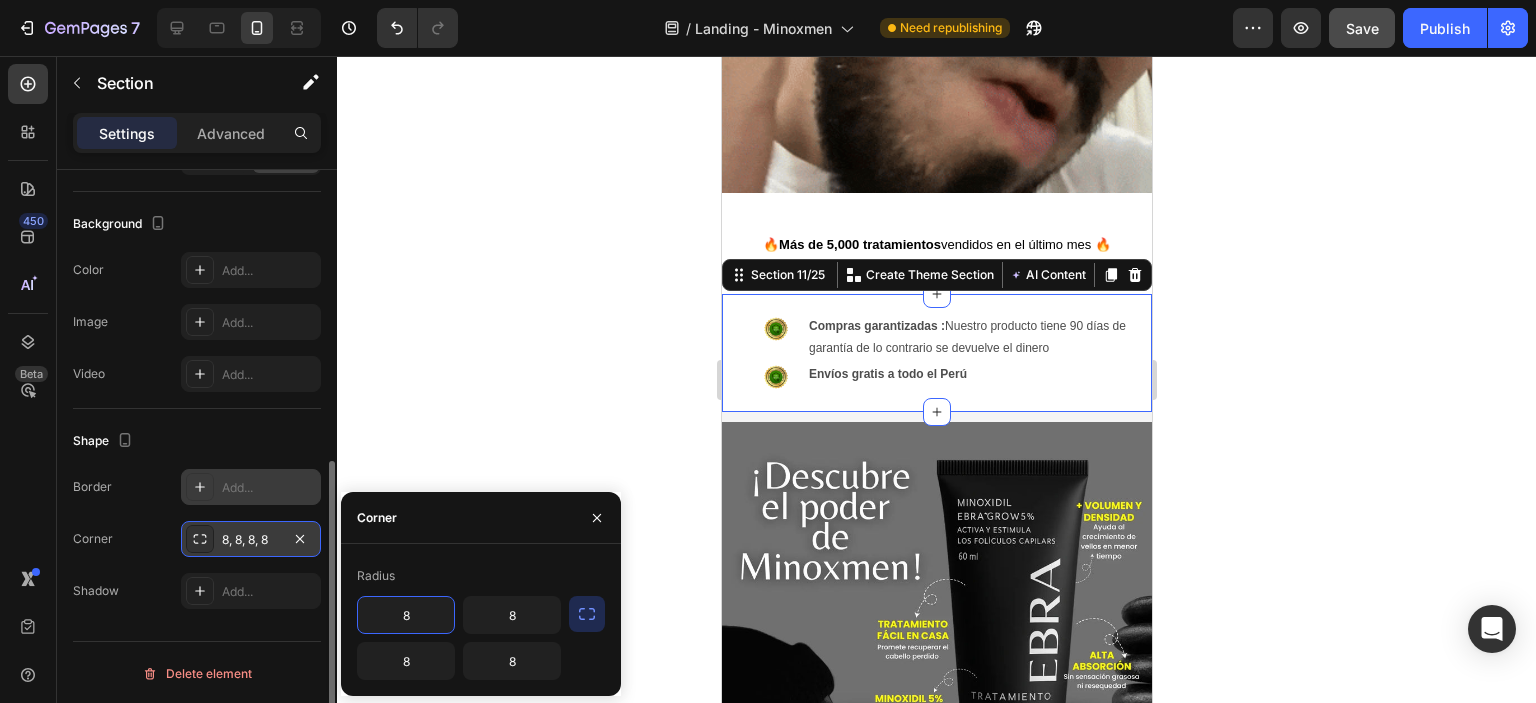 click on "8" at bounding box center [406, 615] 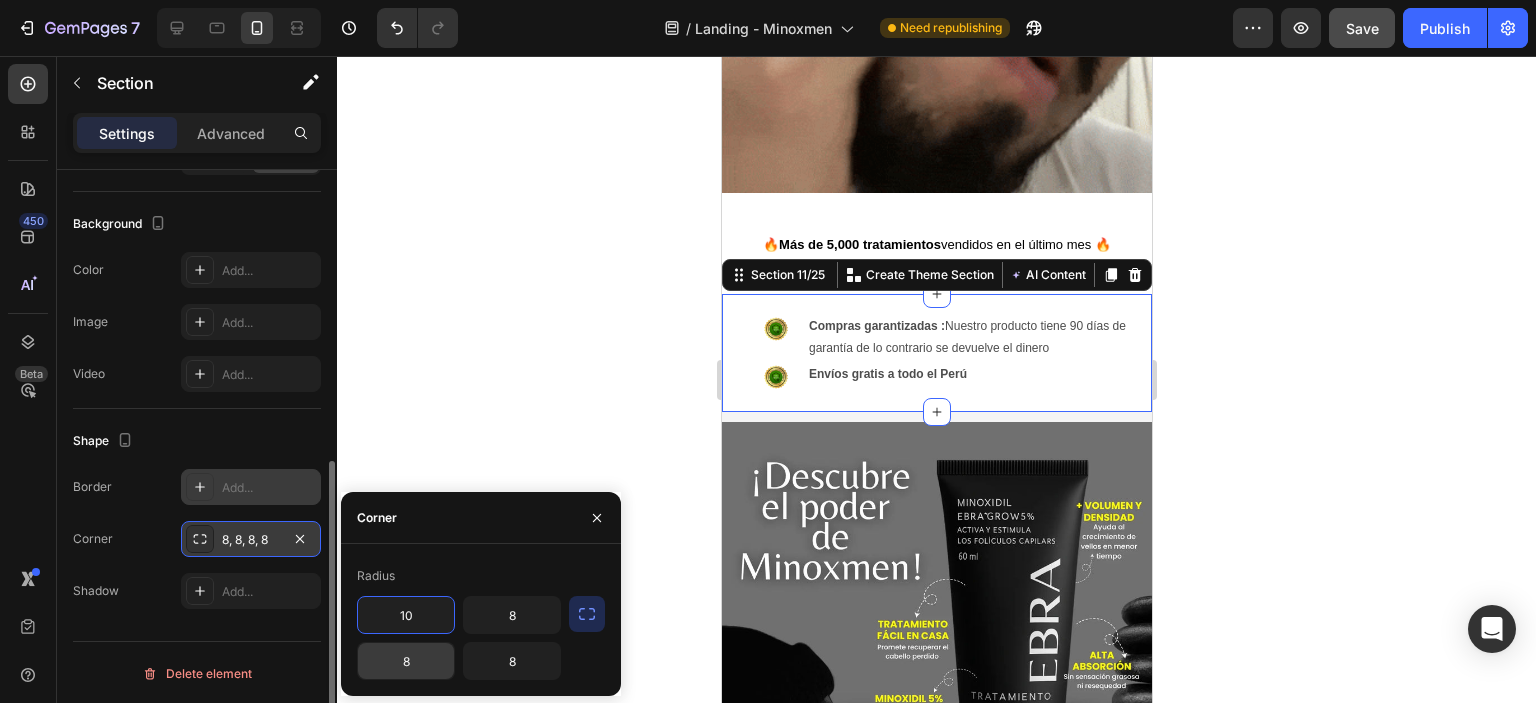 type on "10" 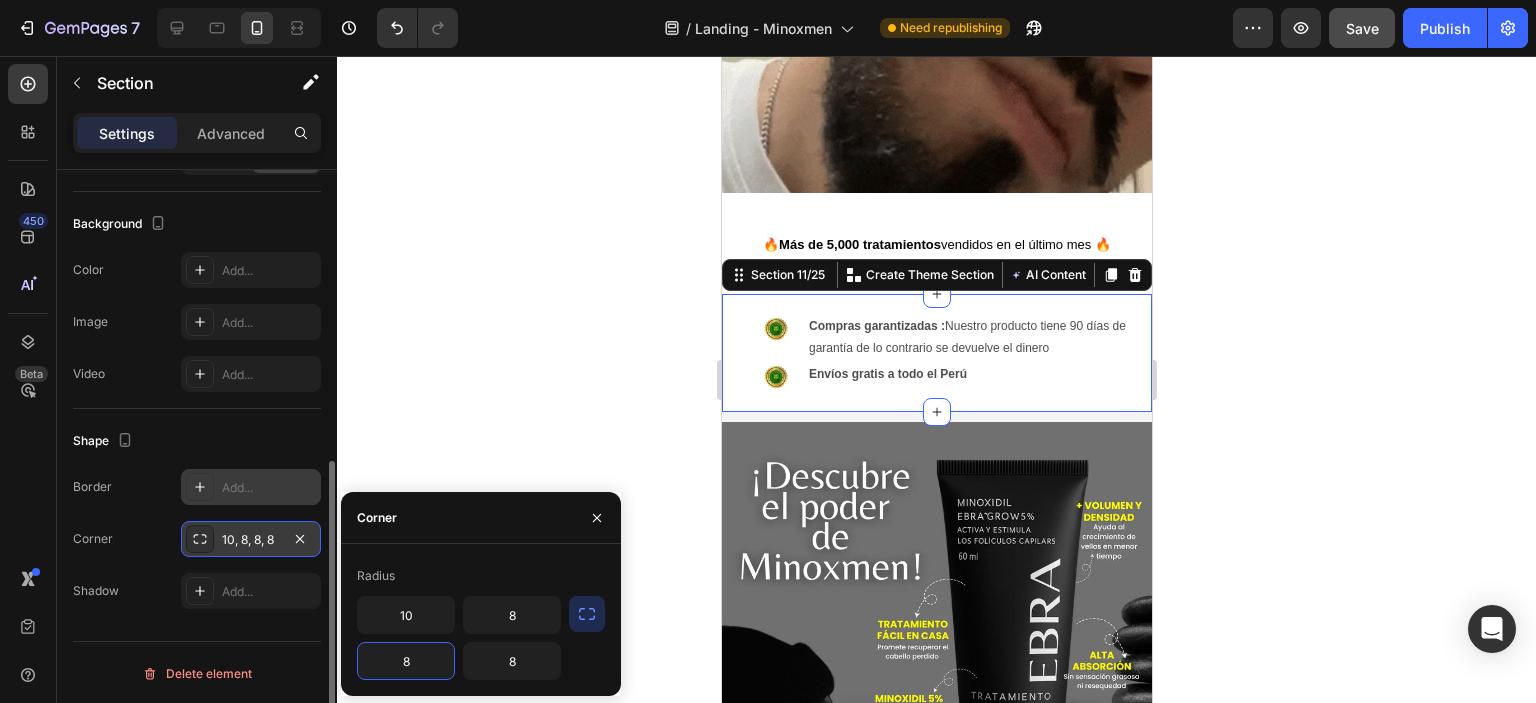 click on "8" at bounding box center (406, 661) 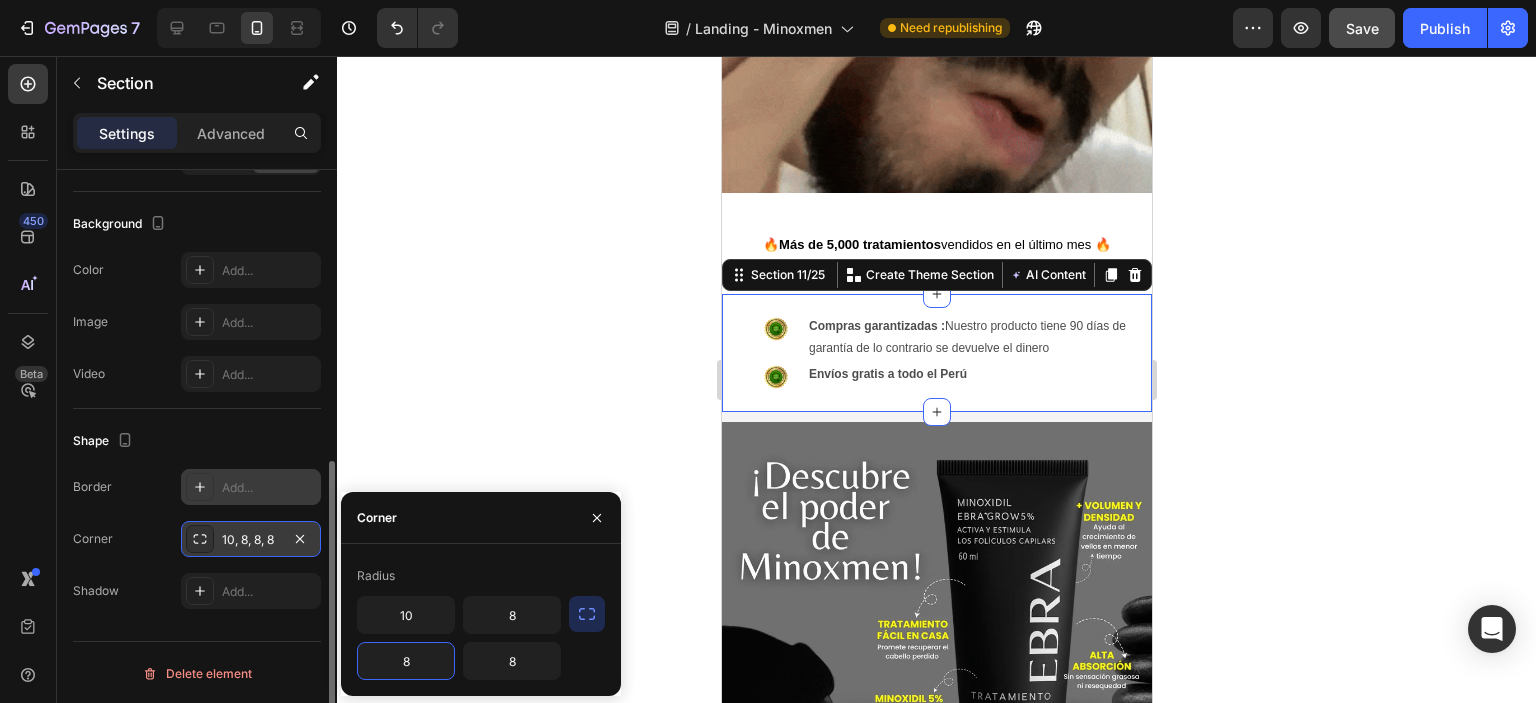 click on "8" at bounding box center [406, 661] 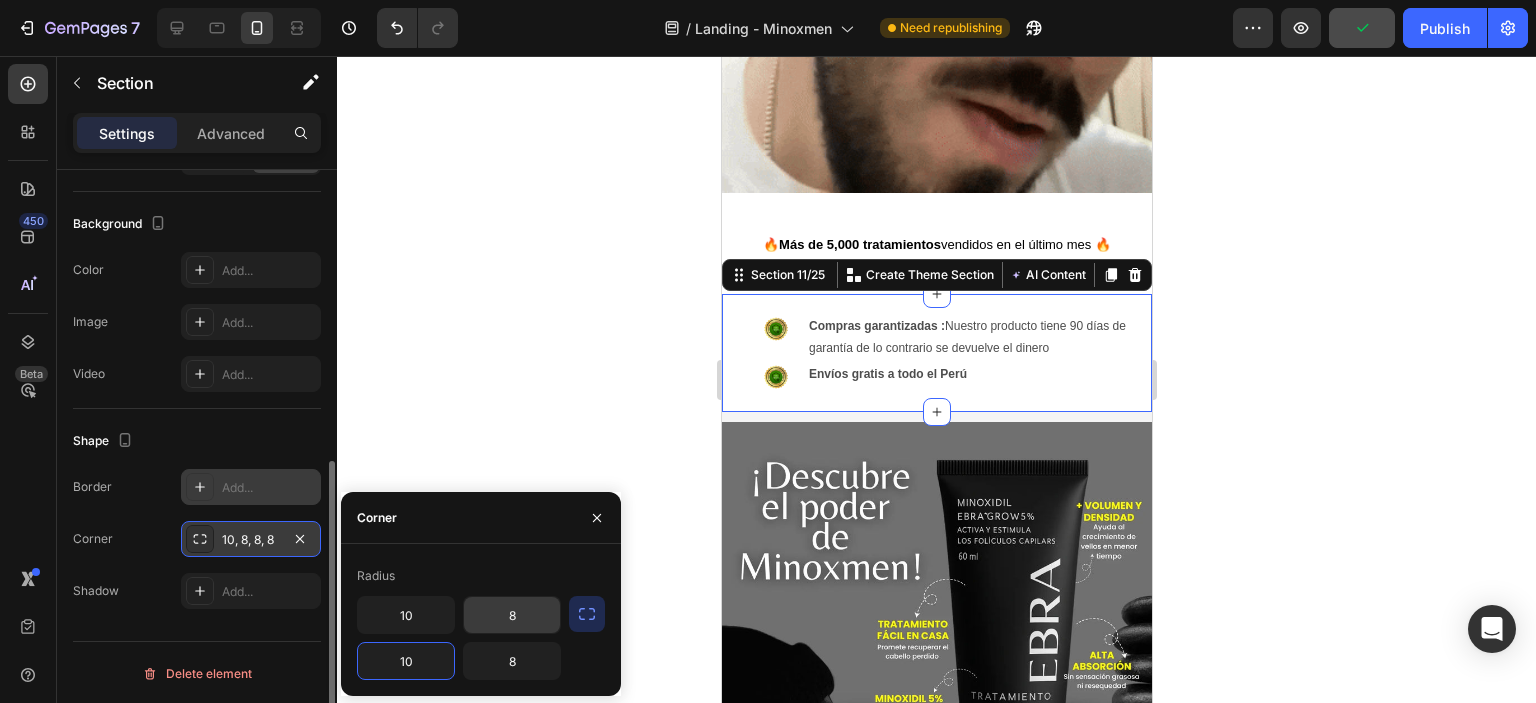 type on "10" 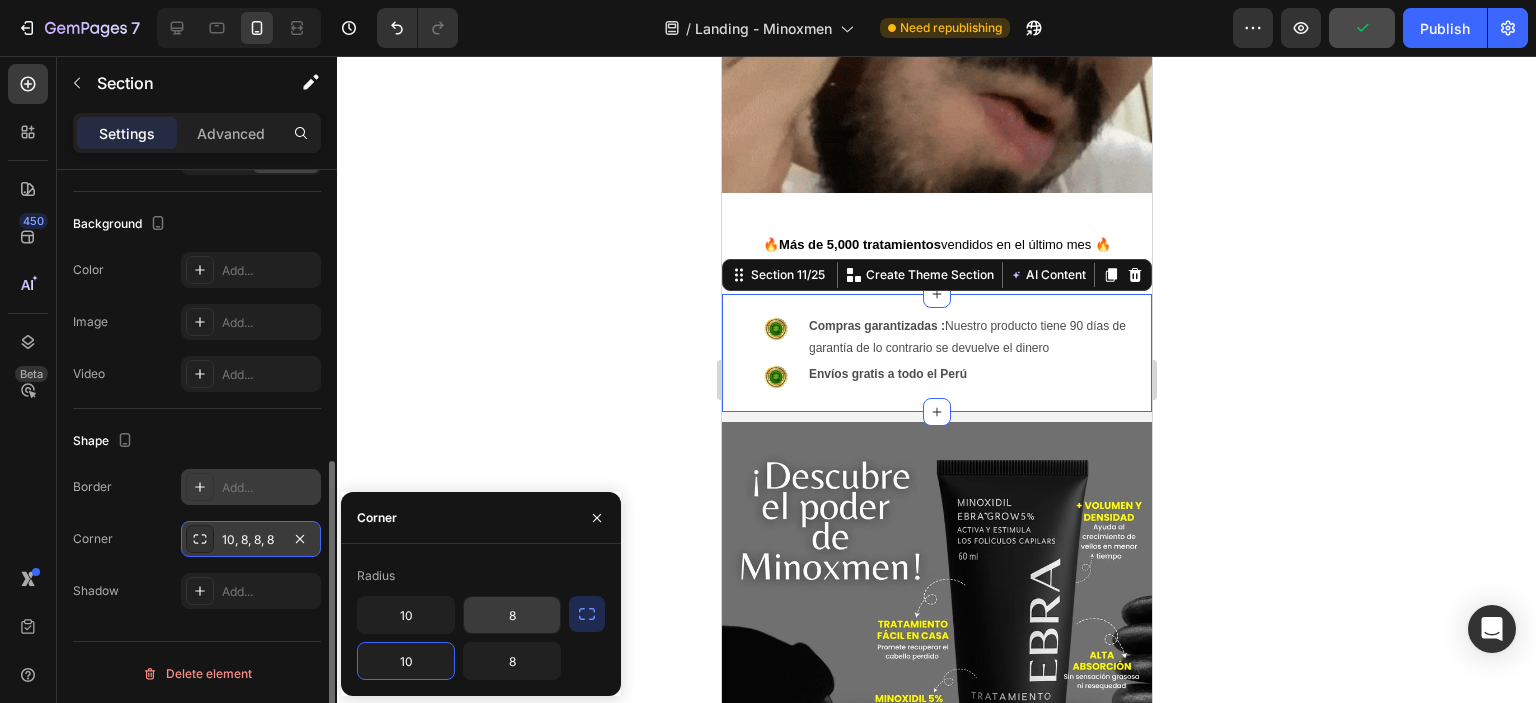 click on "8" at bounding box center [512, 615] 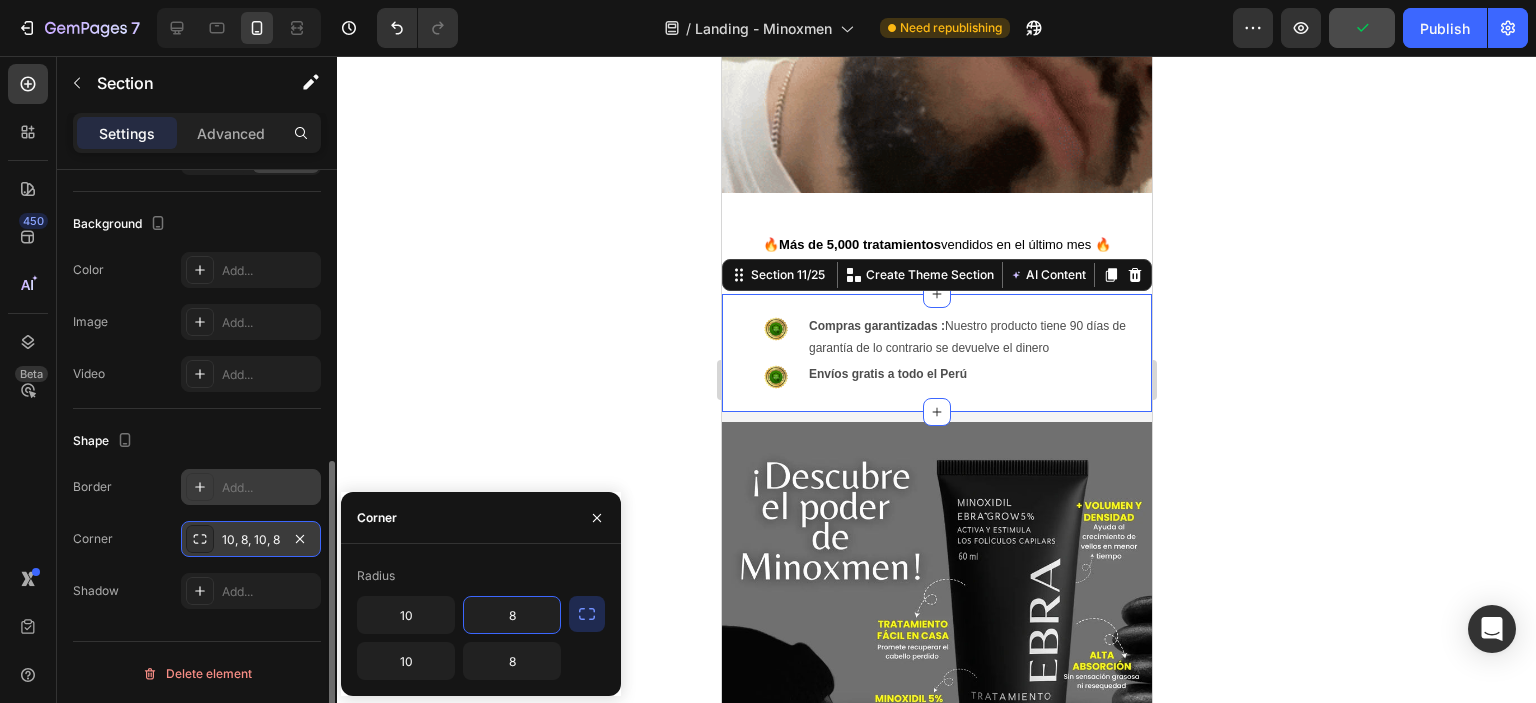 click on "8" at bounding box center (512, 615) 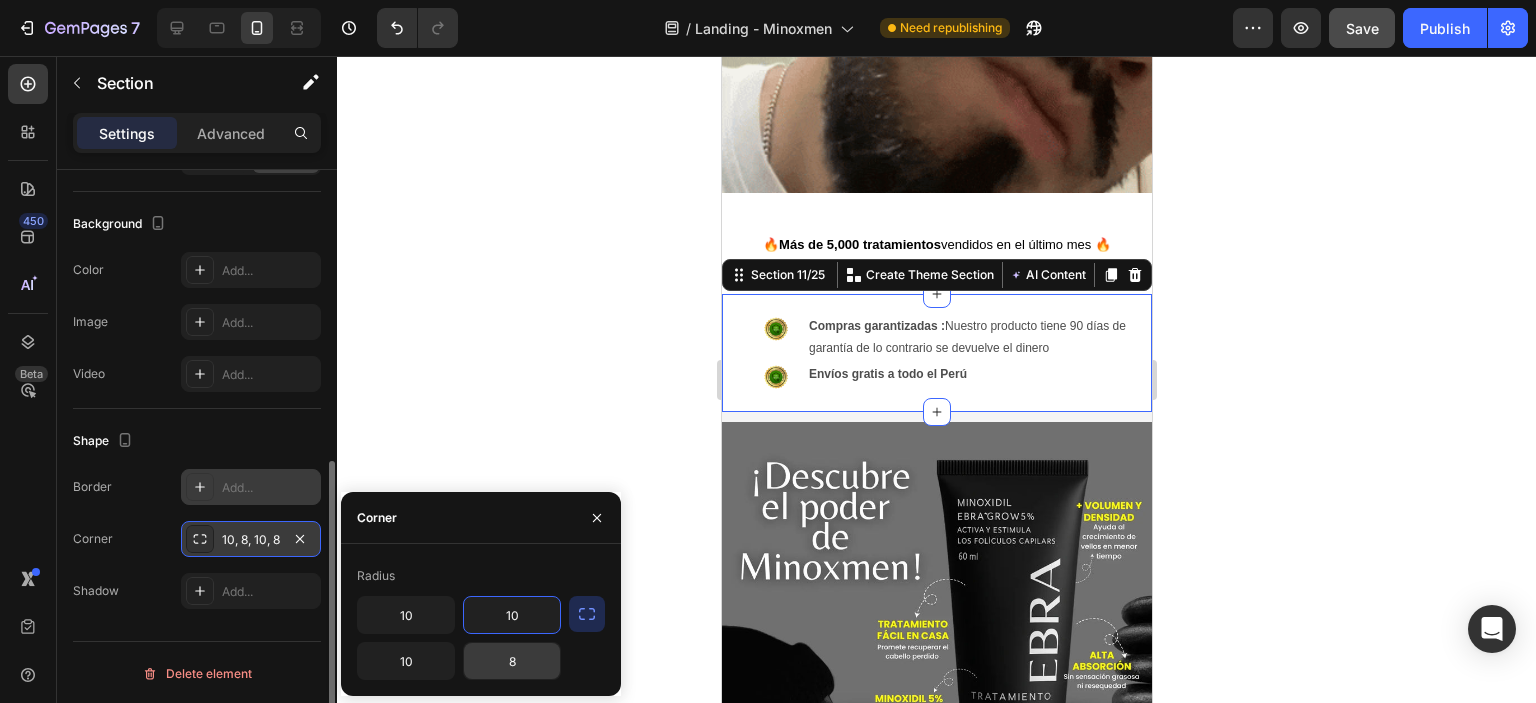 type on "10" 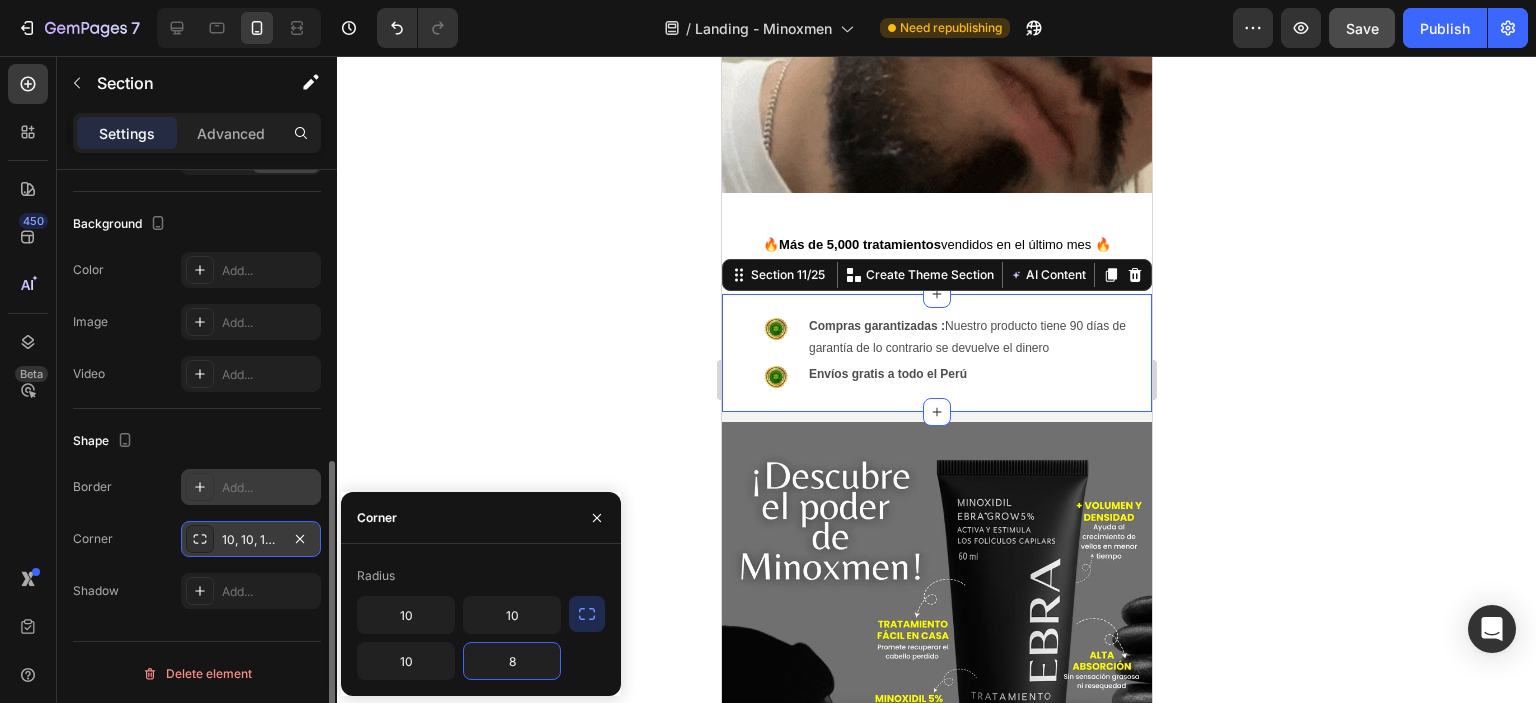 click on "8" at bounding box center (512, 661) 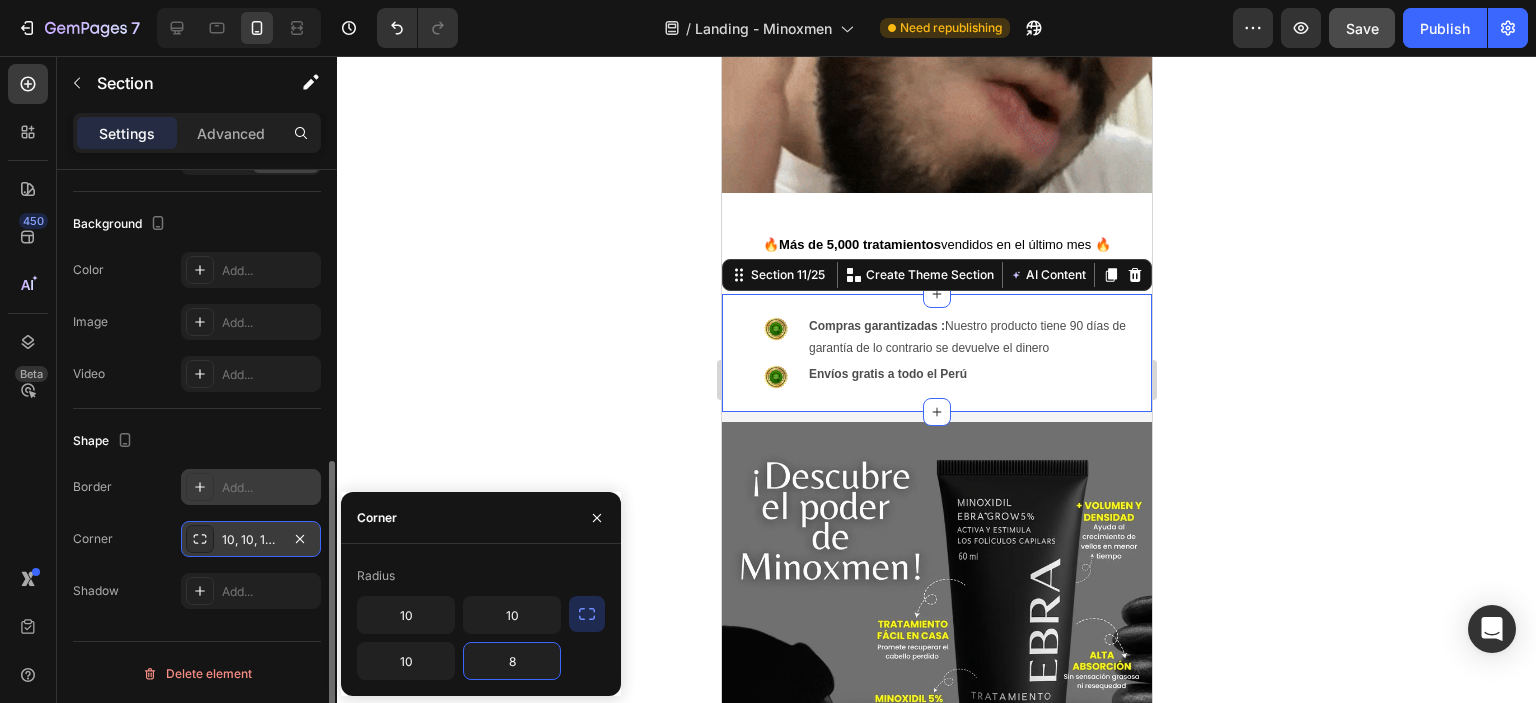 click on "8" at bounding box center (512, 661) 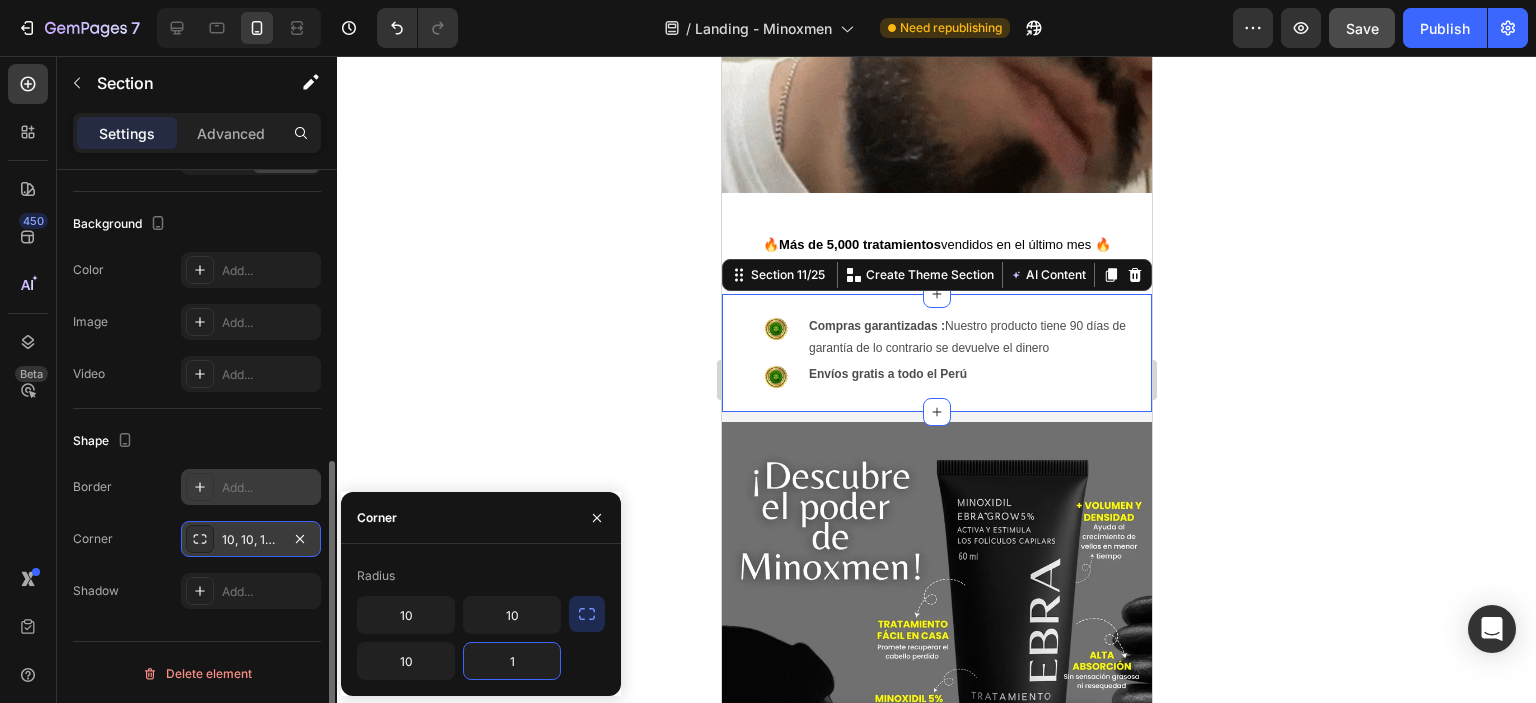 type on "10" 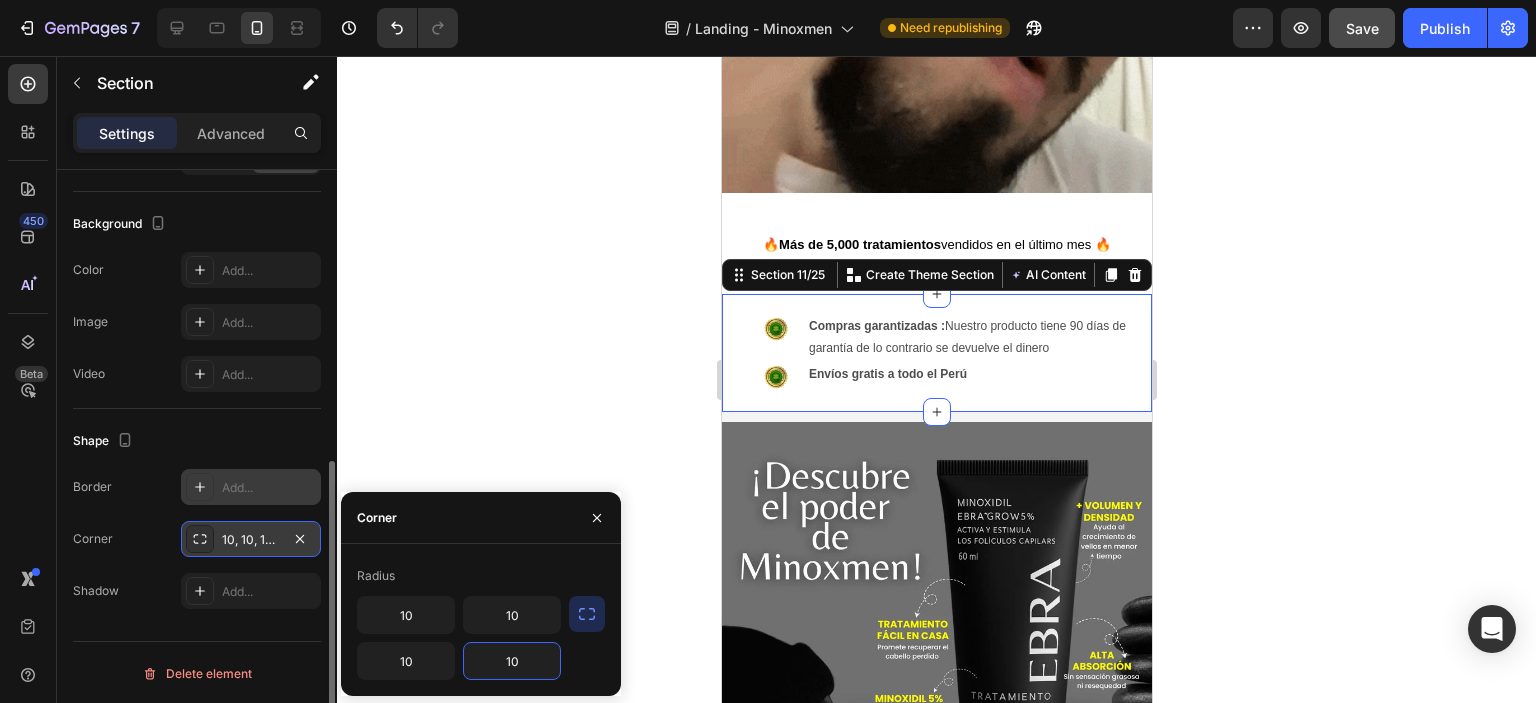 click 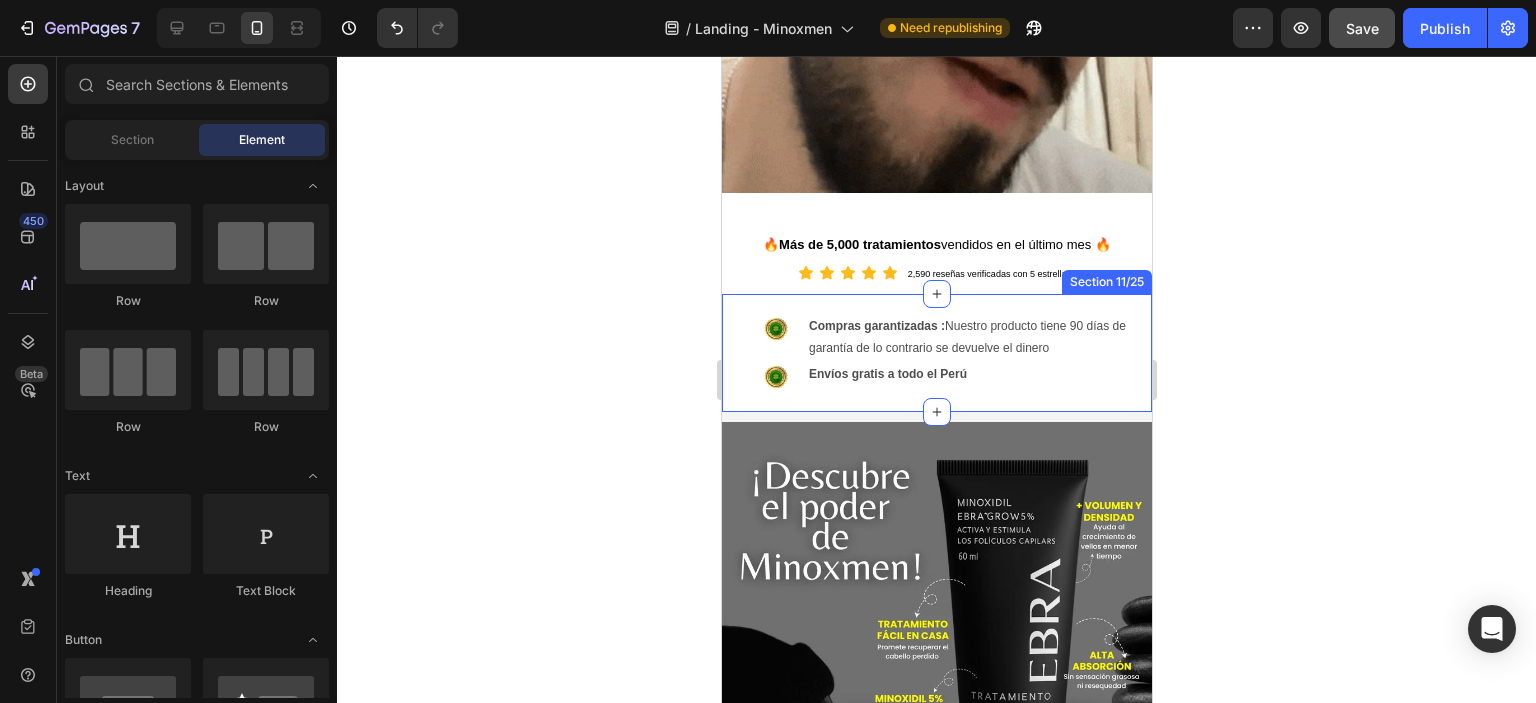 click on "Image Compras garantizadas :  Nuestro producto tiene 90 días de garantía de lo contrario se devuelve el dinero Text Block Row Image Envíos gratis a todo el Perú Text Block Row Section 11/25" at bounding box center [936, 352] 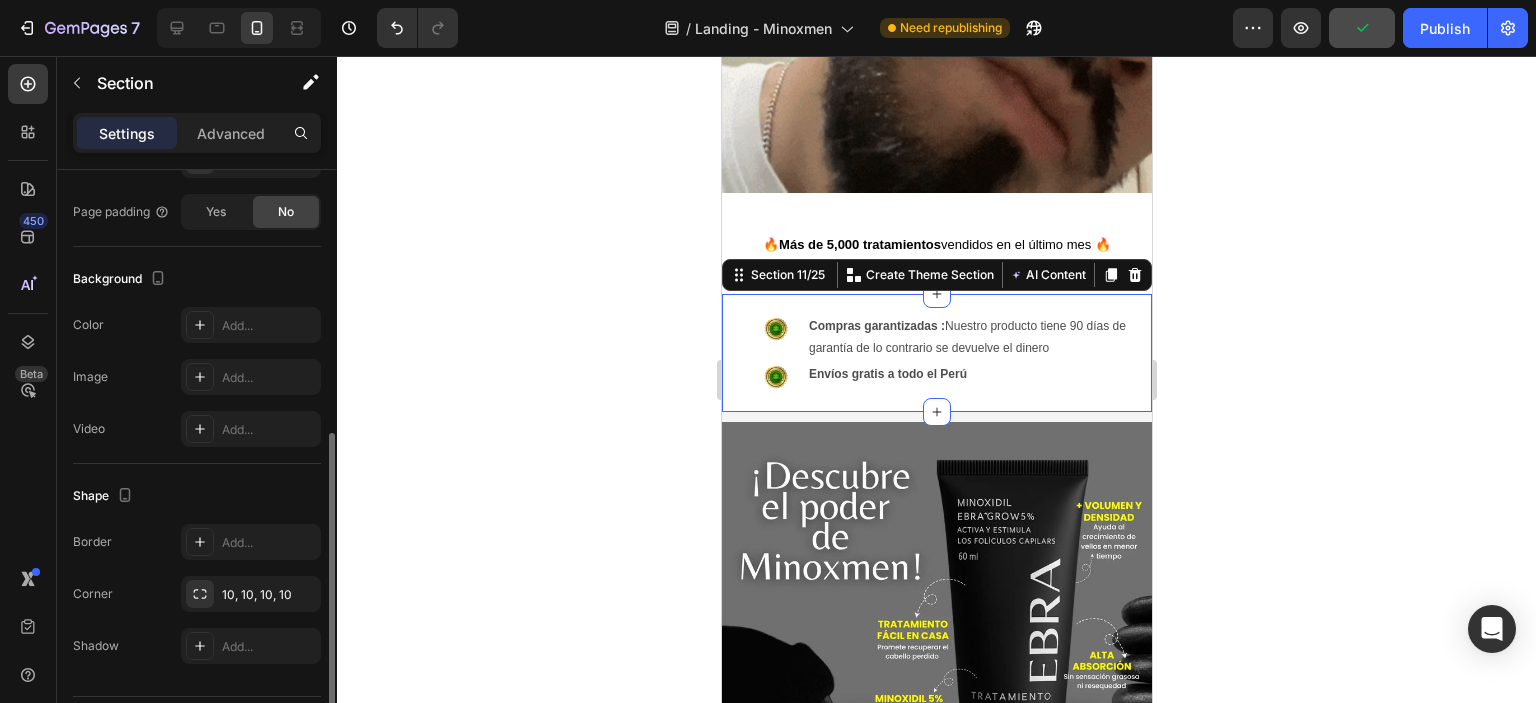 scroll, scrollTop: 576, scrollLeft: 0, axis: vertical 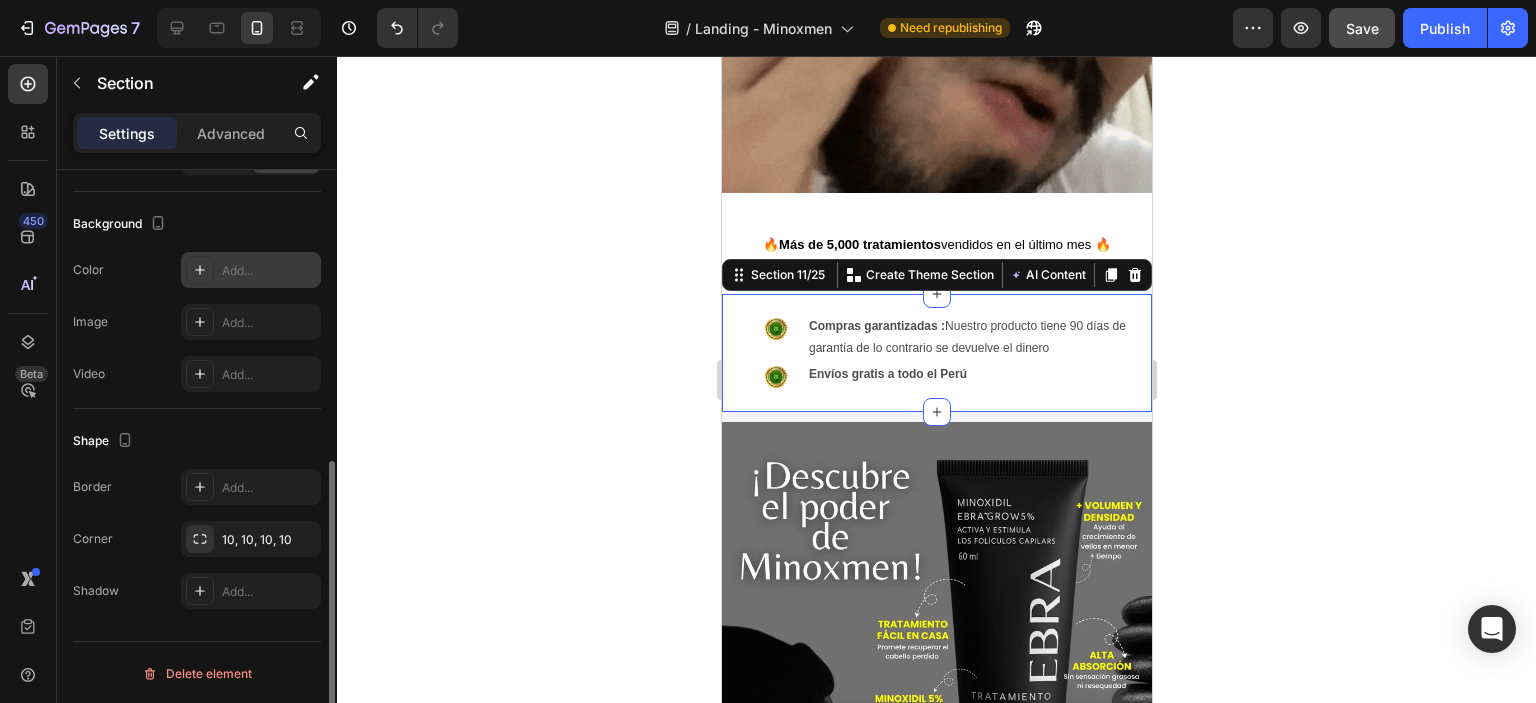 click on "Add..." at bounding box center [251, 270] 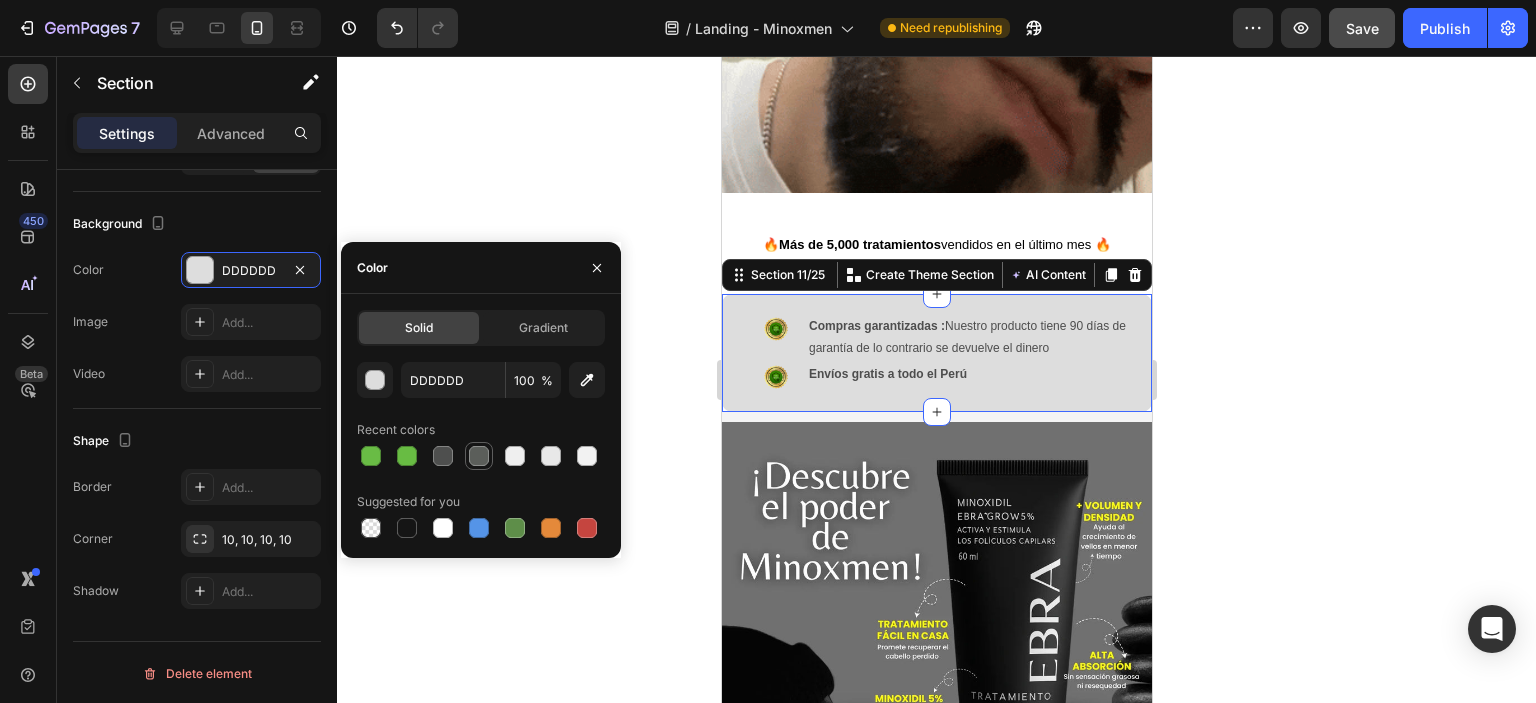 click at bounding box center [479, 456] 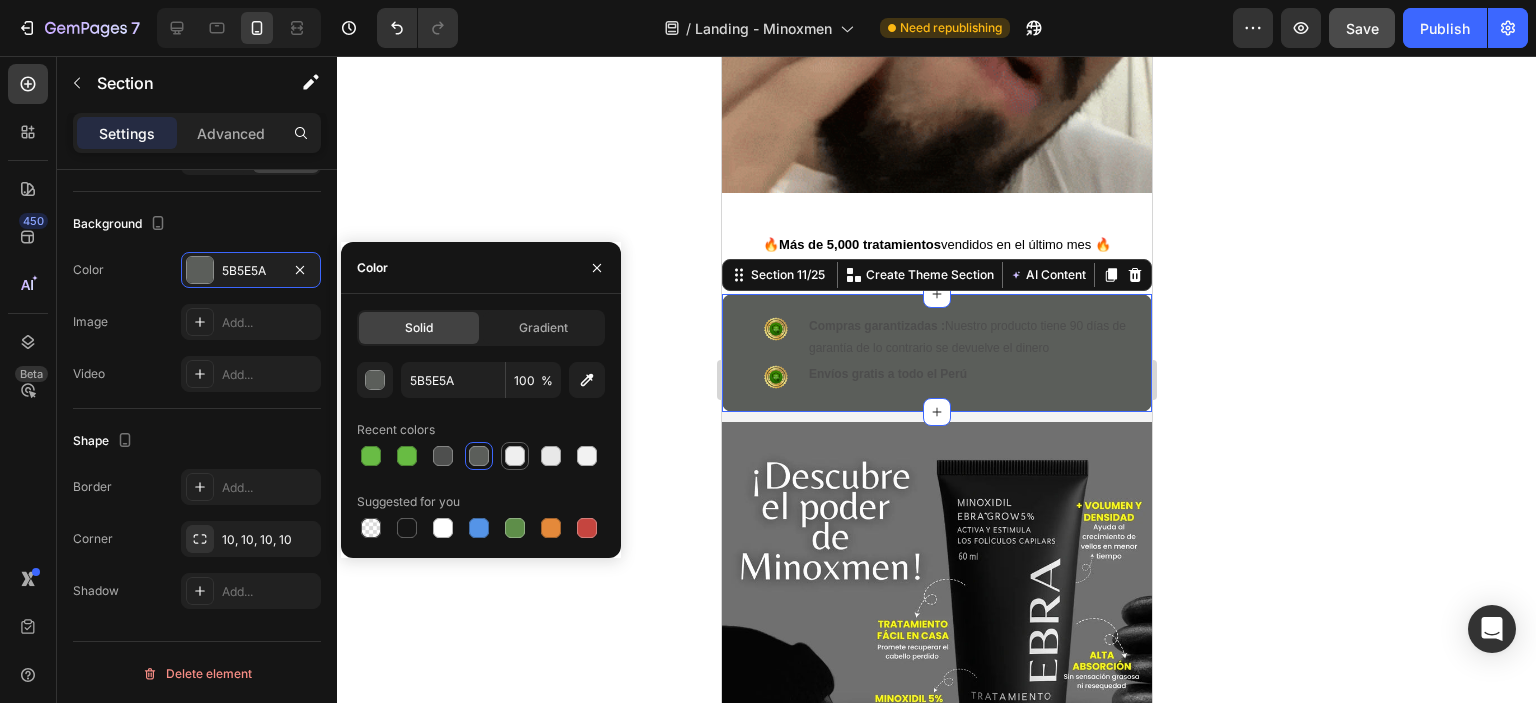 click at bounding box center [515, 456] 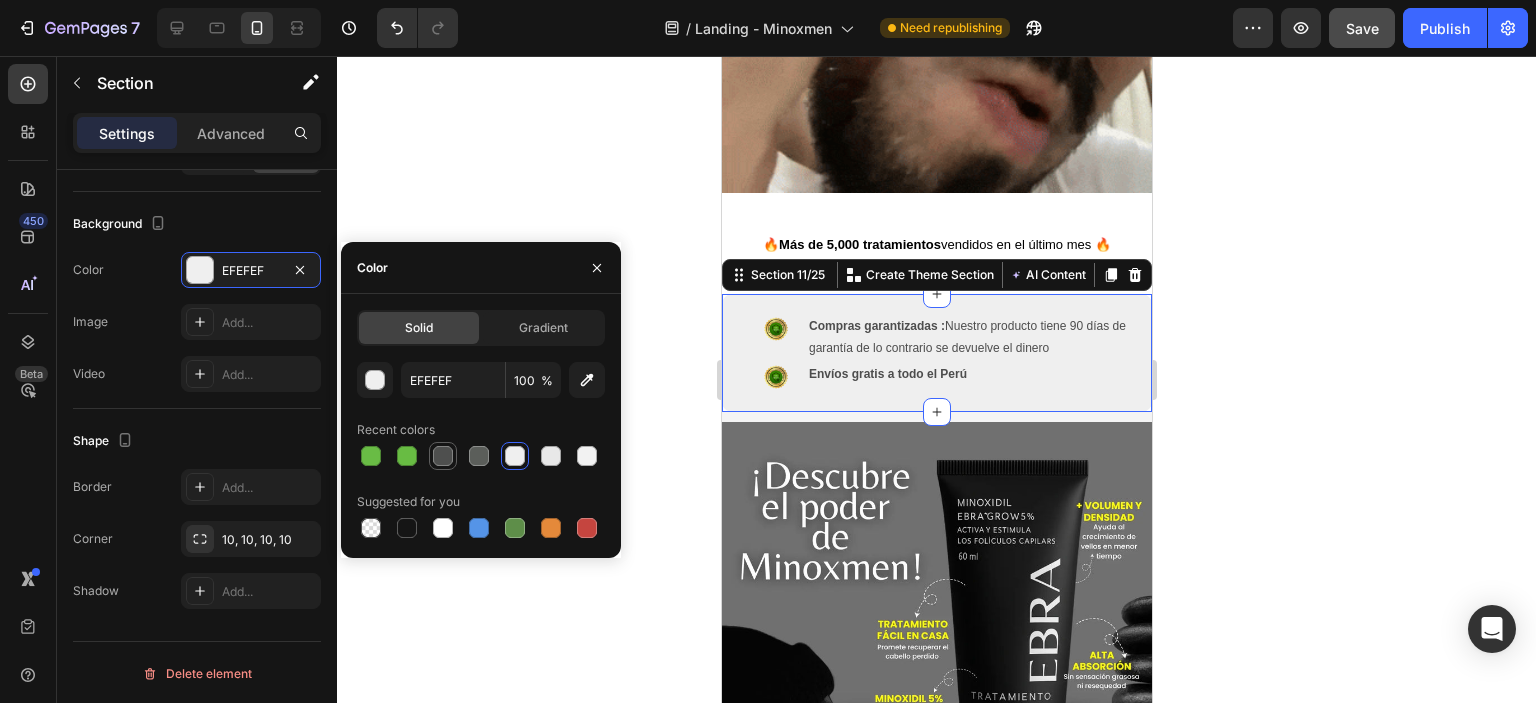 click at bounding box center (443, 456) 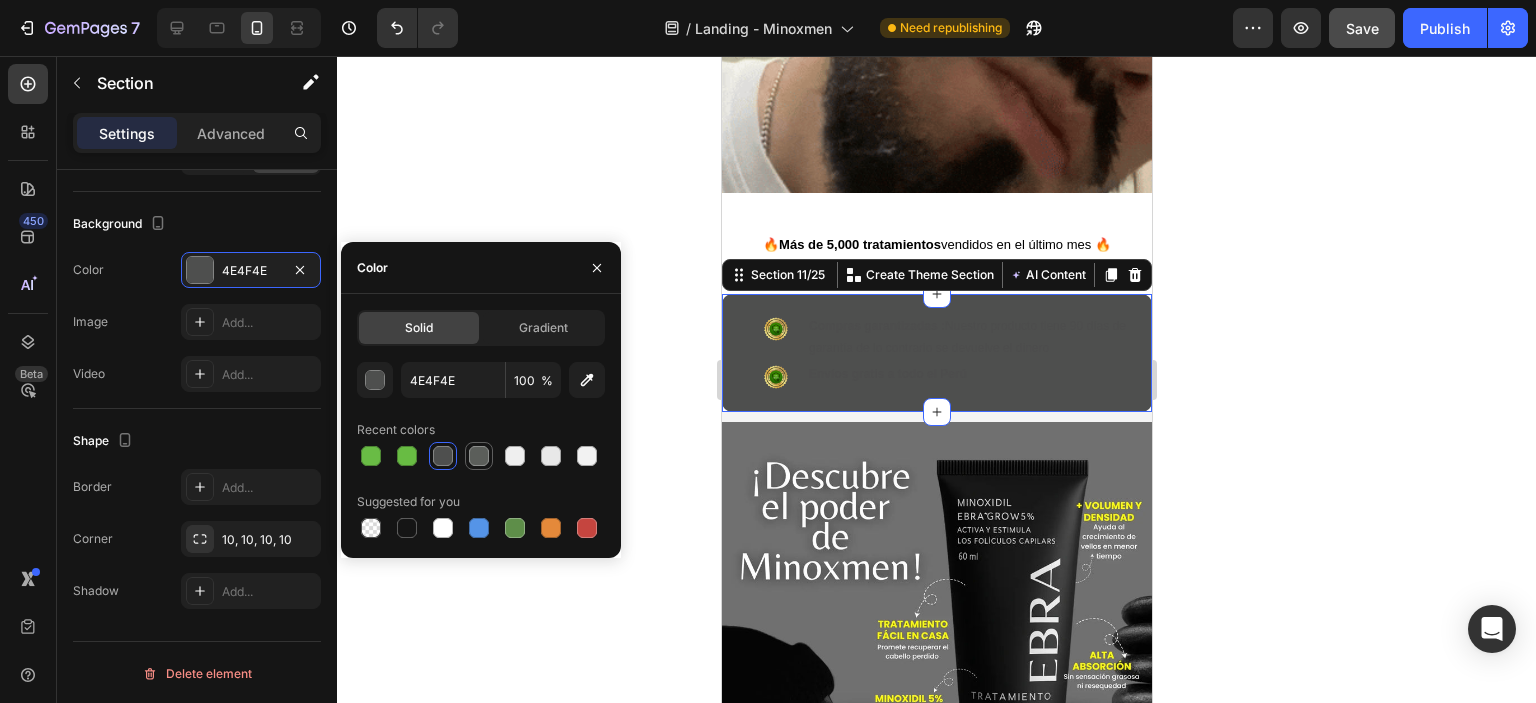 click at bounding box center (479, 456) 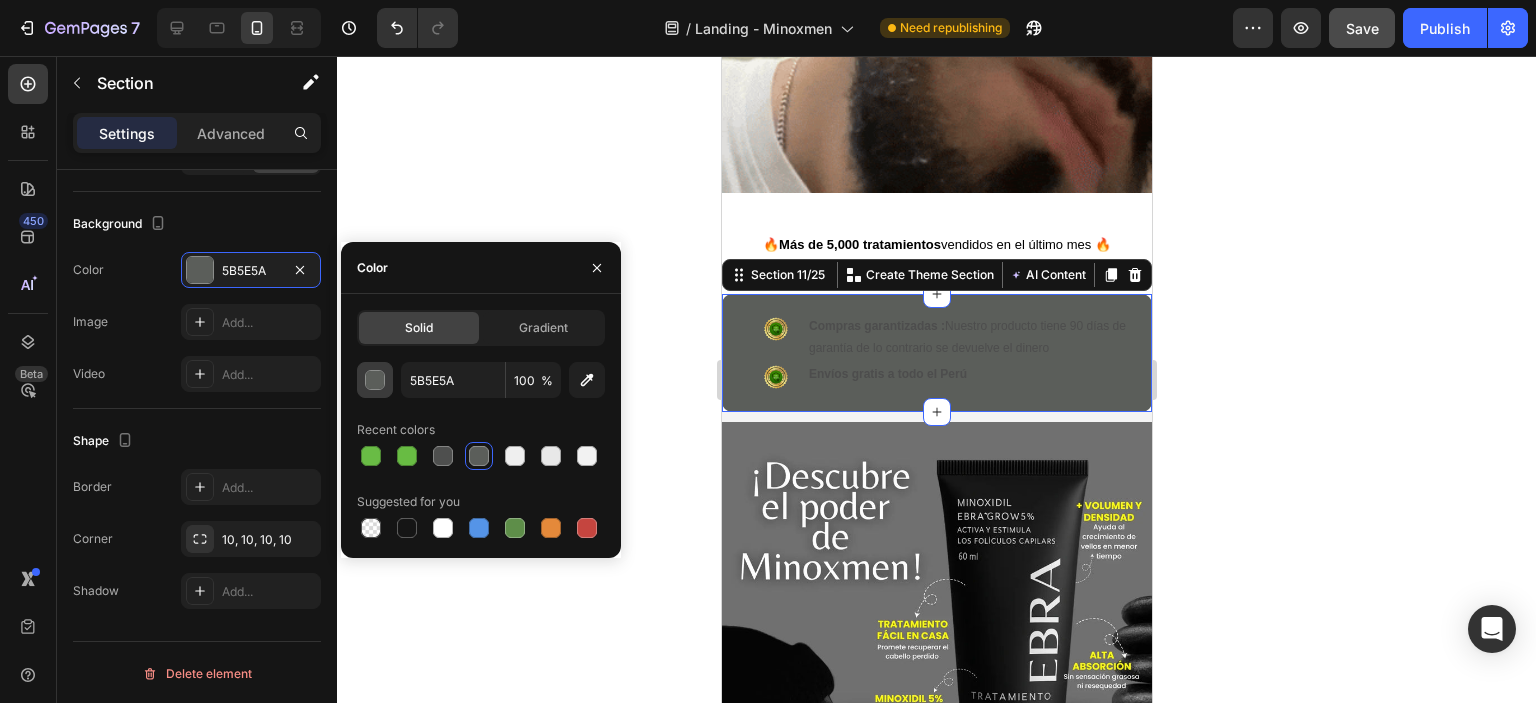 click at bounding box center [376, 381] 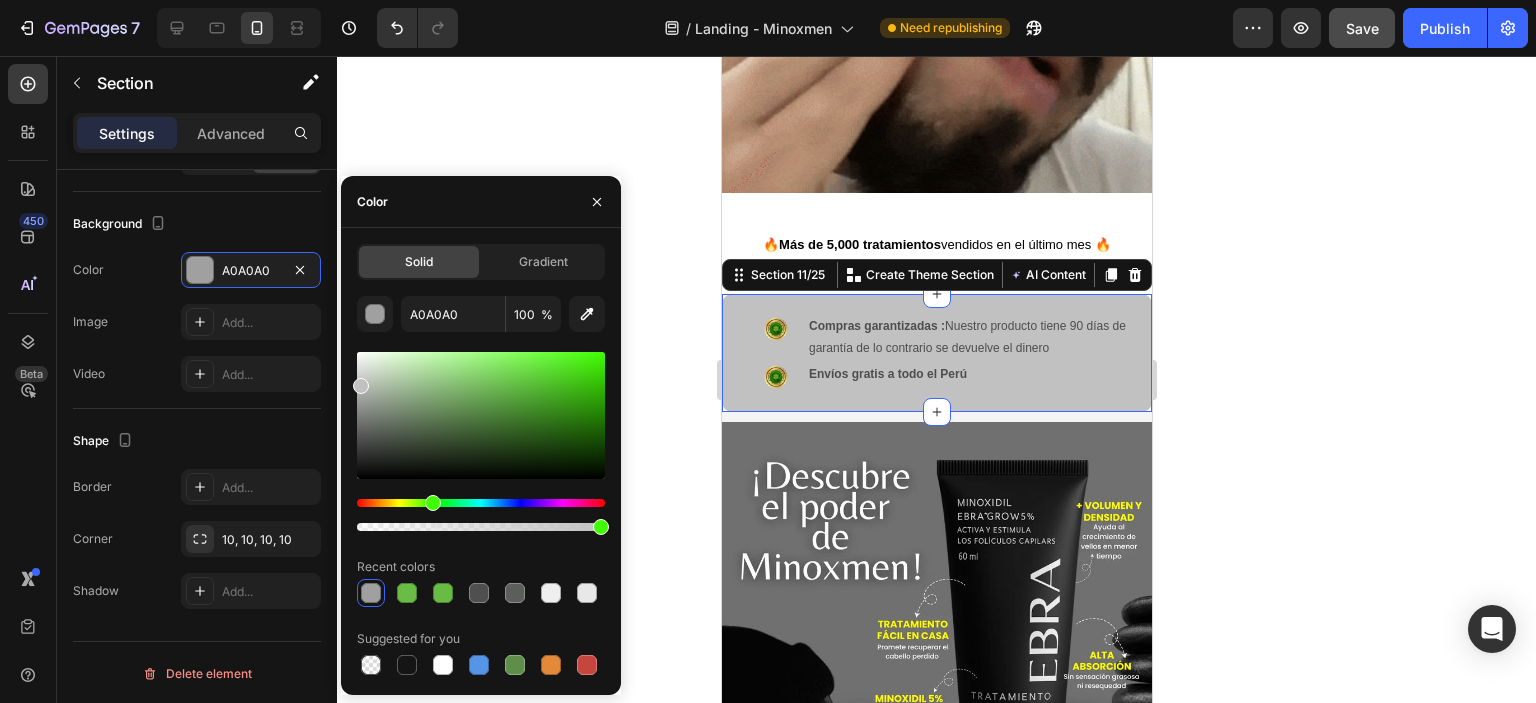 drag, startPoint x: 371, startPoint y: 440, endPoint x: 342, endPoint y: 382, distance: 64.84597 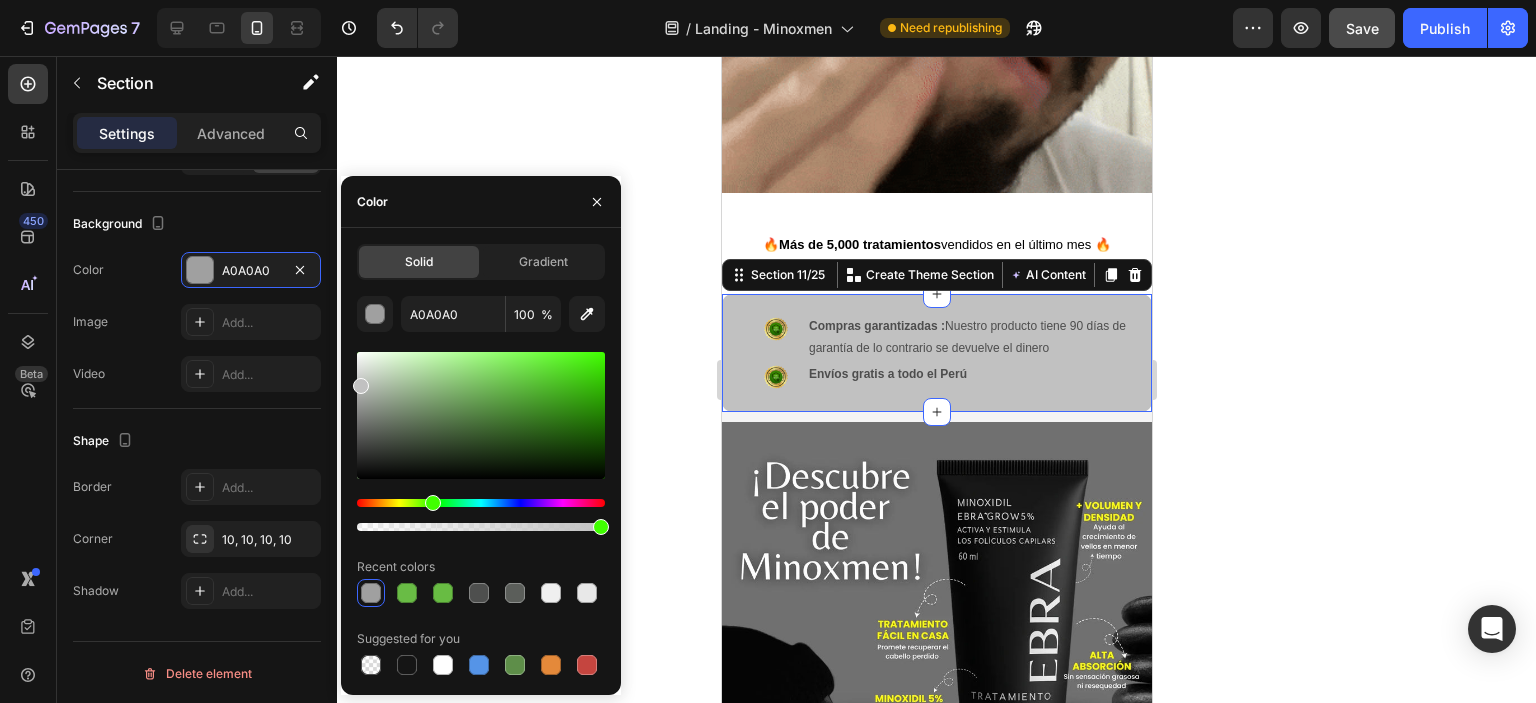 click on "Solid Gradient A0A0A0 100 % Recent colors Suggested for you" at bounding box center (481, 461) 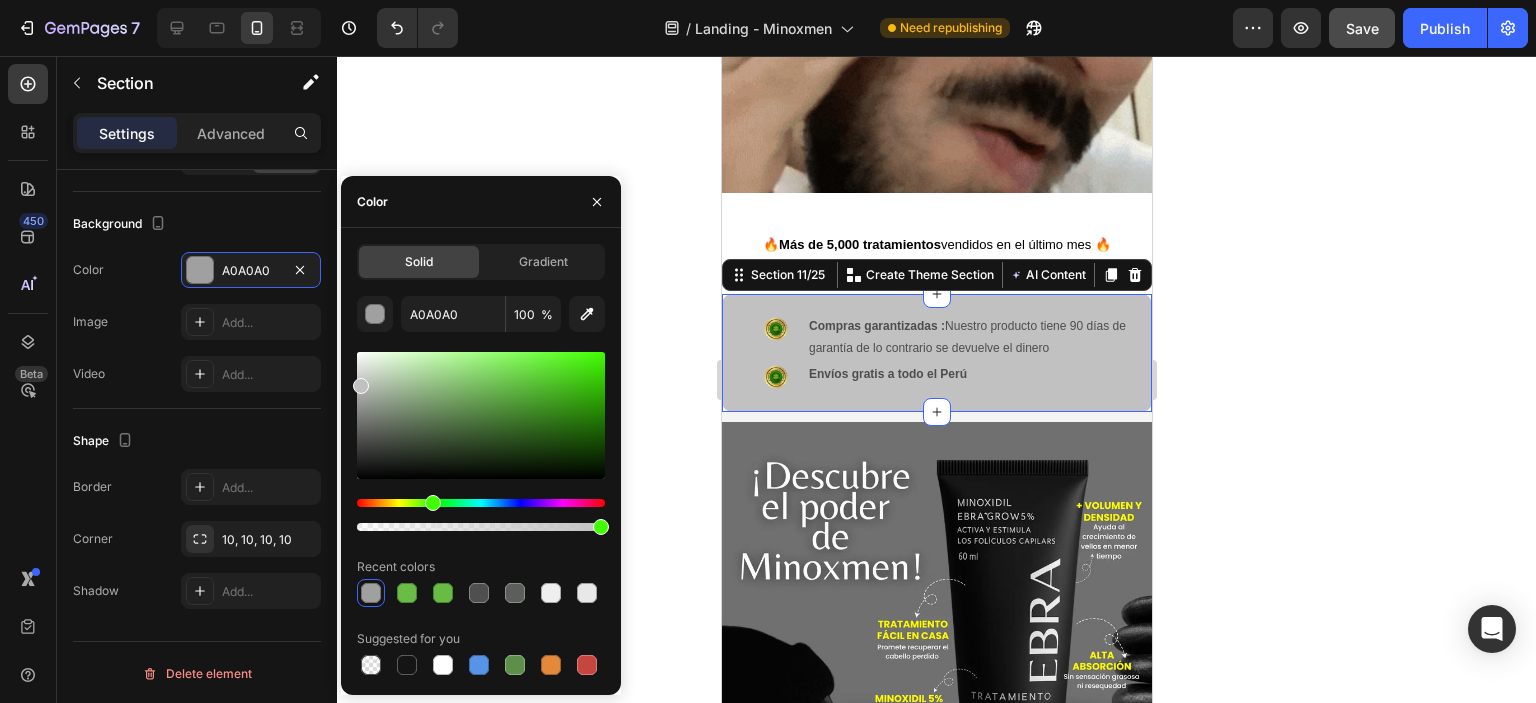 type on "C1C1C1" 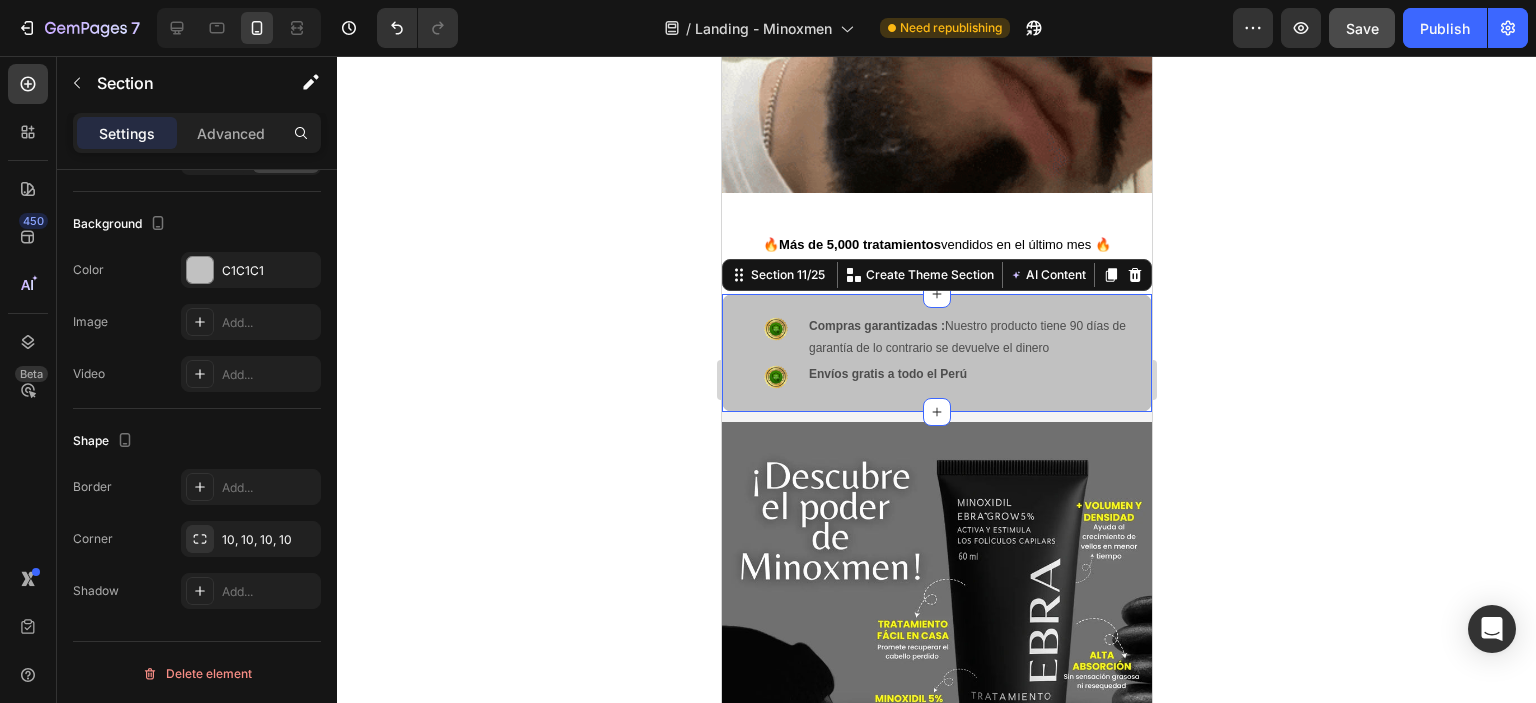 click 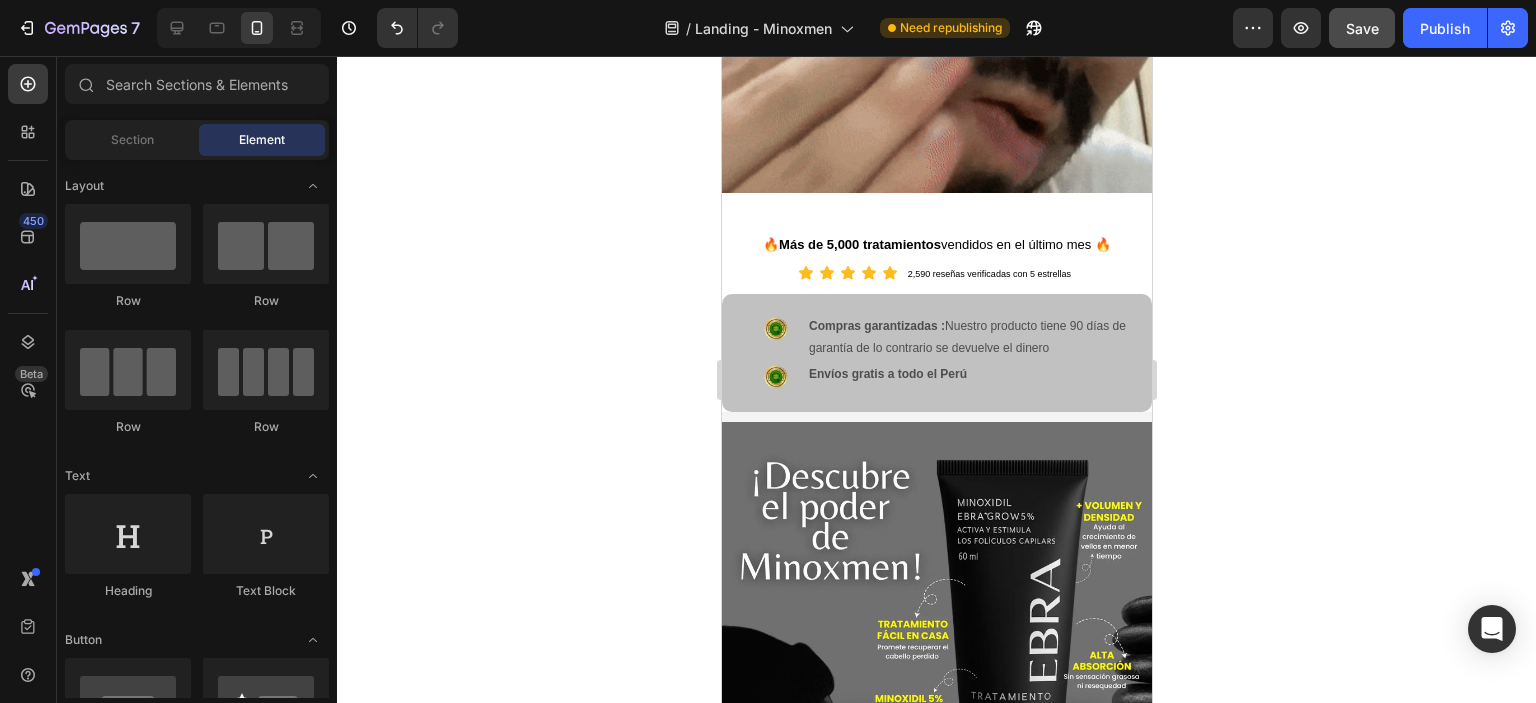 click 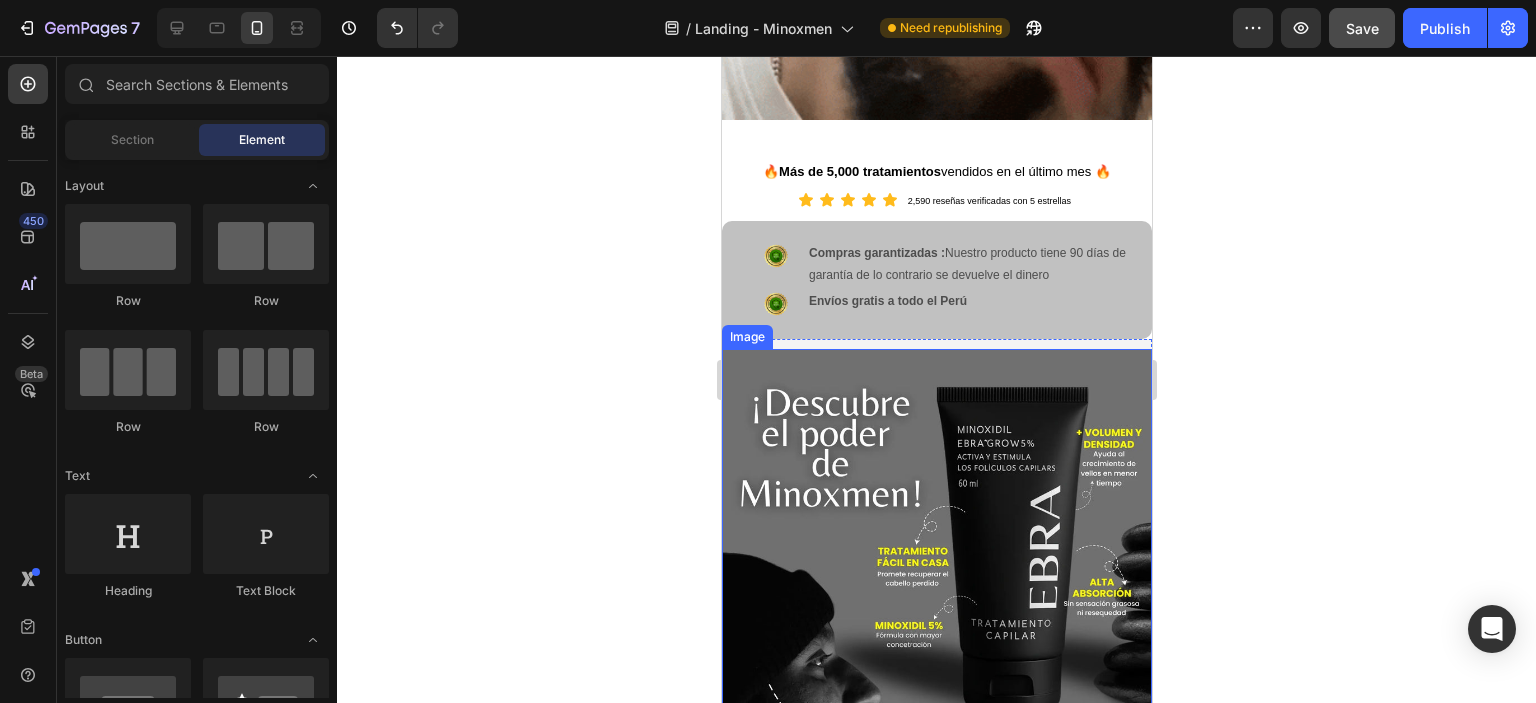scroll, scrollTop: 1346, scrollLeft: 0, axis: vertical 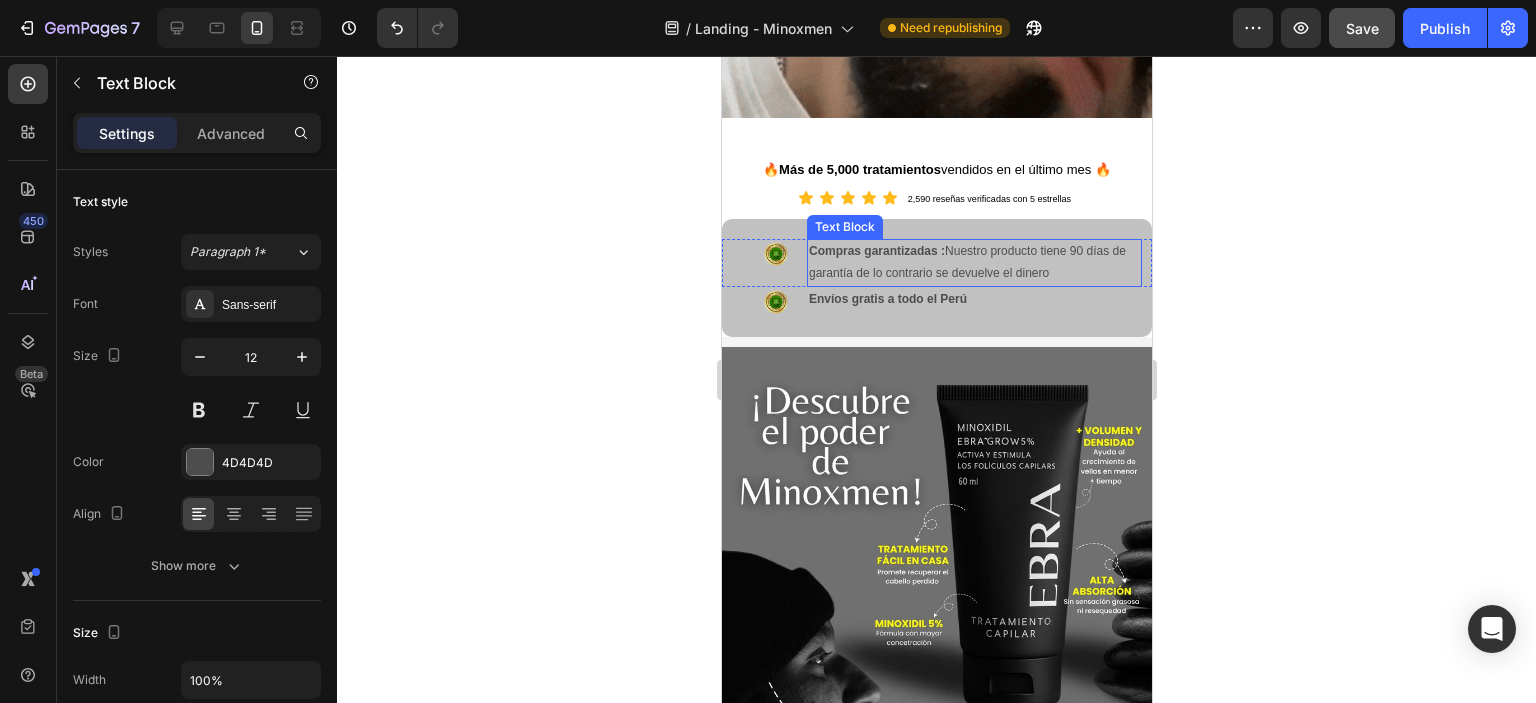 click on "Compras garantizadas :  Nuestro producto tiene 90 días de garantía de lo contrario se devuelve el dinero" at bounding box center (968, 262) 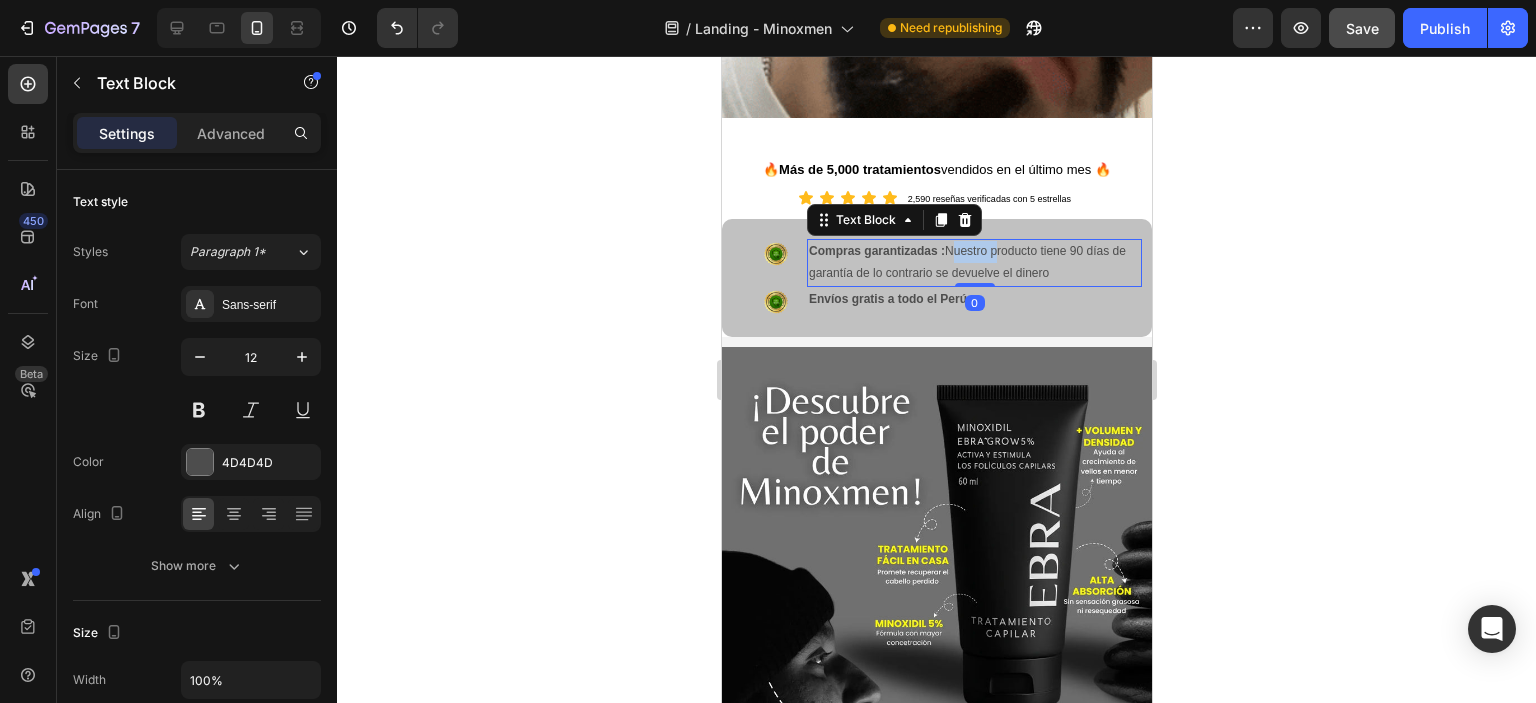 click on "Compras garantizadas :  Nuestro producto tiene 90 días de garantía de lo contrario se devuelve el dinero" at bounding box center (968, 262) 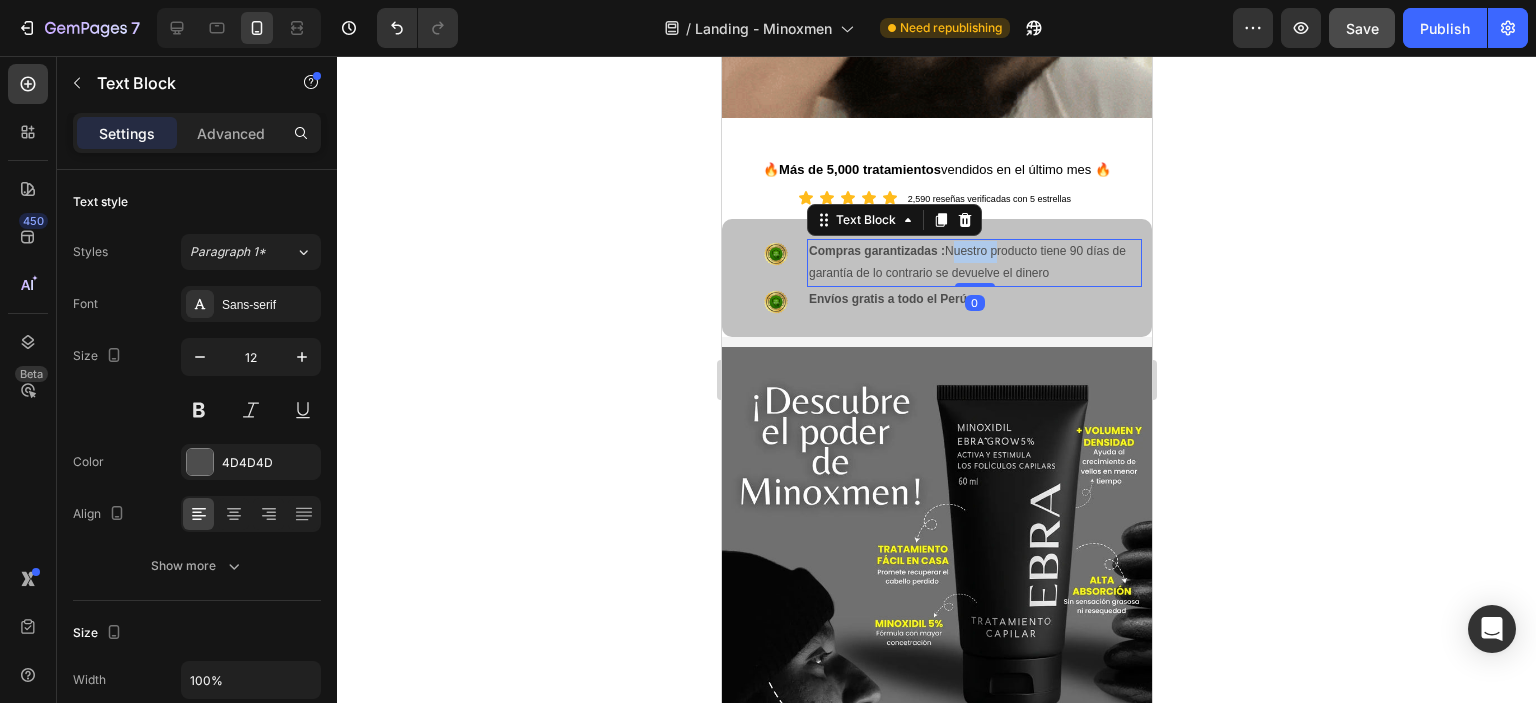 click on "Compras garantizadas :  Nuestro producto tiene 90 días de garantía de lo contrario se devuelve el dinero" at bounding box center [968, 262] 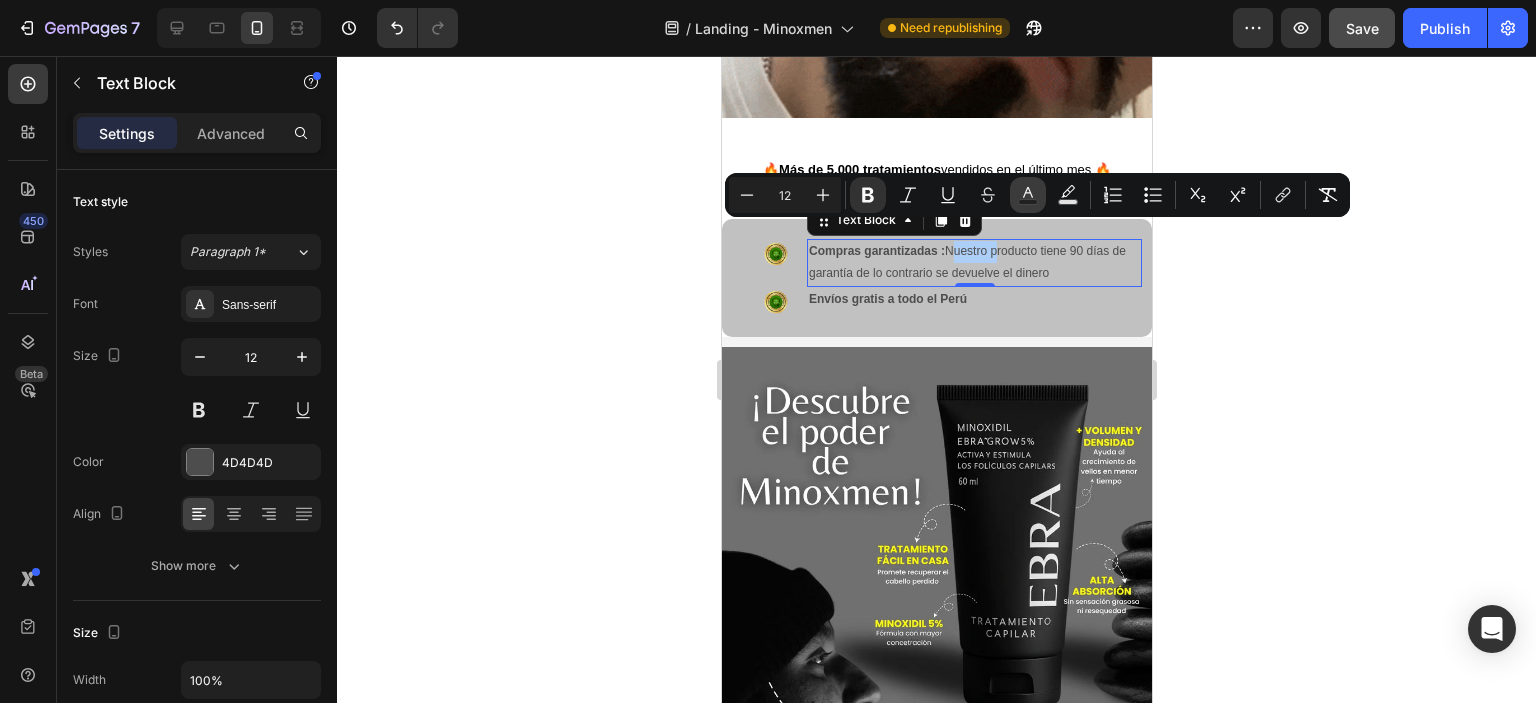 click on "Text Color" at bounding box center (1028, 195) 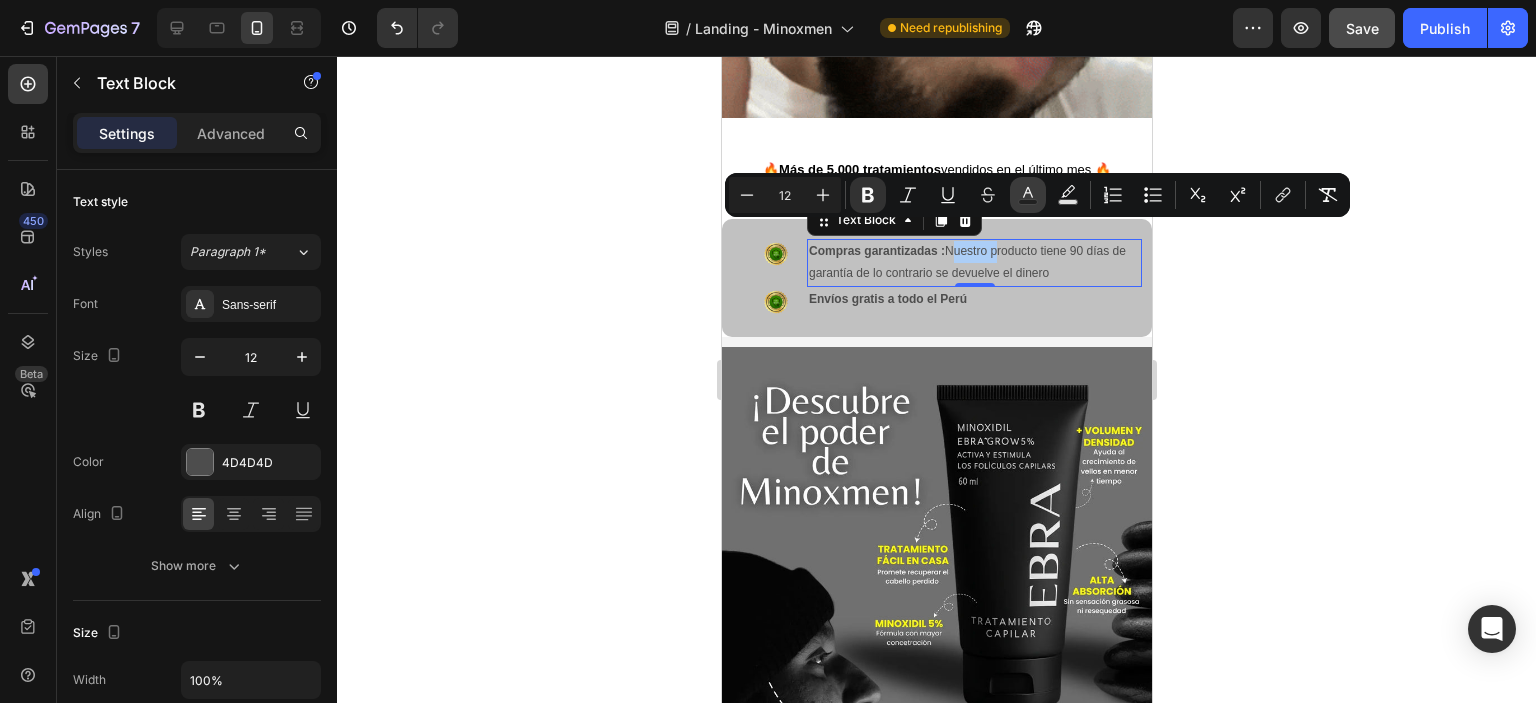 type on "4D4D4D" 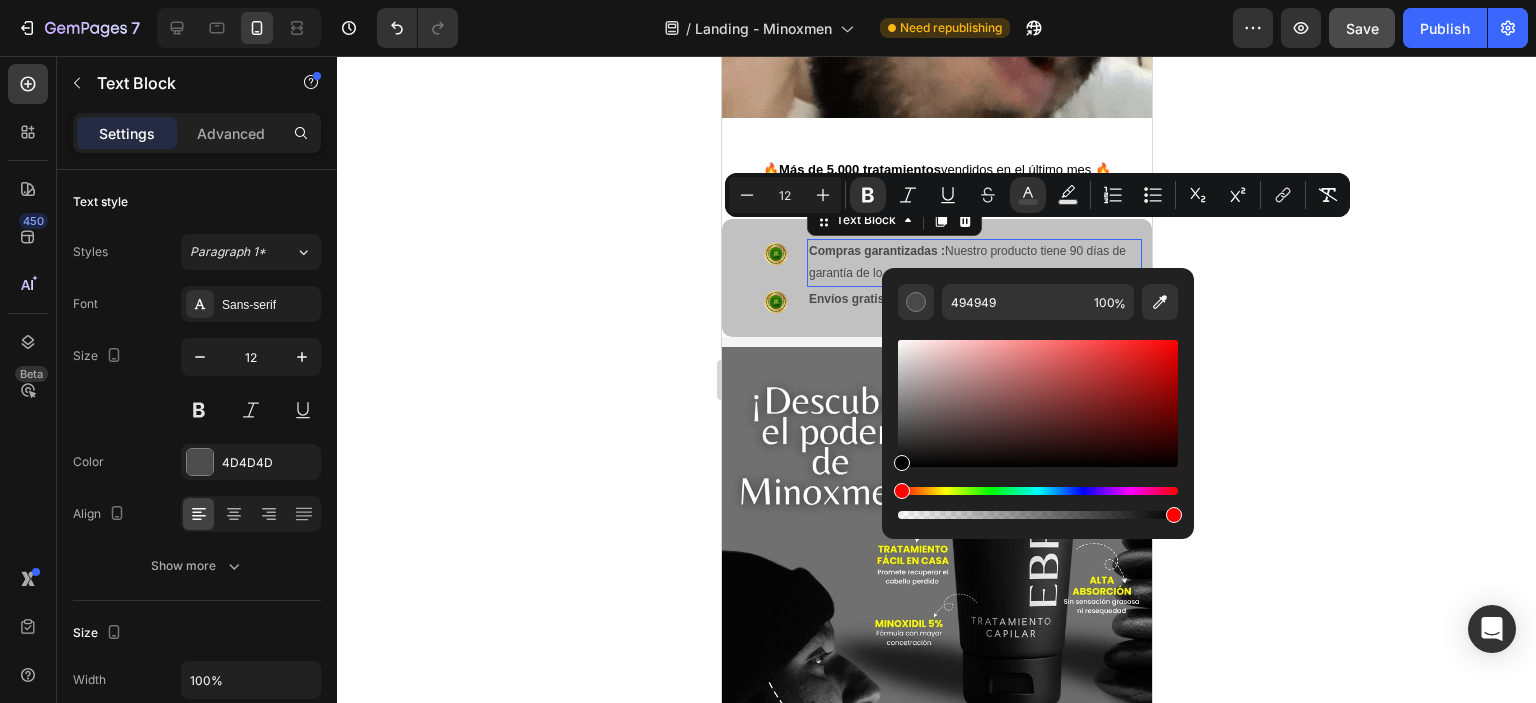 drag, startPoint x: 897, startPoint y: 430, endPoint x: 894, endPoint y: 479, distance: 49.09175 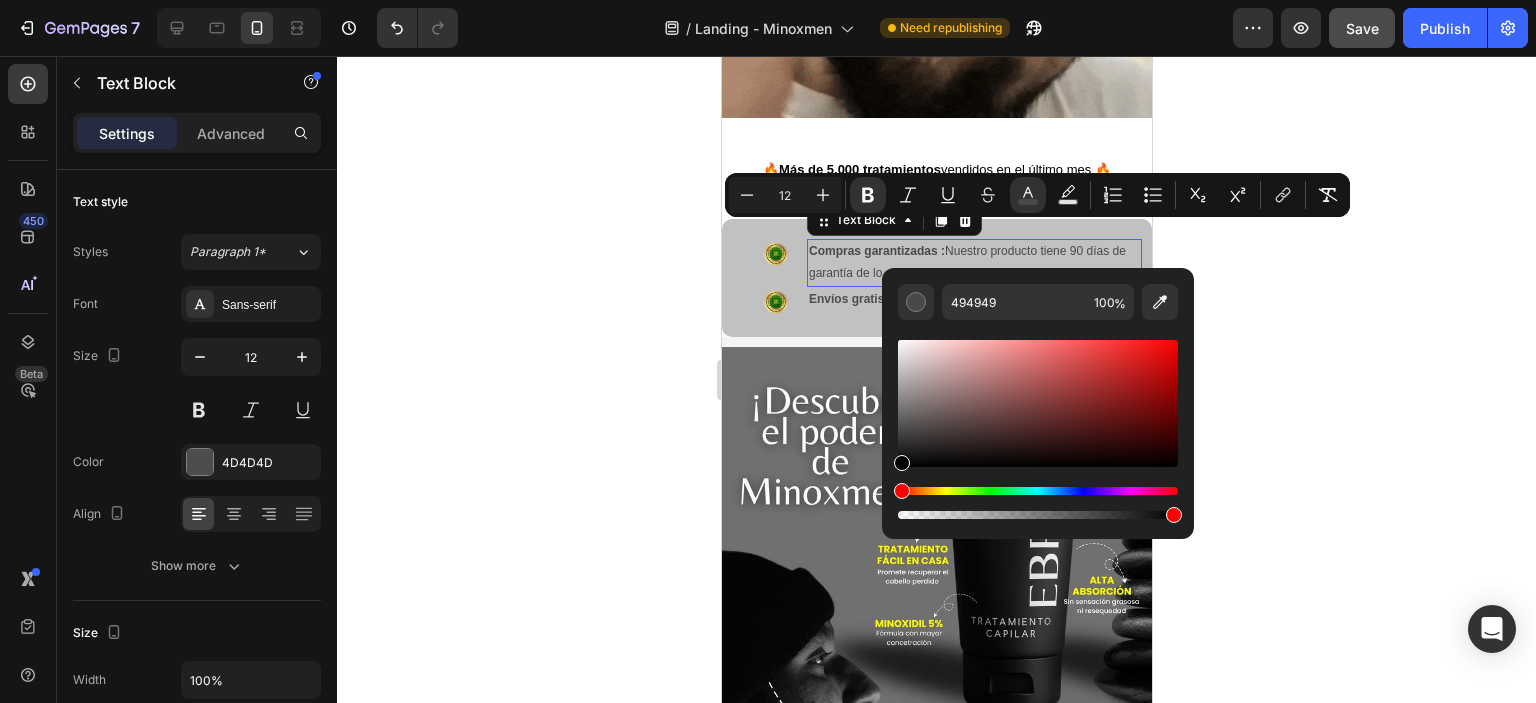 click on "494949 100 %" at bounding box center (1038, 395) 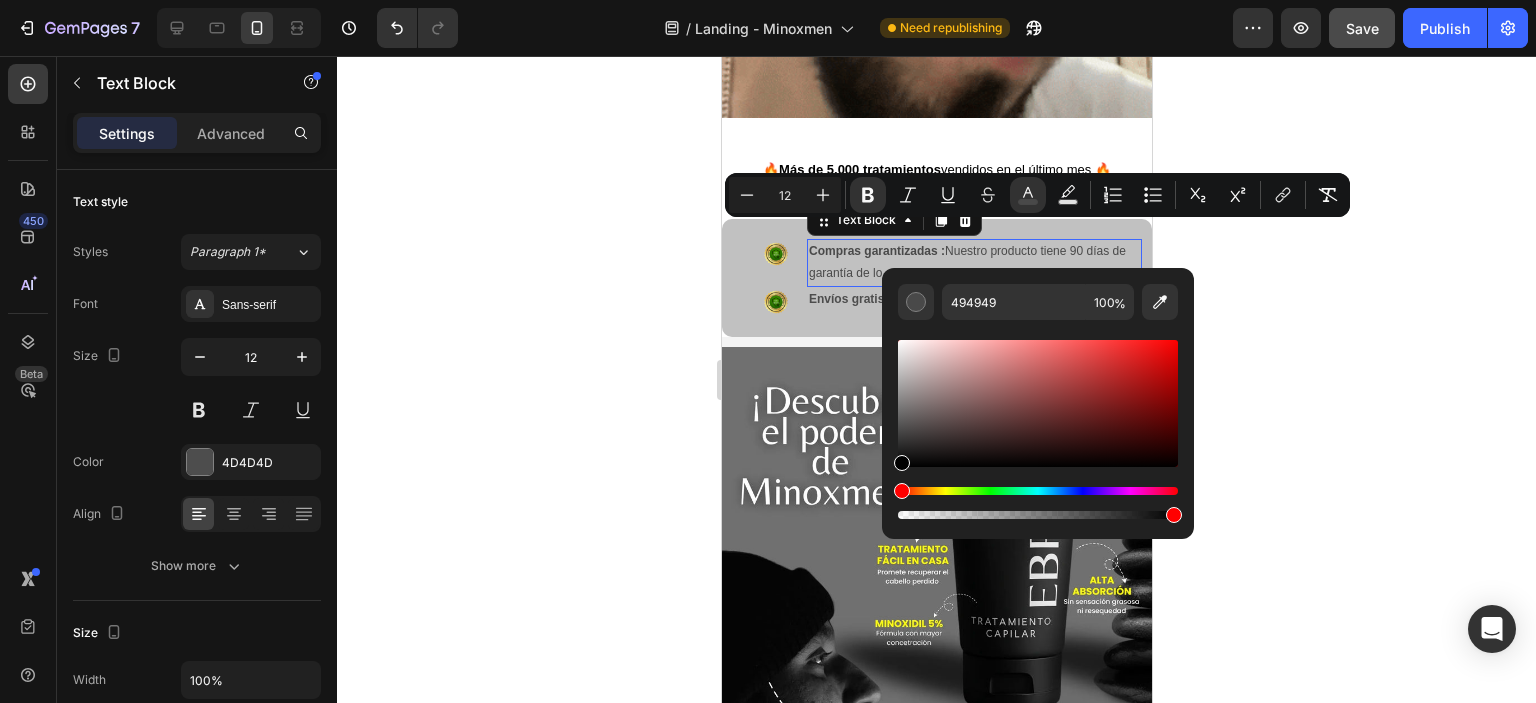 type on "000000" 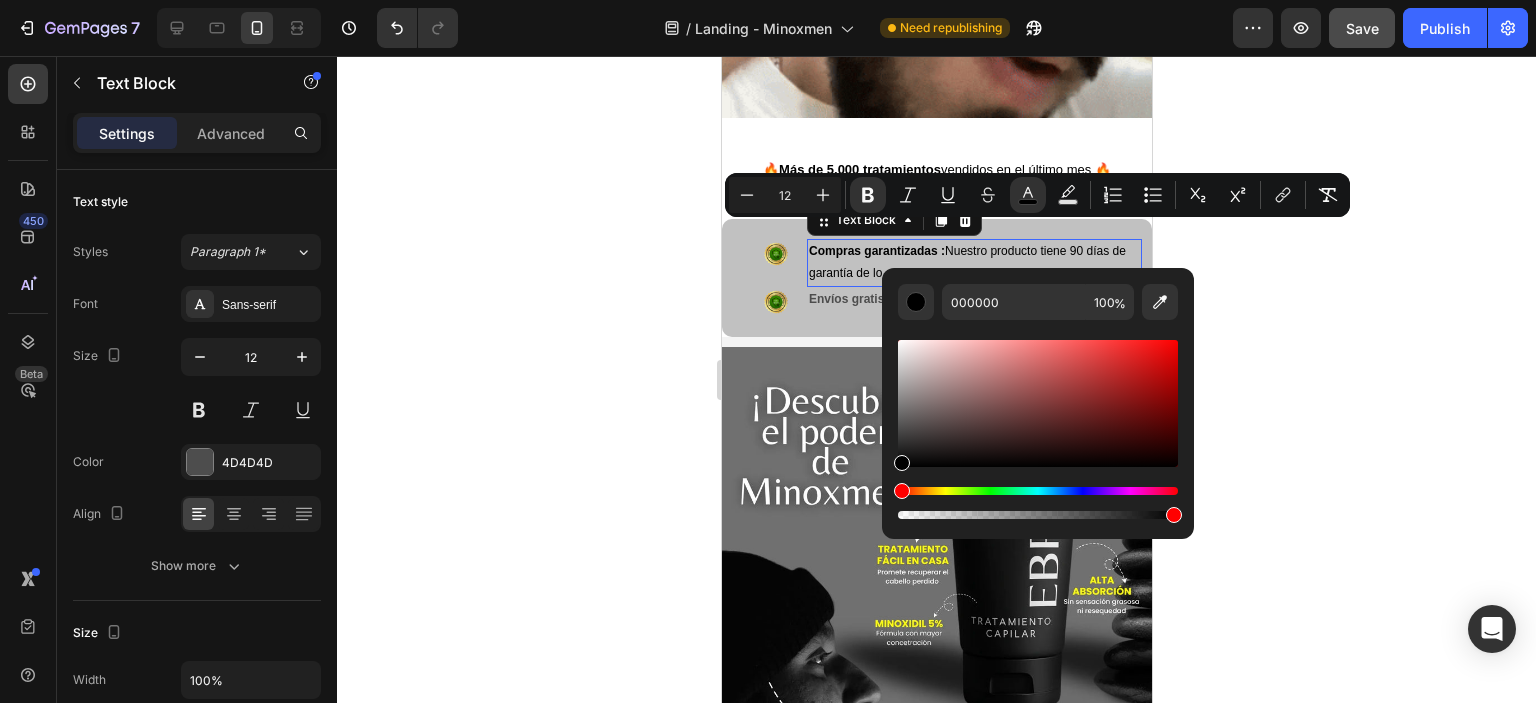 type on "16" 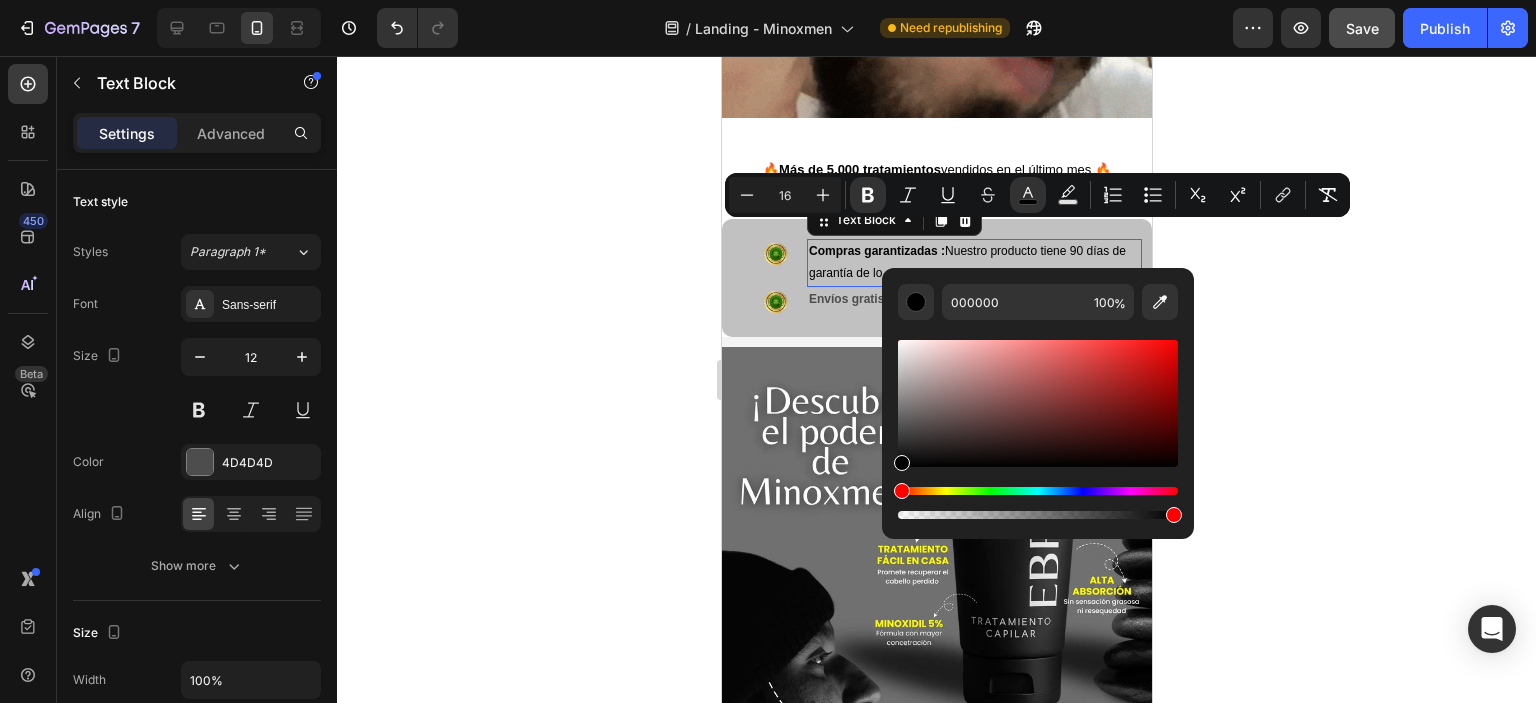 click 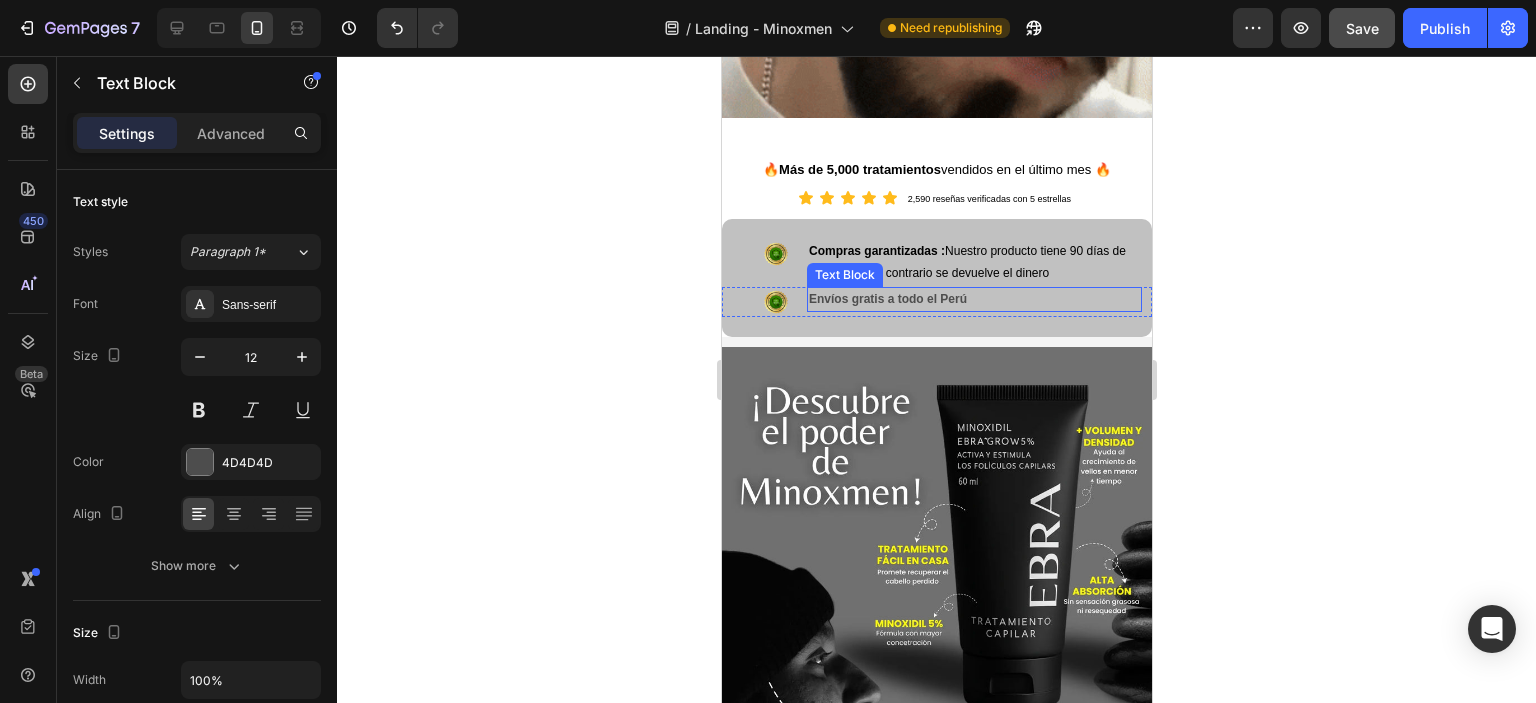 click on "Envíos gratis a todo el Perú" at bounding box center (887, 299) 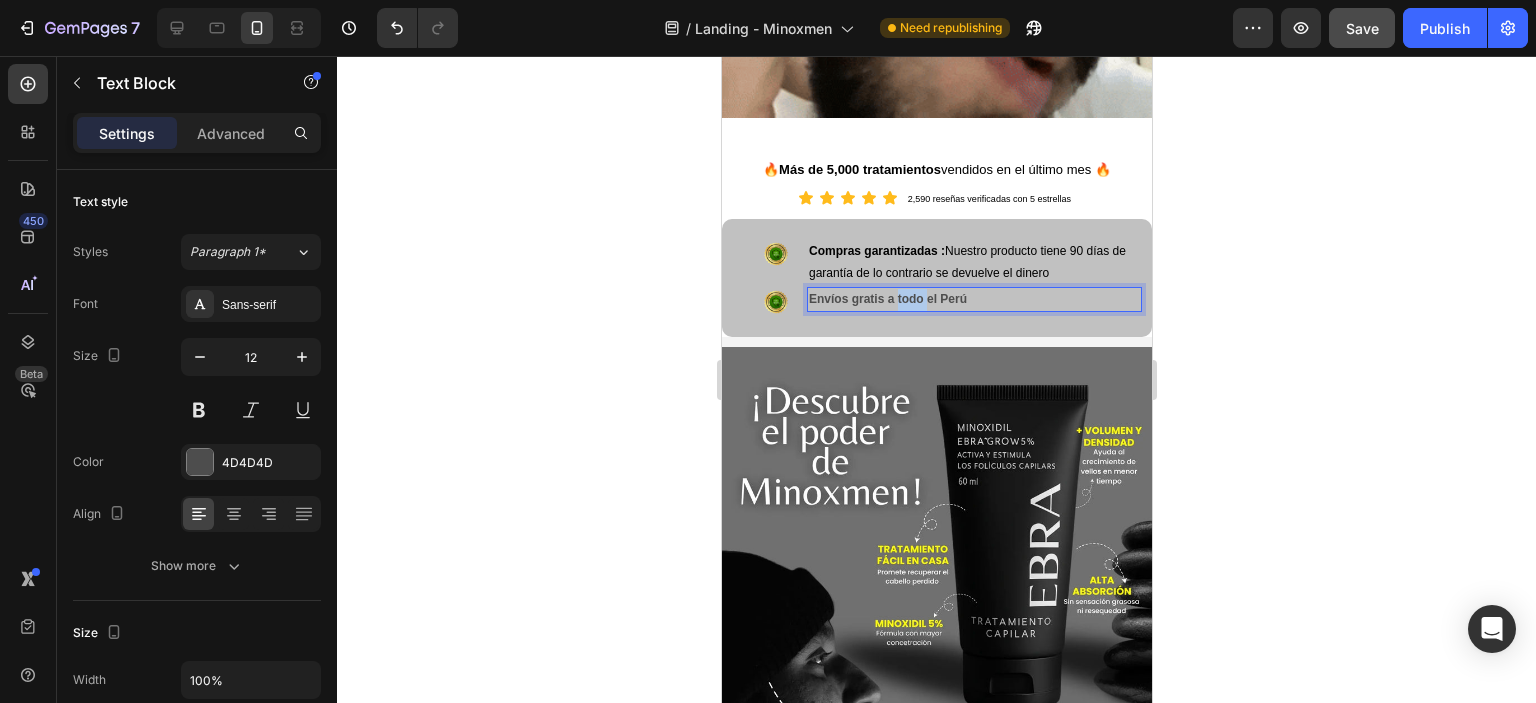 click on "Envíos gratis a todo el Perú" at bounding box center [887, 299] 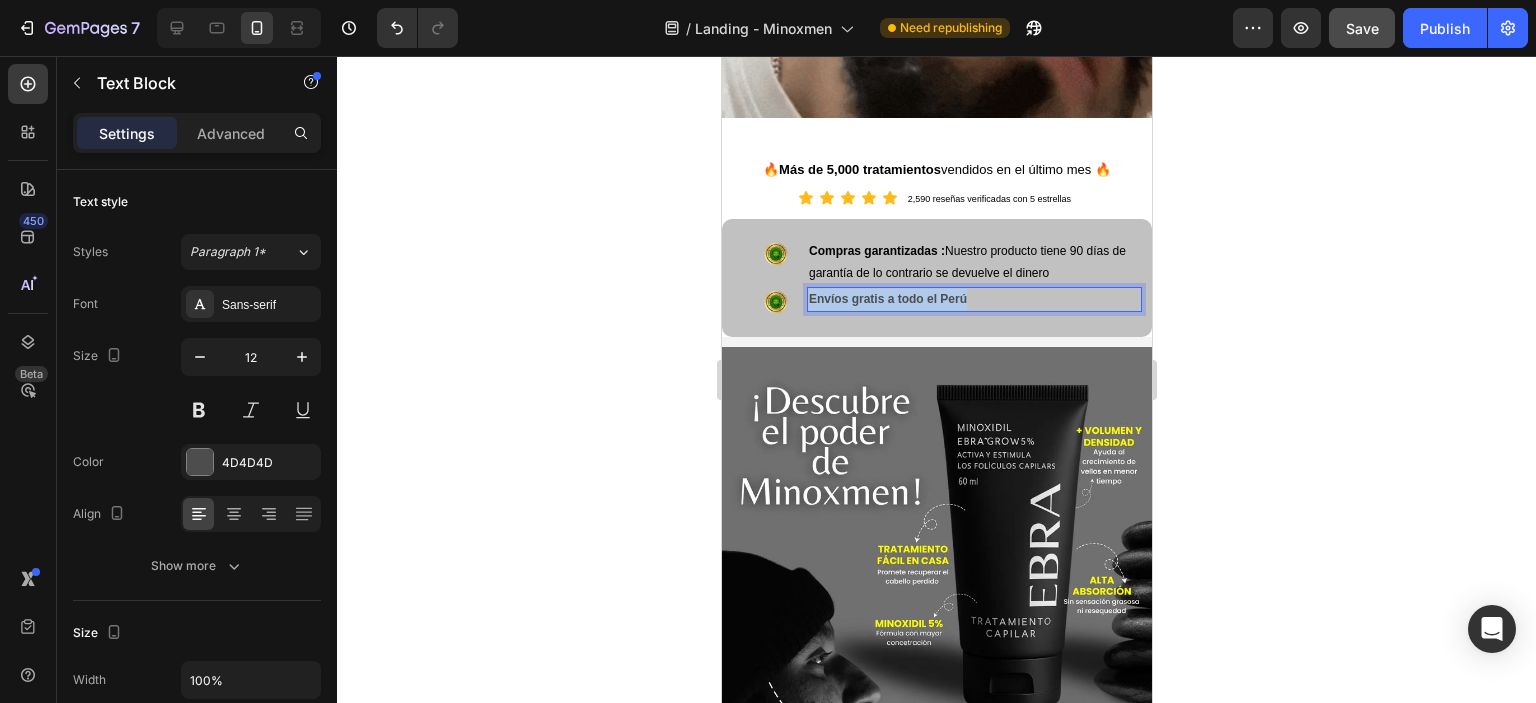 click on "Envíos gratis a todo el Perú" at bounding box center (887, 299) 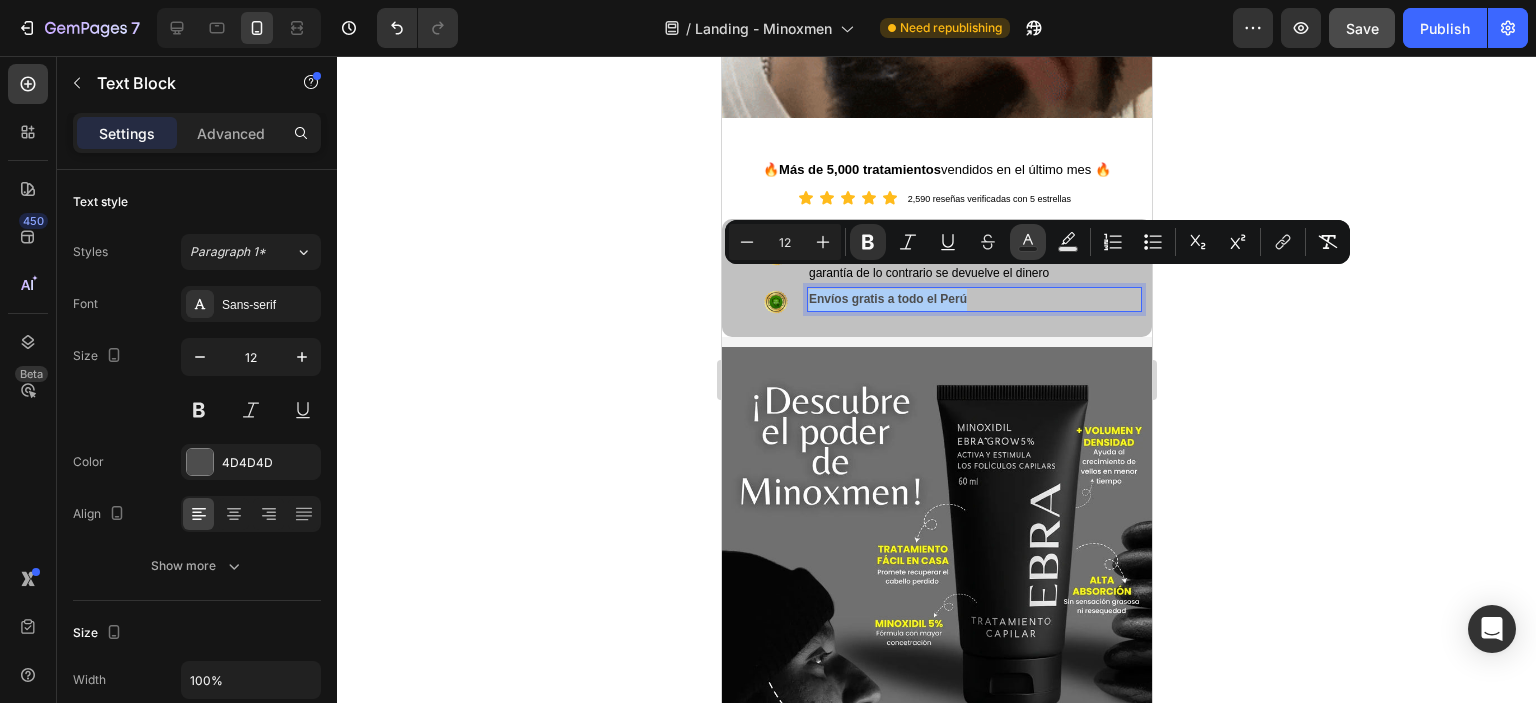 click 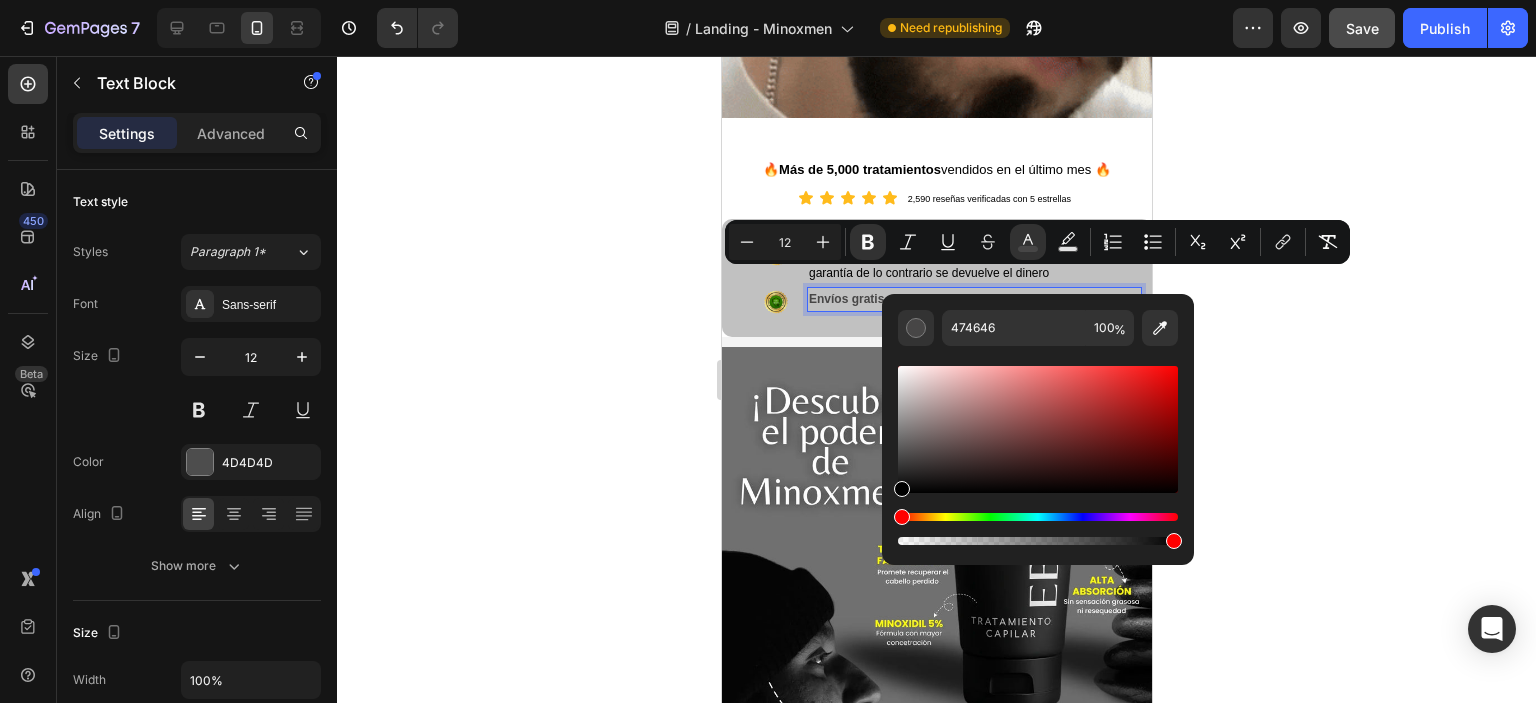 drag, startPoint x: 902, startPoint y: 456, endPoint x: 894, endPoint y: 503, distance: 47.67599 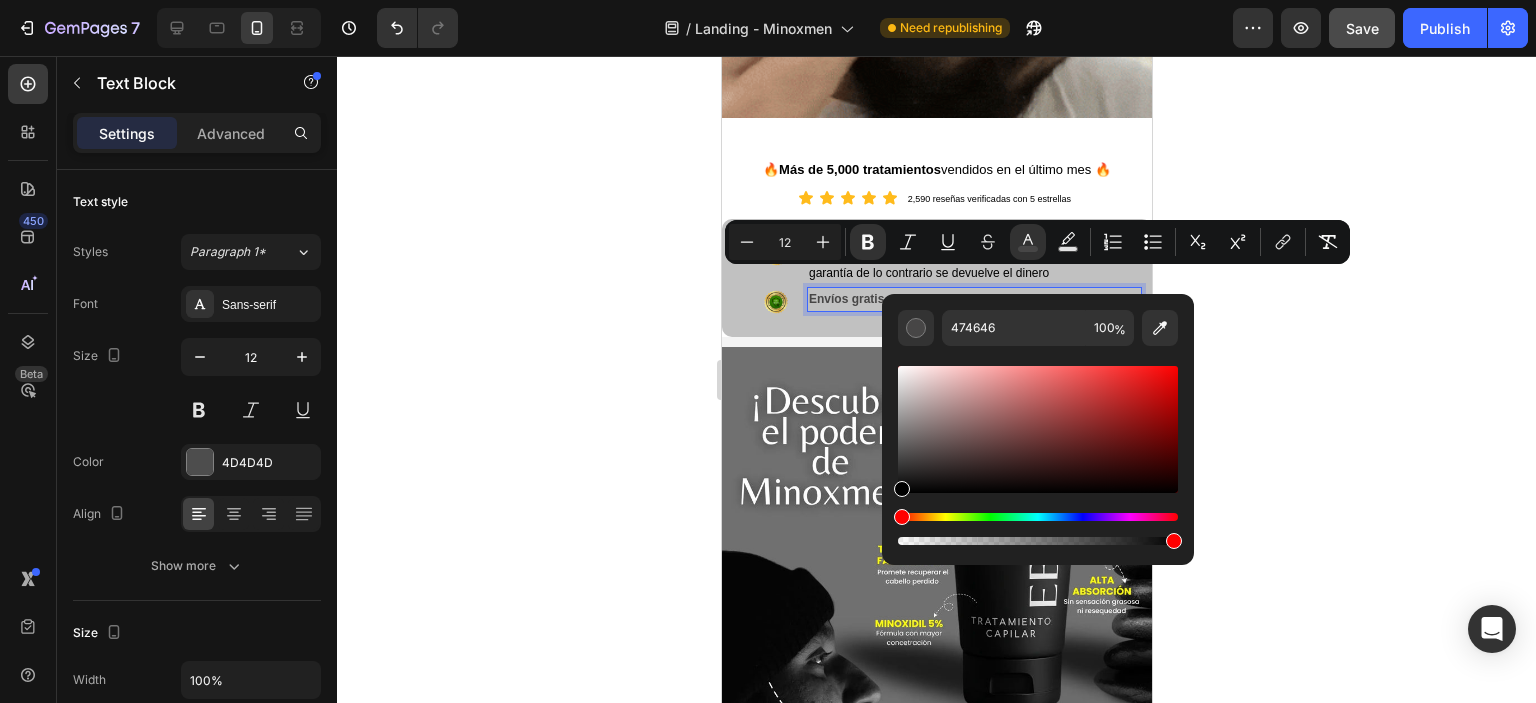 click on "474646 100 %" at bounding box center [1038, 421] 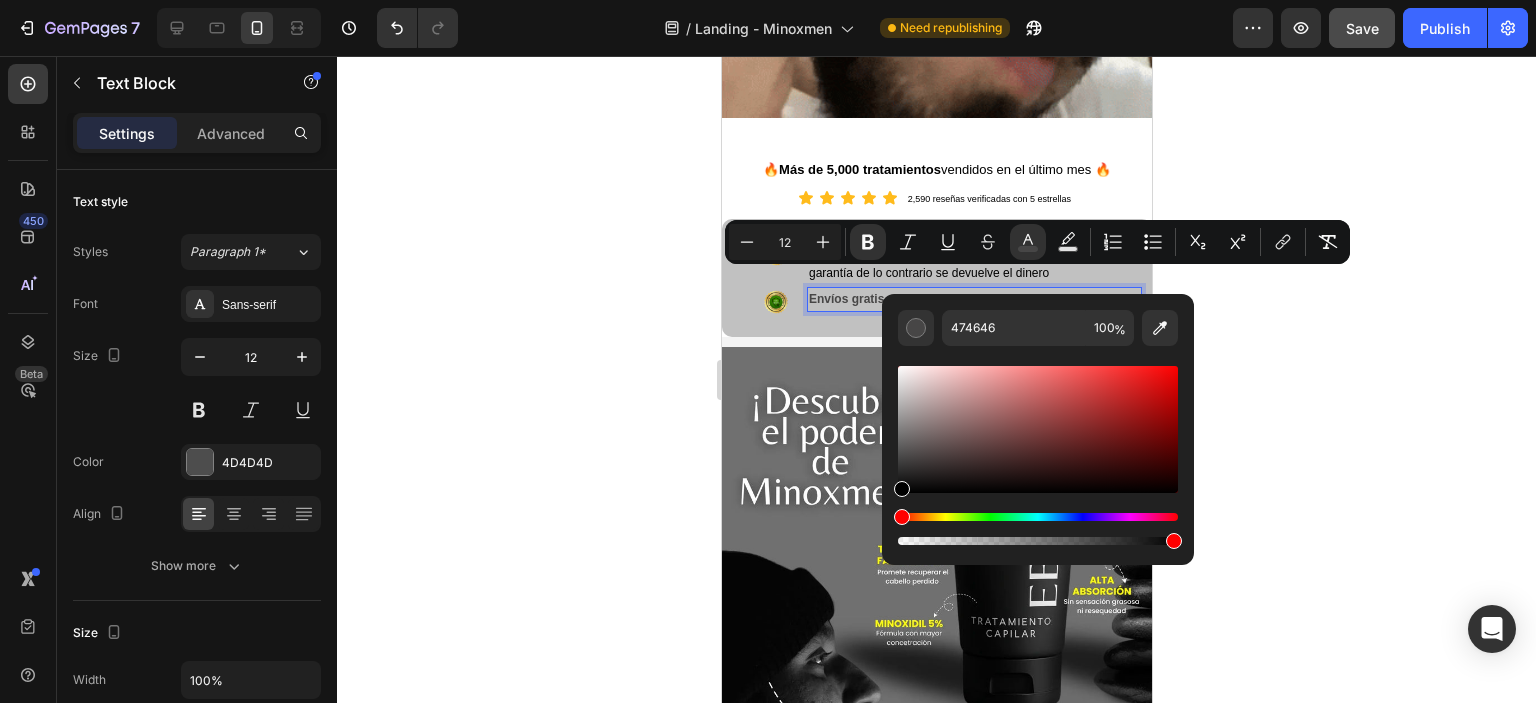 type on "000000" 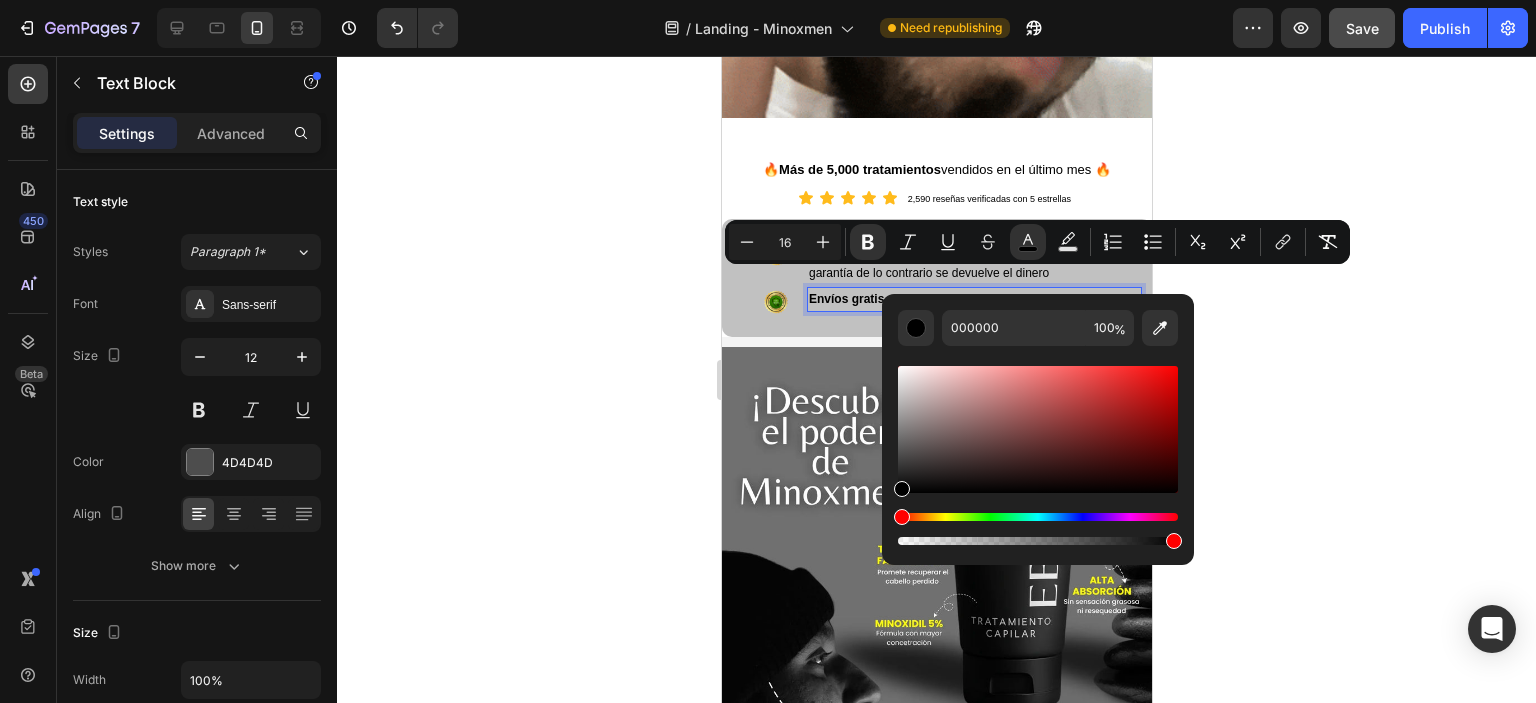 click 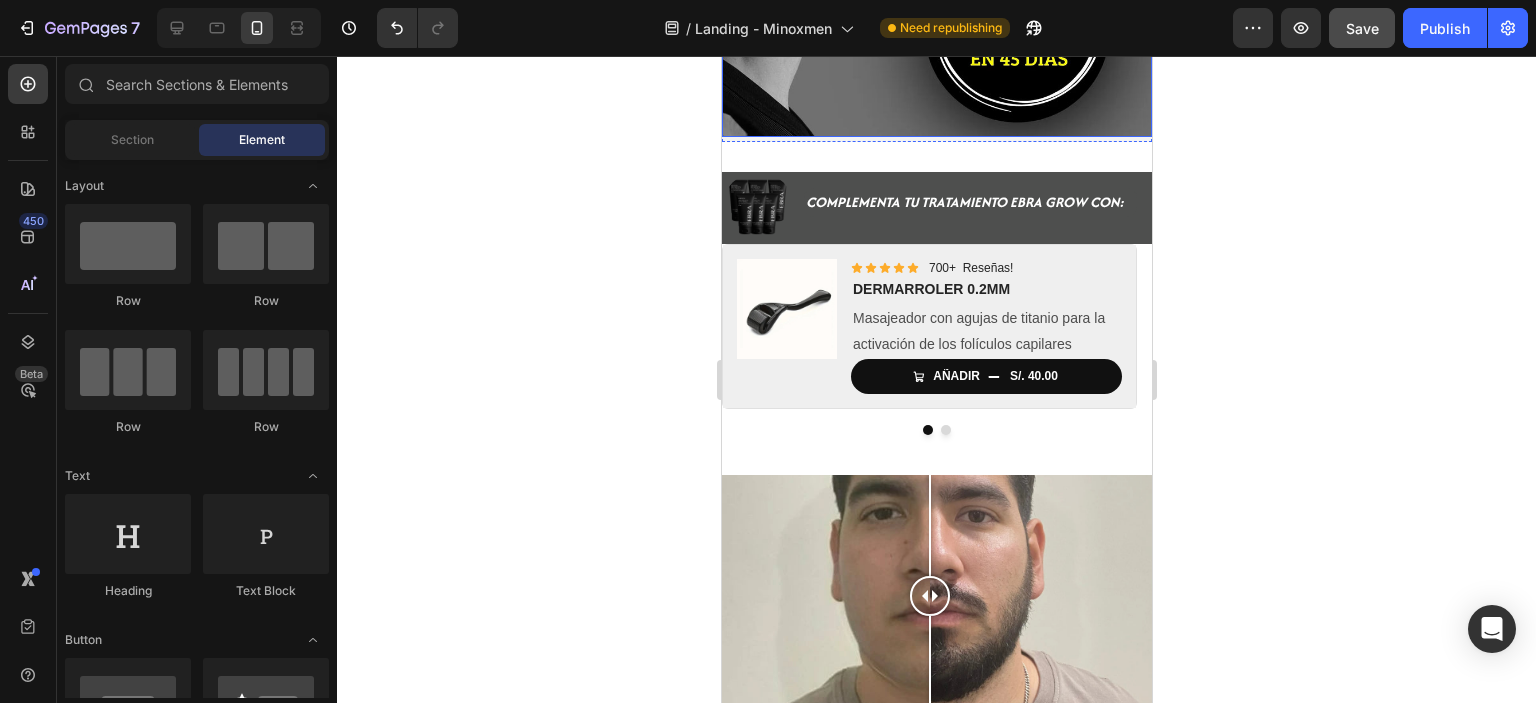 scroll, scrollTop: 2147, scrollLeft: 0, axis: vertical 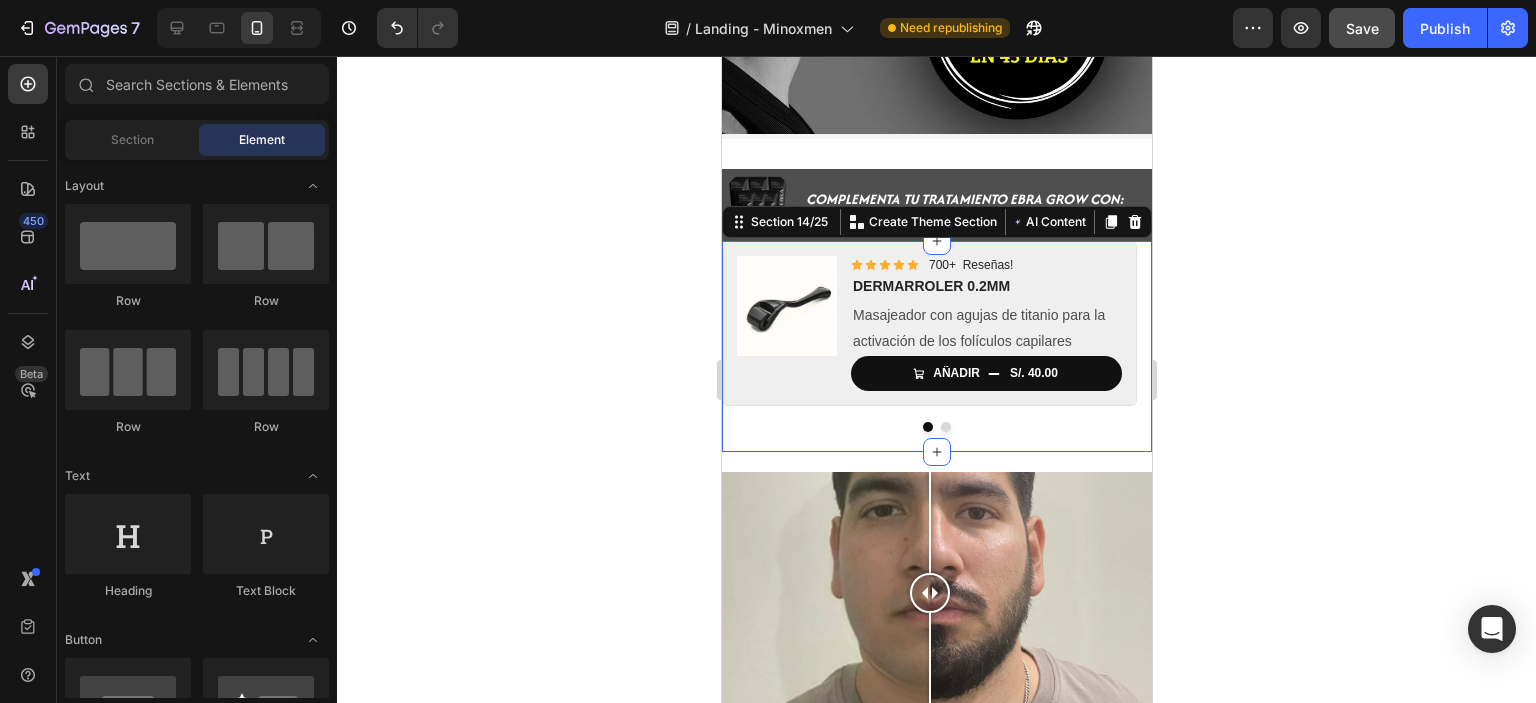 click on "Product Images Icon Icon Icon Icon Icon Icon List 700+  Reseñas! Text Block Row DERMARROLER 0.2MM Product Title Masajeador con agujas de titanio para la activación de los folículos capilares Text Block
AÑADIR
S/. 40.00 Add to Cart Row Product Product Images Icon Icon Icon Icon Icon Icon List 500+  Reseñas! Text Block Row SHAMPOO ANTICAIDA Product Title Shampoo anticaida, fortalece e hidrata el cabello  Text Block
AÑADIR
S/. 45.00 Add to Cart Row Product Carousel Section 14/25   You can create reusable sections Create Theme Section AI Content Write with GemAI What would you like to describe here? Tone and Voice Persuasive Product SHAMPOO ANTICAIDA Show more Generate" at bounding box center (936, 347) 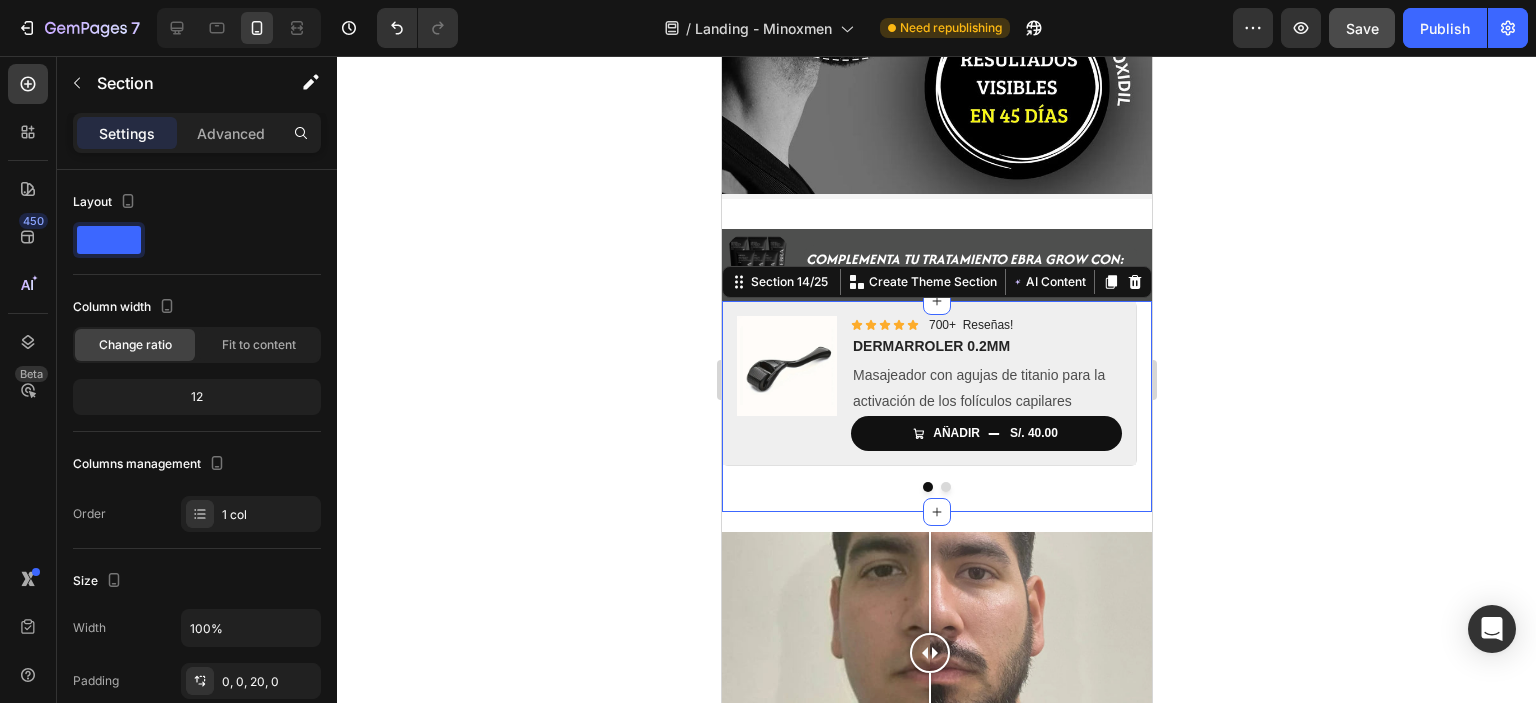scroll, scrollTop: 2084, scrollLeft: 0, axis: vertical 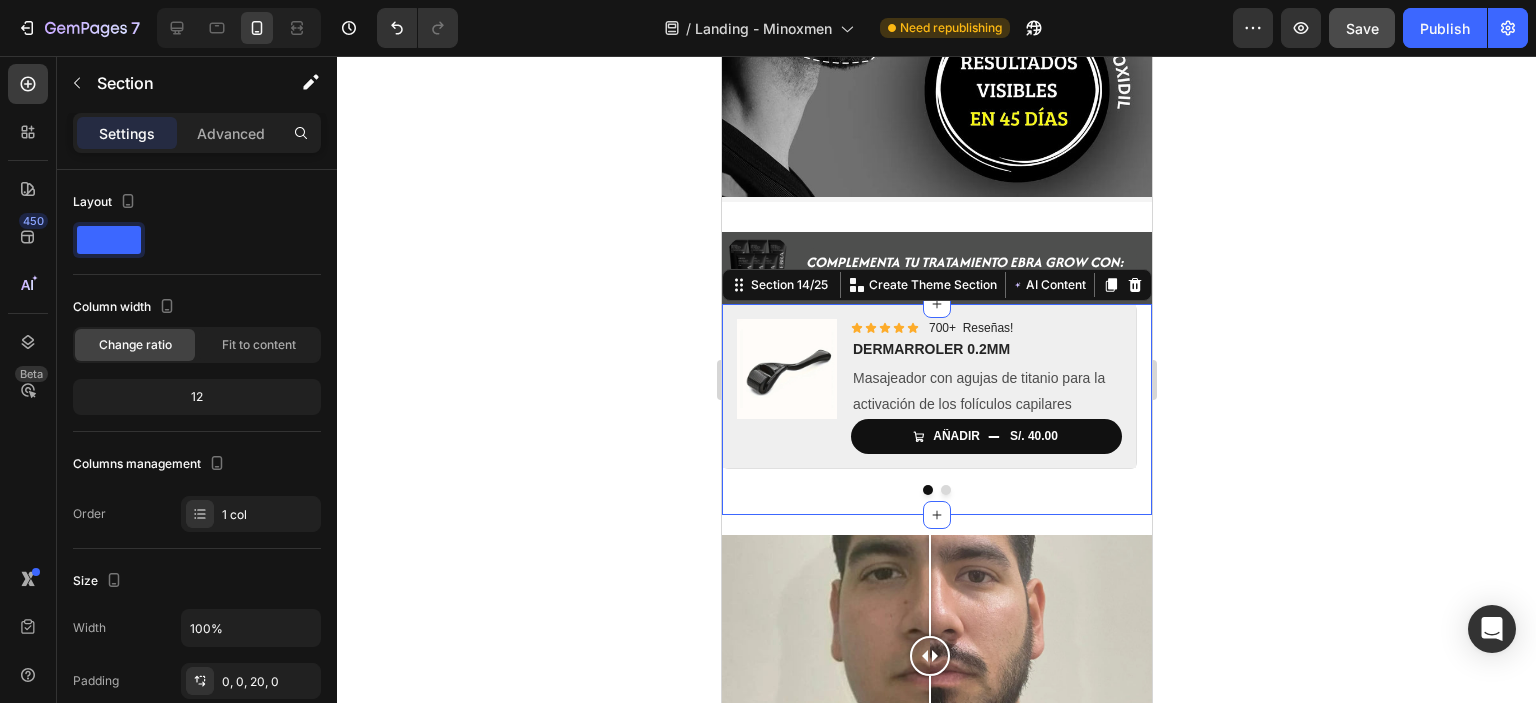 click 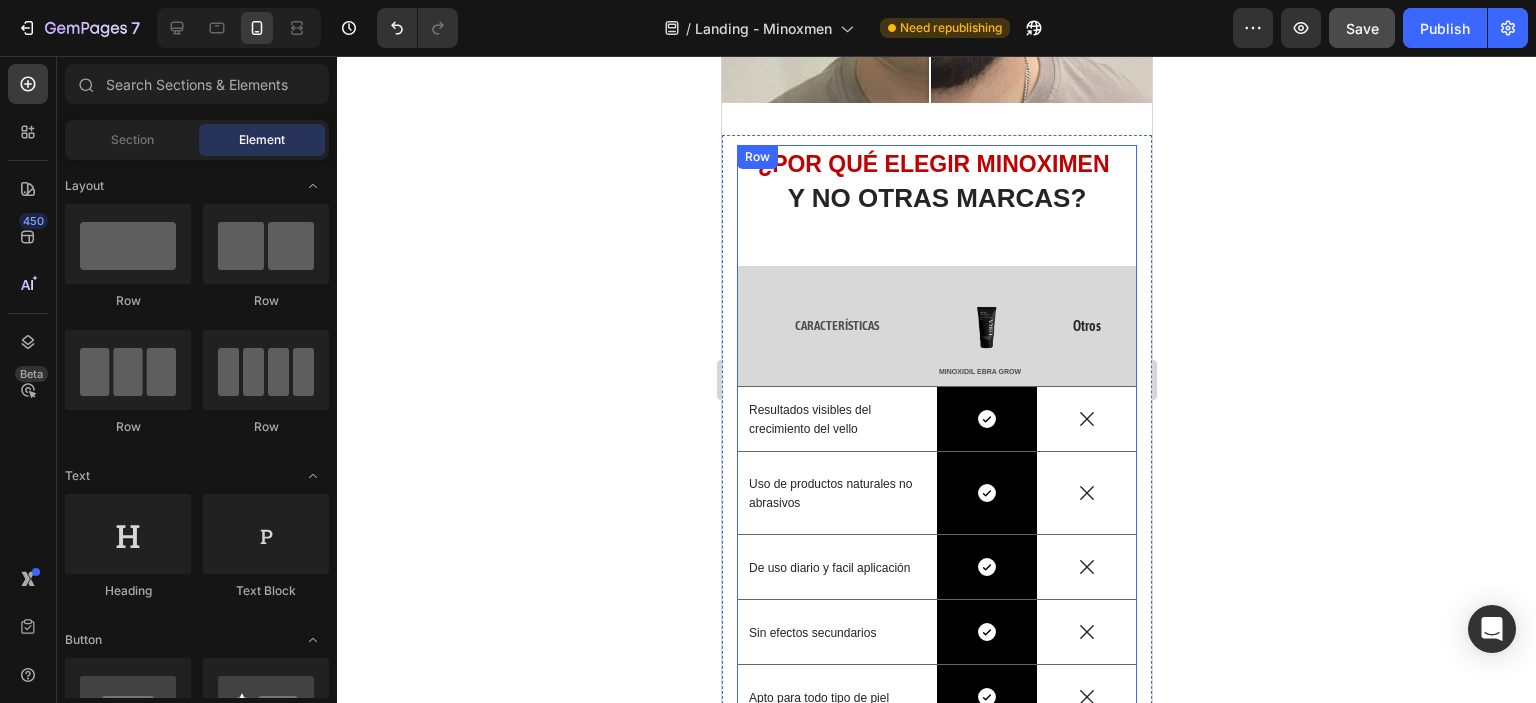 scroll, scrollTop: 2732, scrollLeft: 0, axis: vertical 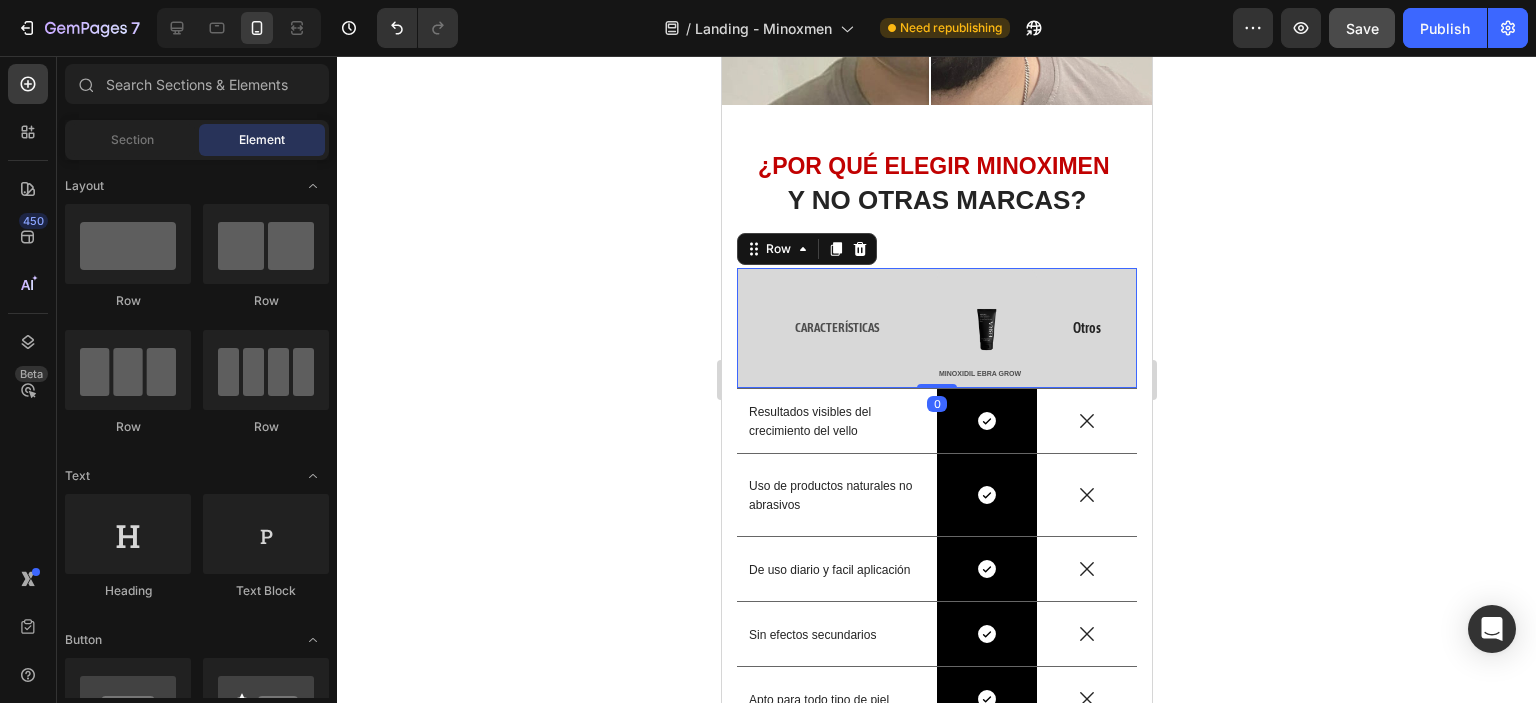 click on "CARACTERÍSTICAS Text Block Row Row" at bounding box center (836, 328) 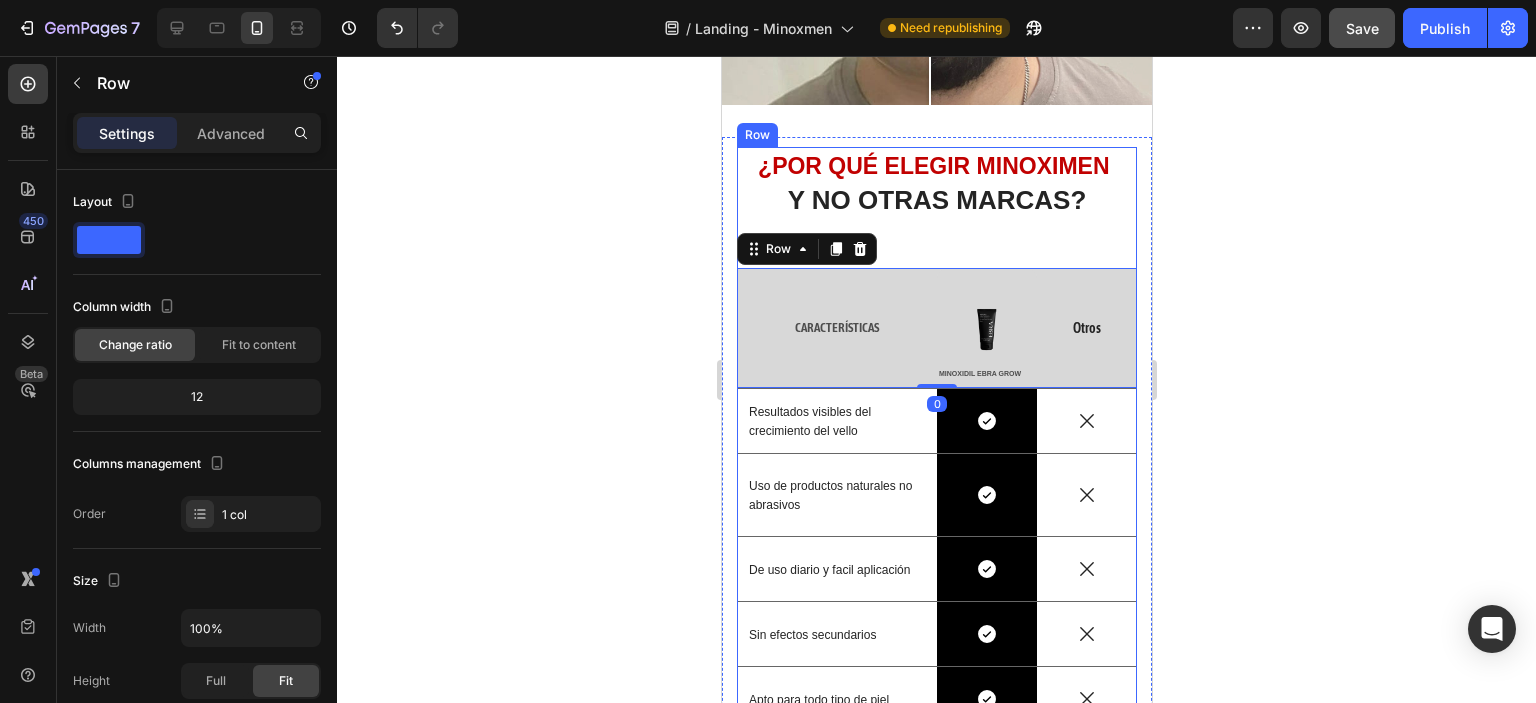 scroll, scrollTop: 576, scrollLeft: 0, axis: vertical 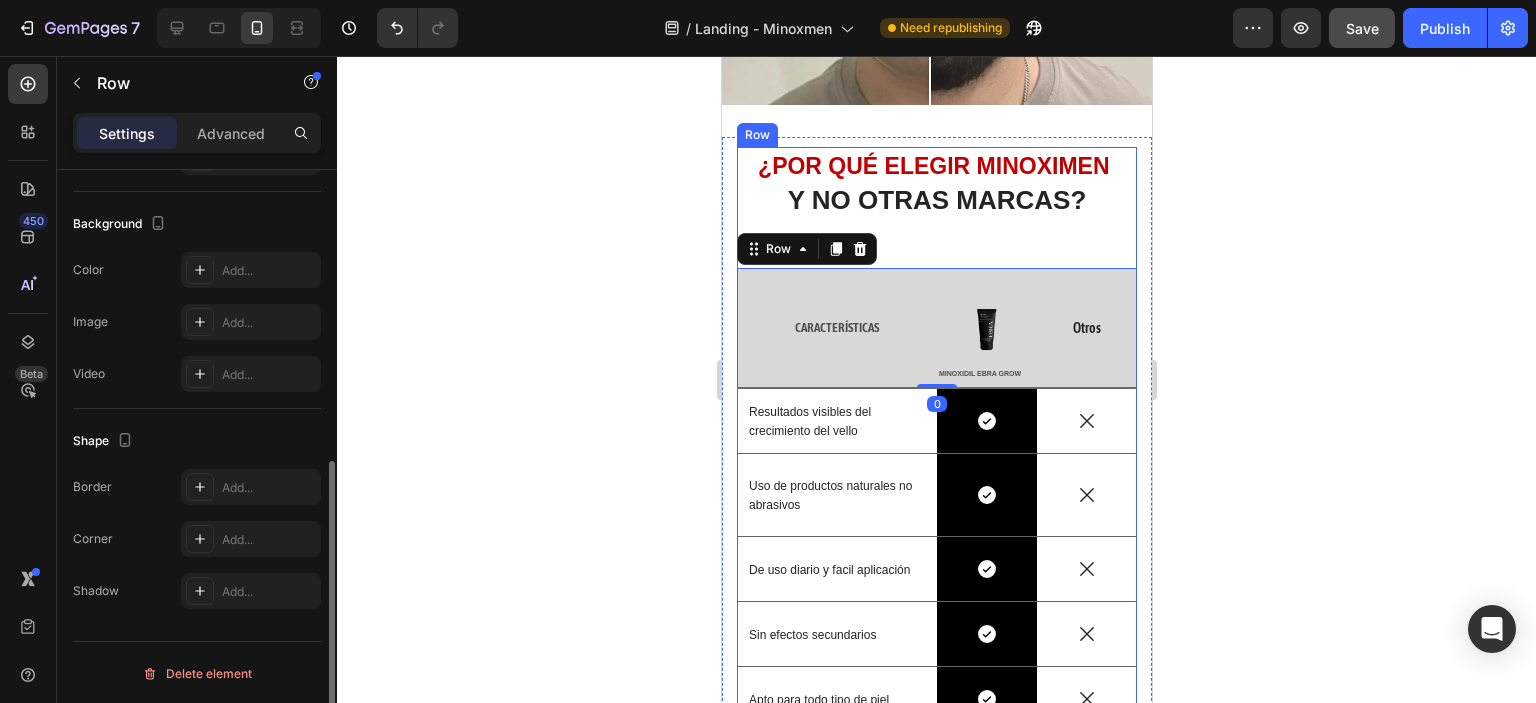click on "¿POR QUÉ ELEGIR MINOXIMEN   Y NO OTRAS MARCAS? Heading CARACTERÍSTICAS Text Block Row Row Image MINOXIDIL EBRA GROW Text Block Row Row Otros Text Block Row   0 Resultados visibles del crecimiento del vello Text Block
Icon Row
Icon Row Uso de productos naturales no abrasivos Text Block
Icon Row
Icon Row De uso diario y facil aplicación Text Block
Icon Row
Icon Row Sin efectos secundarios Text Block
Icon Row
Icon Row Apto para todo tipo de piel Text Block
Icon Row
Icon Row" at bounding box center (936, 439) 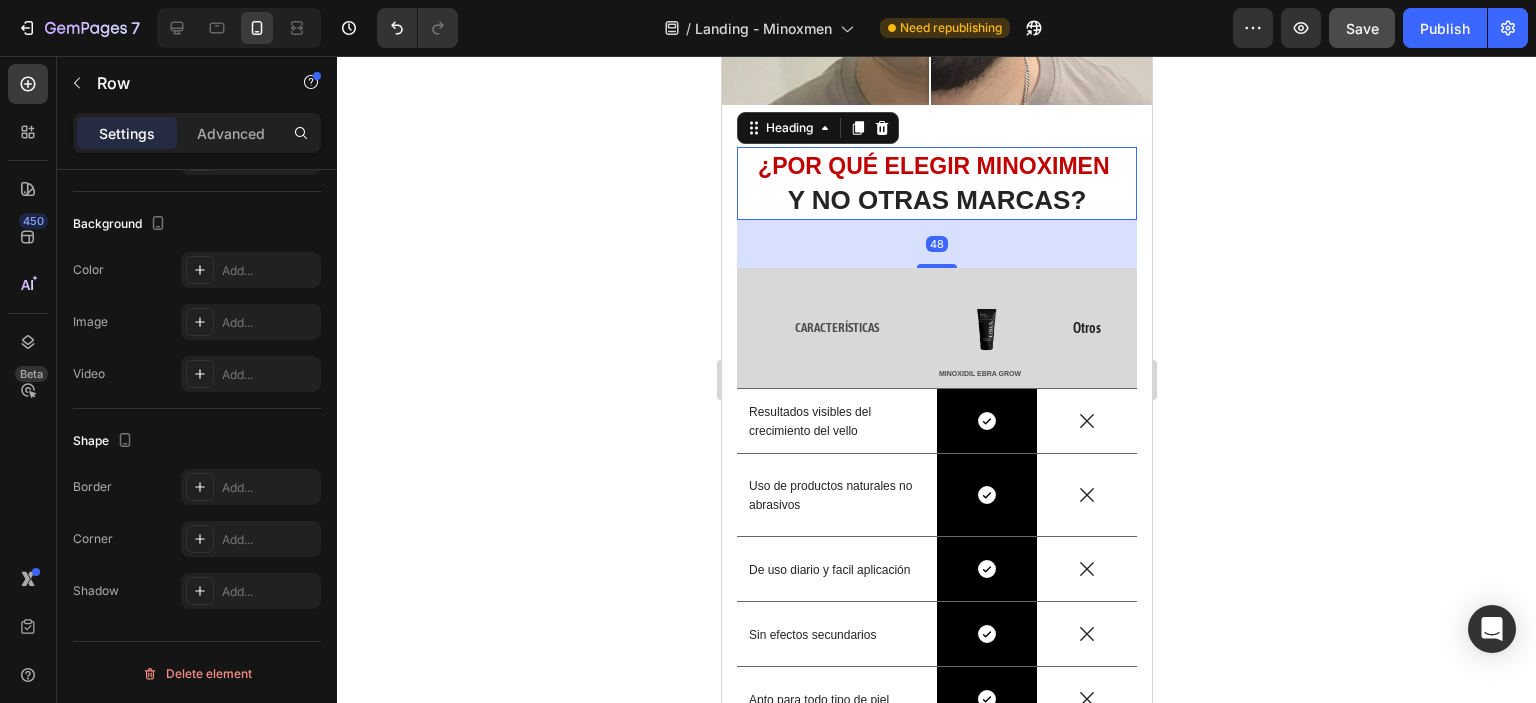 click on "Y NO OTRAS MARCAS?" at bounding box center [936, 200] 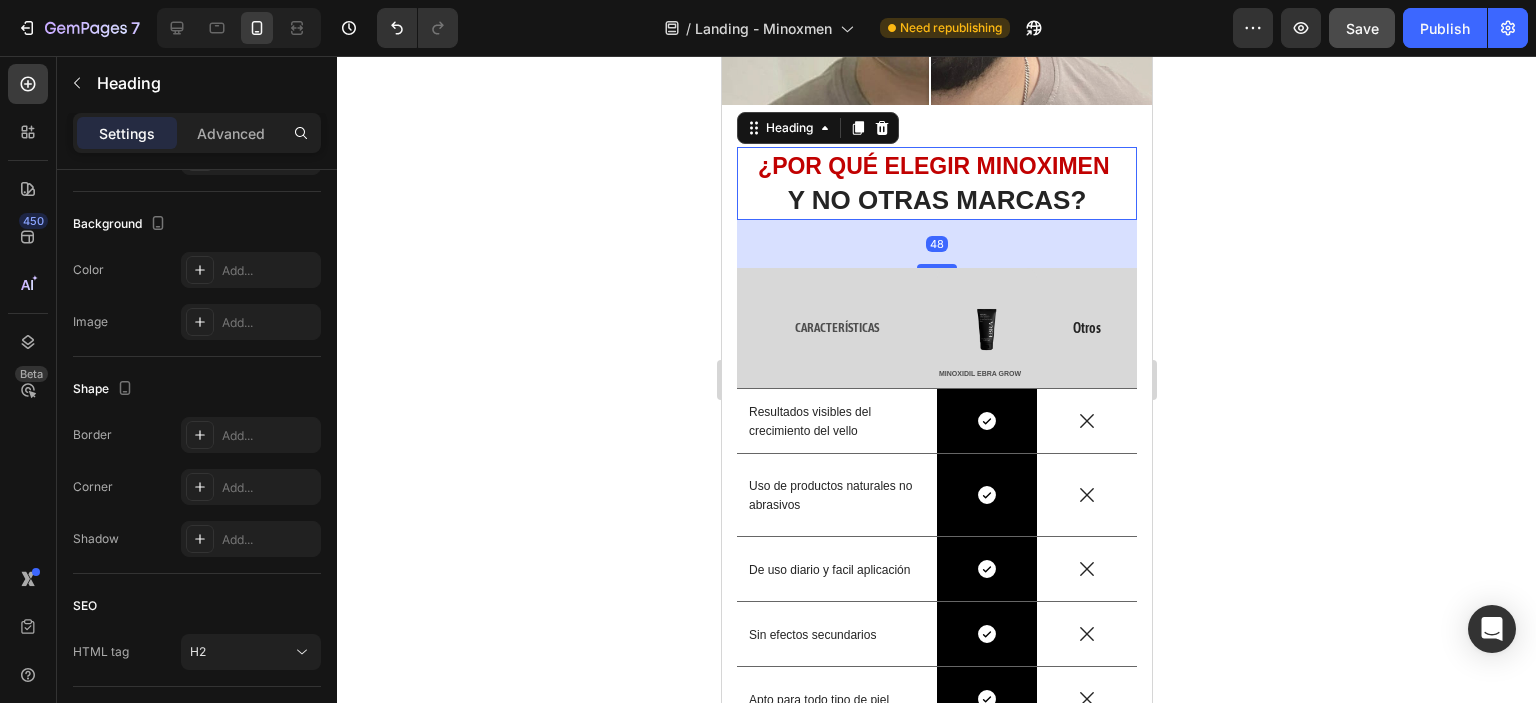scroll, scrollTop: 0, scrollLeft: 0, axis: both 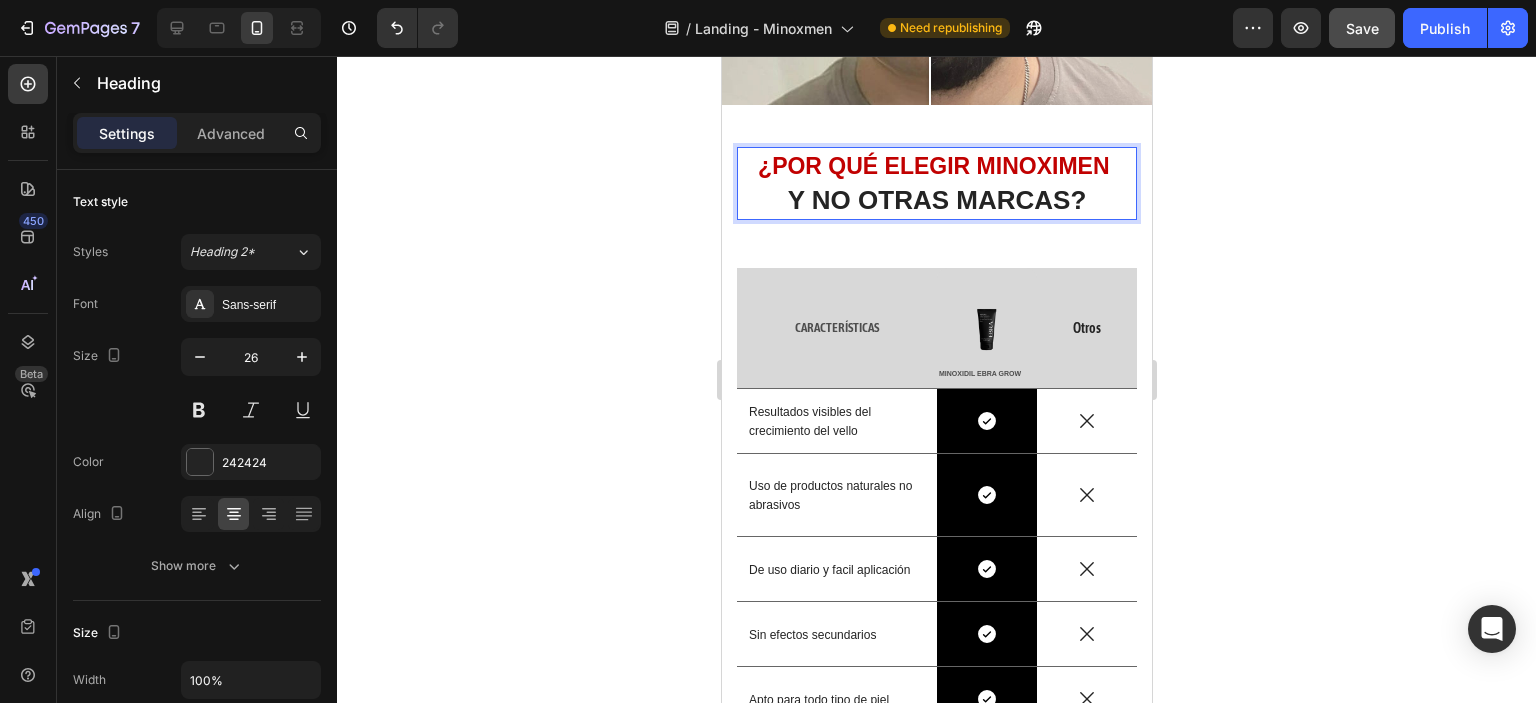 click on "Y NO OTRAS MARCAS?" at bounding box center [936, 200] 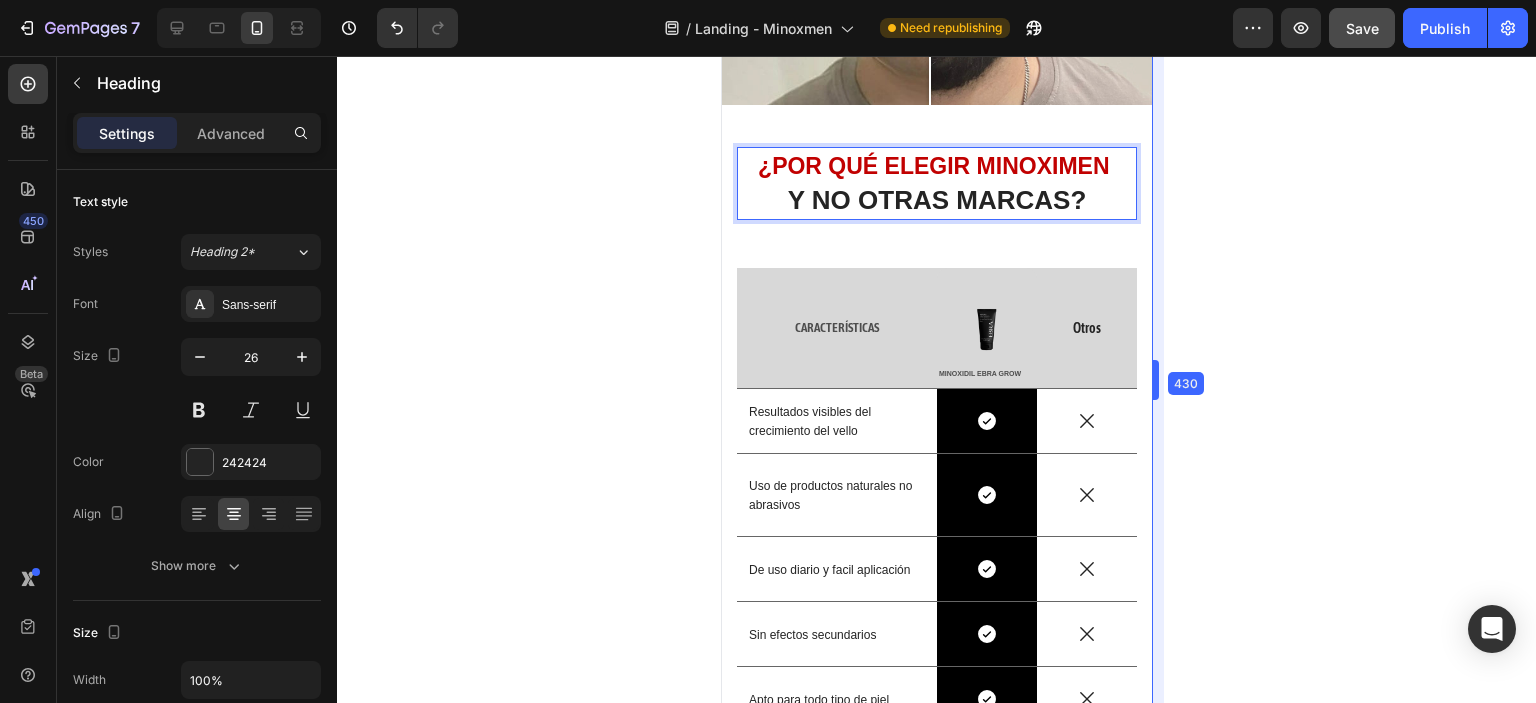 drag, startPoint x: 1156, startPoint y: 255, endPoint x: 419, endPoint y: 194, distance: 739.52014 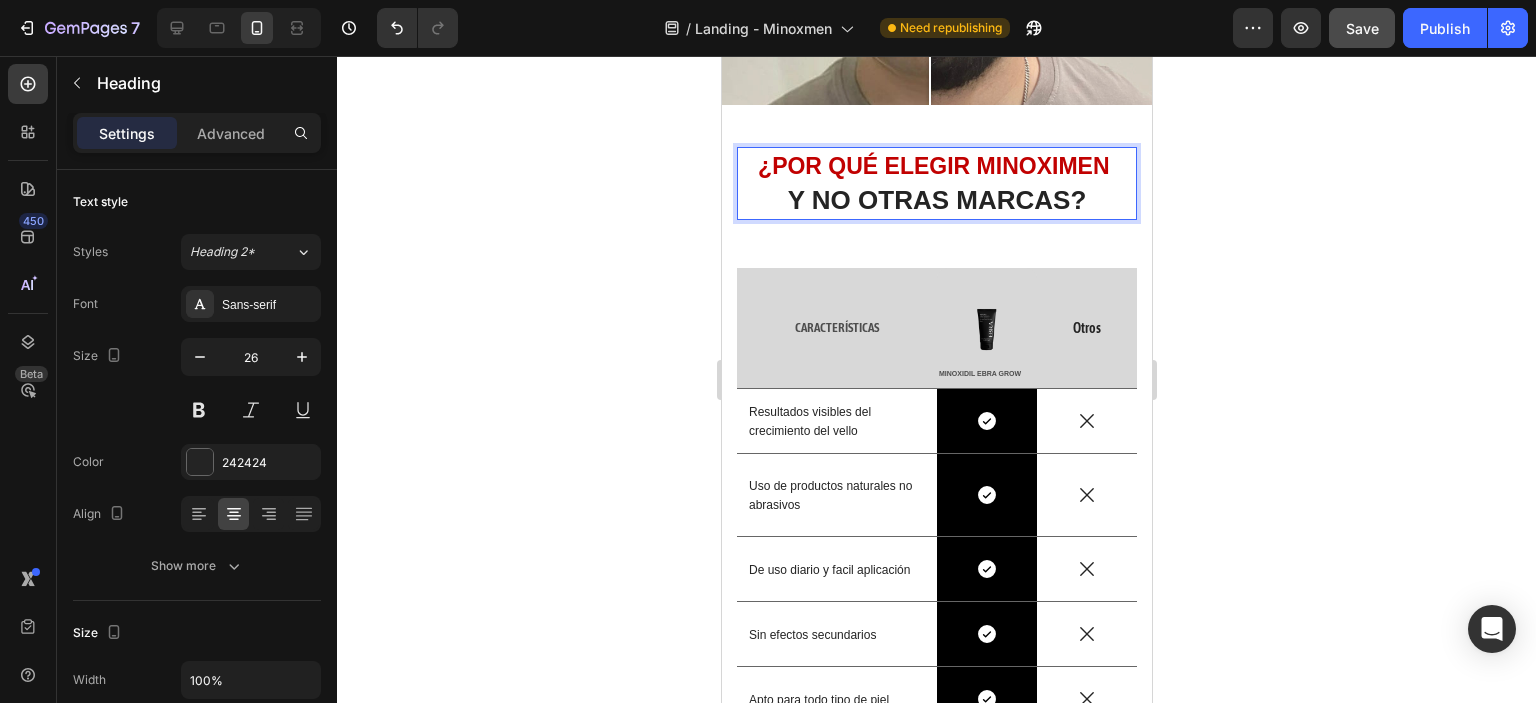 click on "Y NO OTRAS MARCAS?" at bounding box center [936, 200] 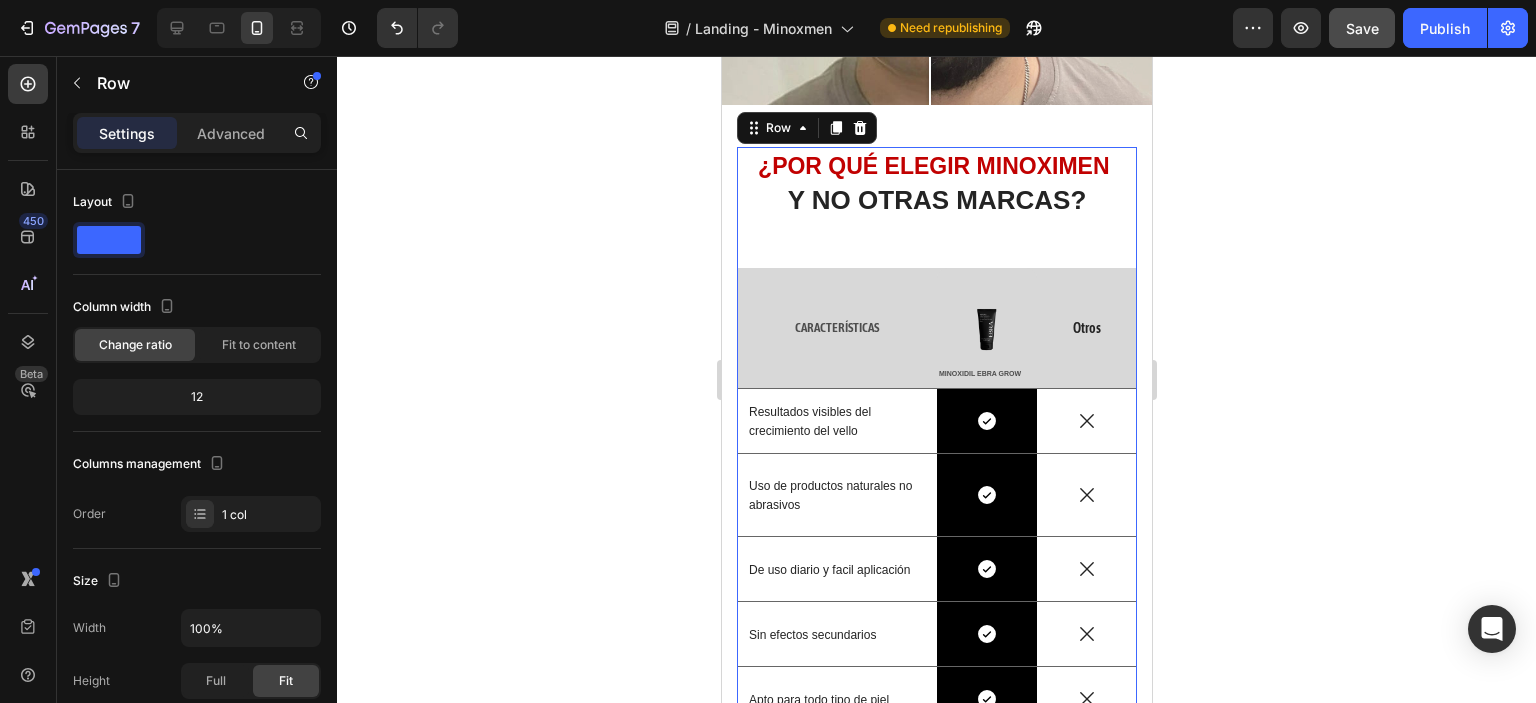 click on "⁠⁠⁠⁠⁠⁠⁠ ¿POR QUÉ ELEGIR MINOXIMEN   Y NO OTRAS MARCAS? Heading CARACTERÍSTICAS Text Block Row Row Image MINOXIDIL EBRA GROW Text Block Row Row Otros Text Block Row Resultados visibles del crecimiento del vello Text Block
Icon Row
Icon Row Uso de productos naturales no abrasivos Text Block
Icon Row
Icon Row De uso diario y facil aplicación Text Block
Icon Row
Icon Row Sin efectos secundarios Text Block
Icon Row
Icon Row Apto para todo tipo de piel Text Block
Icon Row
Icon Row" at bounding box center [936, 439] 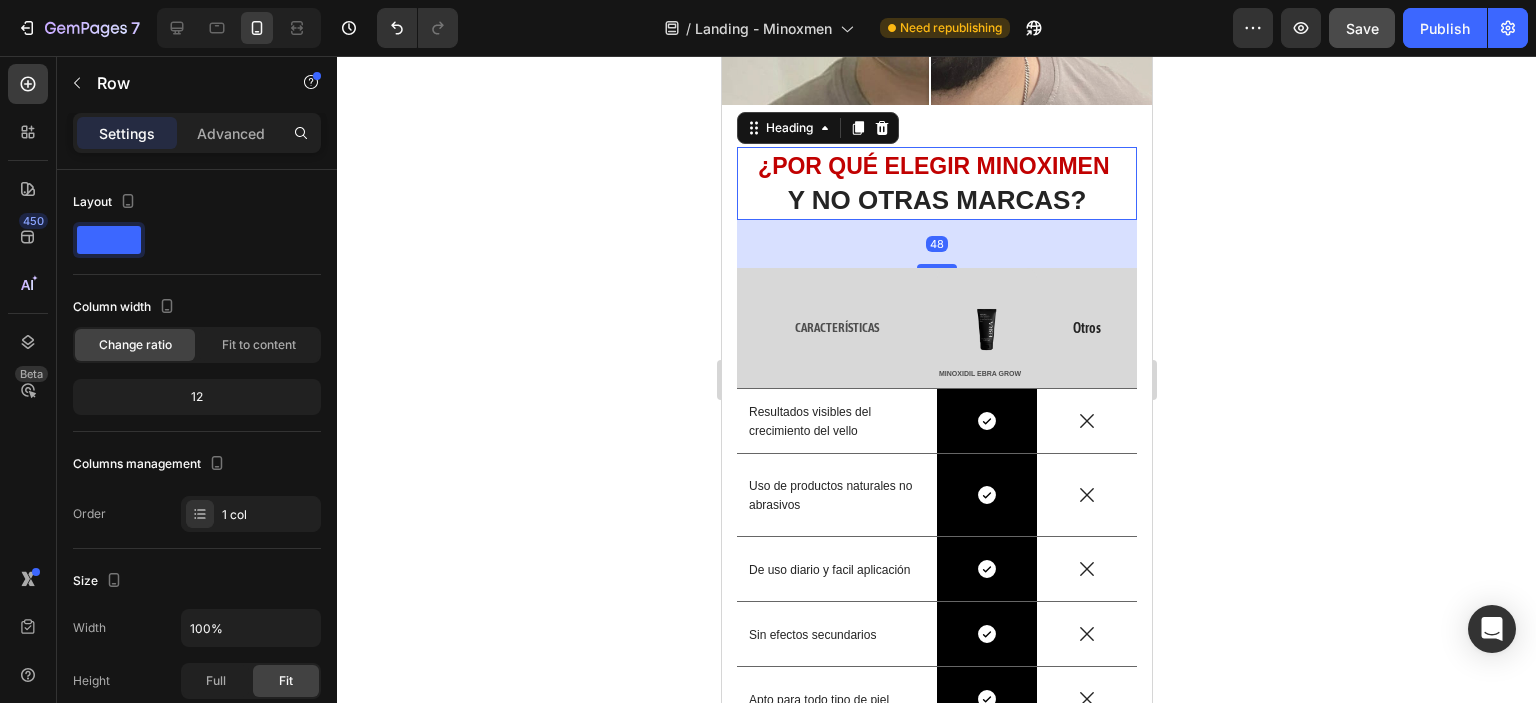 click on "Y NO OTRAS MARCAS?" at bounding box center (936, 200) 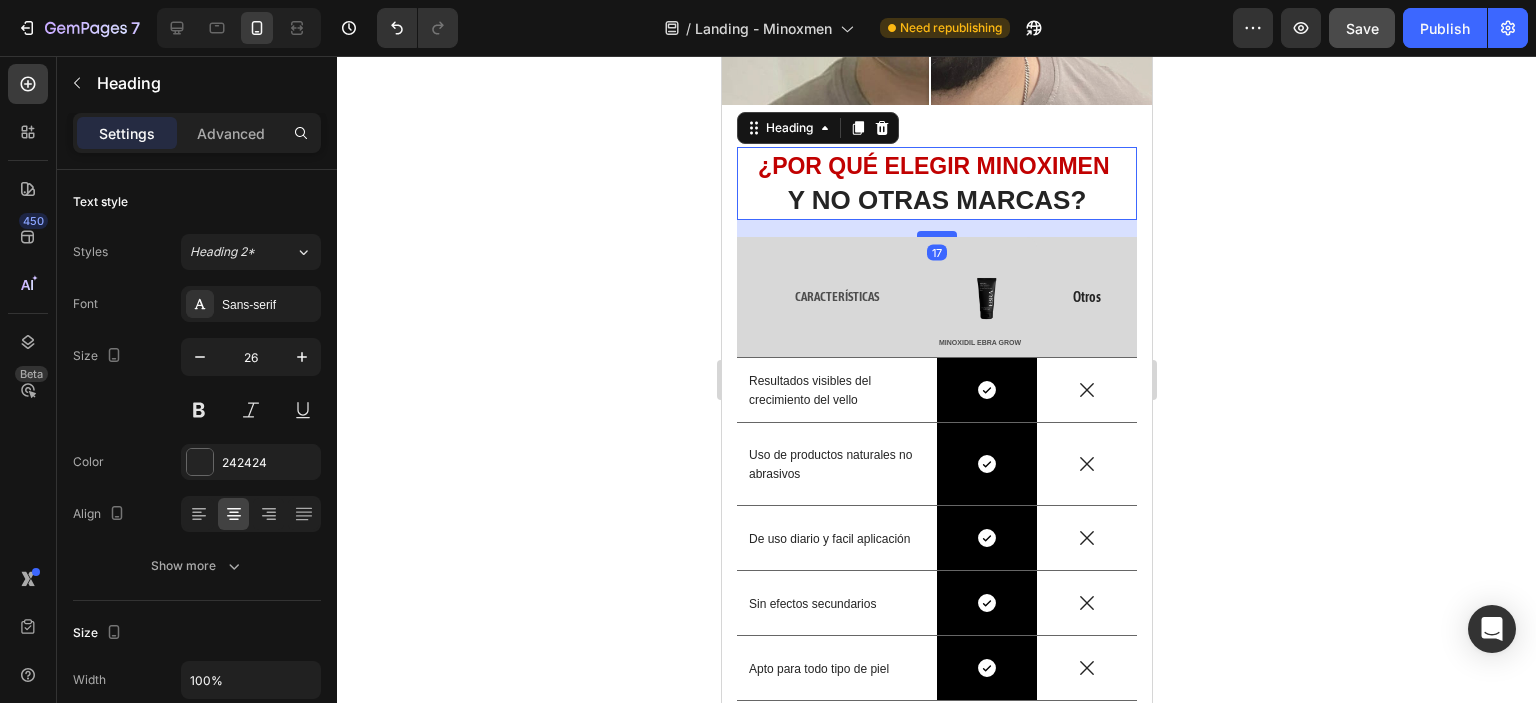 drag, startPoint x: 929, startPoint y: 257, endPoint x: 932, endPoint y: 226, distance: 31.144823 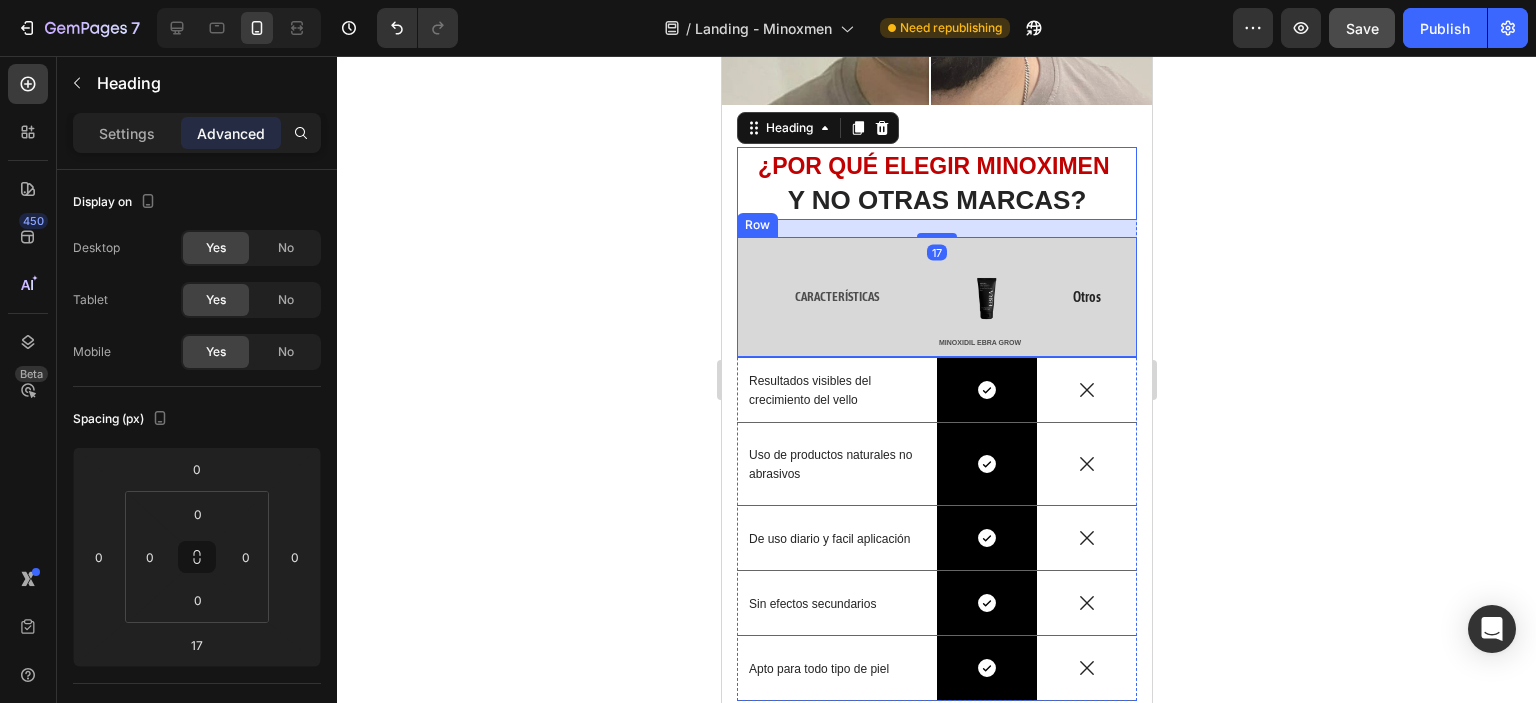 click 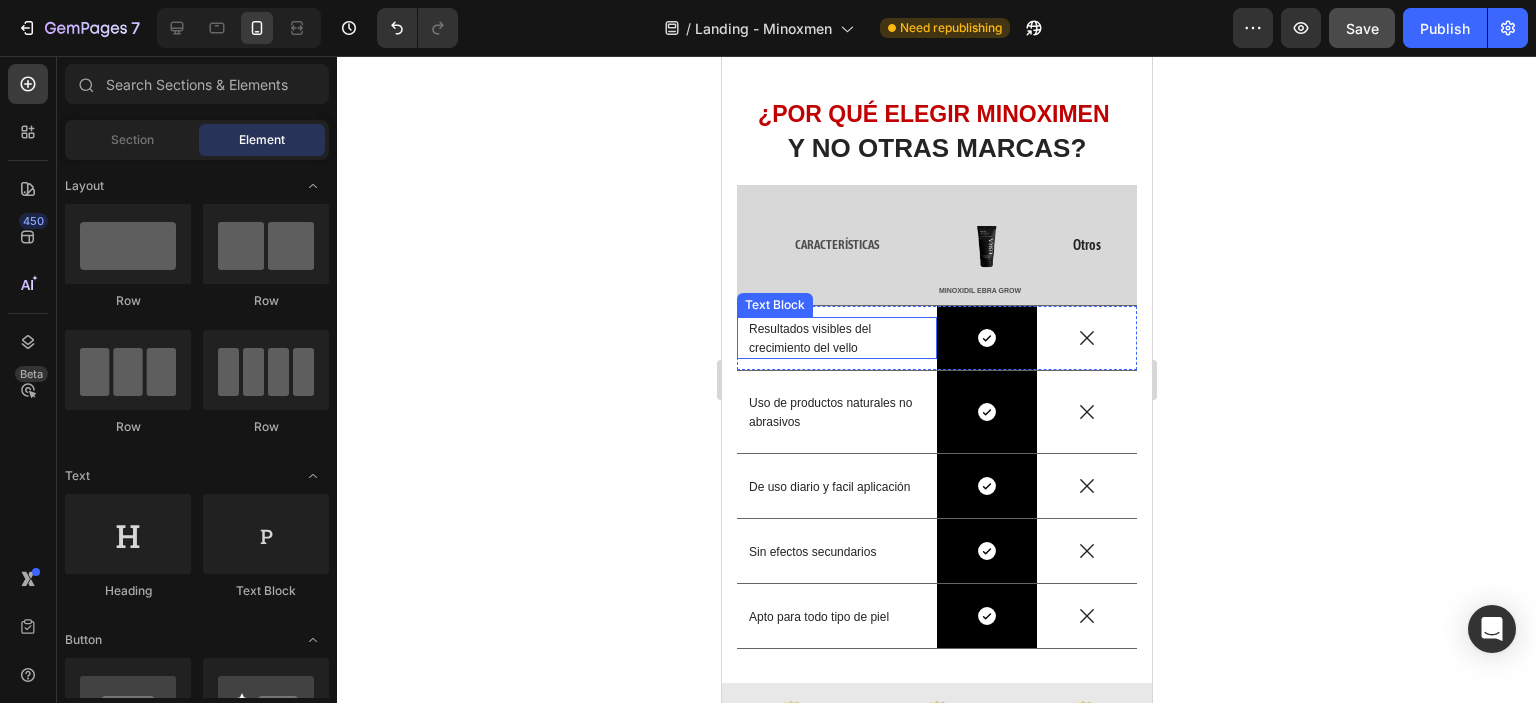 scroll, scrollTop: 2787, scrollLeft: 0, axis: vertical 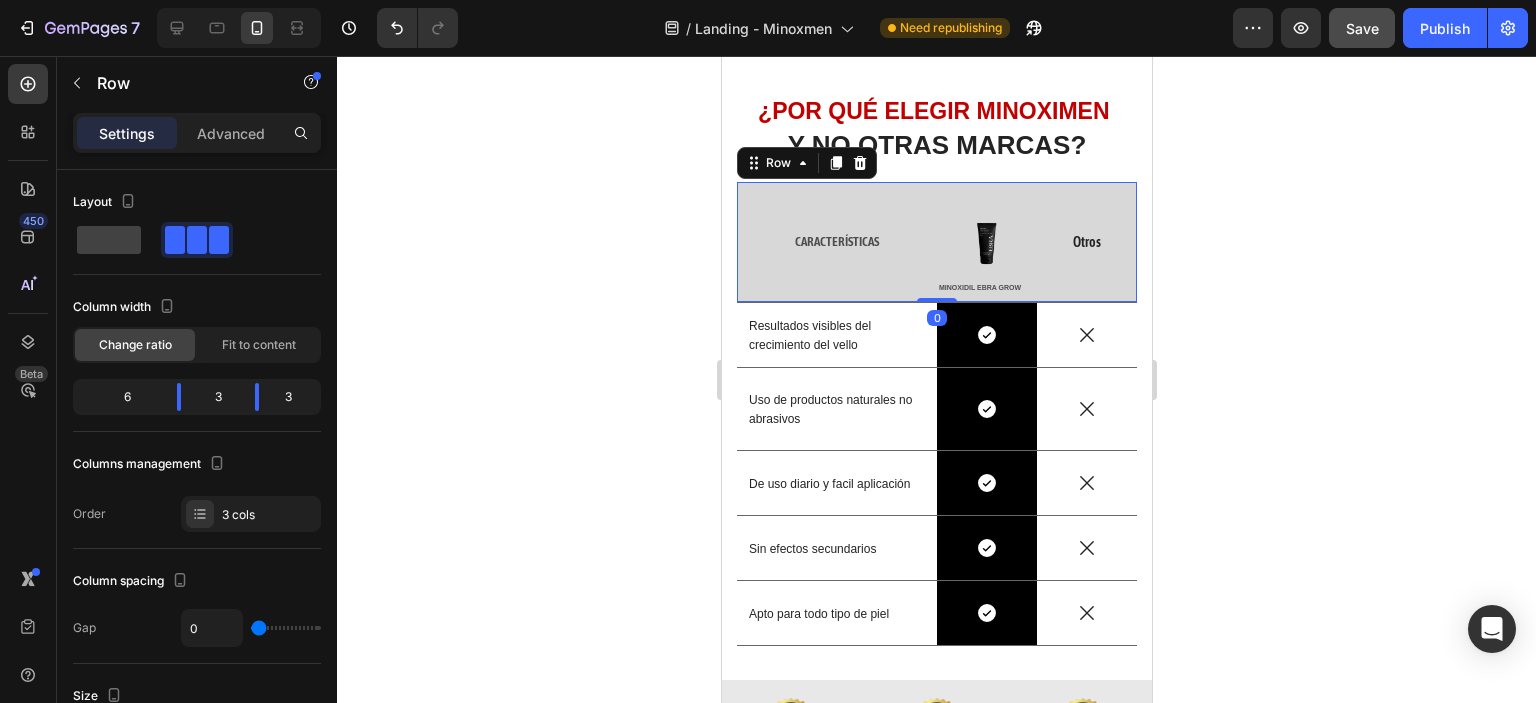click on "CARACTERÍSTICAS Text Block Row Row" at bounding box center [836, 242] 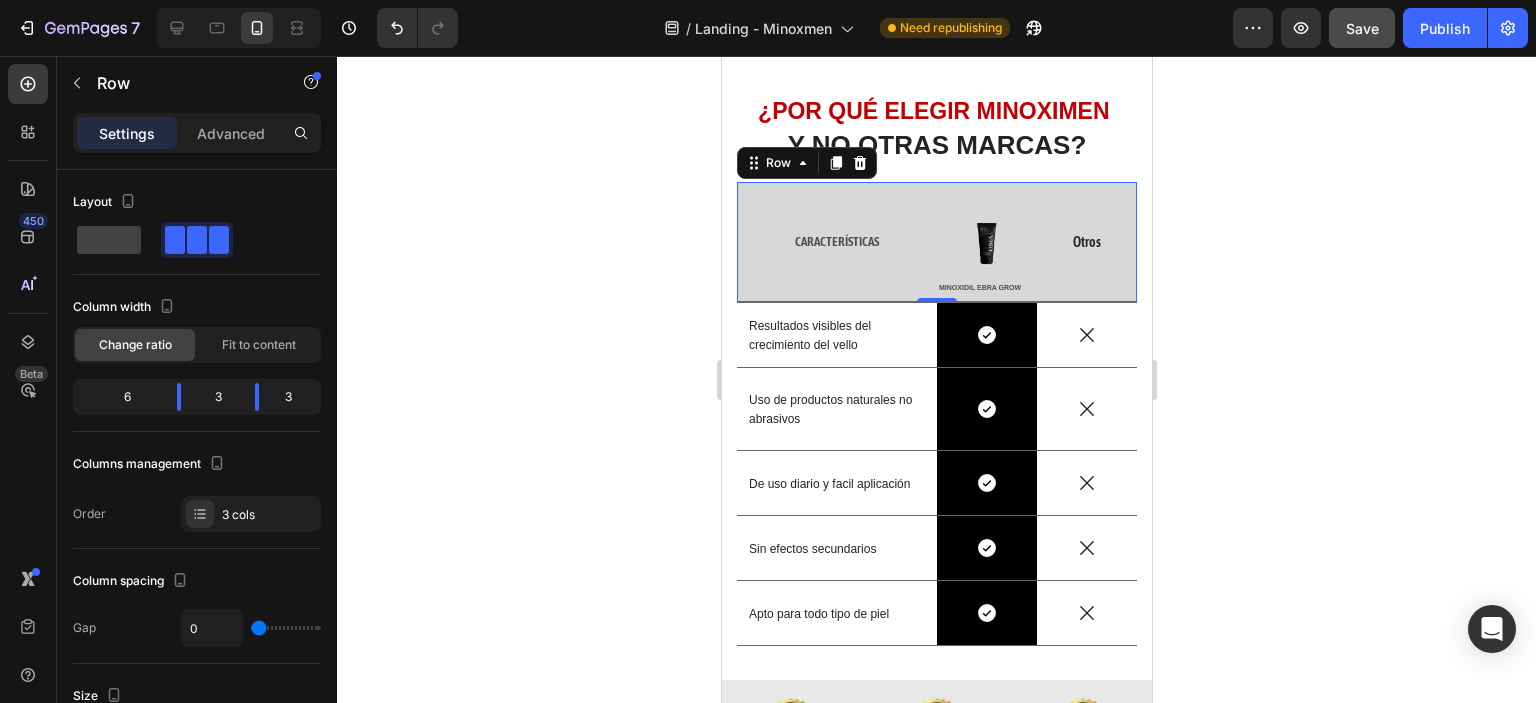 click on "CARACTERÍSTICAS Text Block Row Row" at bounding box center [836, 242] 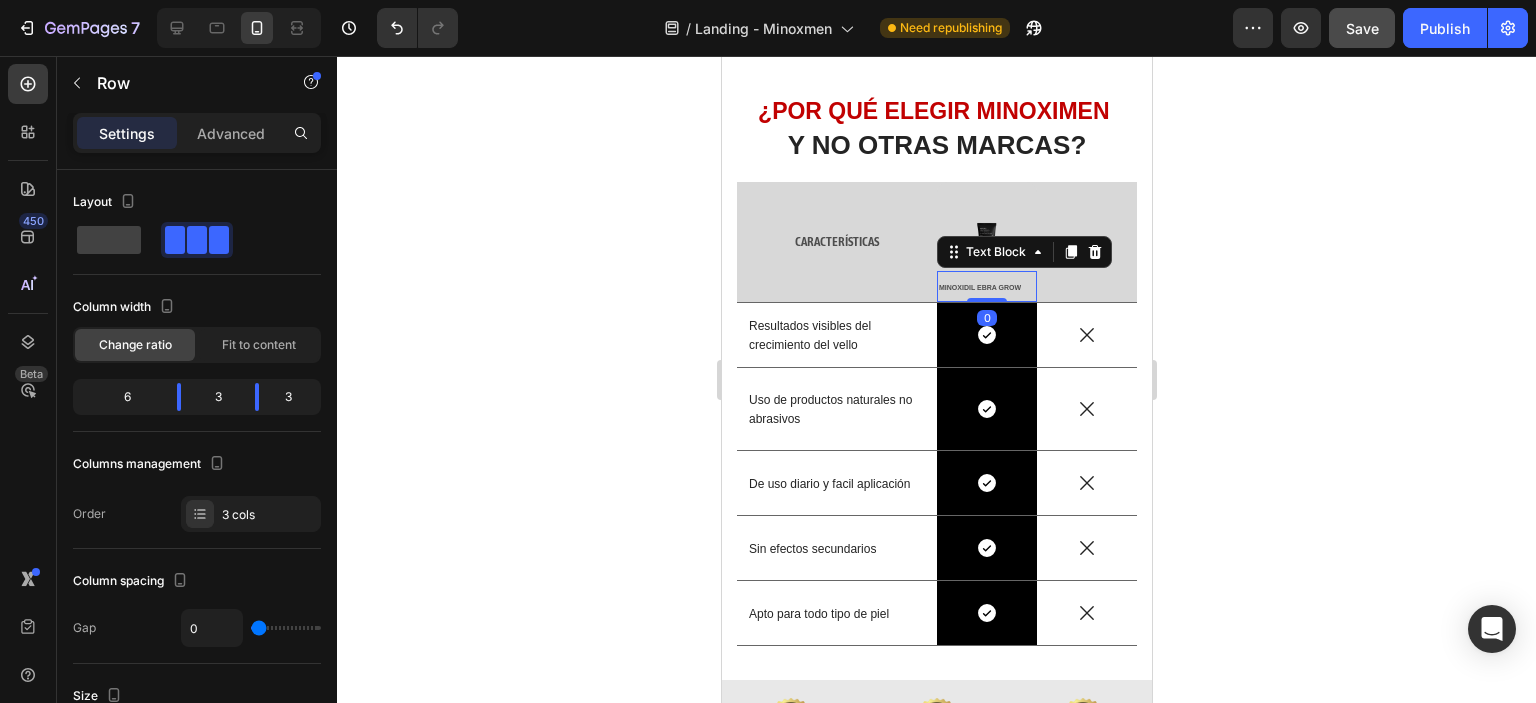 click on "MINOXIDIL EBRA GROW" at bounding box center [986, 286] 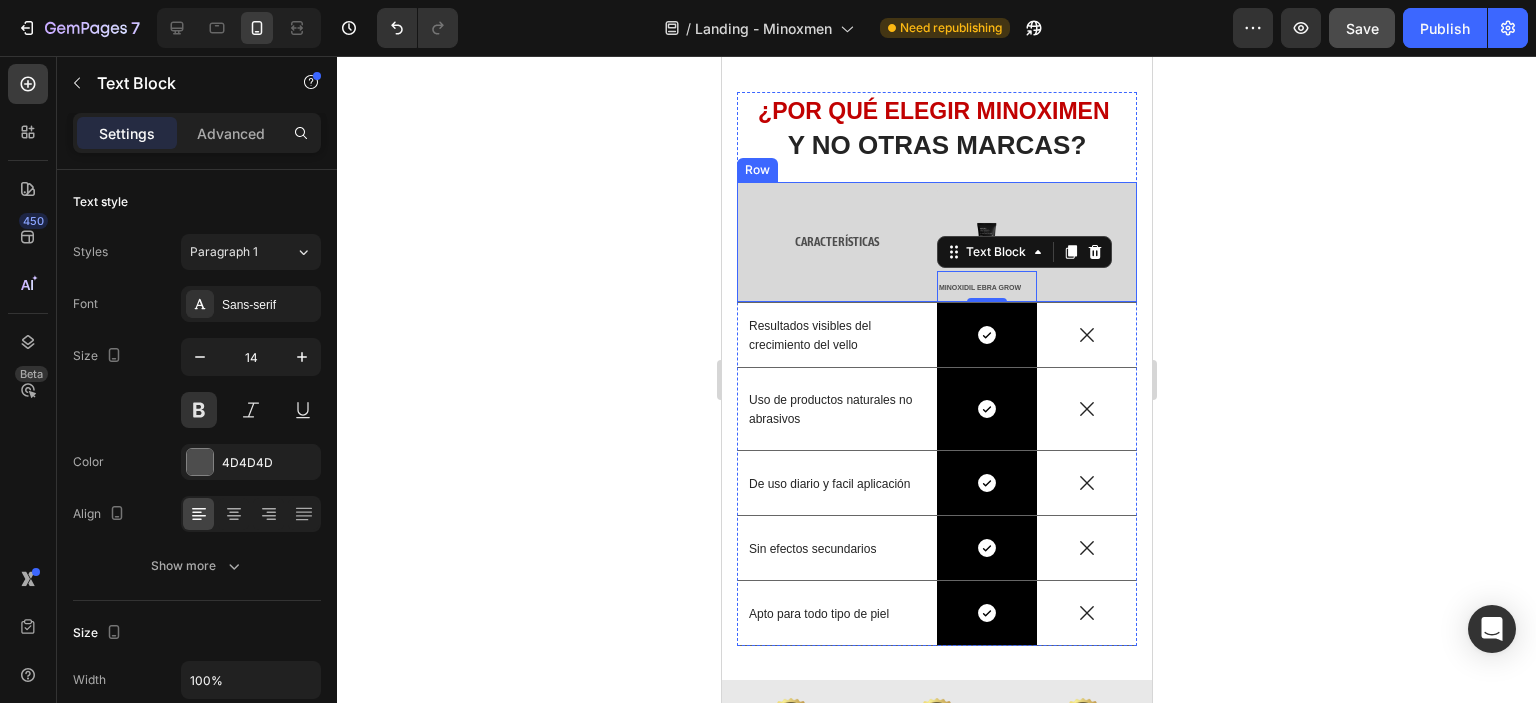 click on "Otros Text Block" at bounding box center [1086, 242] 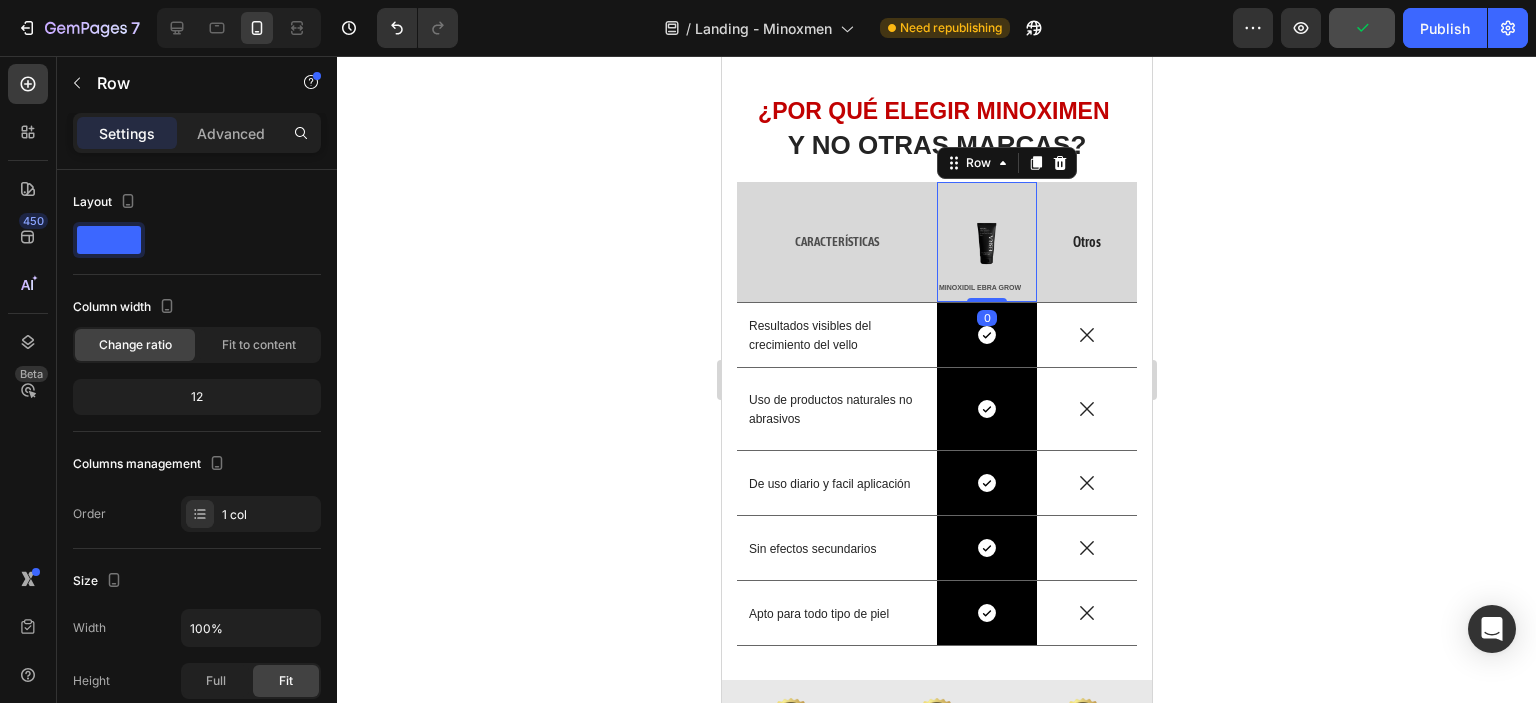 click on "Image MINOXIDIL EBRA GROW Text Block Row Row   0" at bounding box center [986, 242] 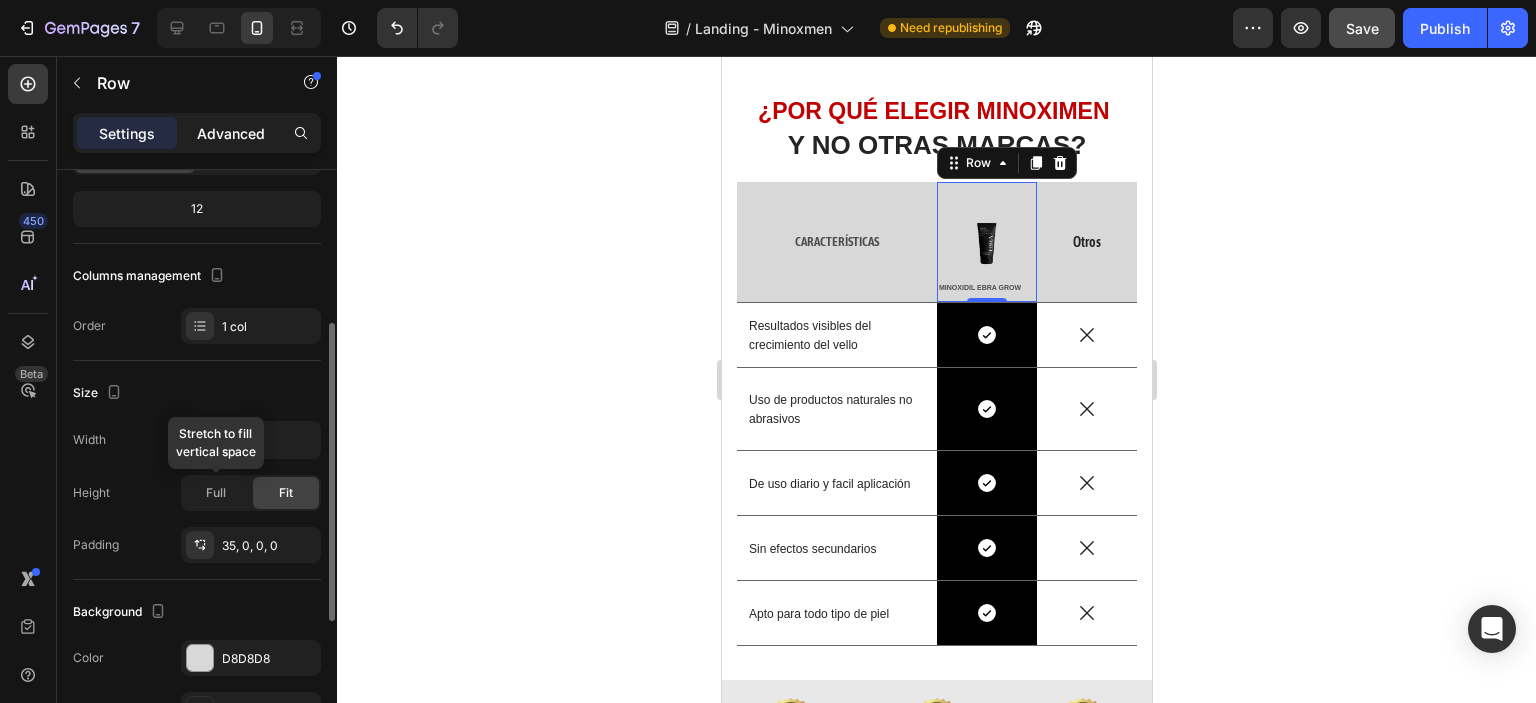 scroll, scrollTop: 149, scrollLeft: 0, axis: vertical 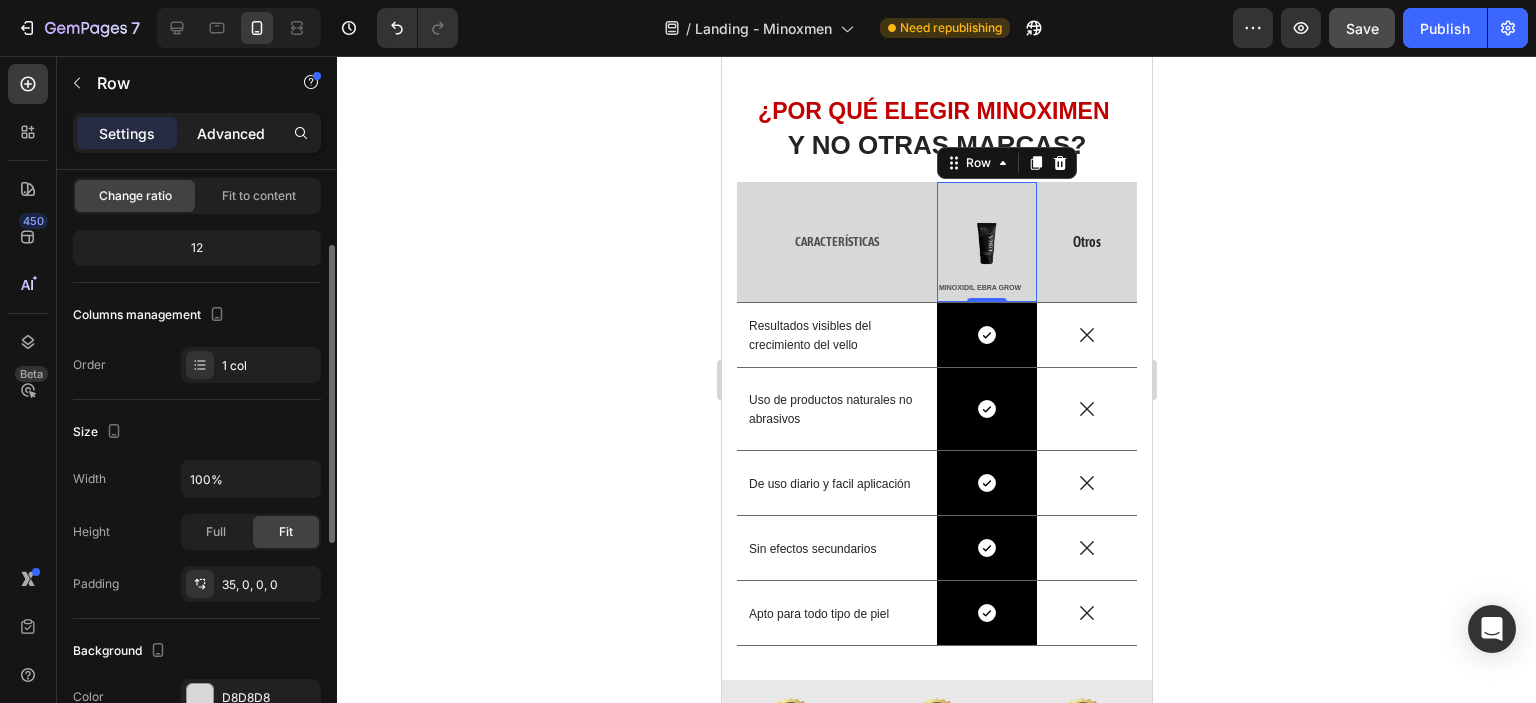 click on "Advanced" at bounding box center [231, 133] 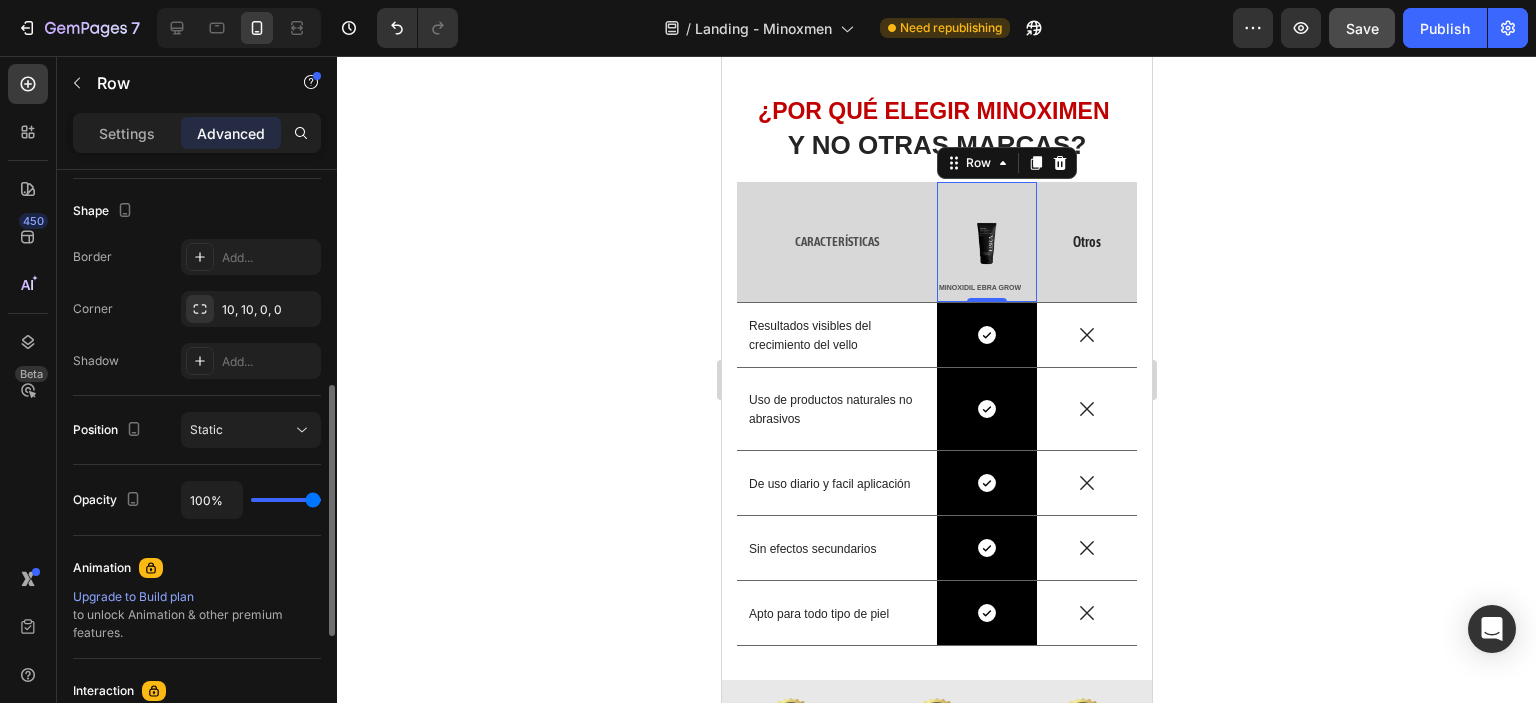 scroll, scrollTop: 504, scrollLeft: 0, axis: vertical 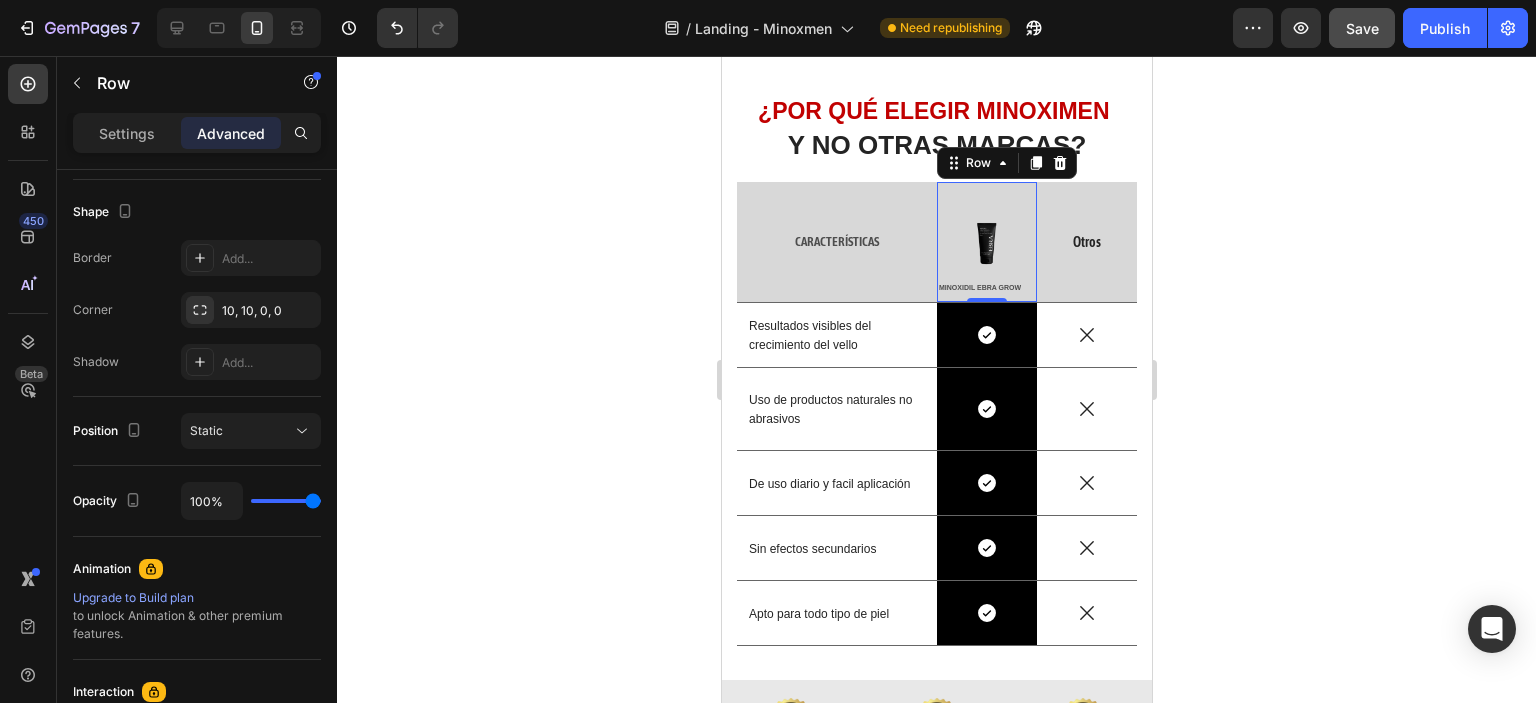 click 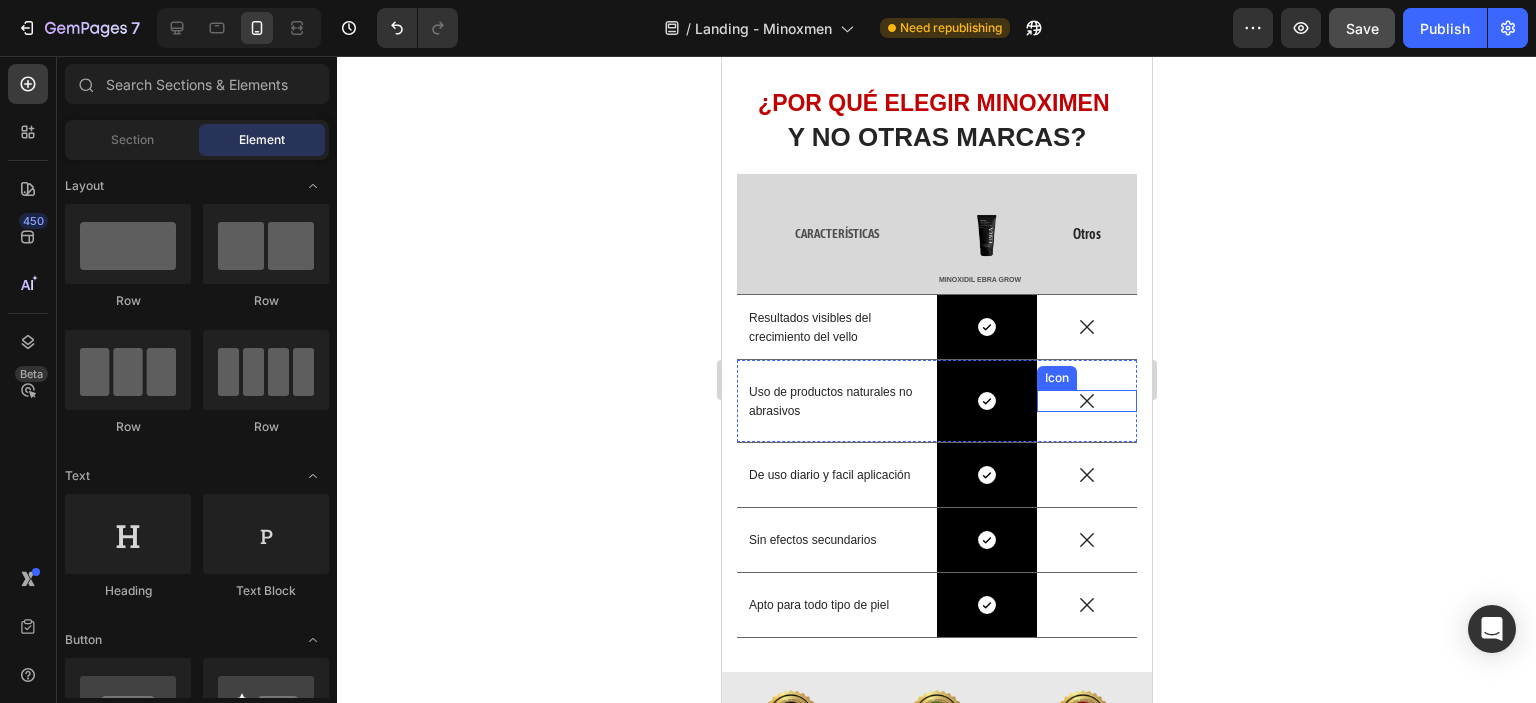 scroll, scrollTop: 2860, scrollLeft: 0, axis: vertical 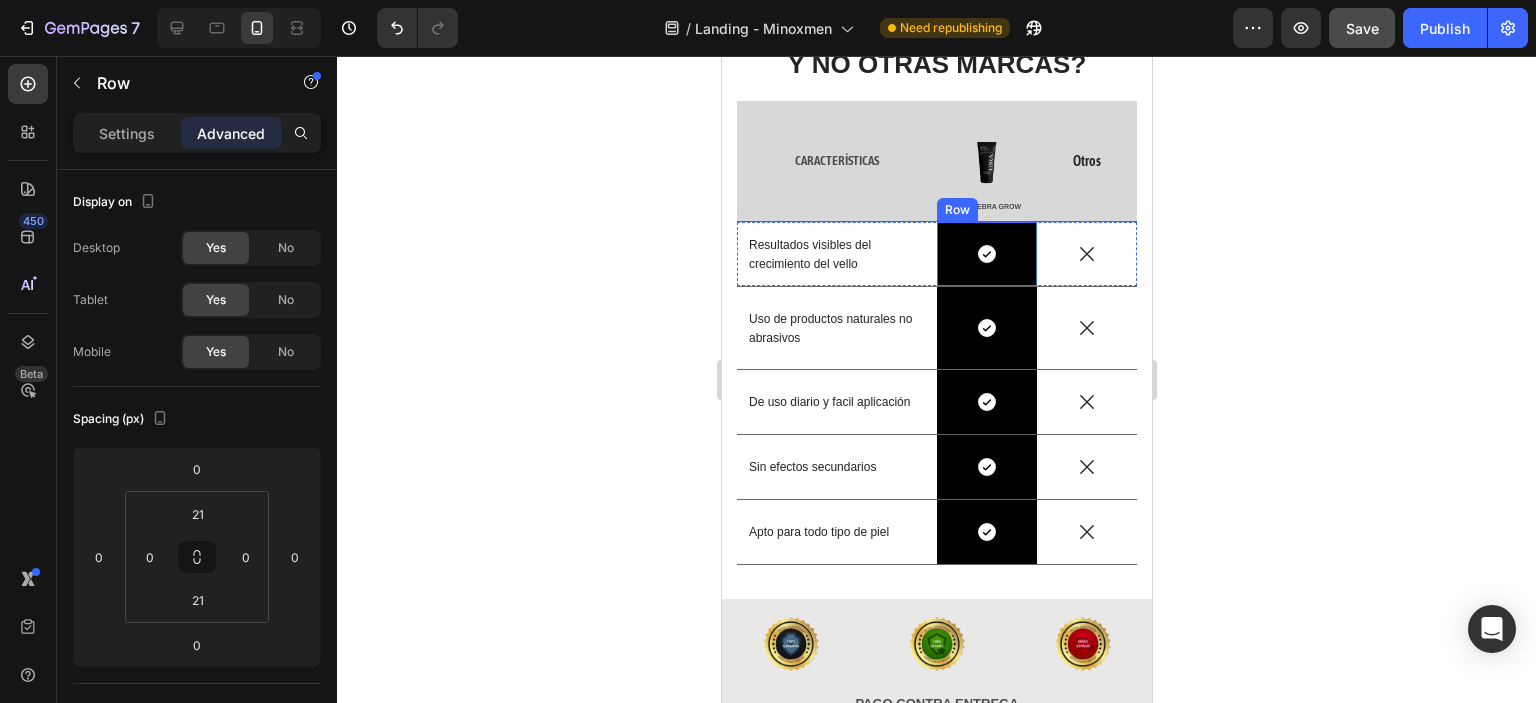 click on "Icon Row" at bounding box center (986, 254) 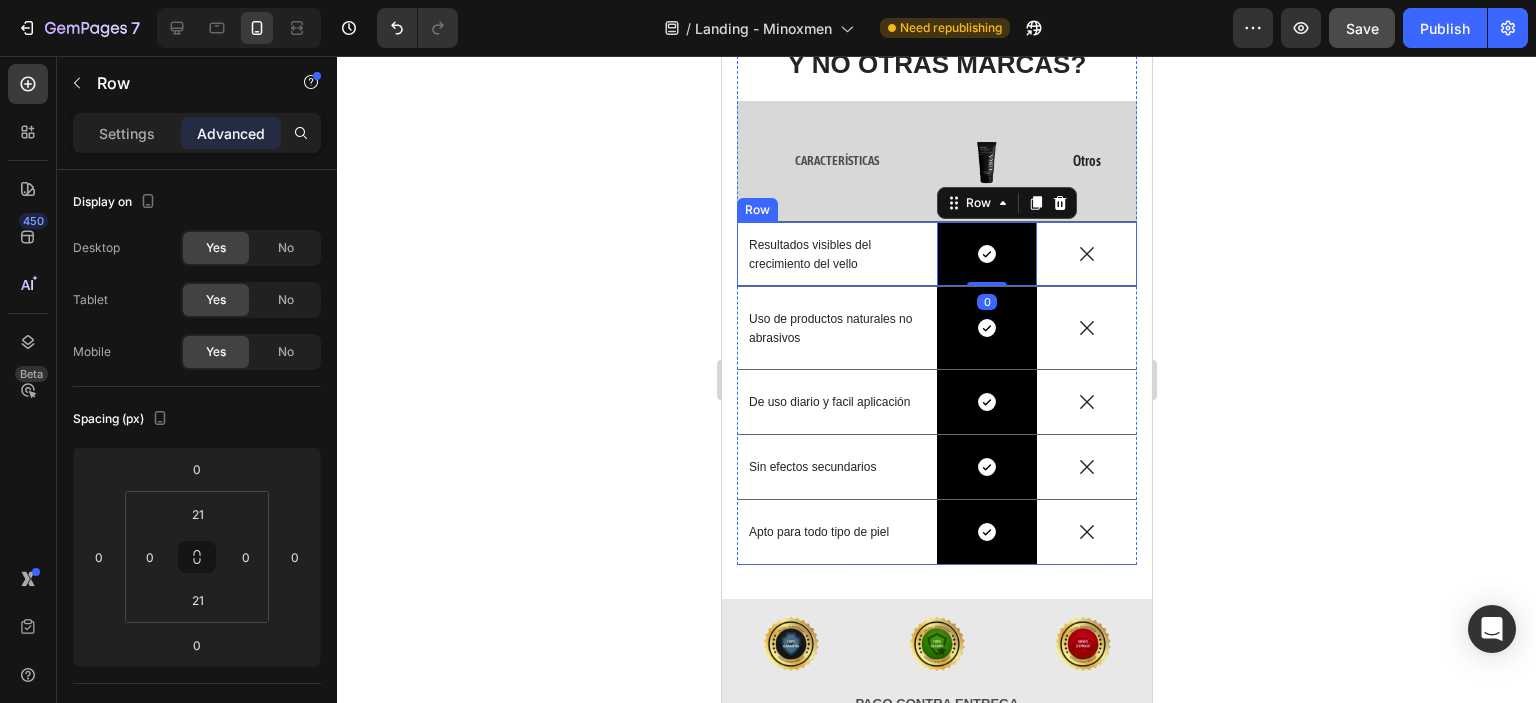 scroll, scrollTop: 504, scrollLeft: 0, axis: vertical 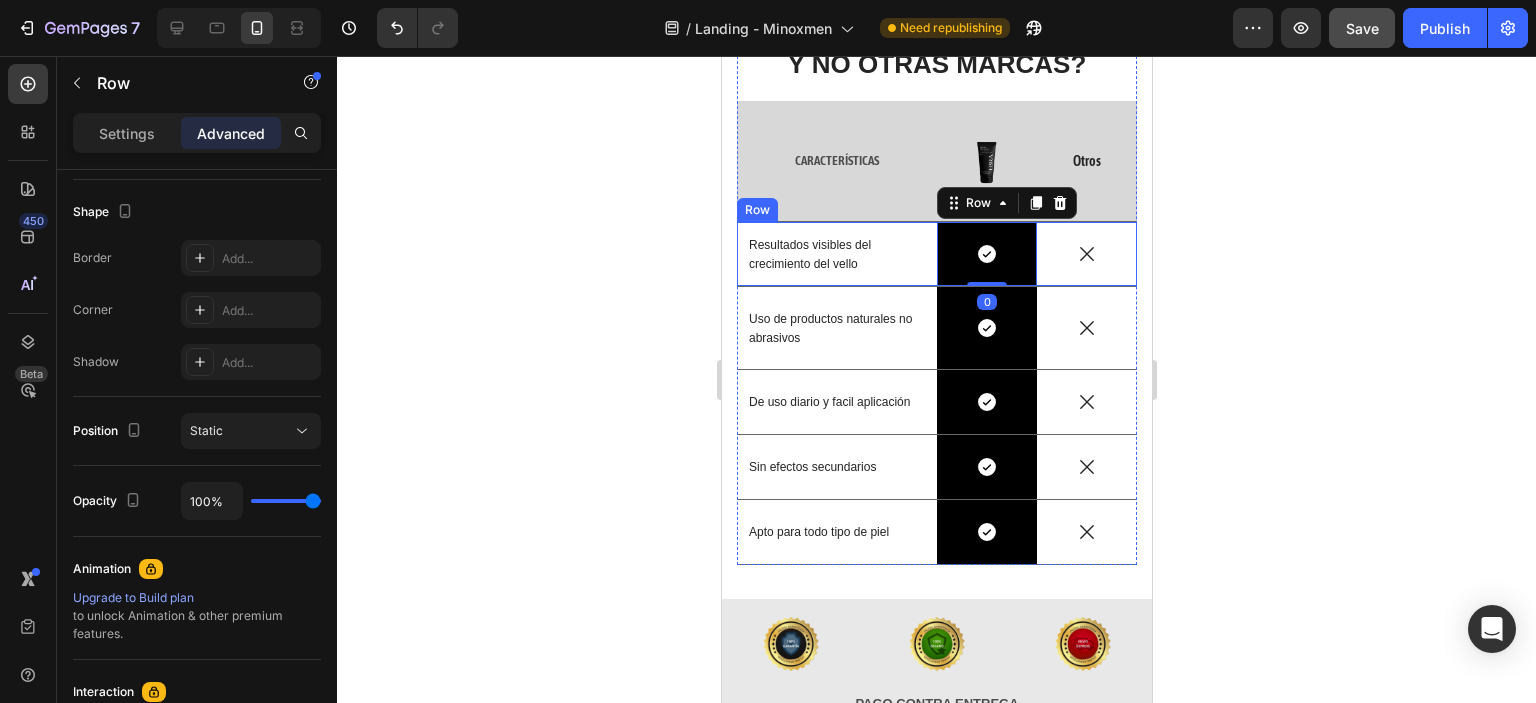 click on "Resultados visibles del crecimiento del vello Text Block" at bounding box center (836, 254) 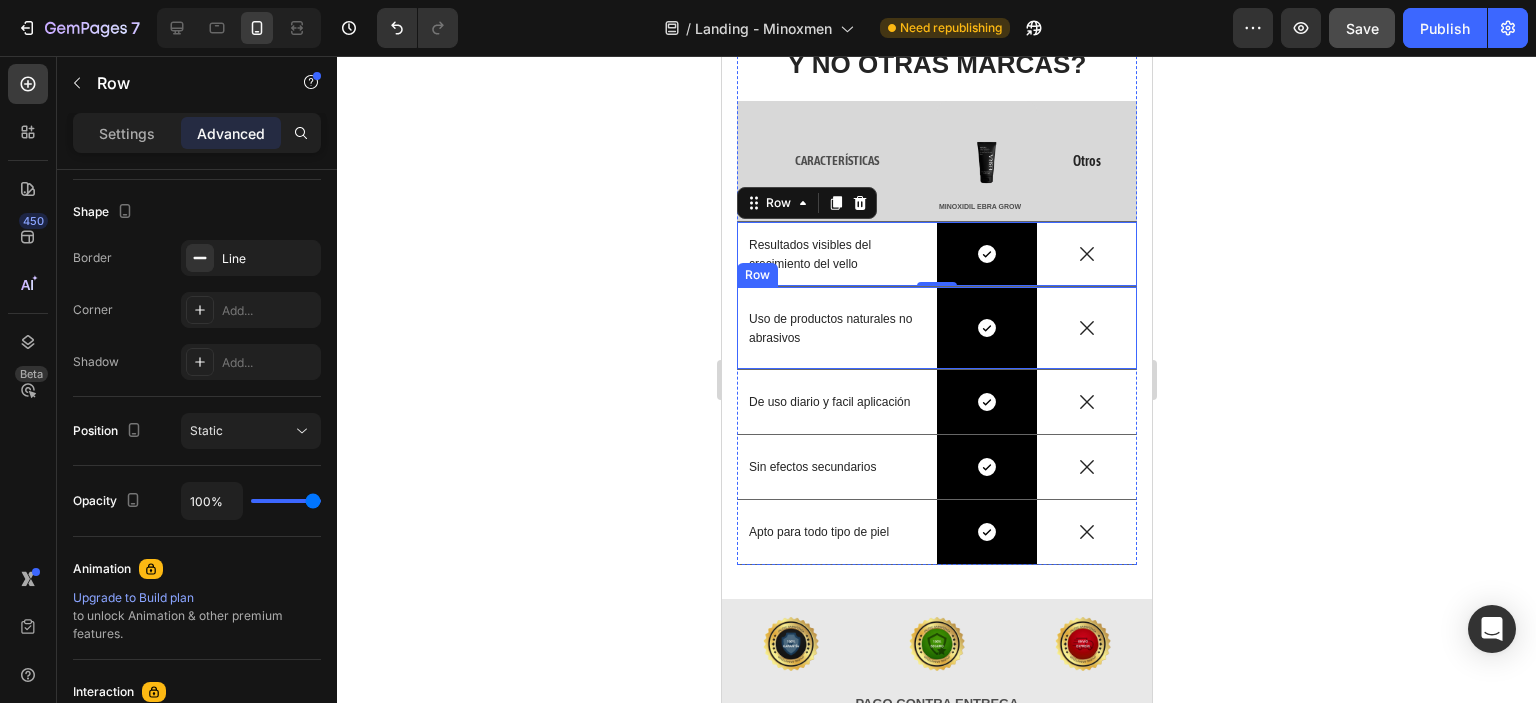 click on "Uso de productos naturales no abrasivos Text Block" at bounding box center (836, 328) 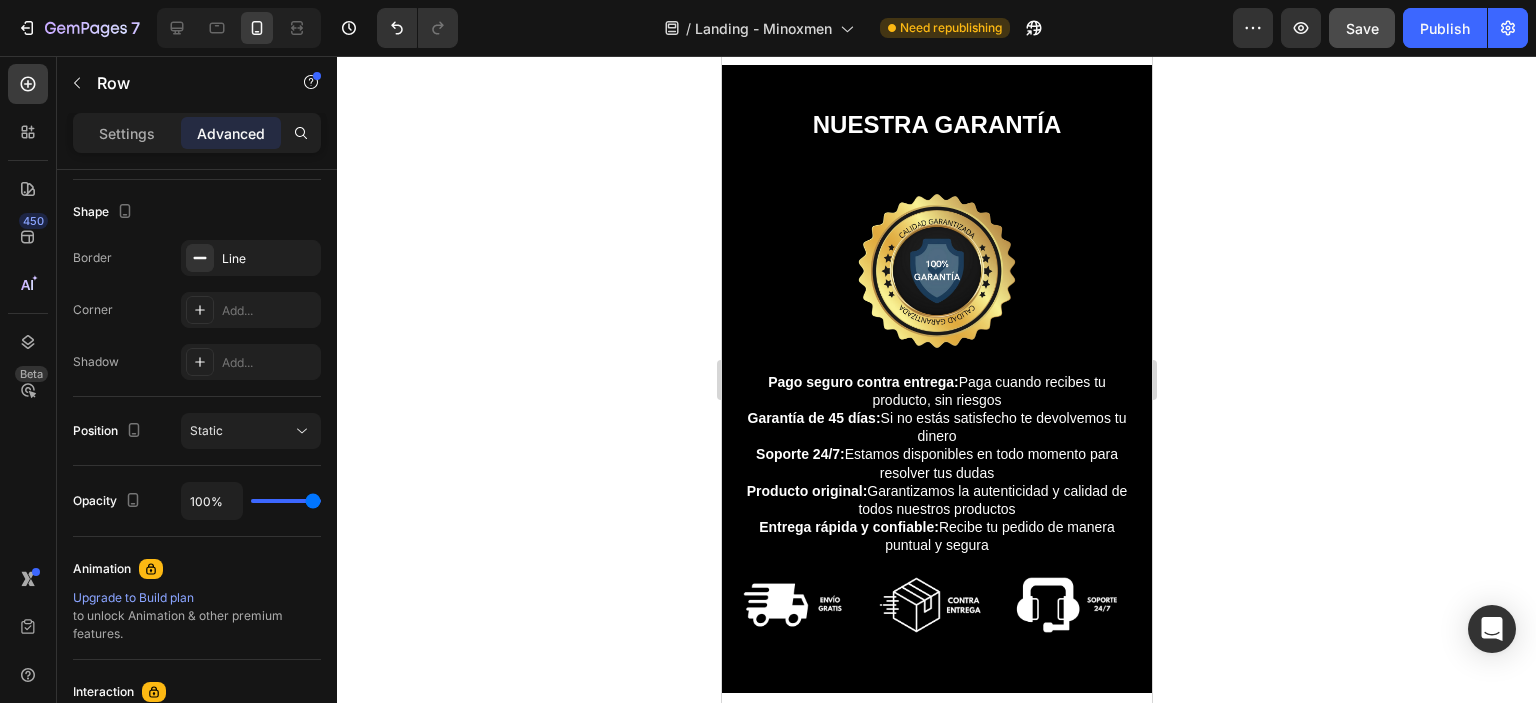 scroll, scrollTop: 3802, scrollLeft: 0, axis: vertical 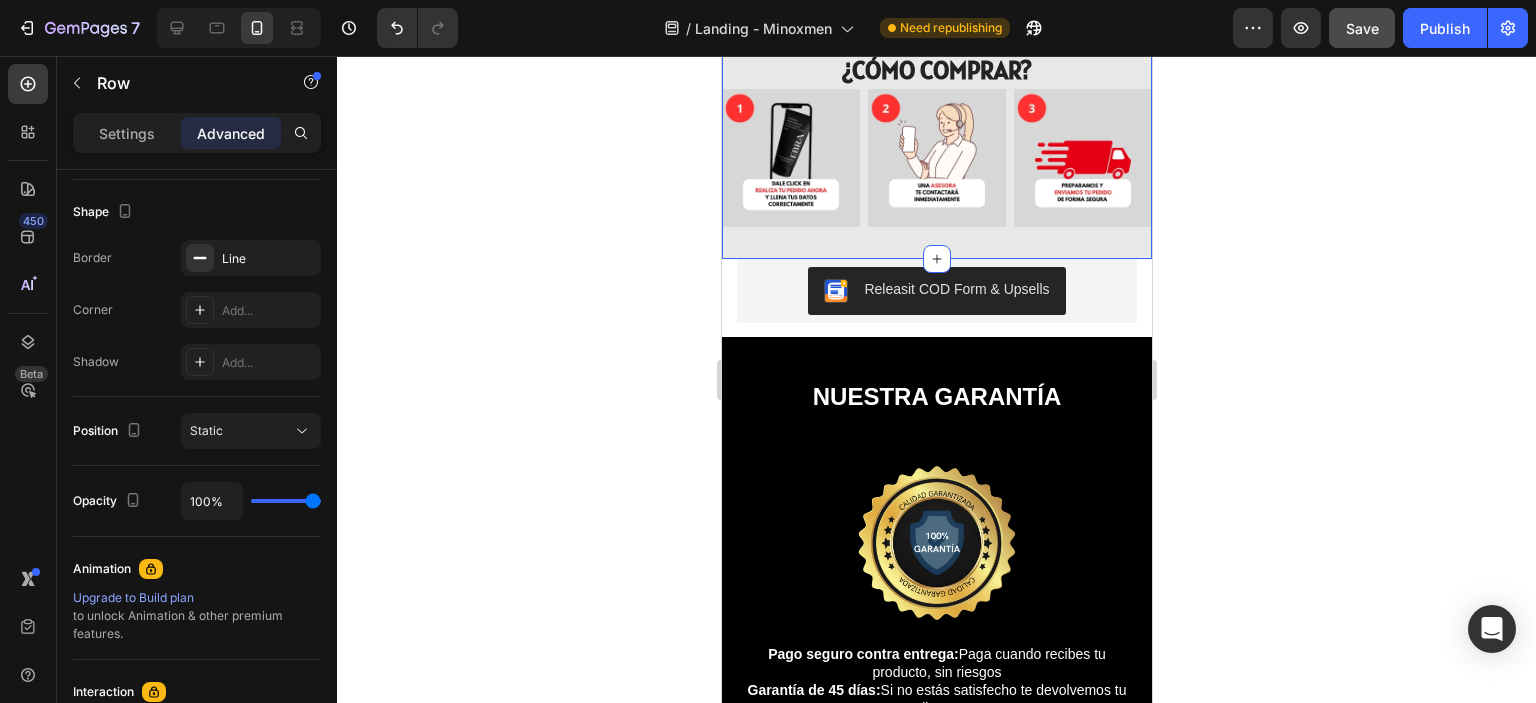 click on "PAGO CONTRA ENTREGA [CITY] Text Block Row Image ENVÍOS 100% CONFIABLES 🇵🇪 A NIVEL NACIONAL 🇵🇪 Text Block Row Image Image Row Image Pago contra entrega [CITY]: Plazo de entrega 24 horas Text Block Row Row Image Los envíos a provincia son por medio de Shalom u Olva courier GRATIS: Plazo de entrega de 2 a 3 días hábiles Text Block Row Row ¿CÓMO COMPRAR? Text Block Image Image Image Row Section 18/25" at bounding box center (936, 3) 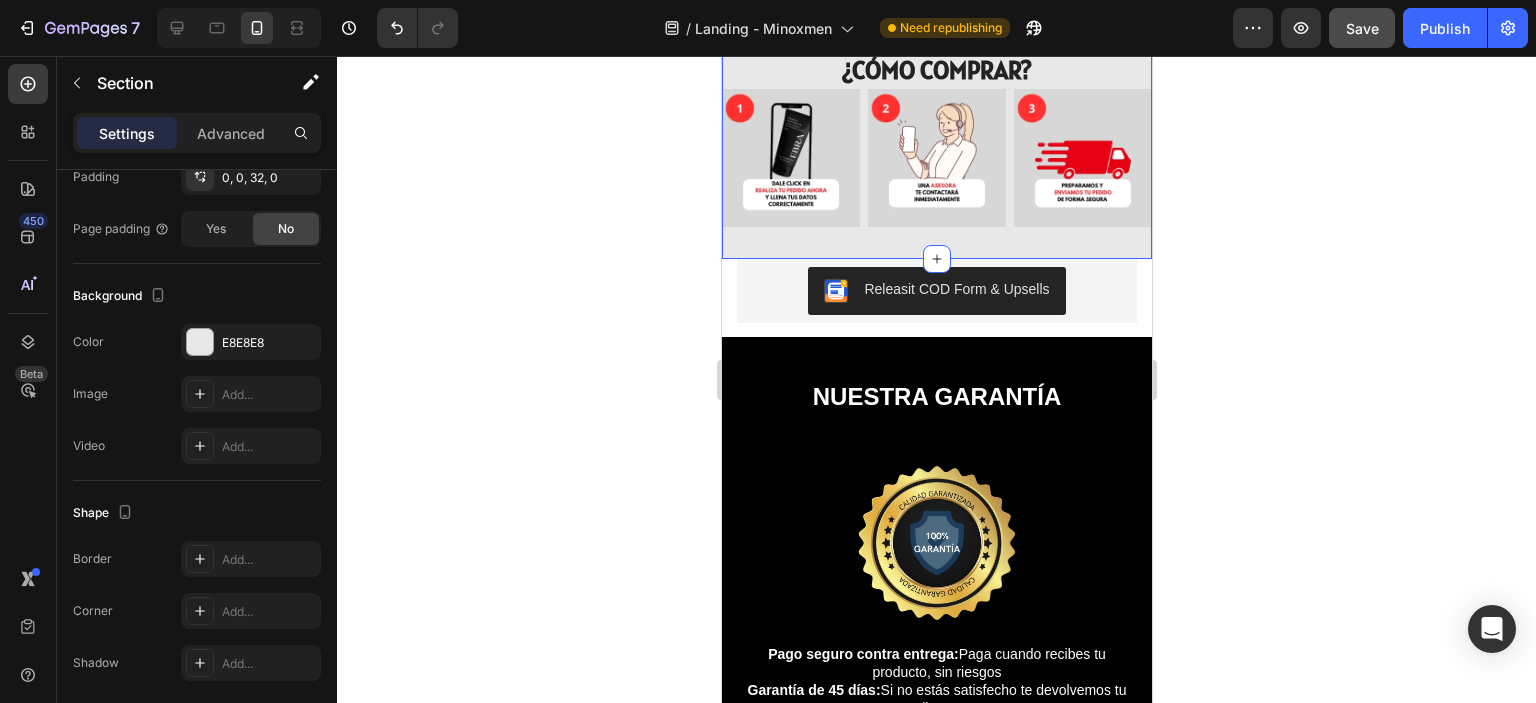 scroll, scrollTop: 0, scrollLeft: 0, axis: both 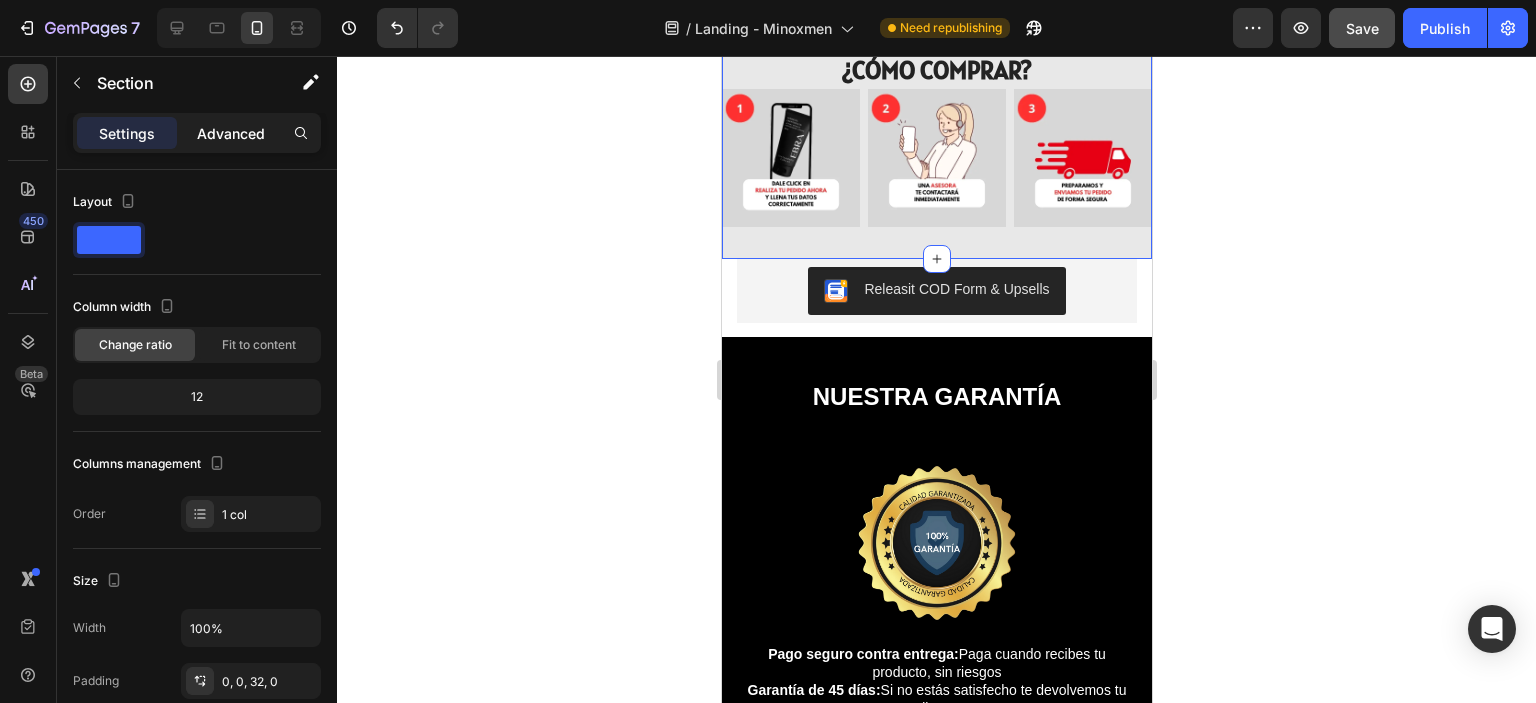 click on "Advanced" at bounding box center [231, 133] 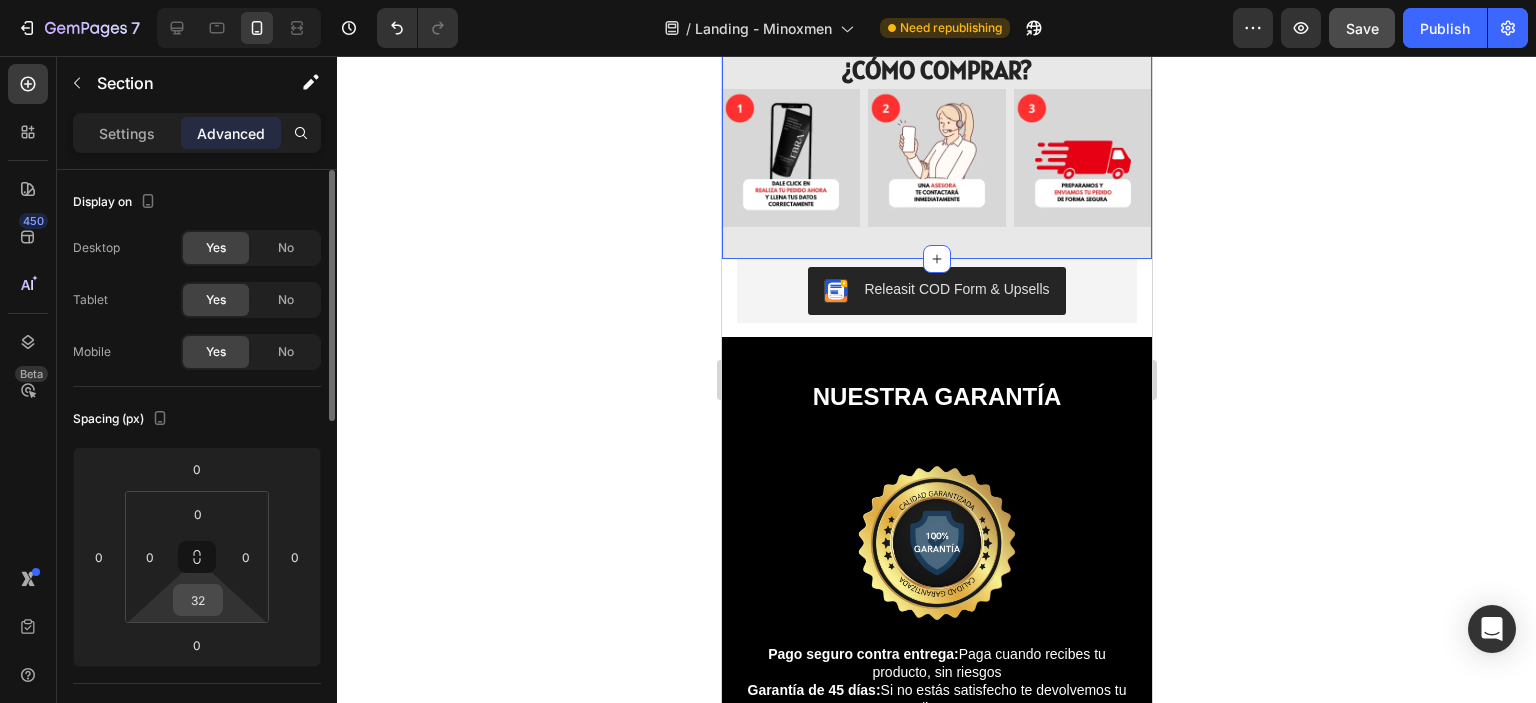 click on "32" at bounding box center [198, 600] 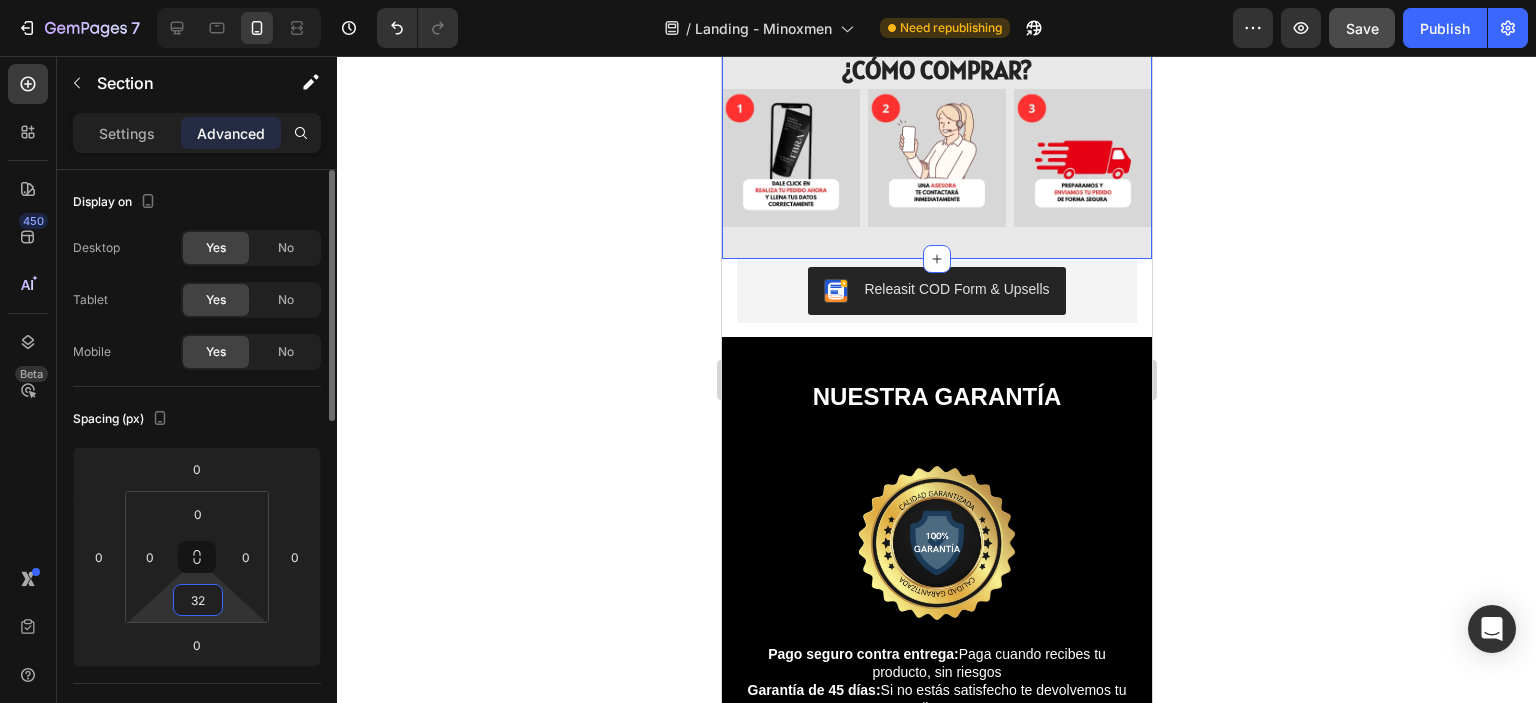 click on "32" at bounding box center (198, 600) 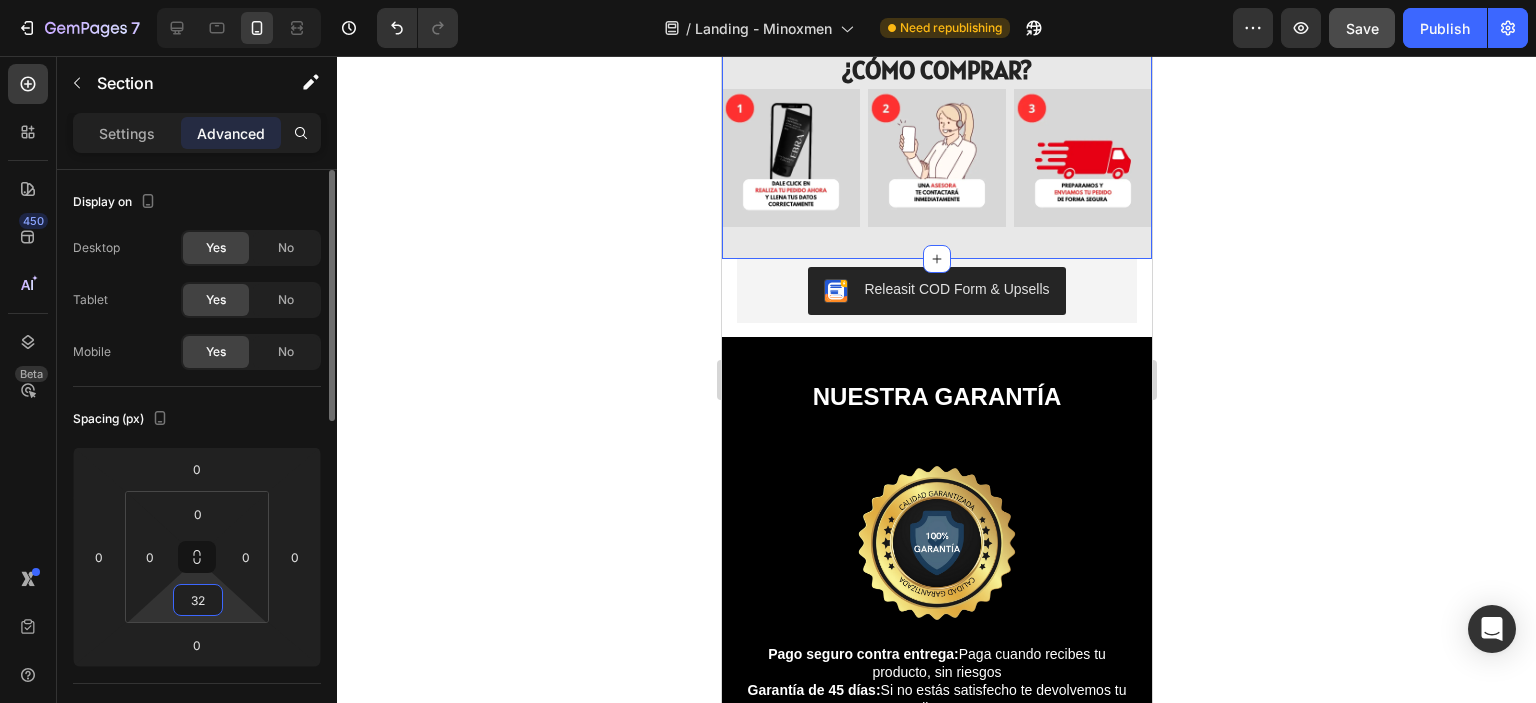 click on "32" at bounding box center [198, 600] 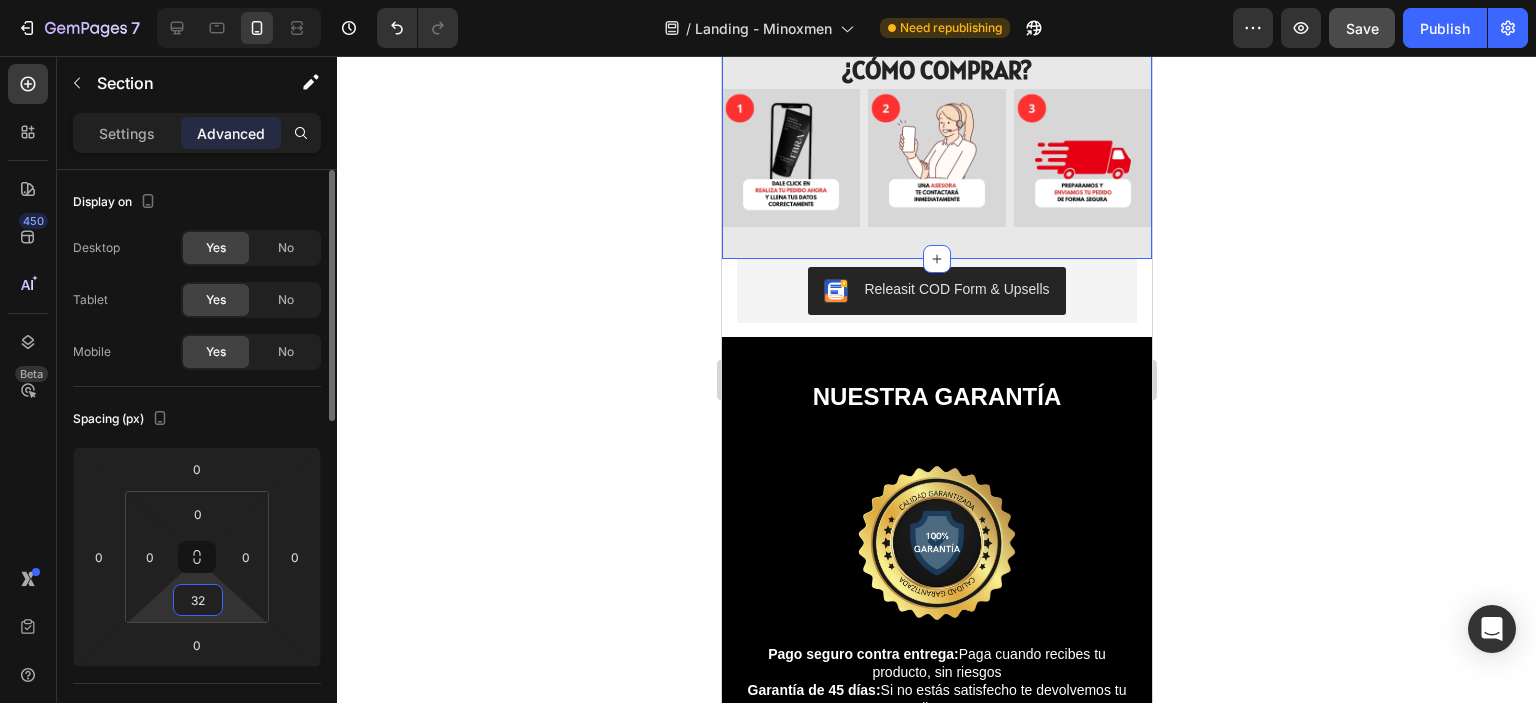 click on "32" at bounding box center (198, 600) 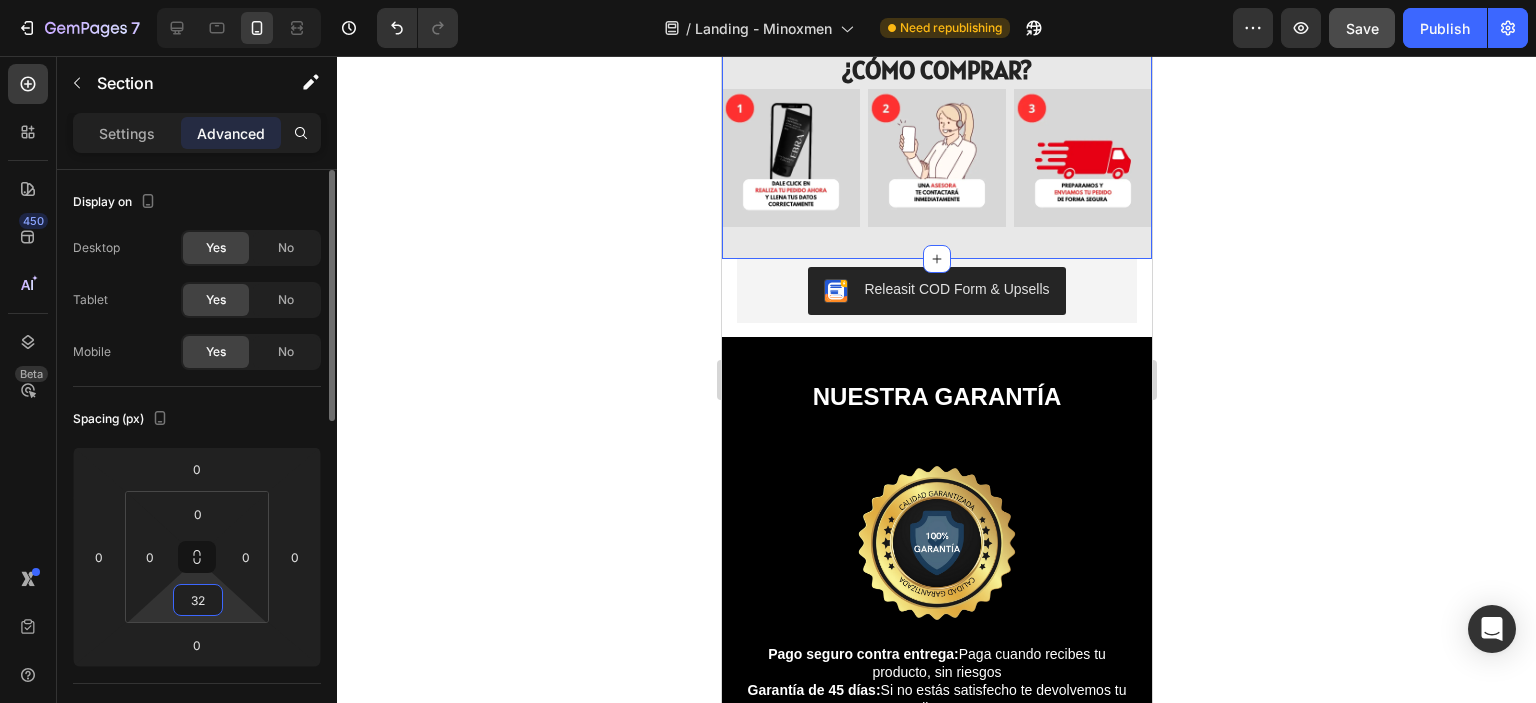 click on "32" at bounding box center [198, 600] 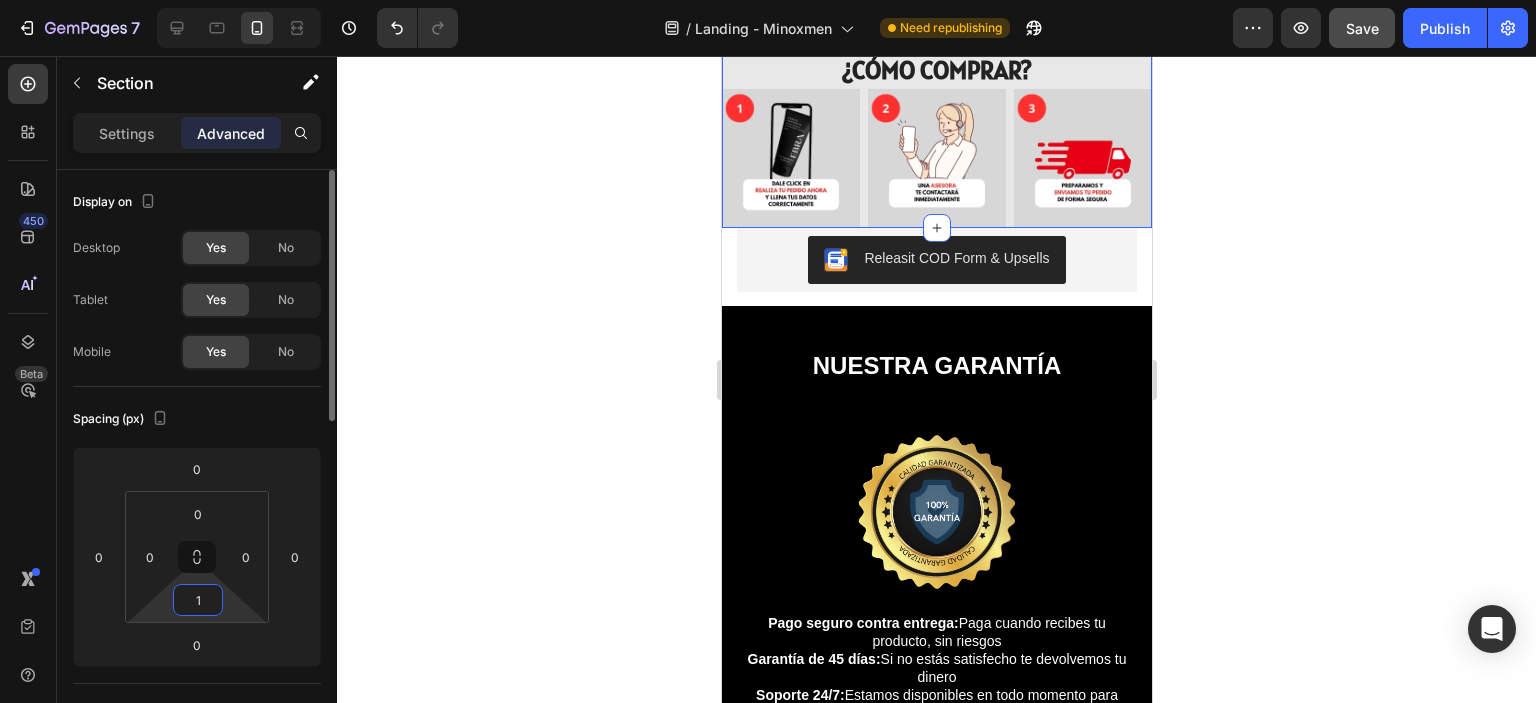 type on "15" 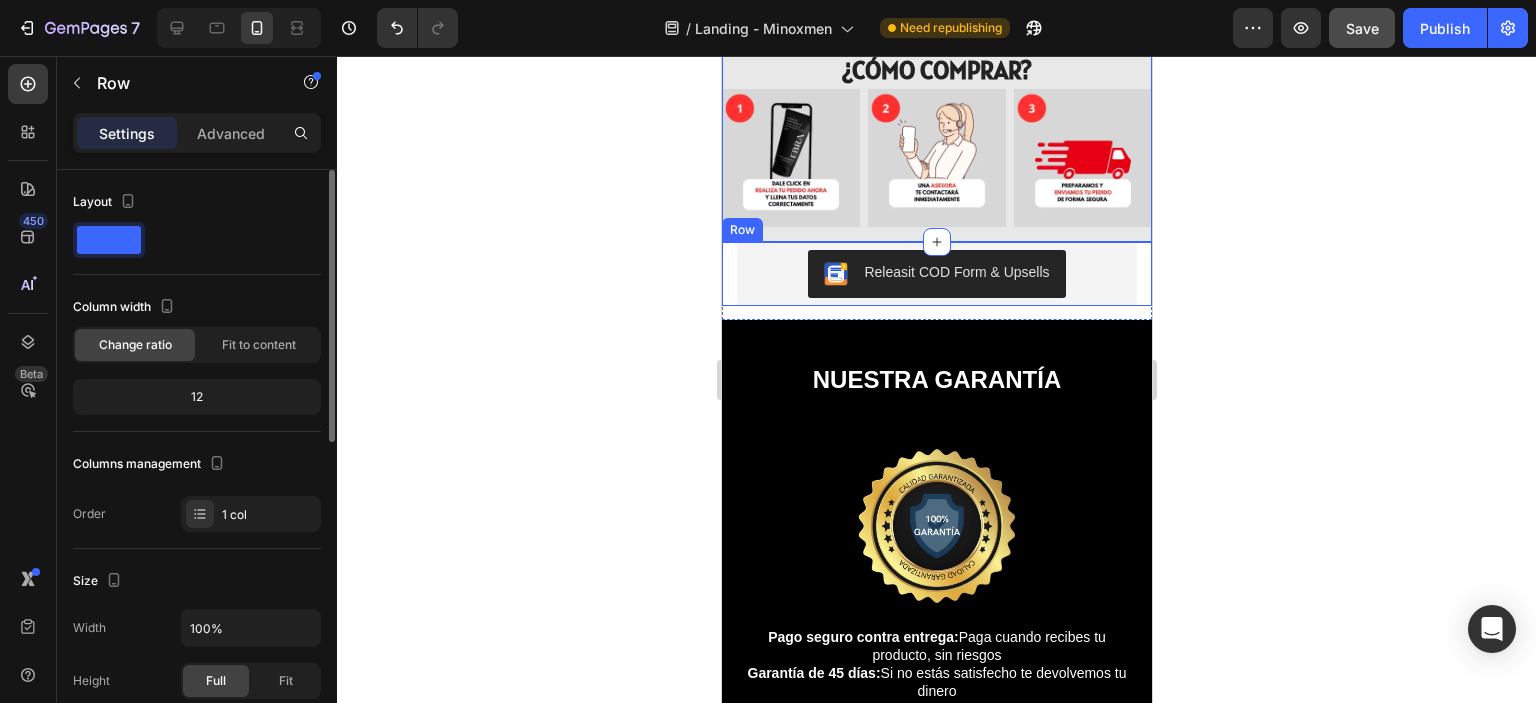 click on "Releasit COD Form & Upsells Releasit COD Form & Upsells Row Row" at bounding box center (936, 274) 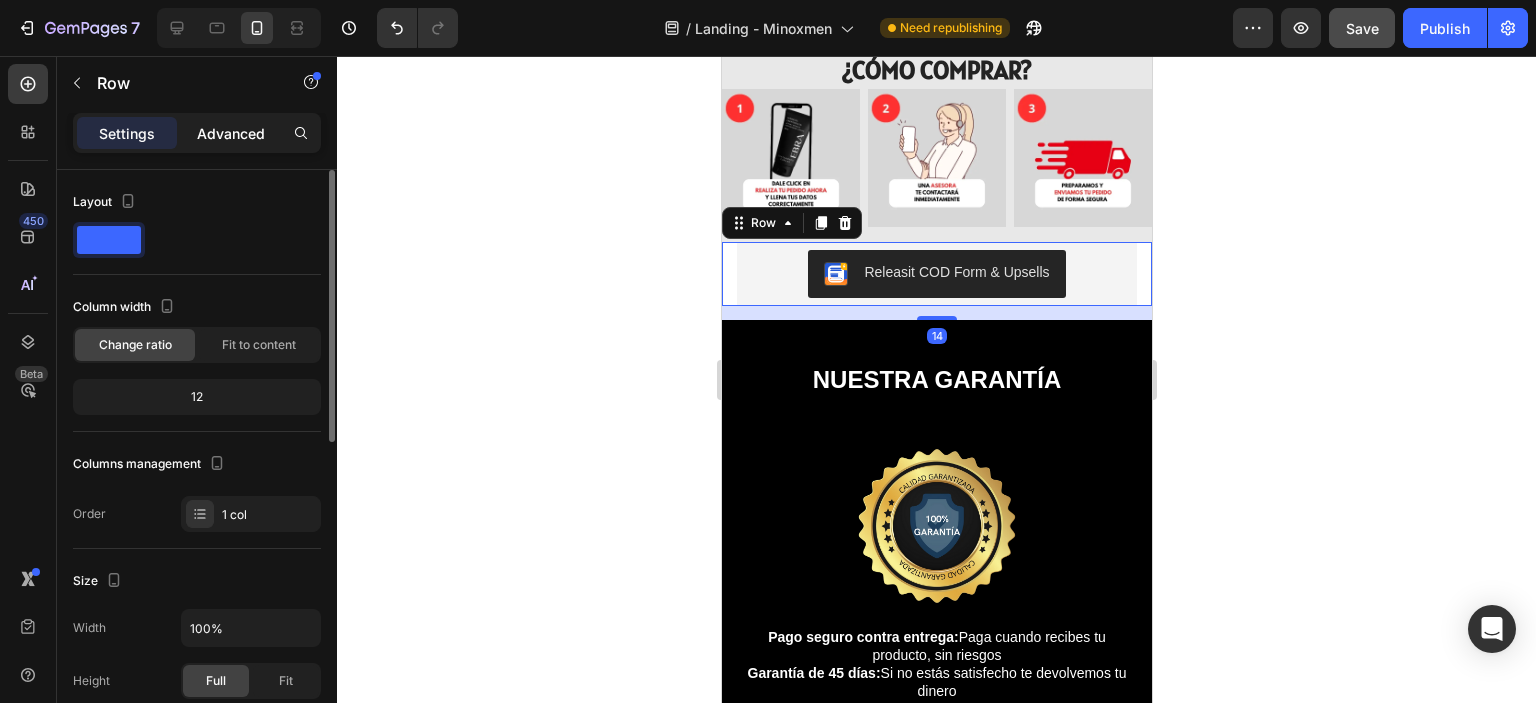 click on "Advanced" at bounding box center (231, 133) 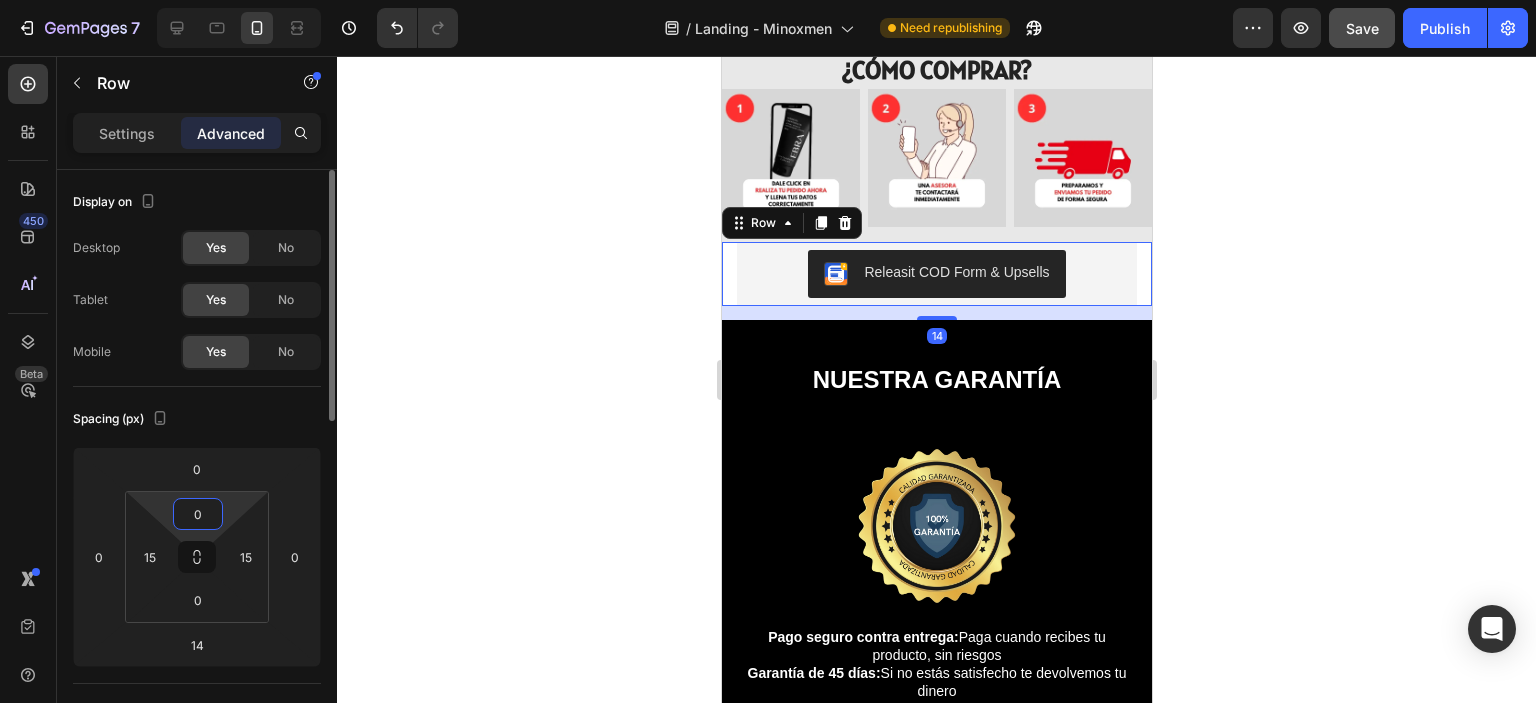 click on "0" at bounding box center [198, 514] 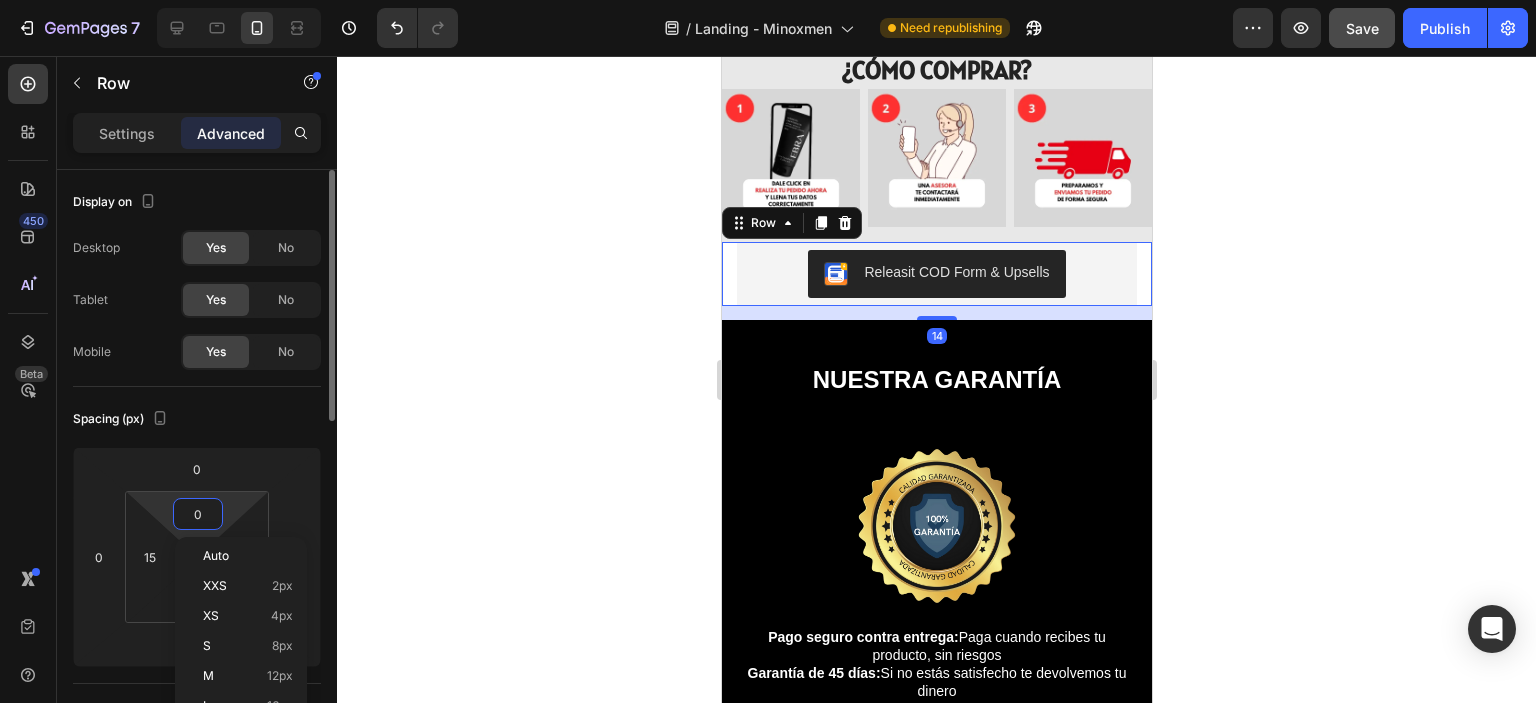 click on "Spacing (px) 0 0 14 0 0 15 0 15" 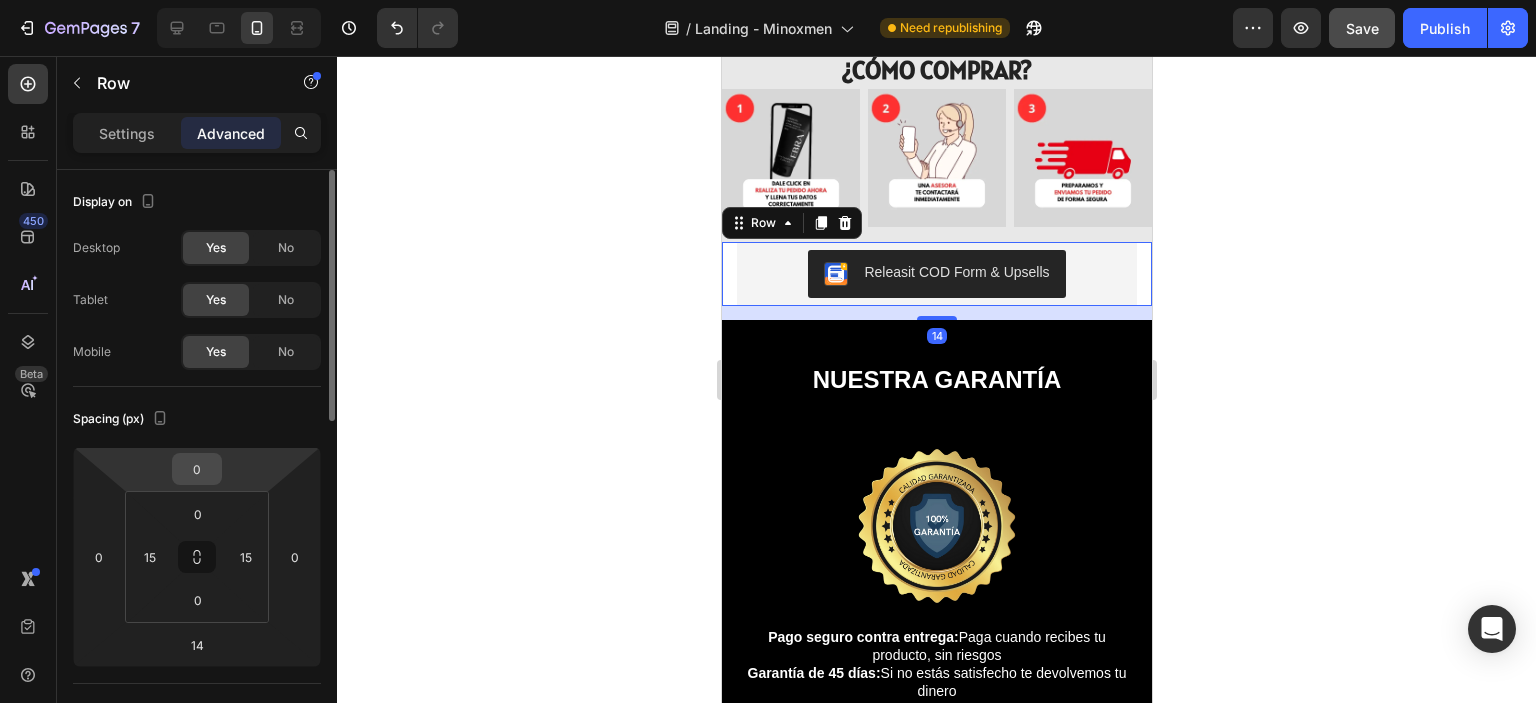 click on "0" at bounding box center (197, 469) 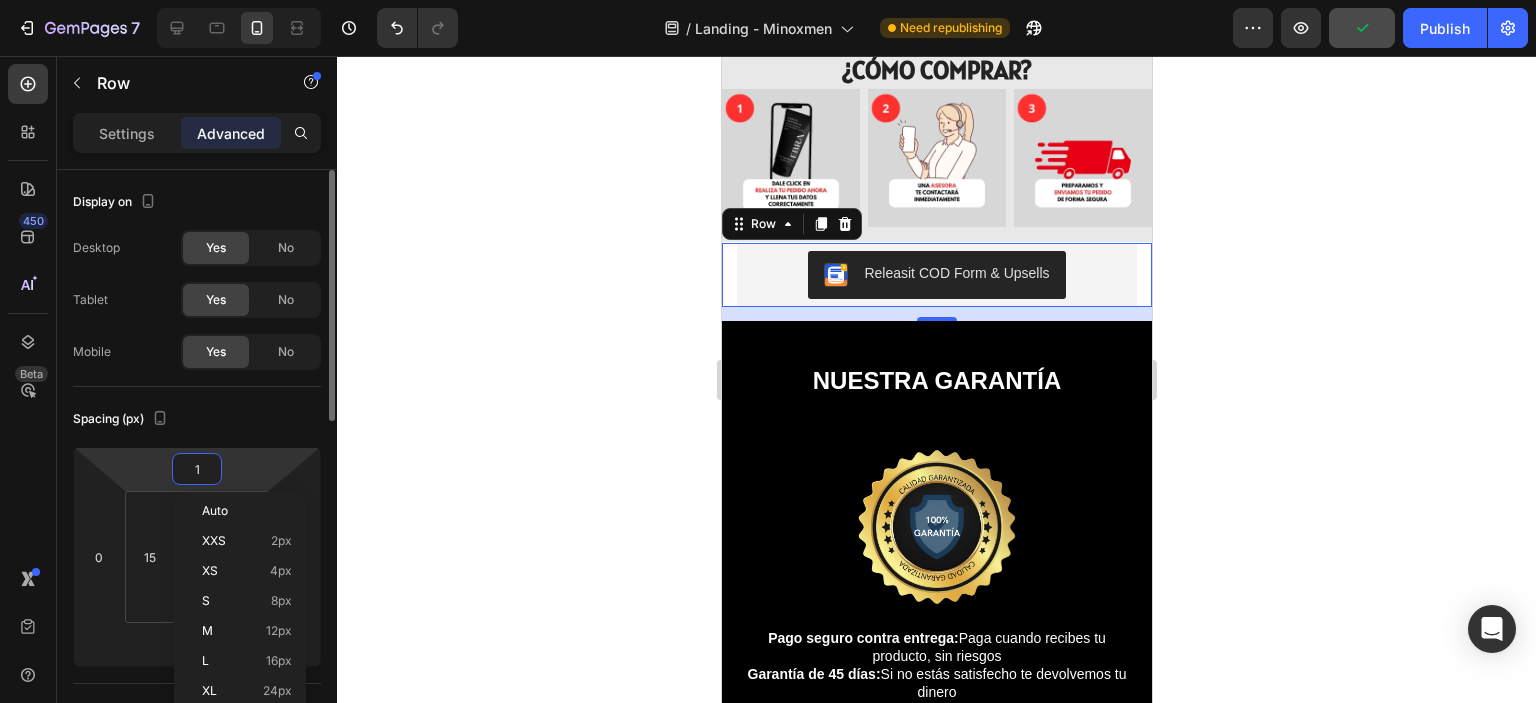 type on "15" 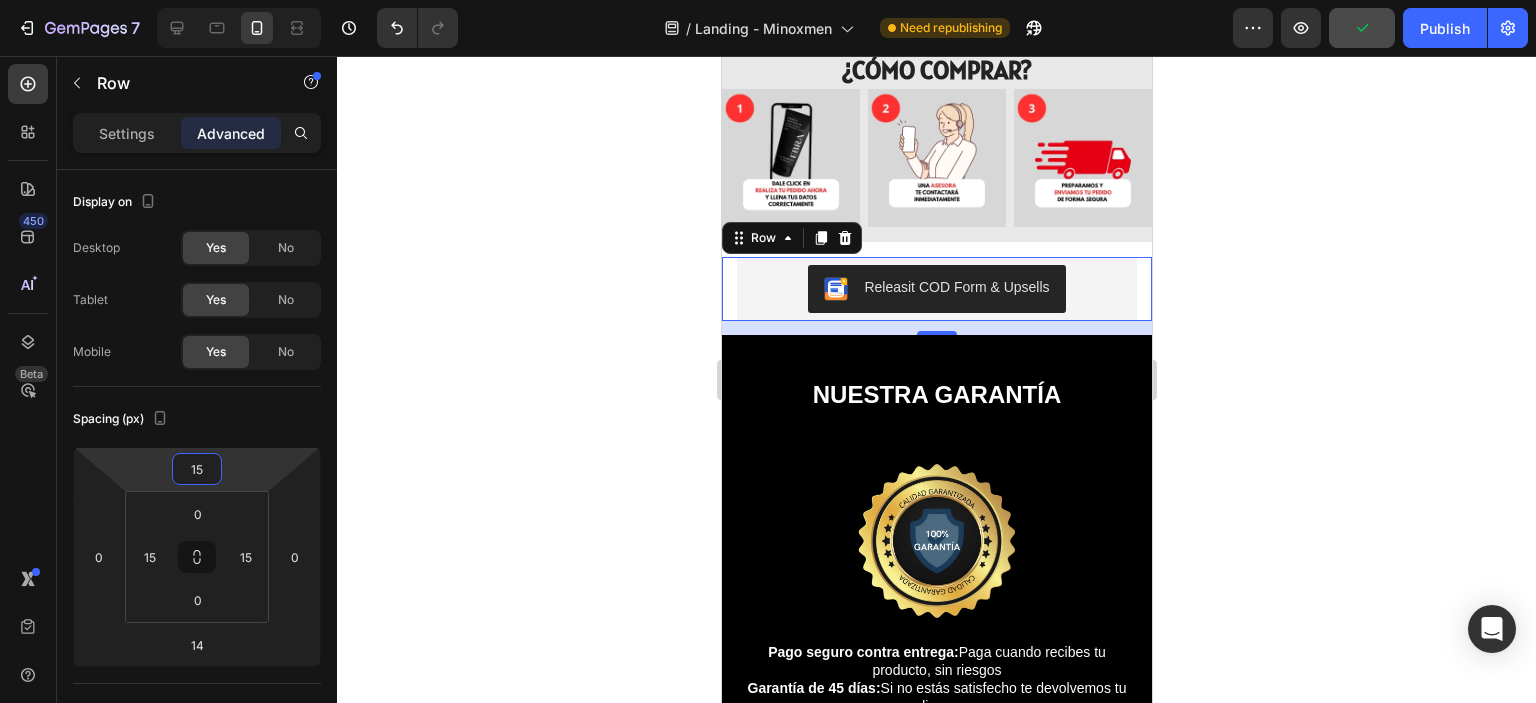 click 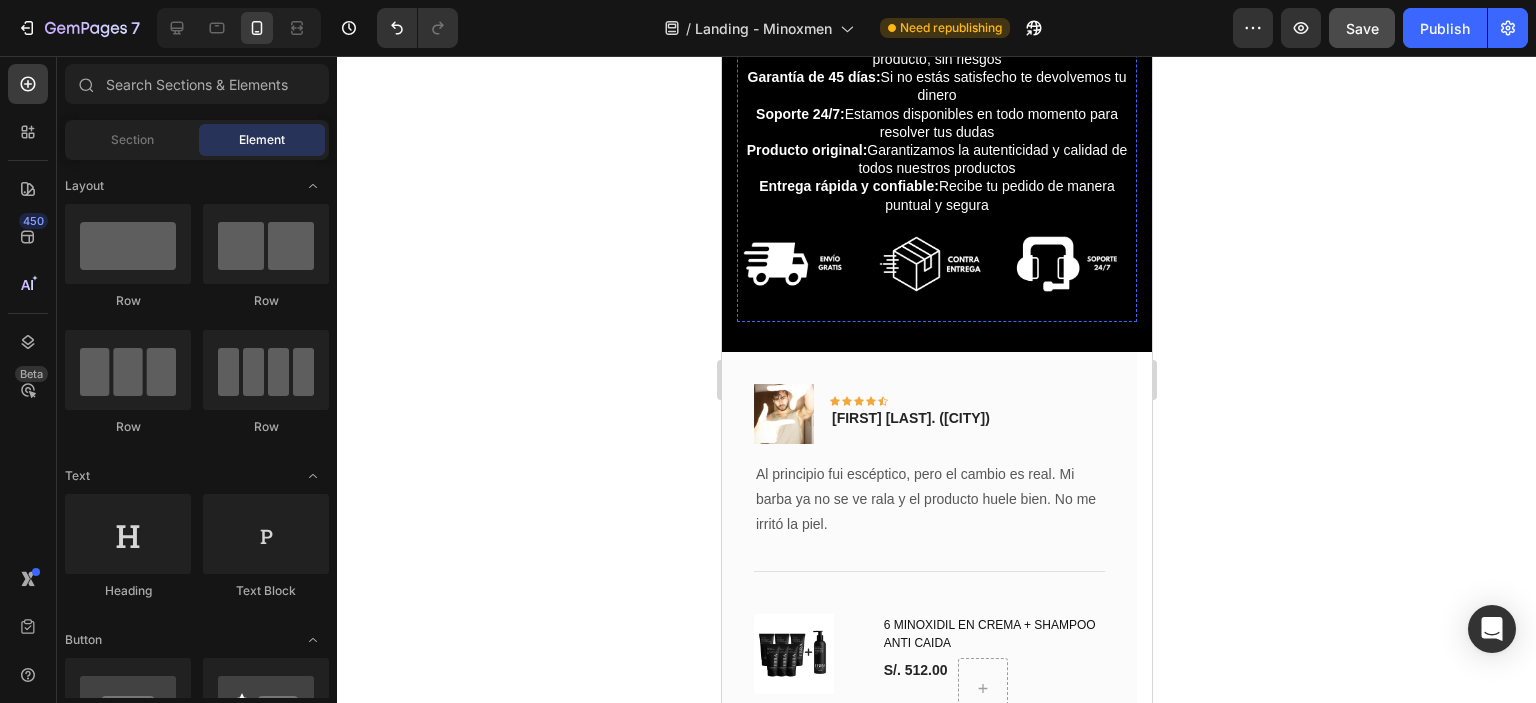 scroll, scrollTop: 4414, scrollLeft: 0, axis: vertical 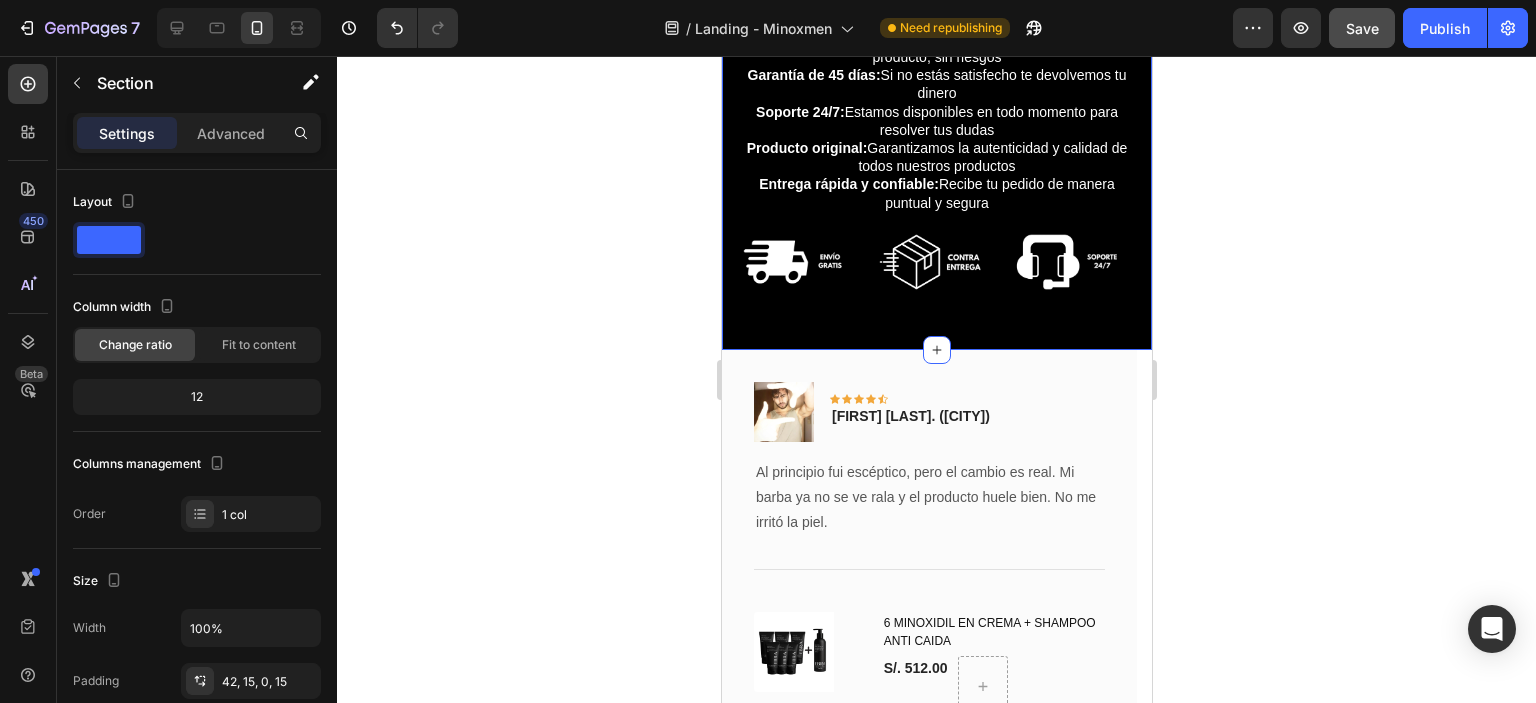 click on "NUESTRA GARANTÍA Heading Image Pago seguro contra entrega:  Paga cuando recibes tu producto, sin riesgos Garantía de 45 días:  Si no estás satisfecho te devolvemos tu dinero Soporte 24/7:  Estamos disponibles en todo momento para resolver tus dudas Producto original:  Garantizamos la autenticidad y calidad de todos nuestros productos Entrega rápida y confiable:  Recibe tu pedido de manera puntual y segura Text Block Image Image Image Row Row Row Row" at bounding box center (936, 56) 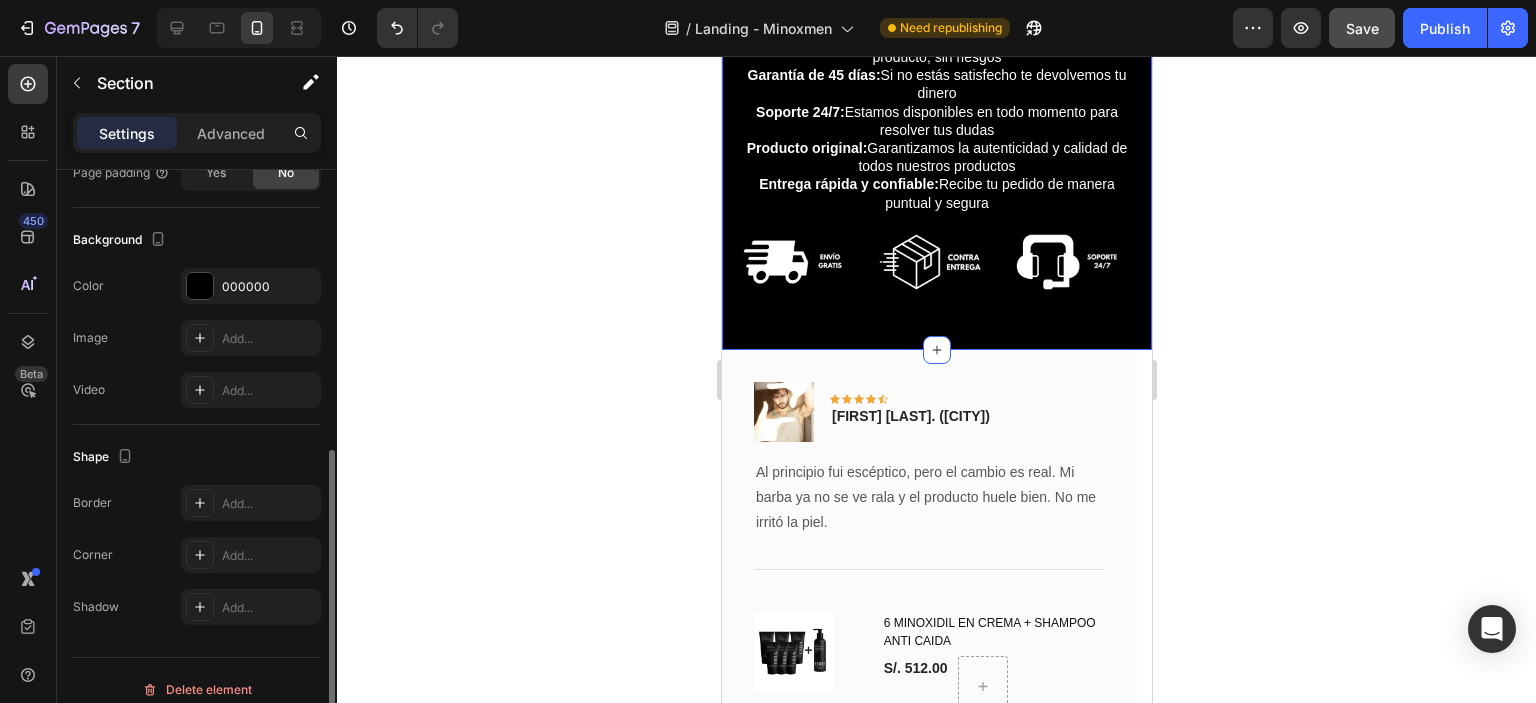 scroll, scrollTop: 576, scrollLeft: 0, axis: vertical 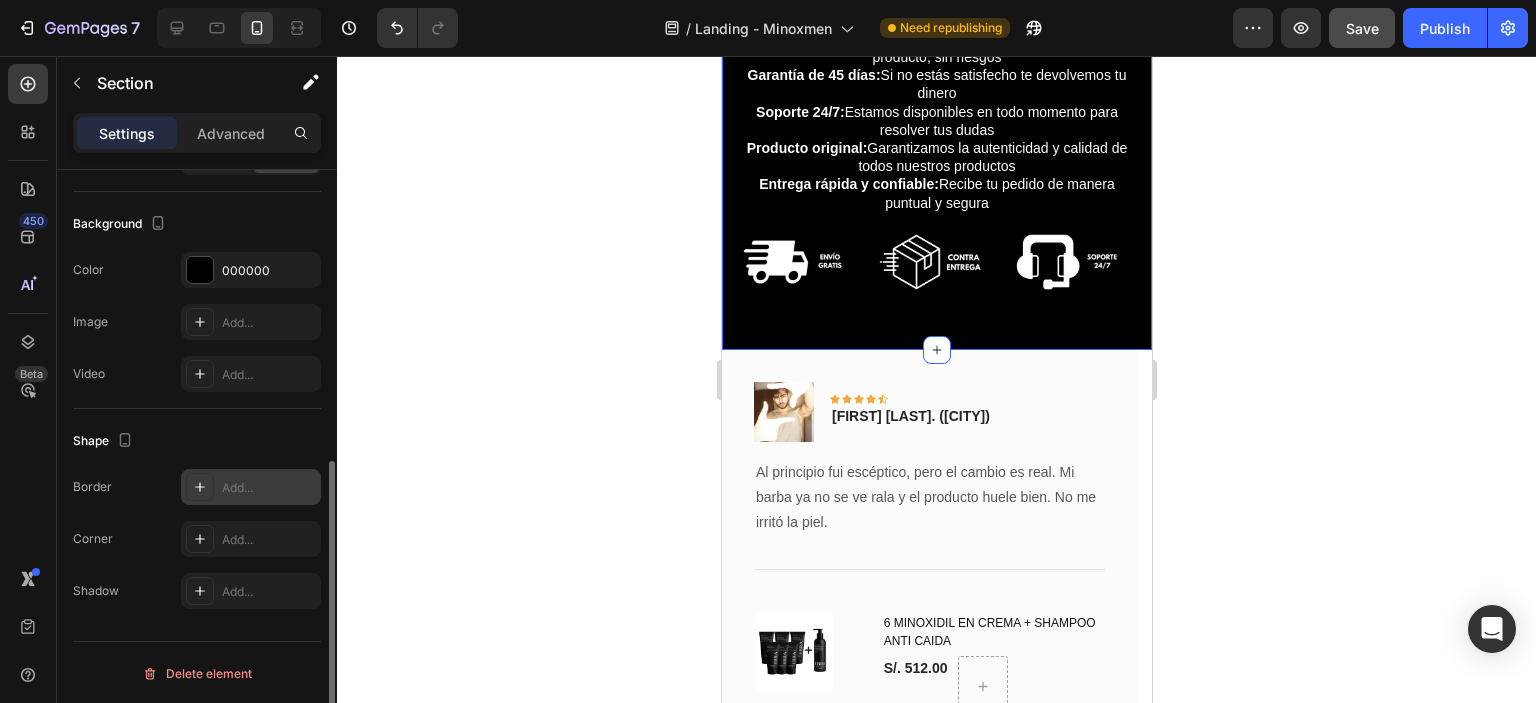 click 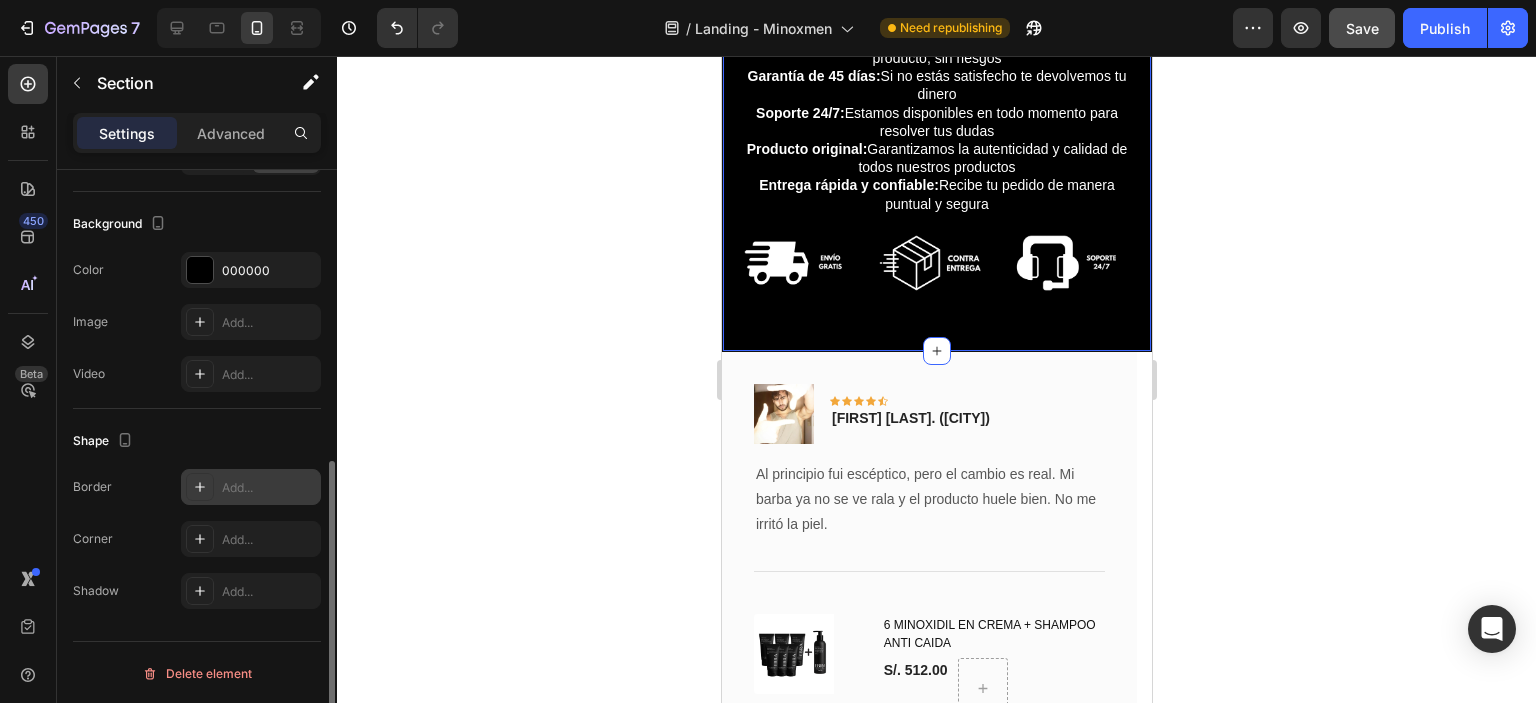 scroll, scrollTop: 4415, scrollLeft: 0, axis: vertical 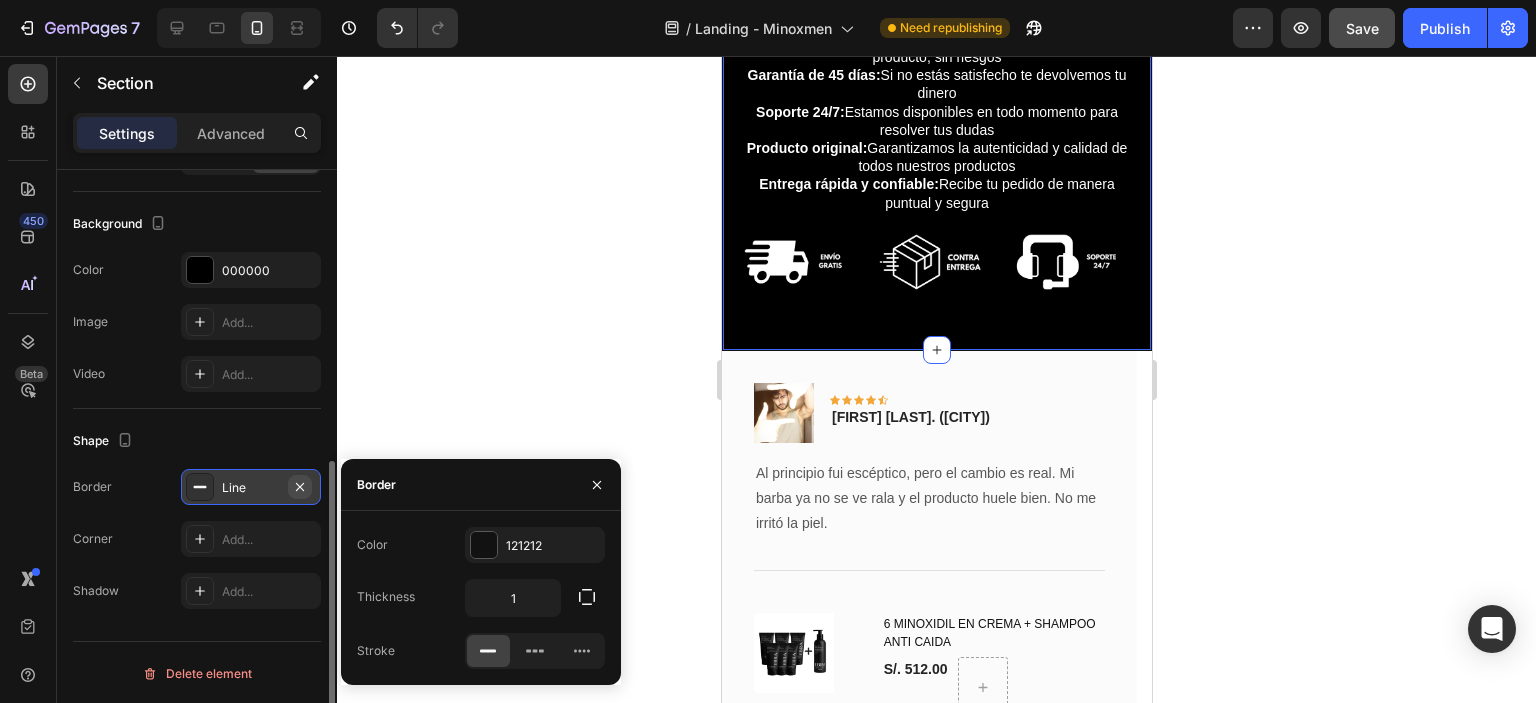 click 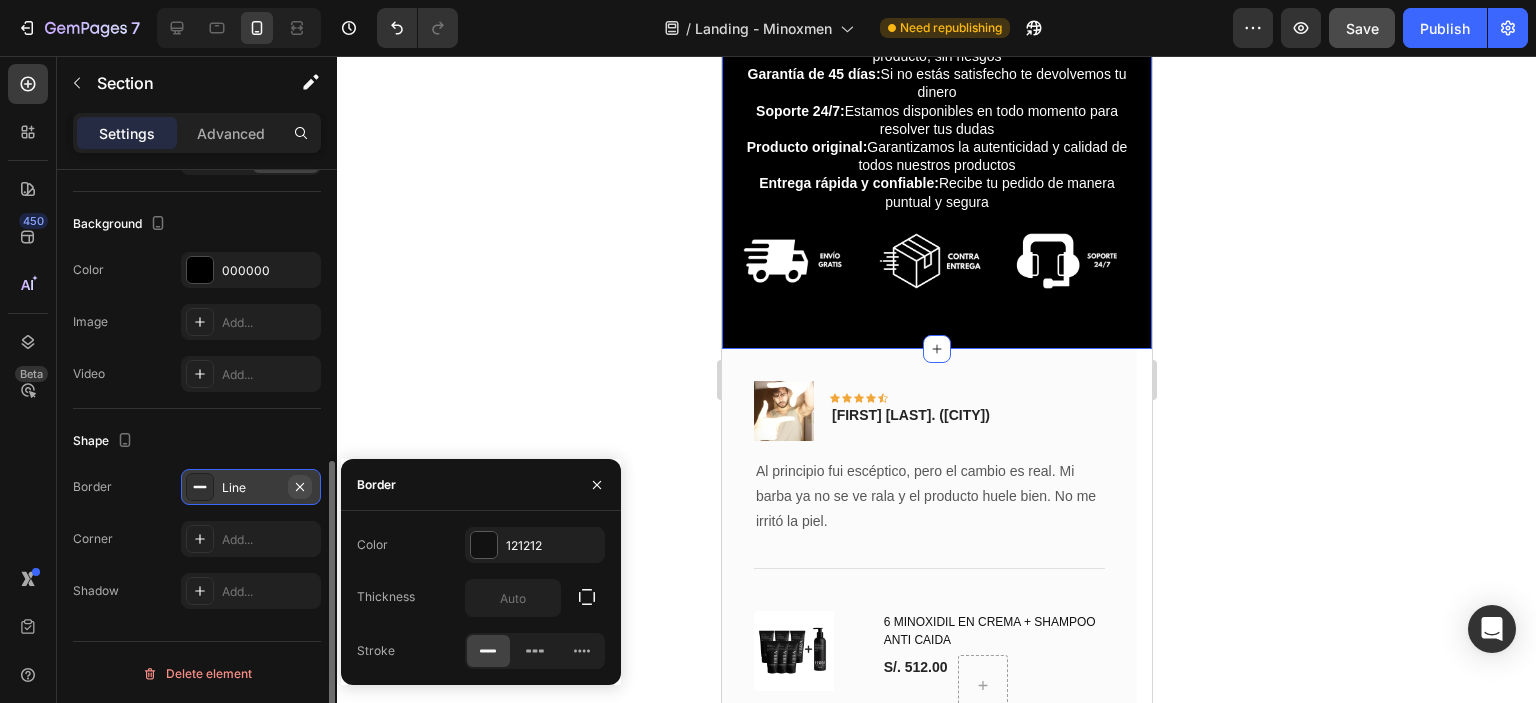 scroll, scrollTop: 4414, scrollLeft: 0, axis: vertical 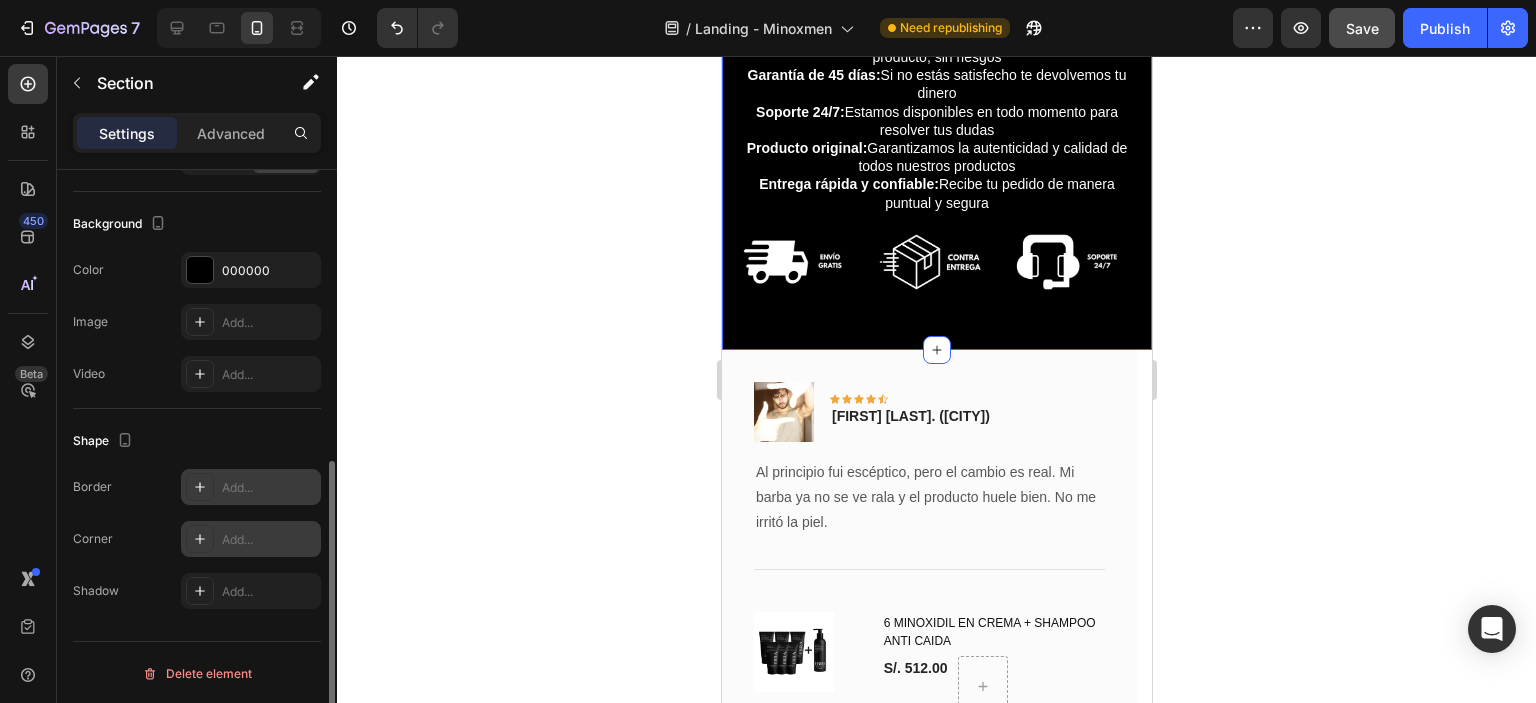 click 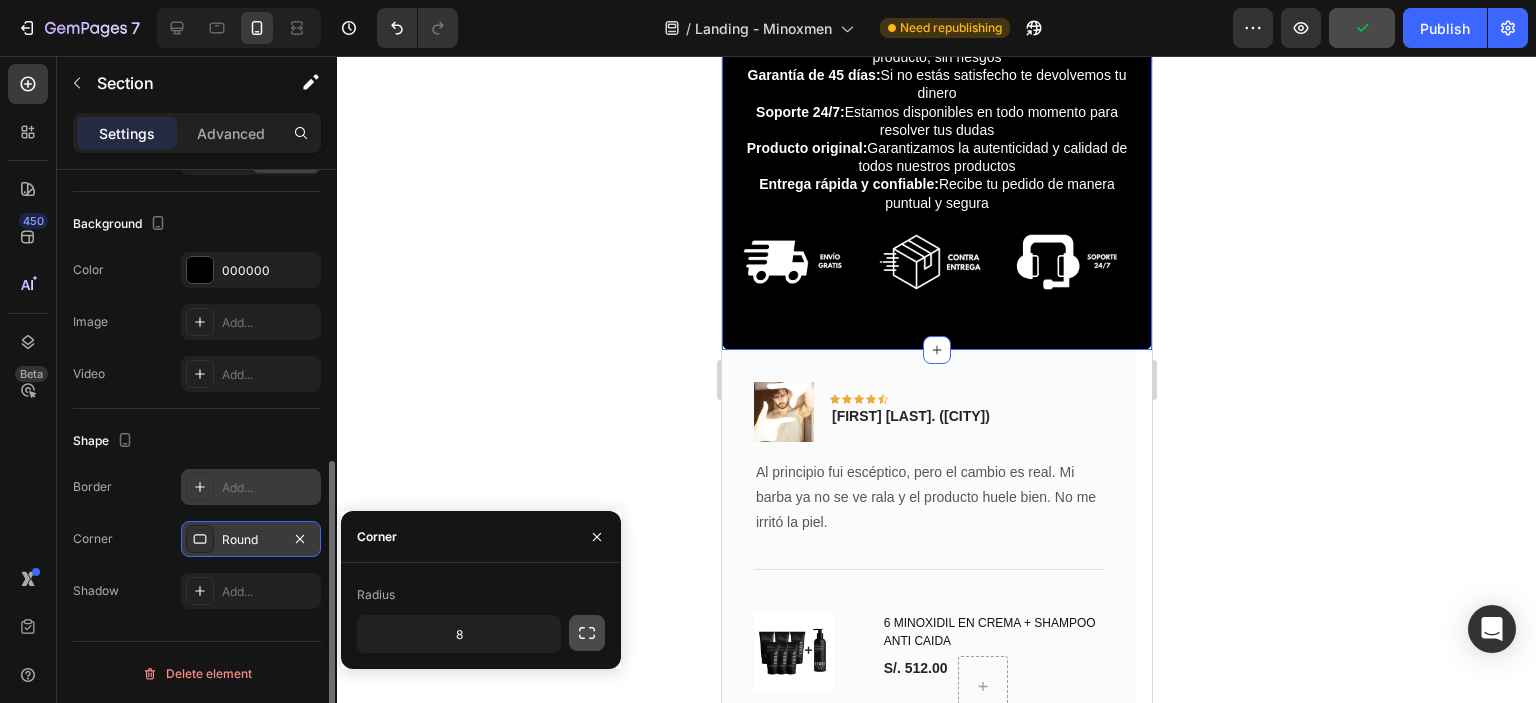 click 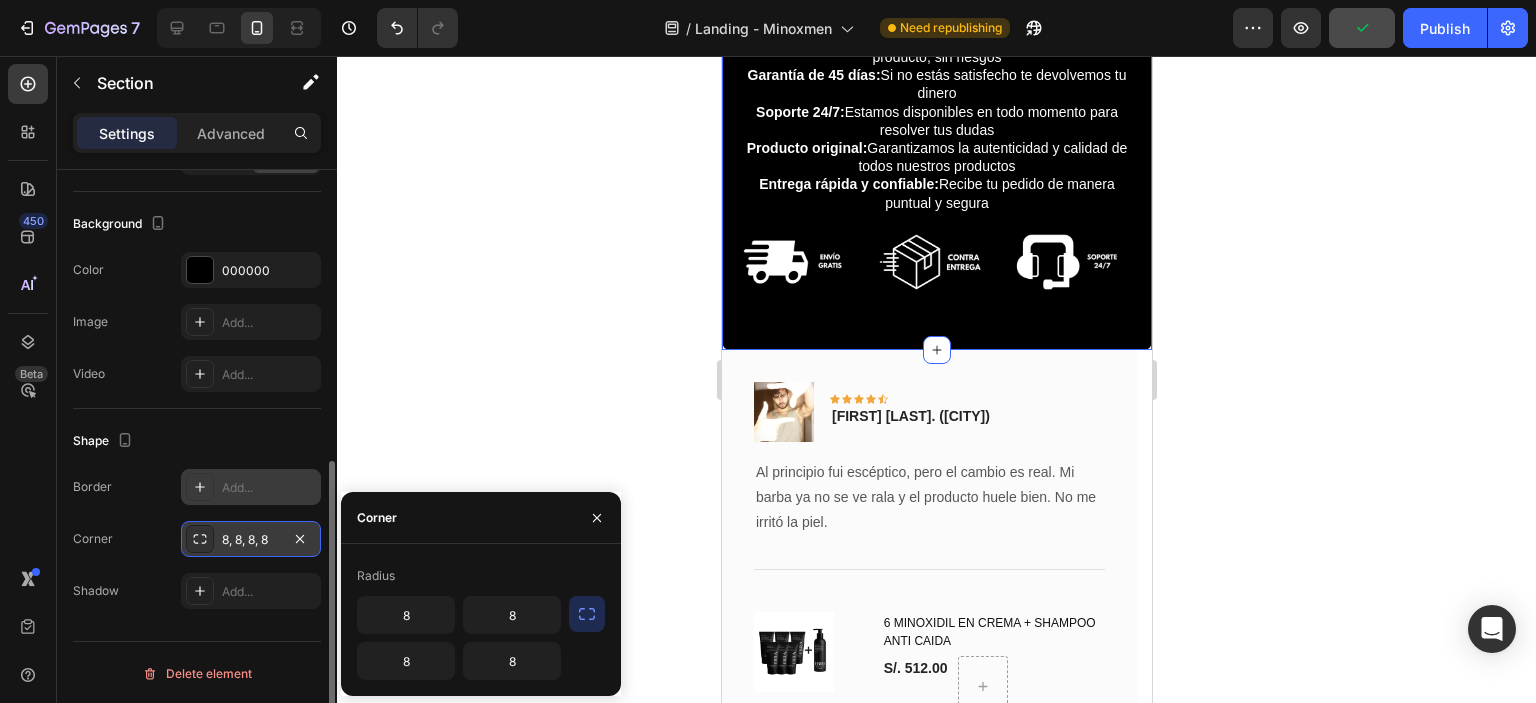click at bounding box center (587, 614) 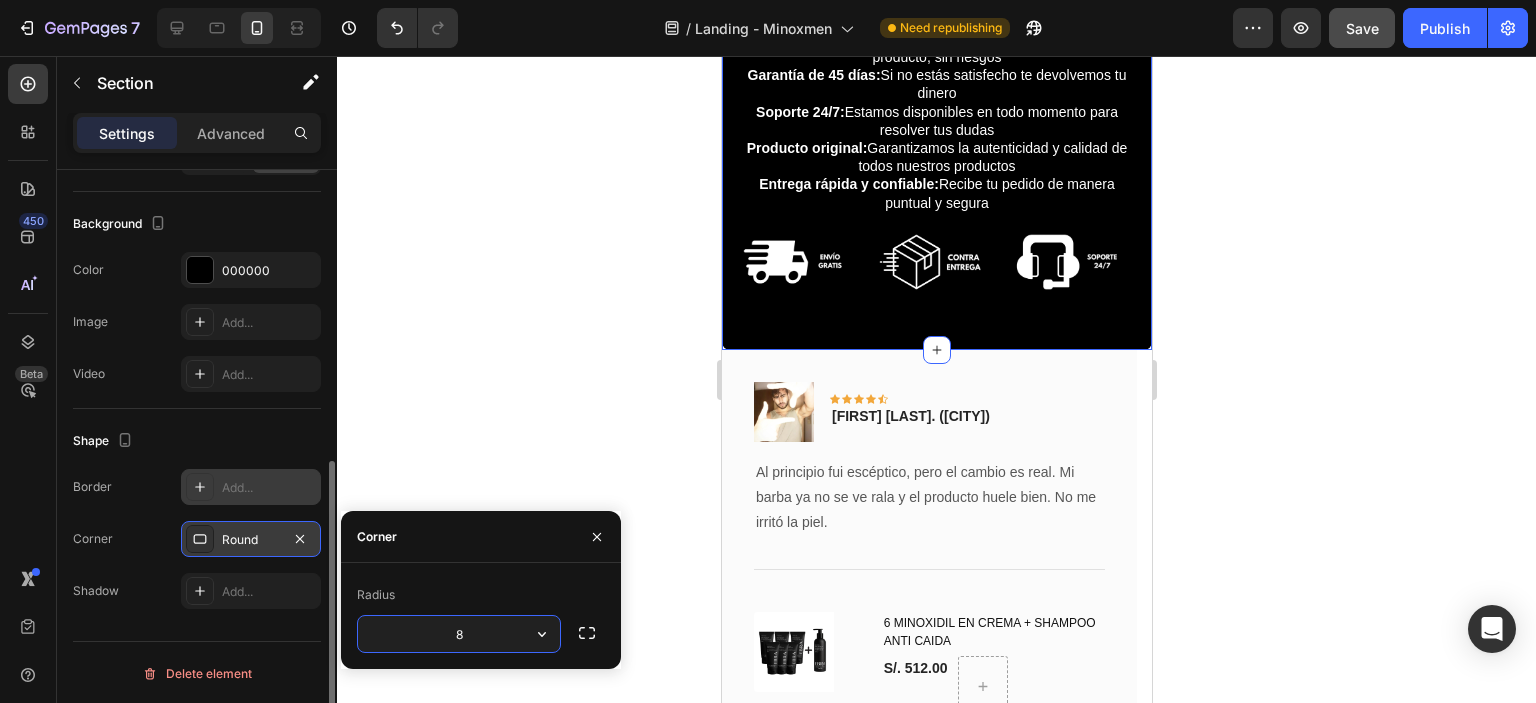 click on "8" at bounding box center (459, 634) 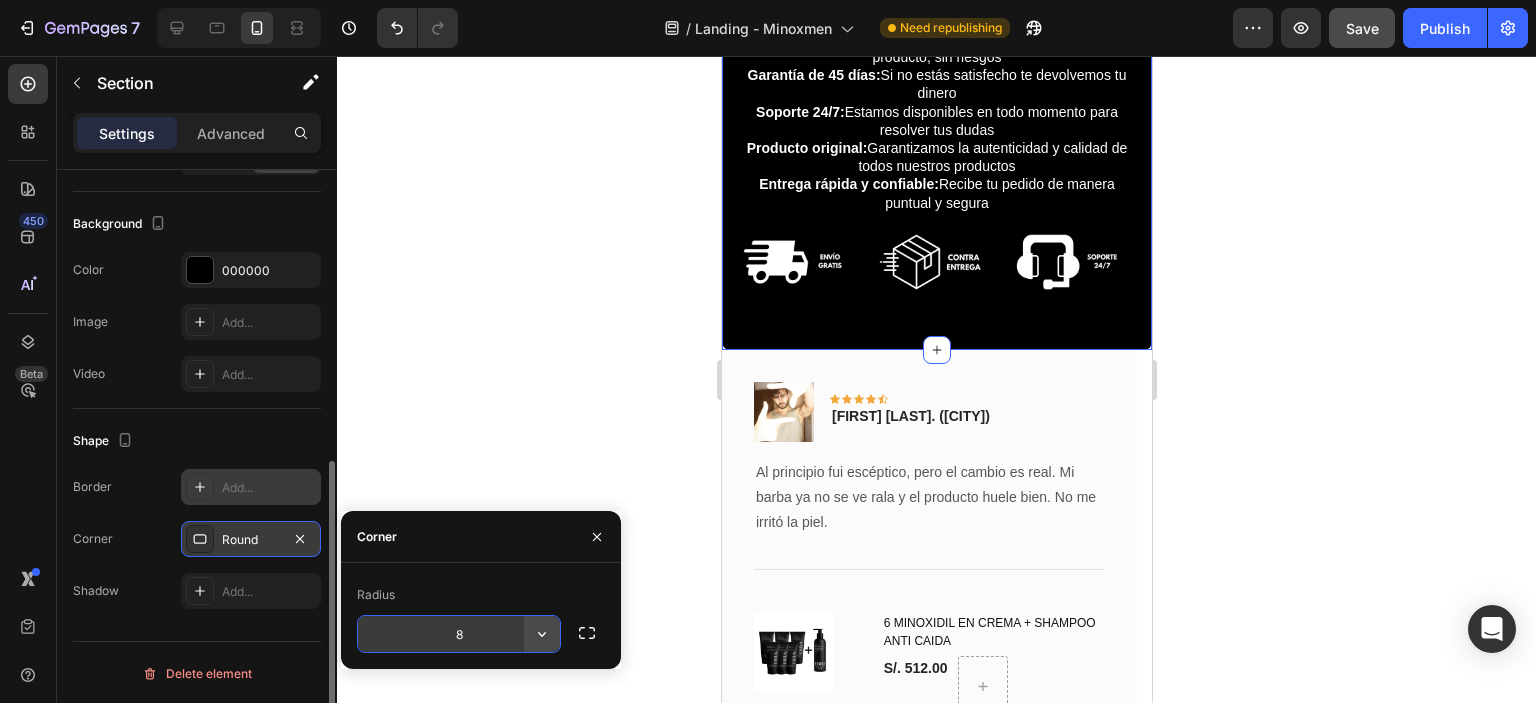 click 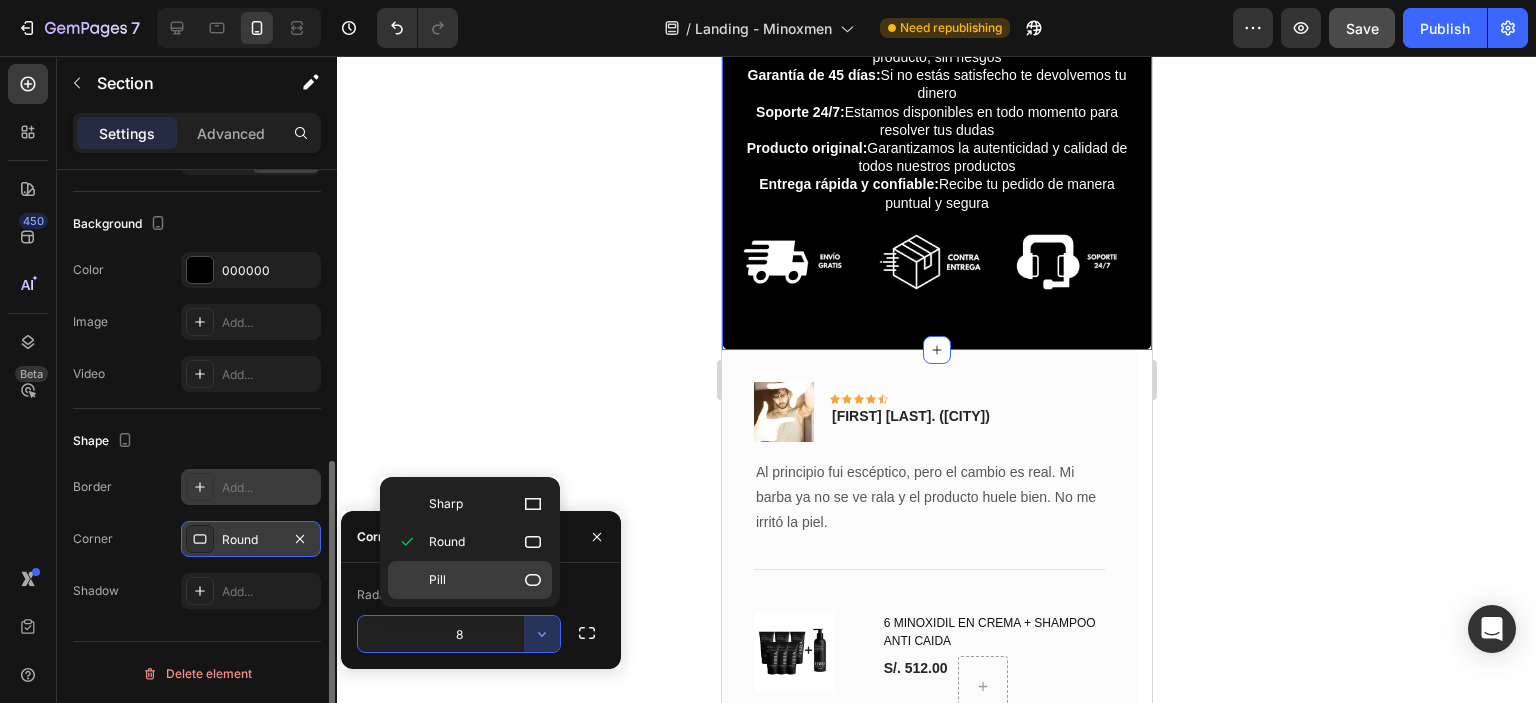 click 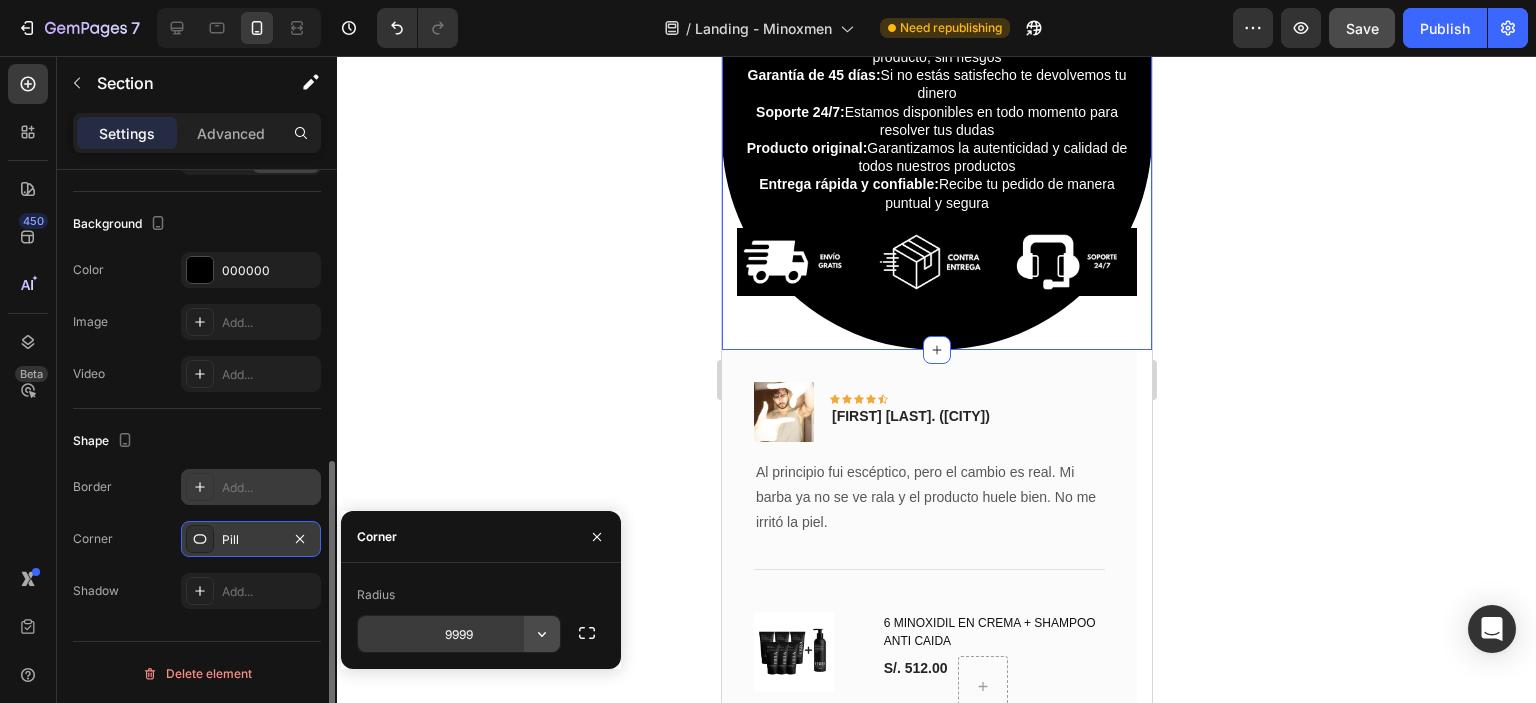 click 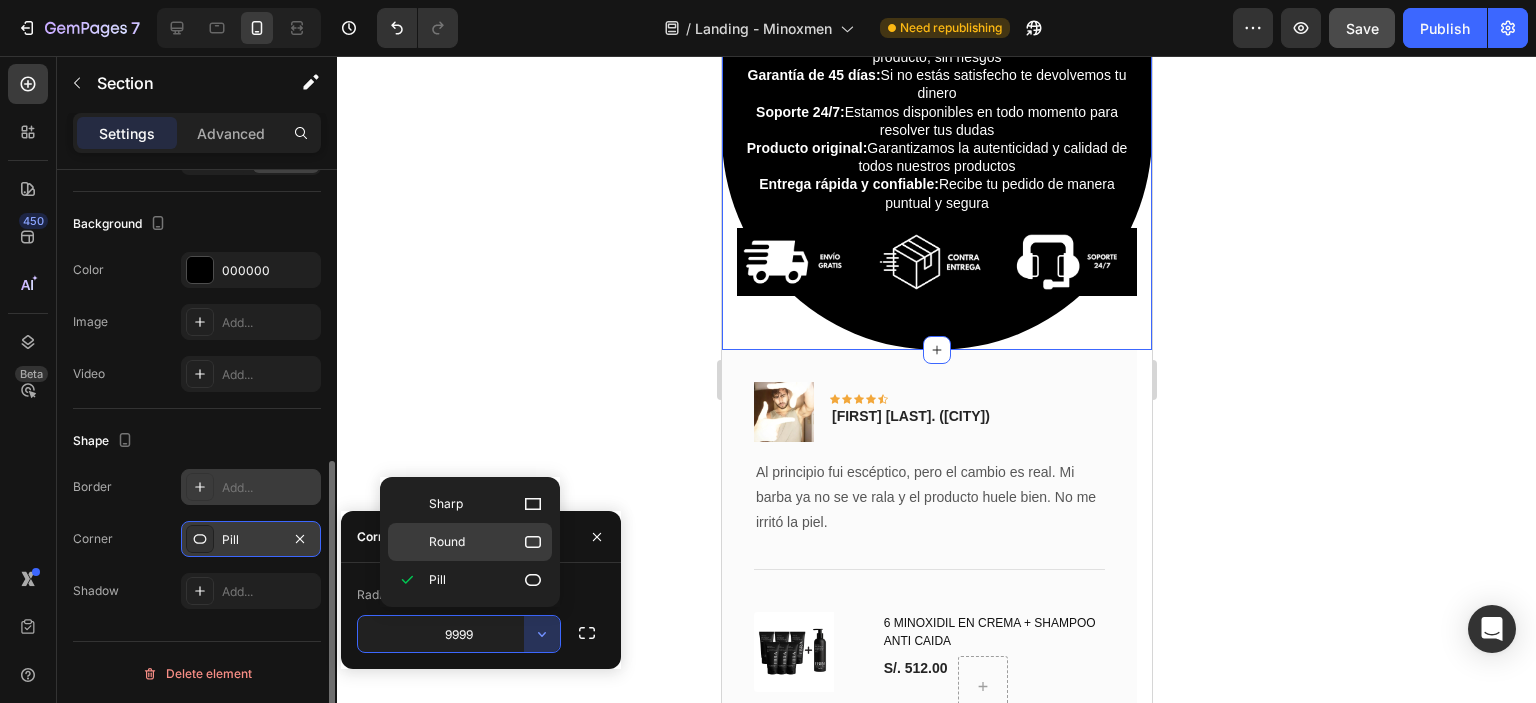 click on "Round" at bounding box center [486, 542] 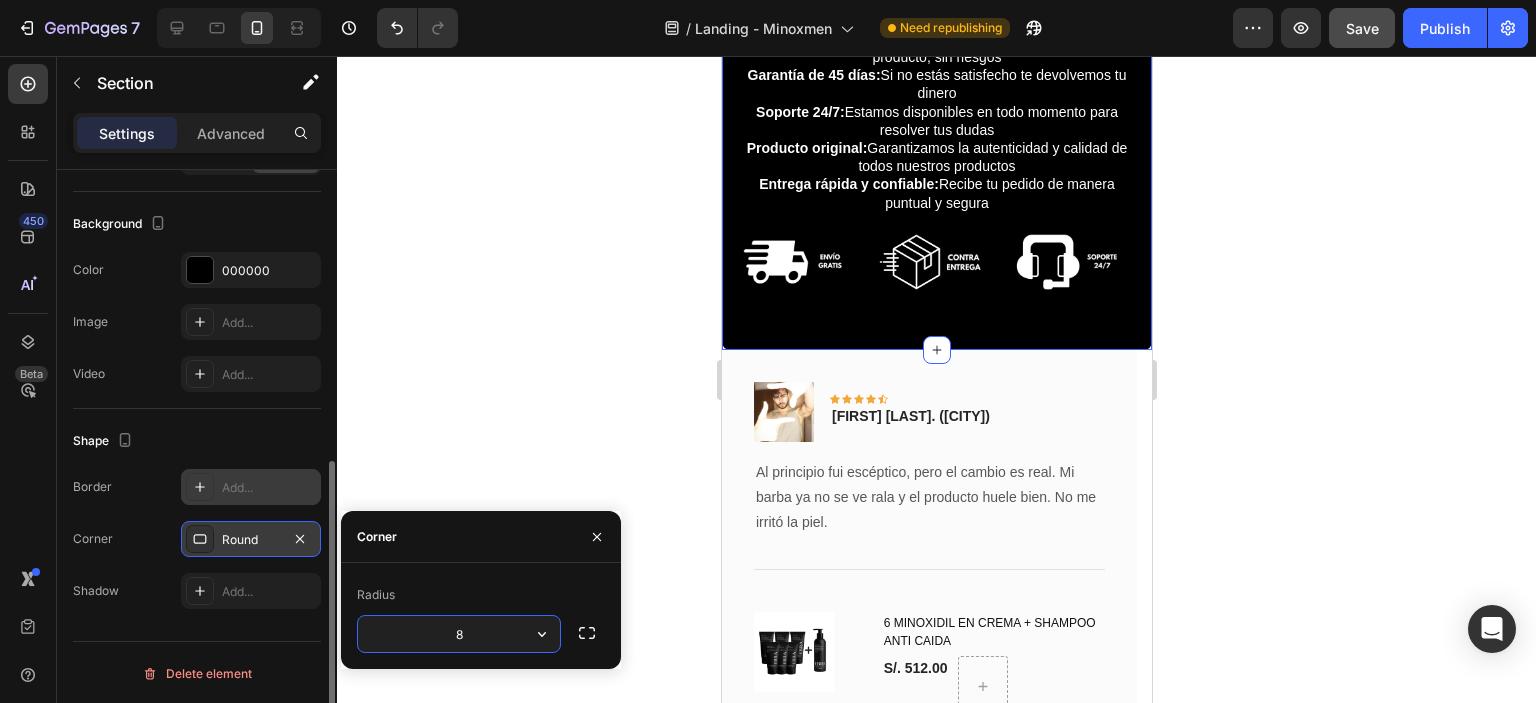 click on "8" at bounding box center (459, 634) 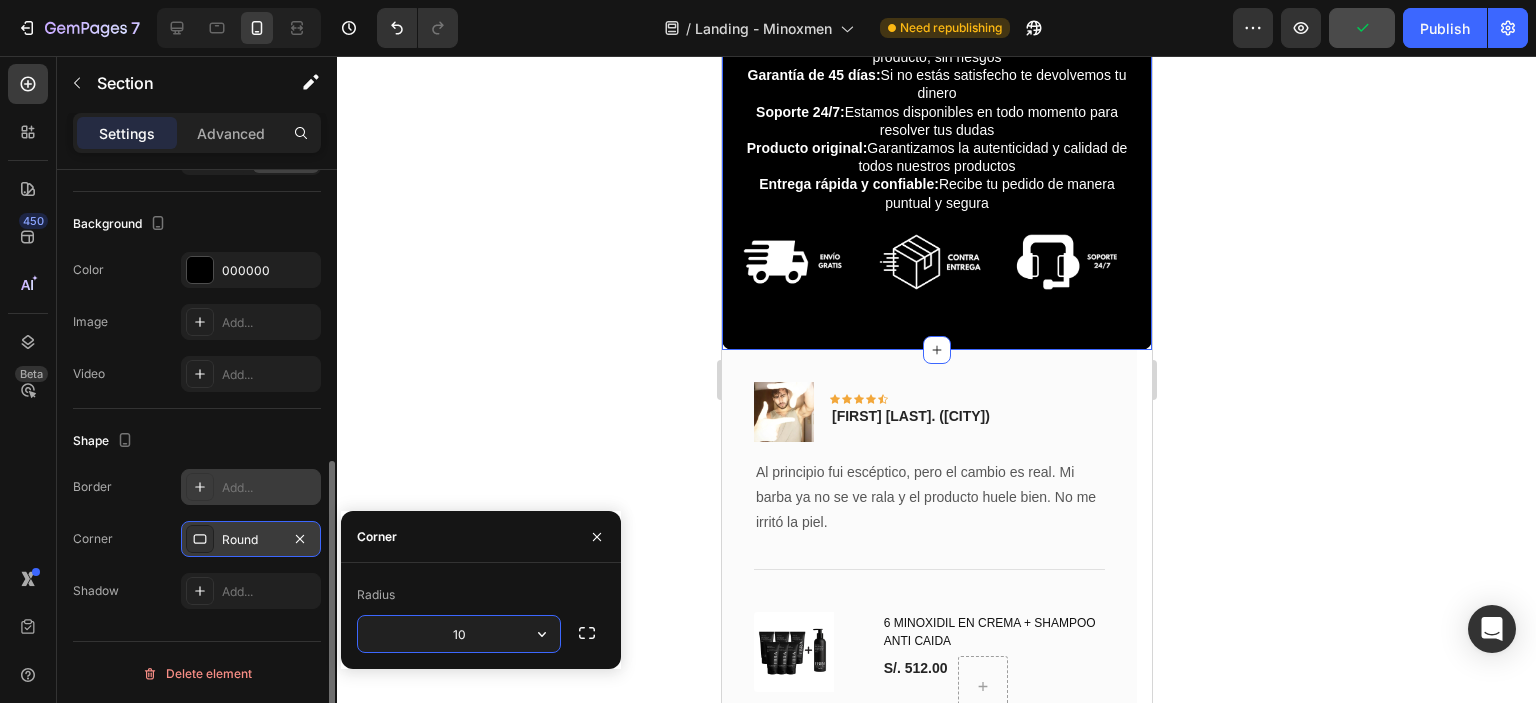 type on "10" 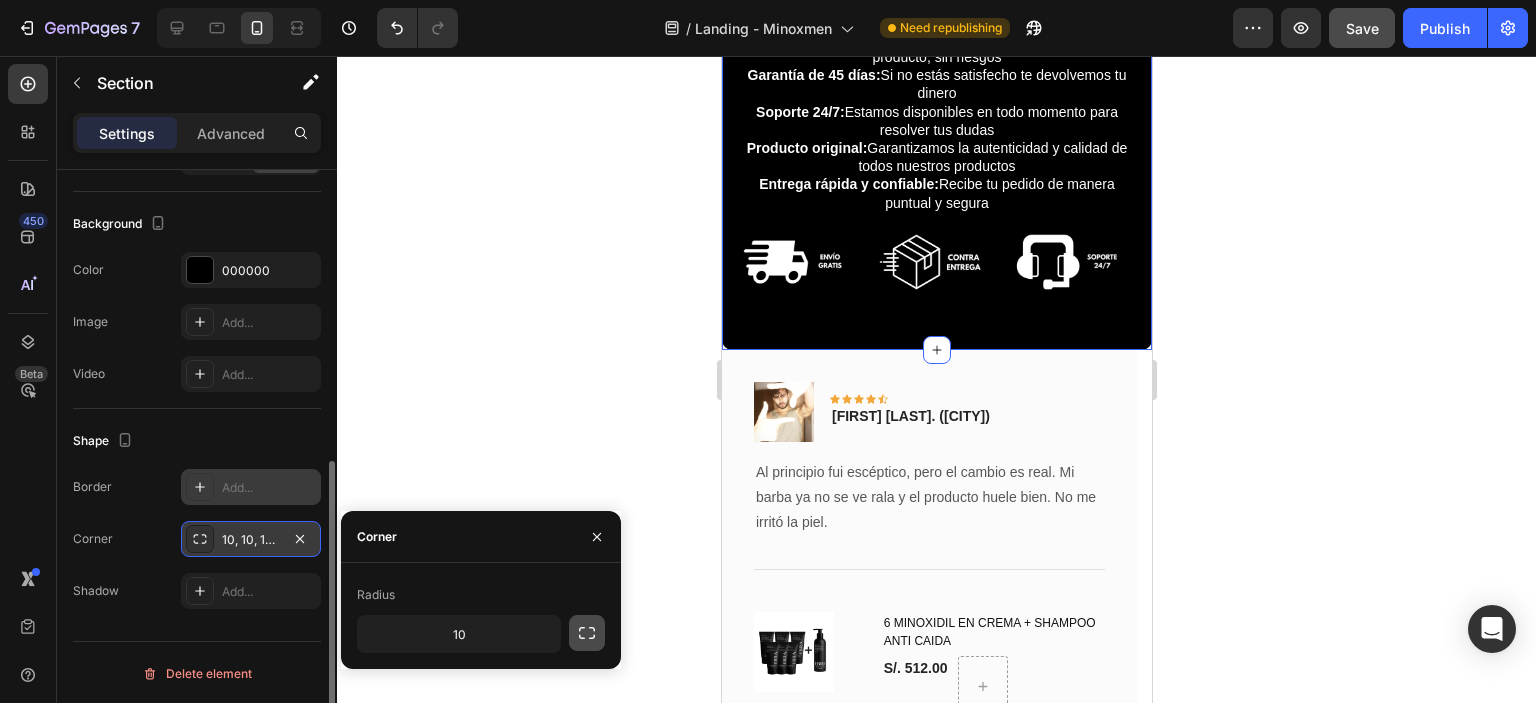 click 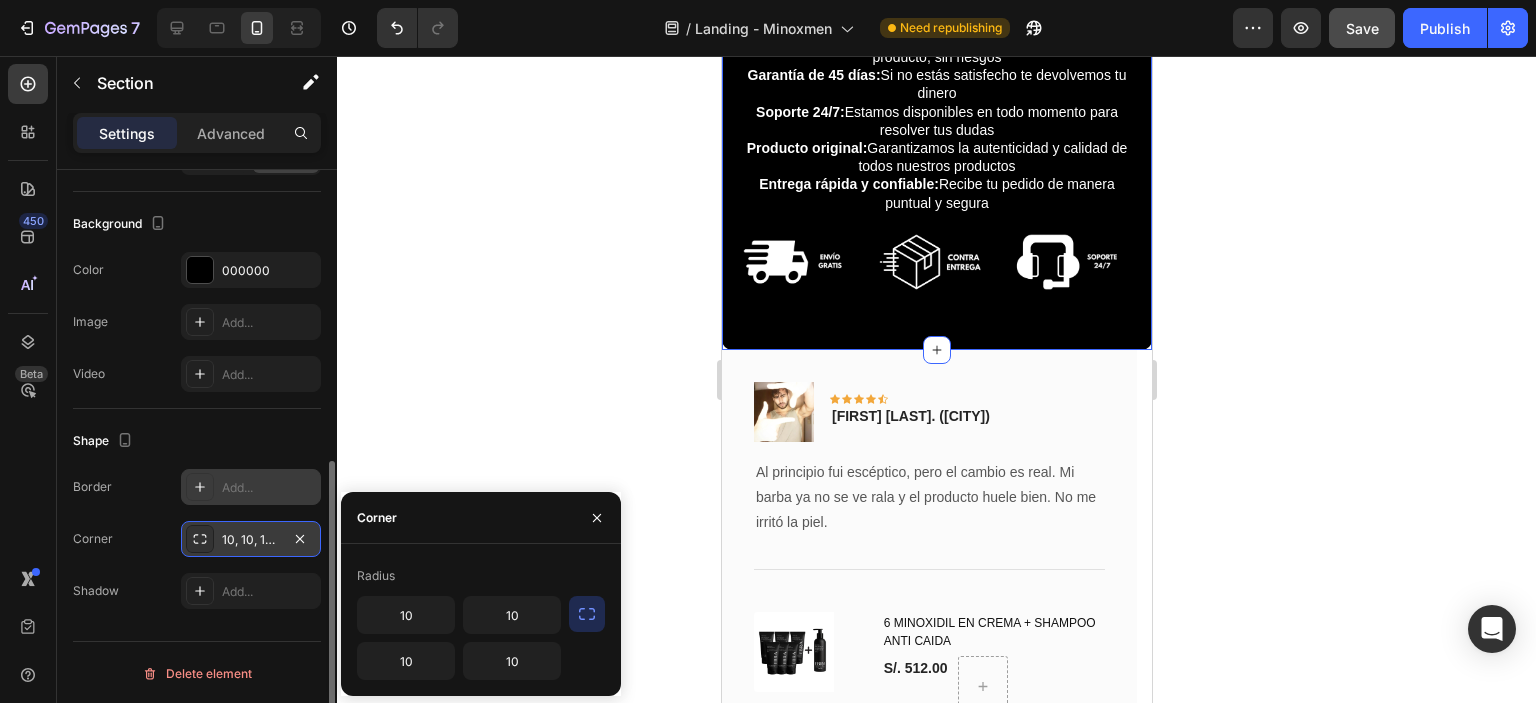 click 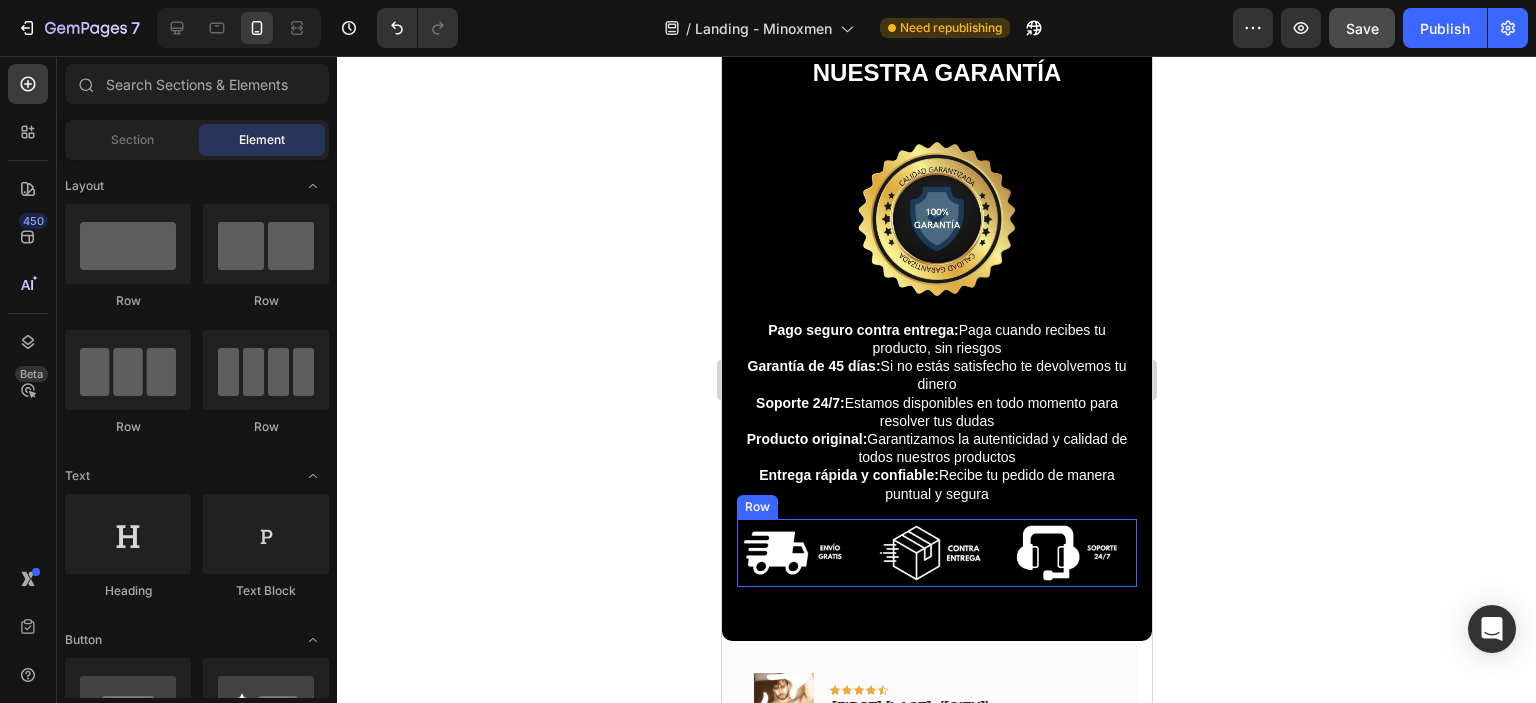 scroll, scrollTop: 4122, scrollLeft: 0, axis: vertical 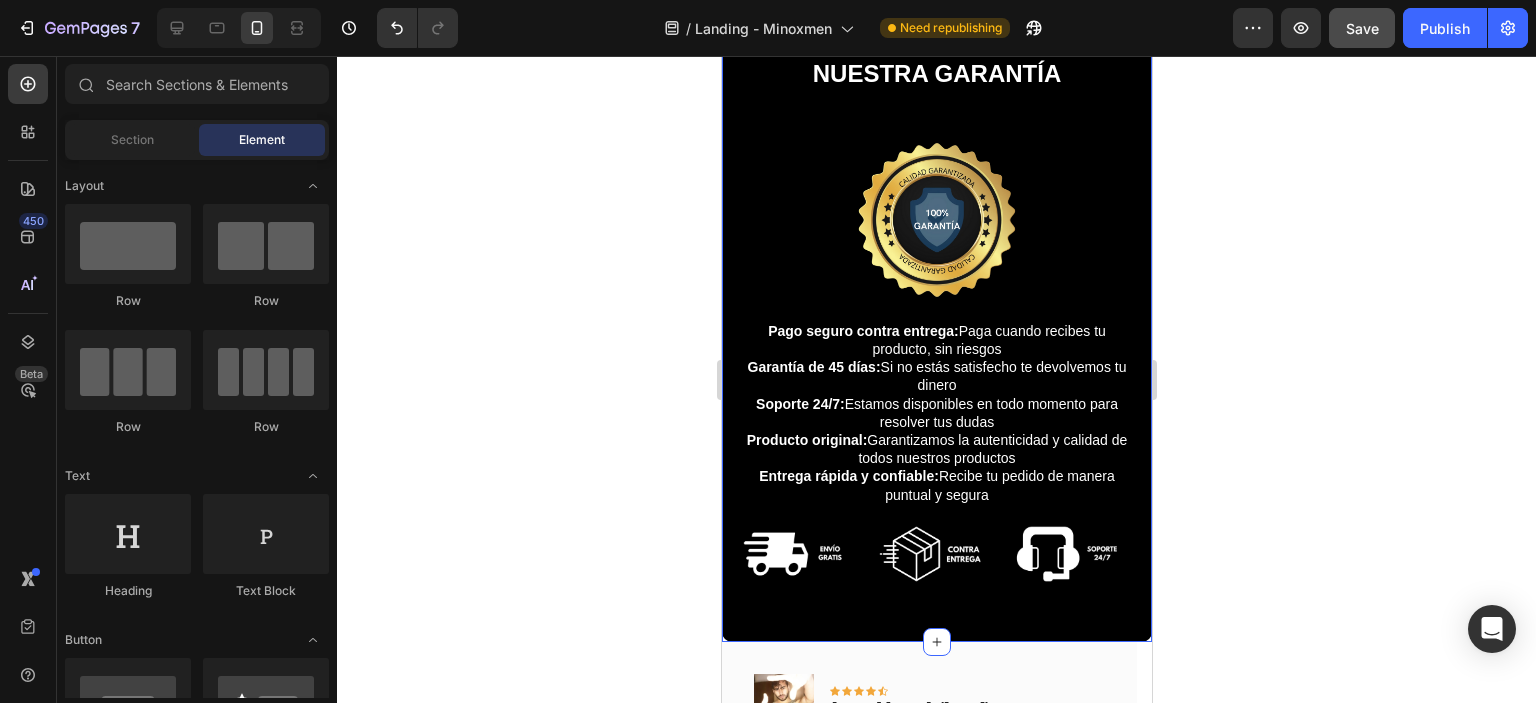 click on "NUESTRA GARANTÍA Heading Image Pago seguro contra entrega:  Paga cuando recibes tu producto, sin riesgos Garantía de 45 días:  Si no estás satisfecho te devolvemos tu dinero Soporte 24/7:  Estamos disponibles en todo momento para resolver tus dudas Producto original:  Garantizamos la autenticidad y calidad de todos nuestros productos Entrega rápida y confiable:  Recibe tu pedido de manera puntual y segura Text Block Image Image Image Row Row Row Row Section 20/25" at bounding box center (936, 327) 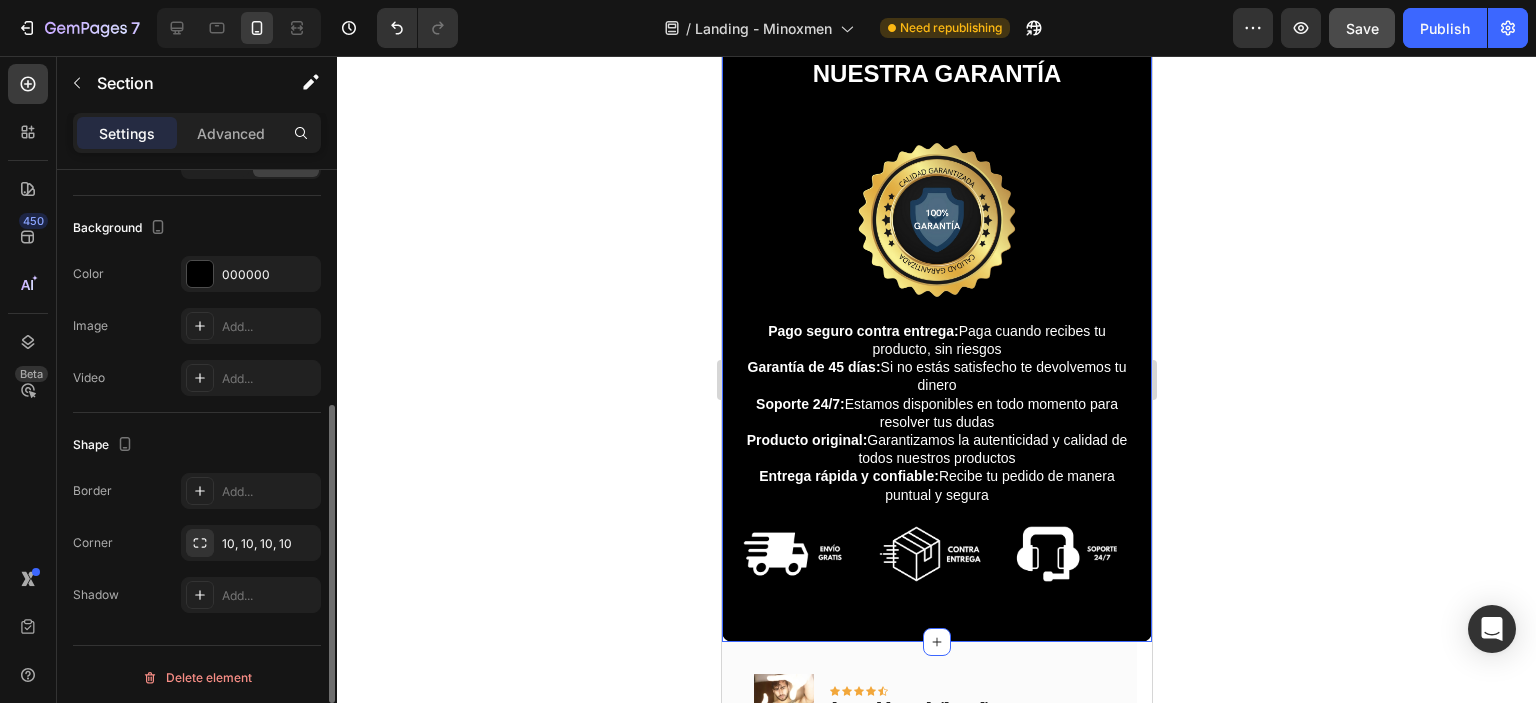 scroll, scrollTop: 576, scrollLeft: 0, axis: vertical 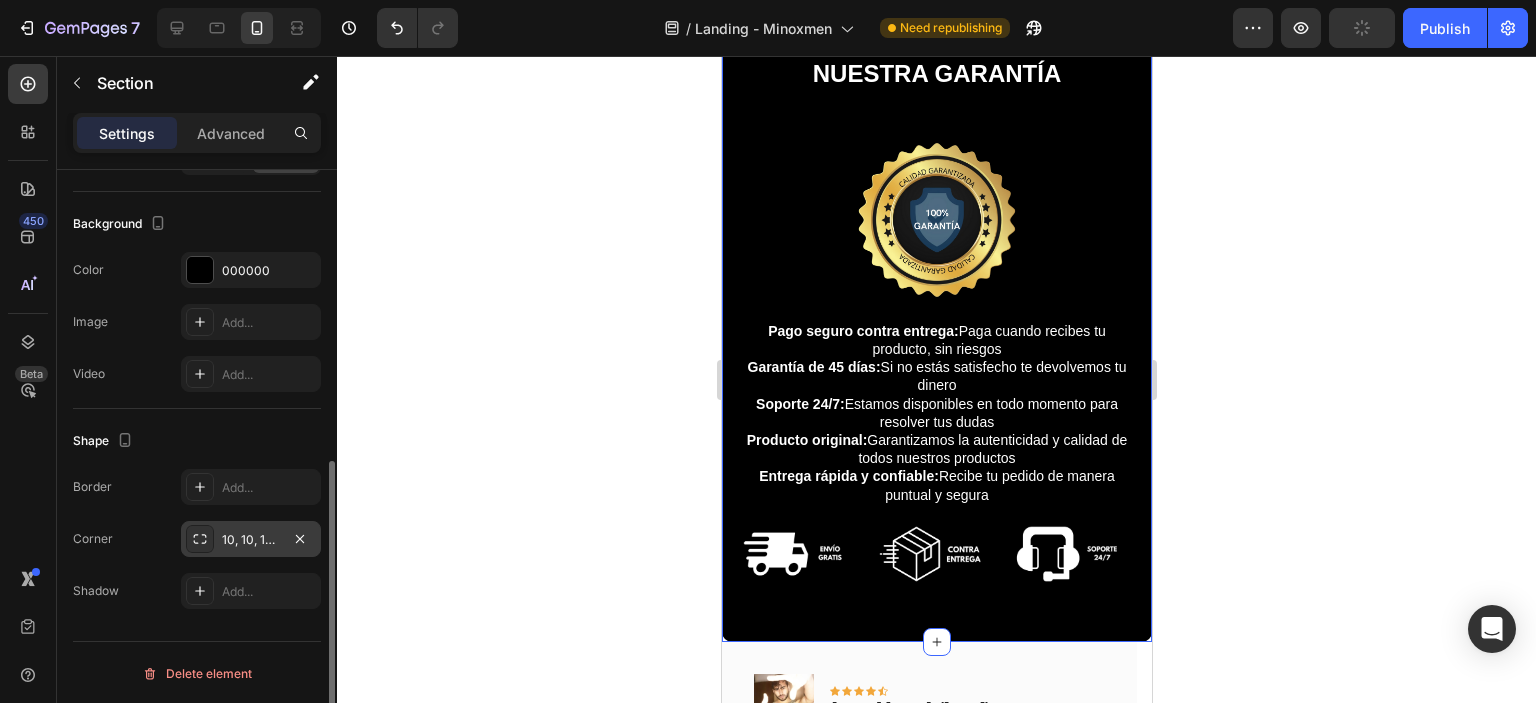 click 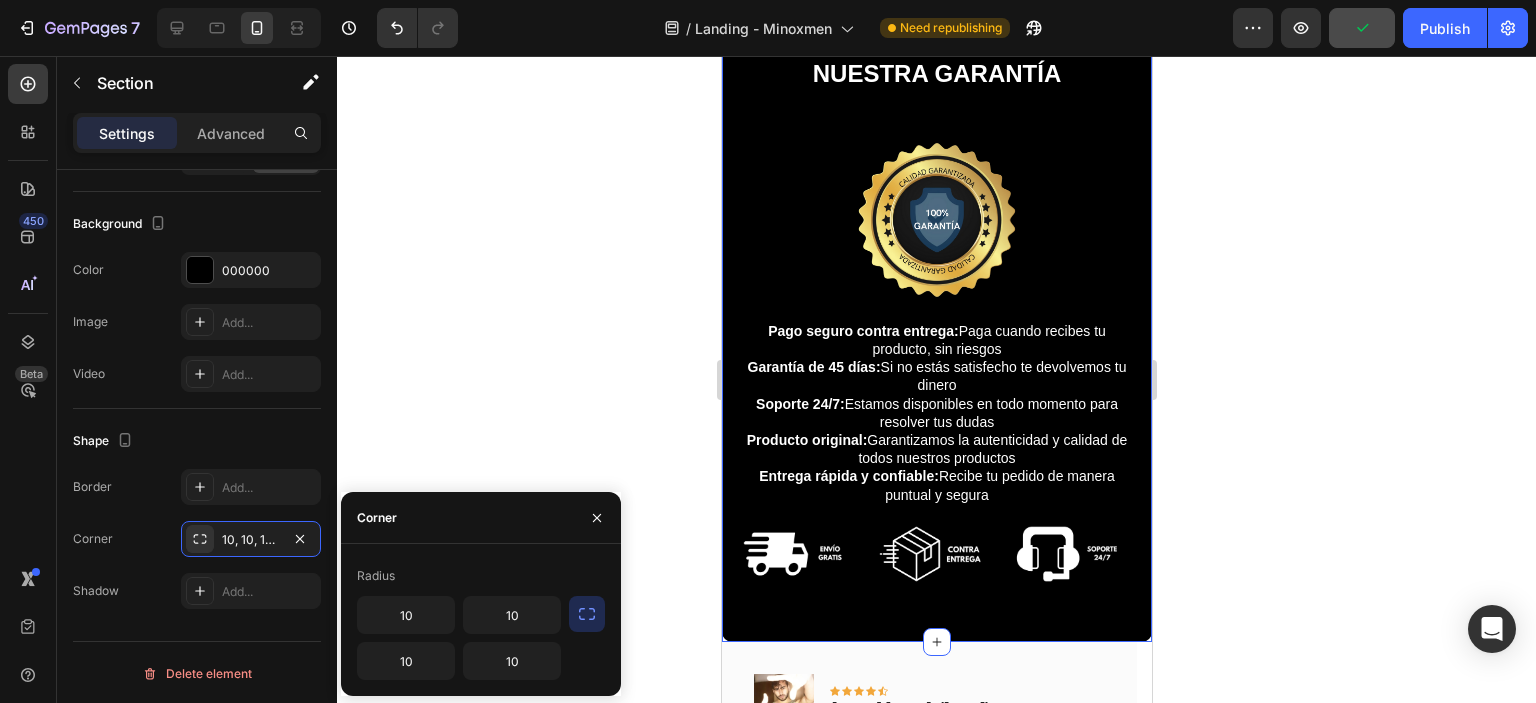 click at bounding box center [587, 614] 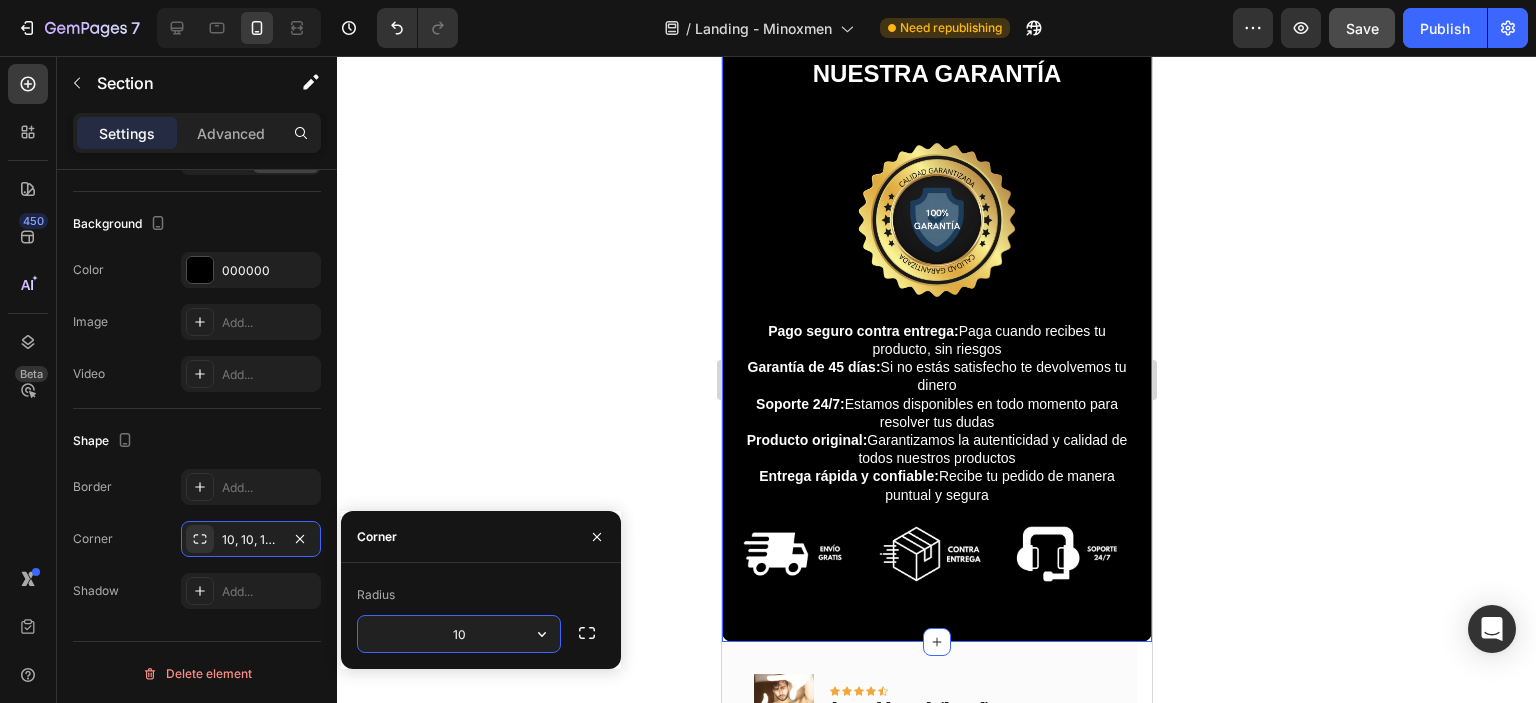 click on "10" at bounding box center [459, 634] 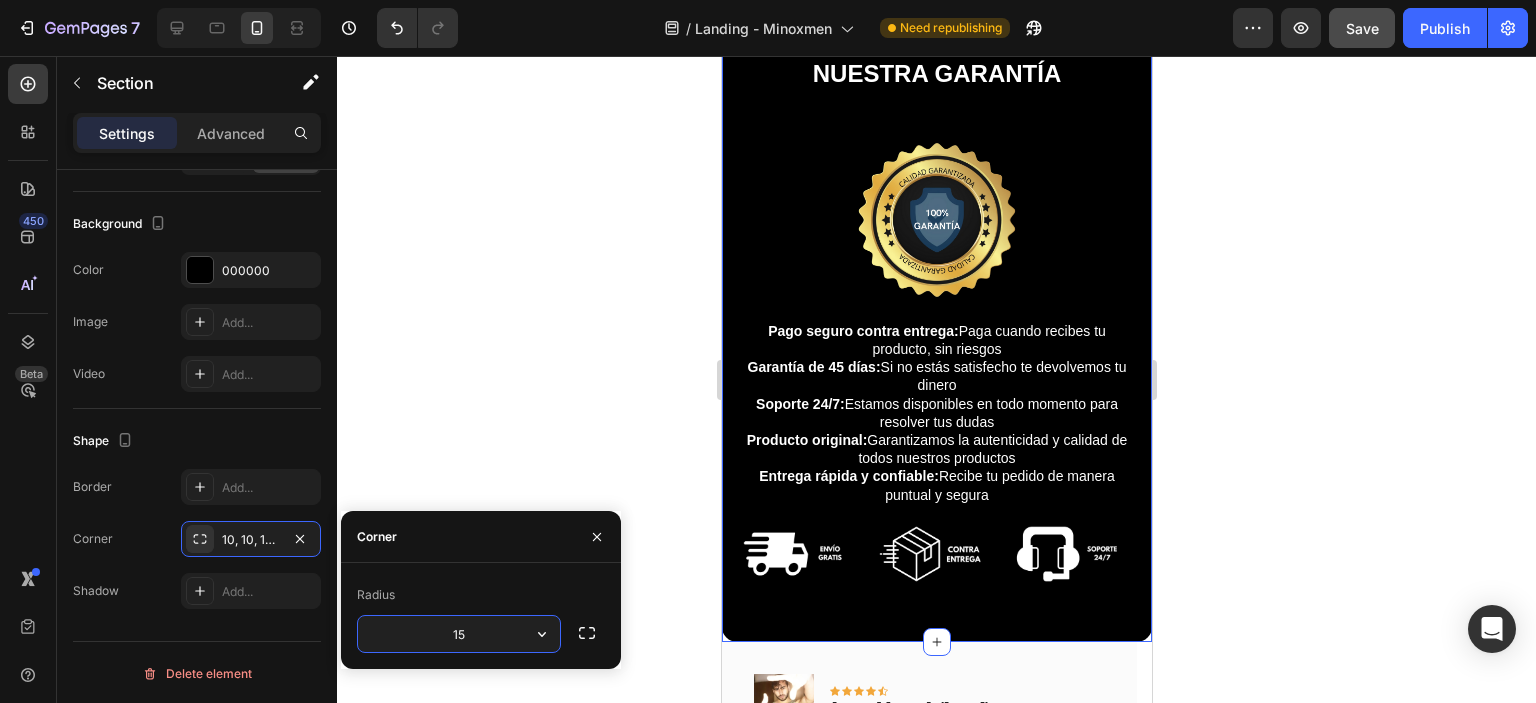 type on "15" 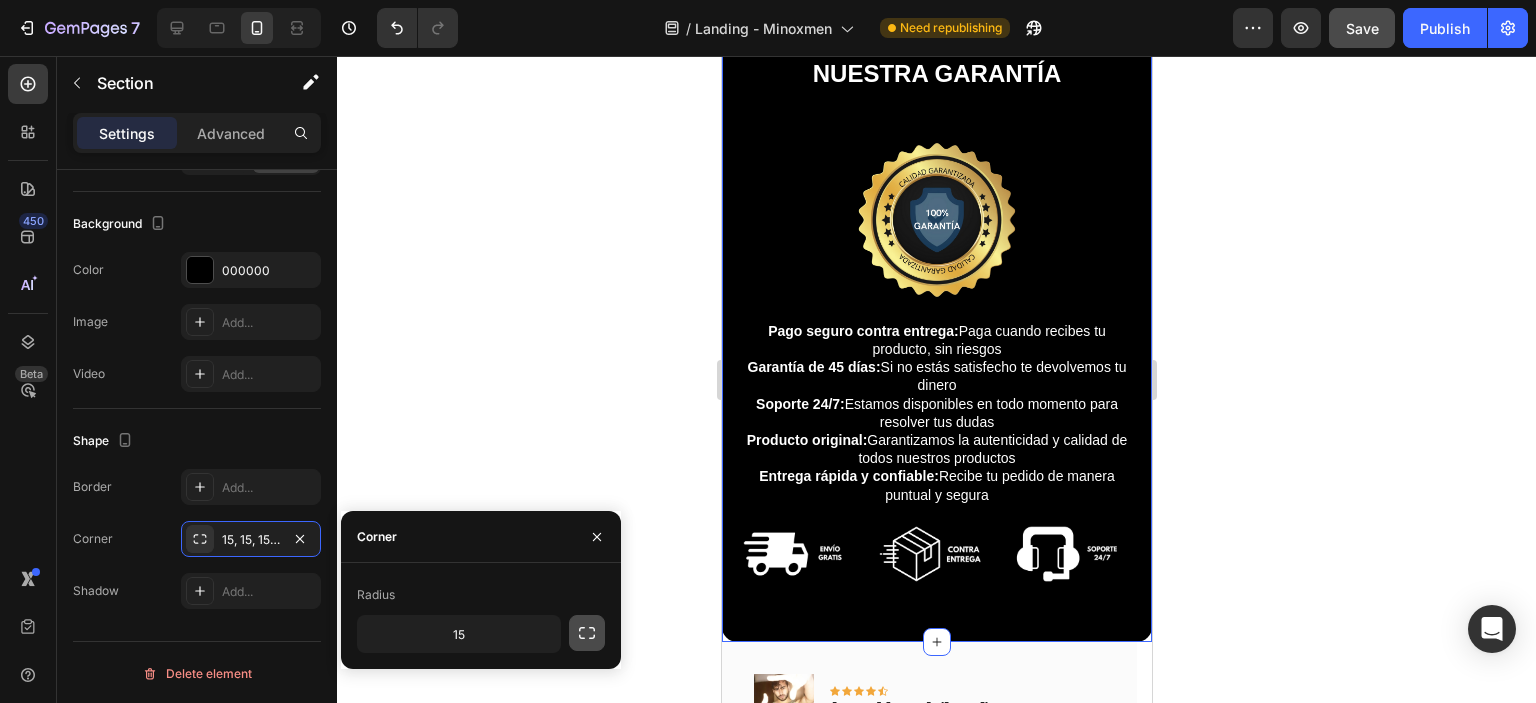 click at bounding box center [587, 633] 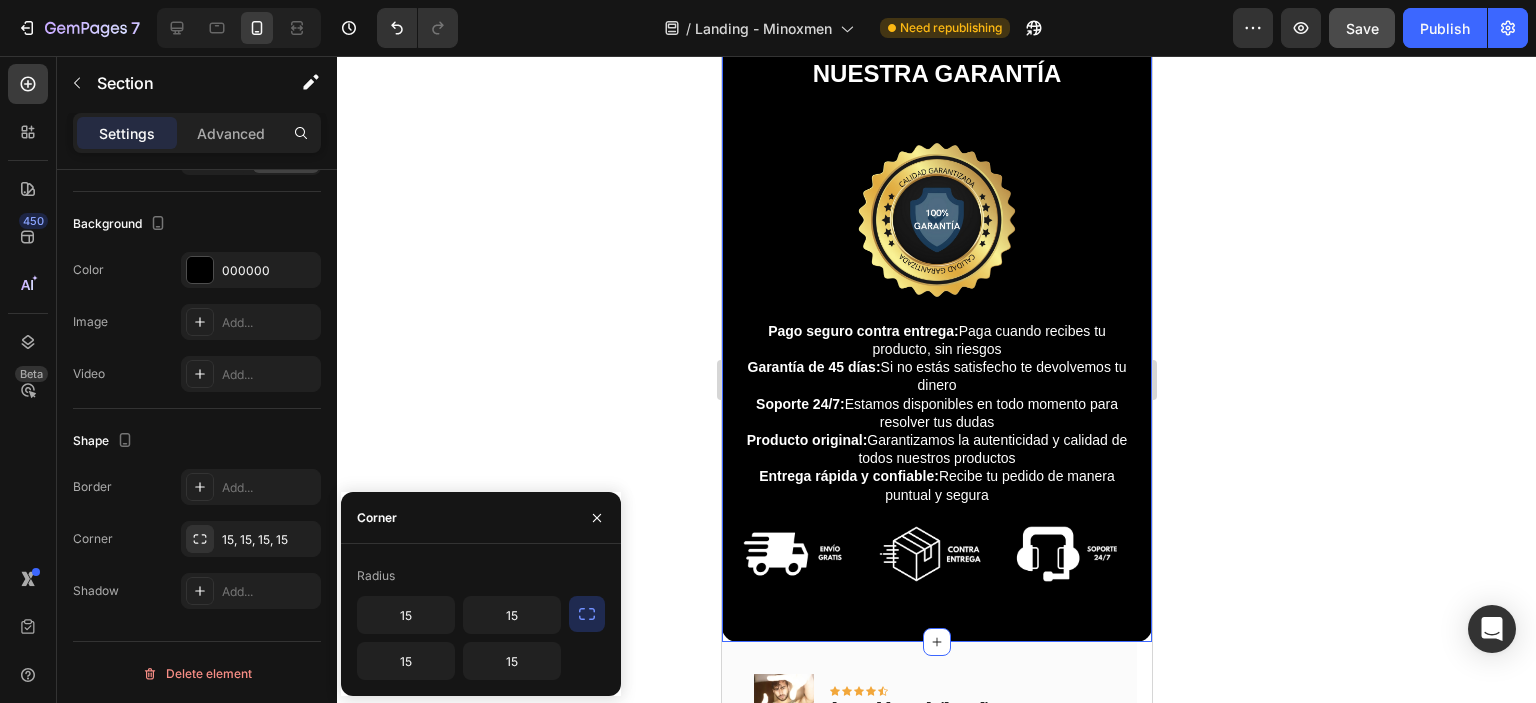 click 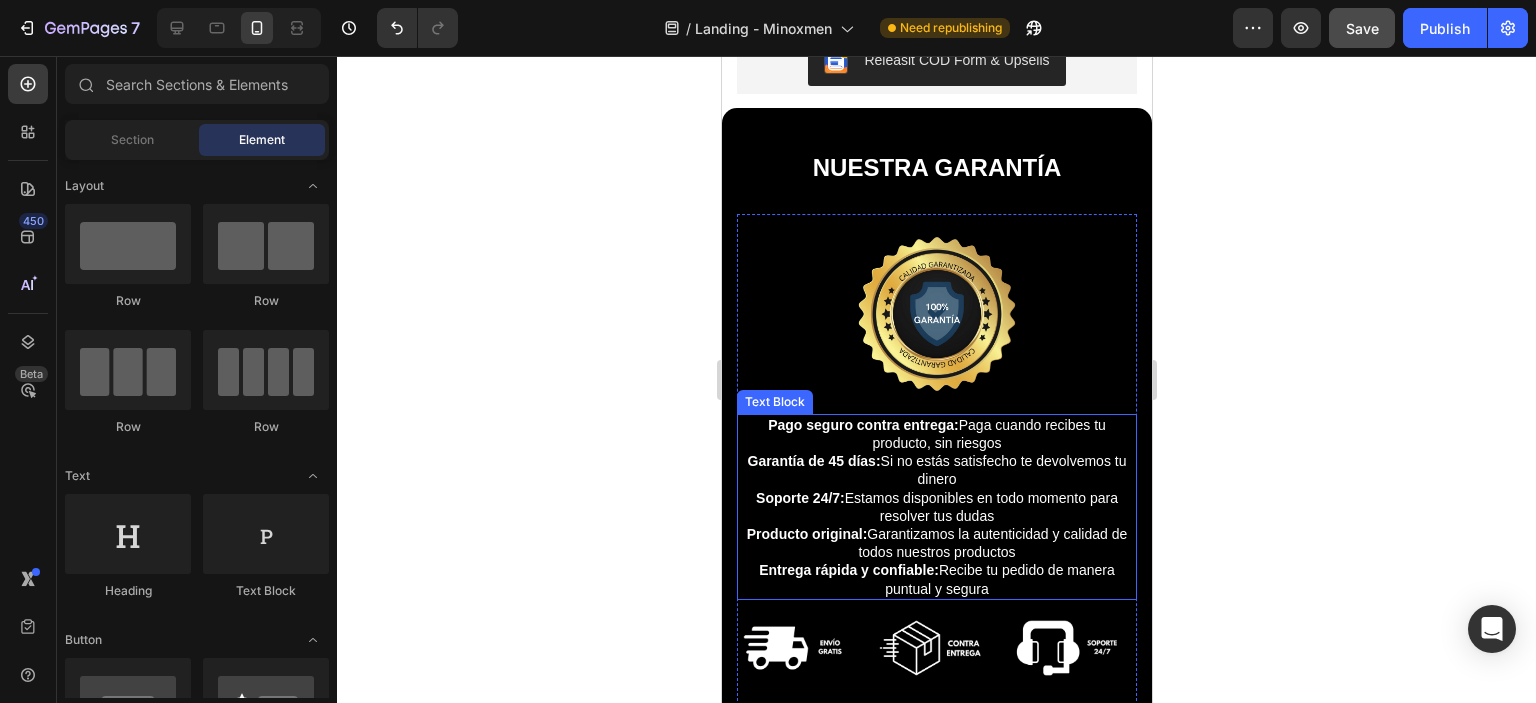 scroll, scrollTop: 4028, scrollLeft: 0, axis: vertical 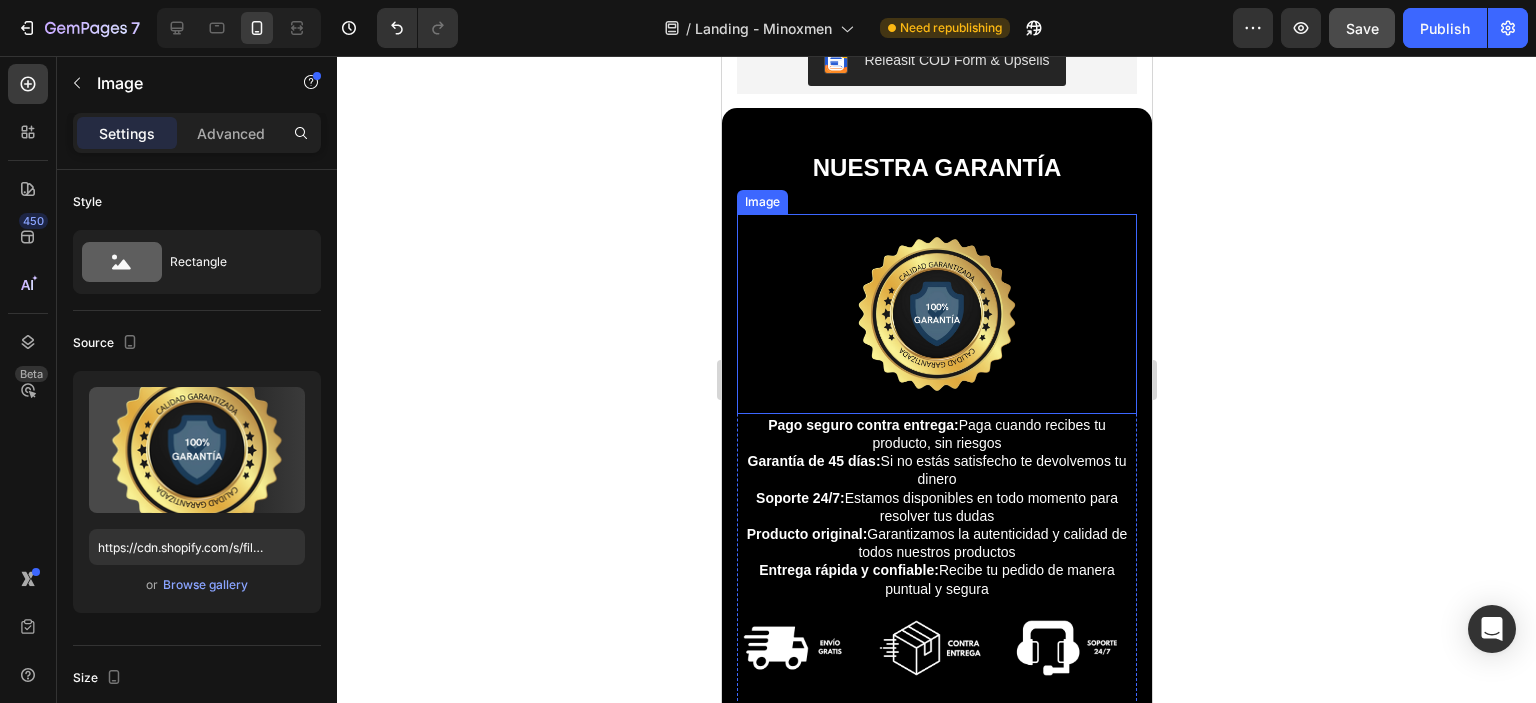 click at bounding box center [936, 314] 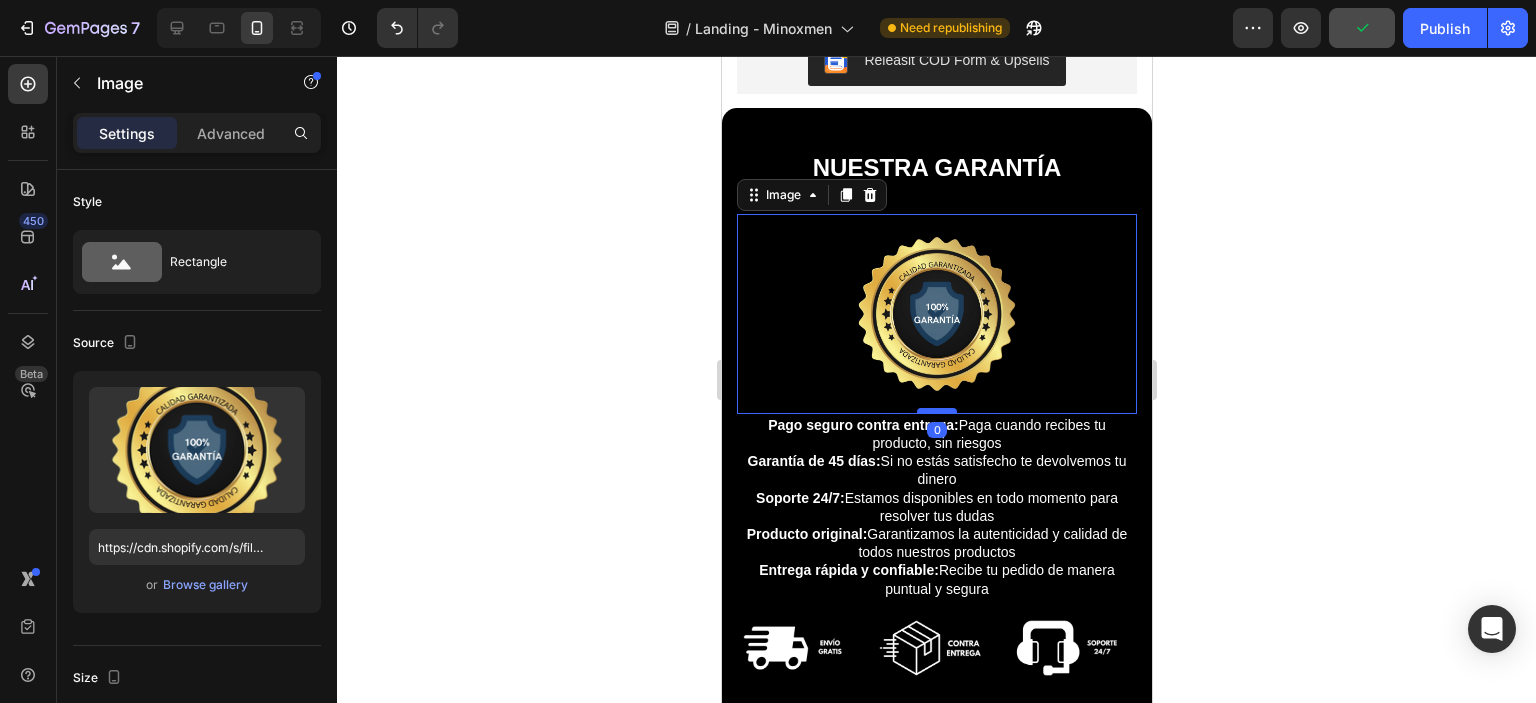 drag, startPoint x: 922, startPoint y: 413, endPoint x: 940, endPoint y: 411, distance: 18.110771 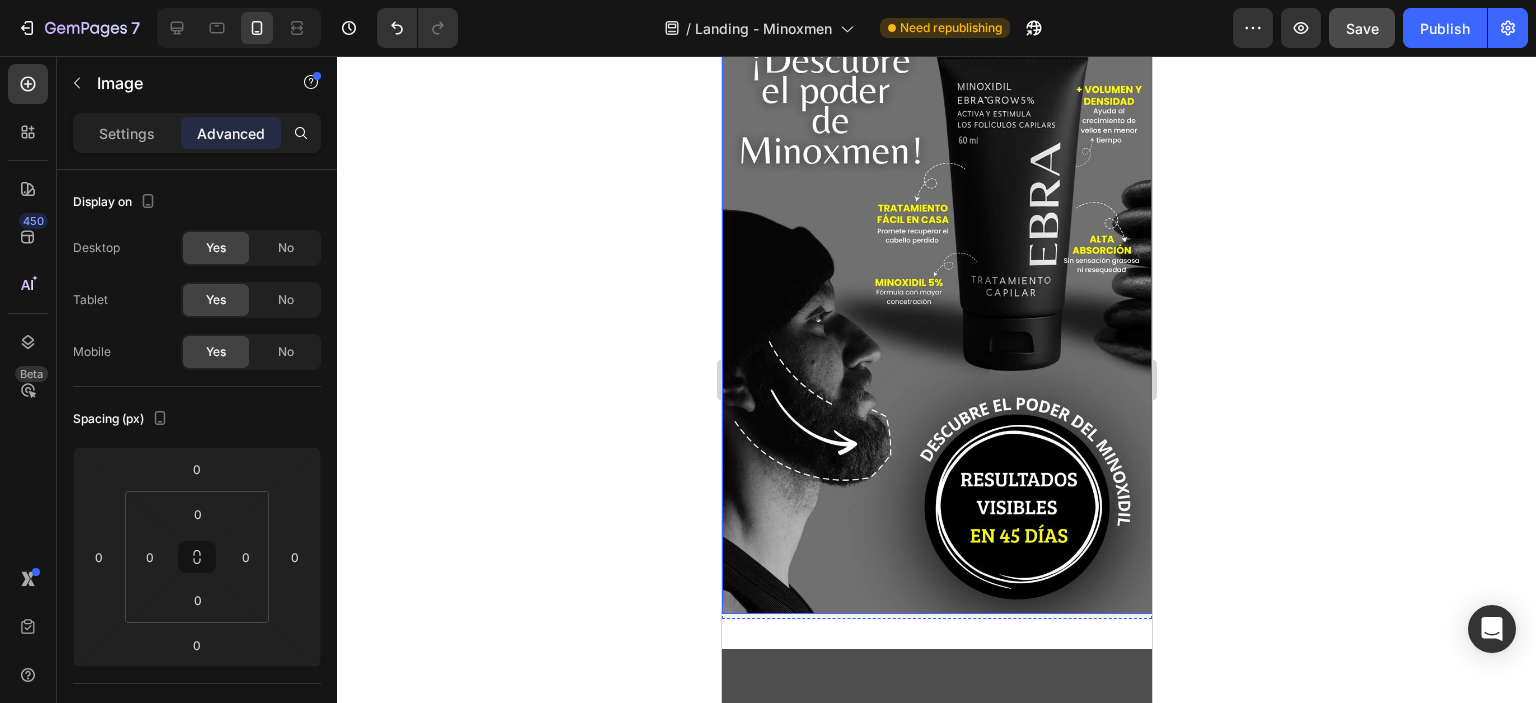 scroll, scrollTop: 826, scrollLeft: 0, axis: vertical 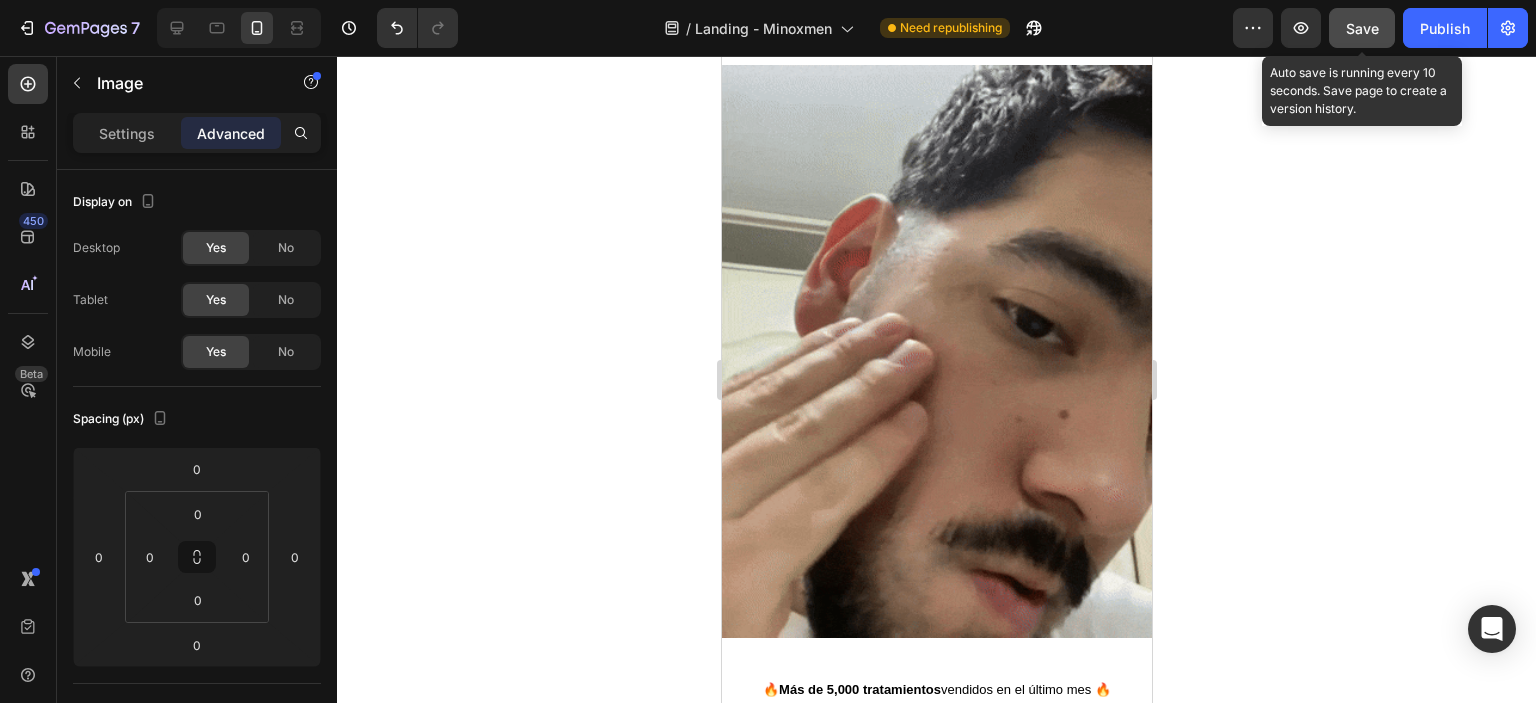 click on "Save" at bounding box center (1362, 28) 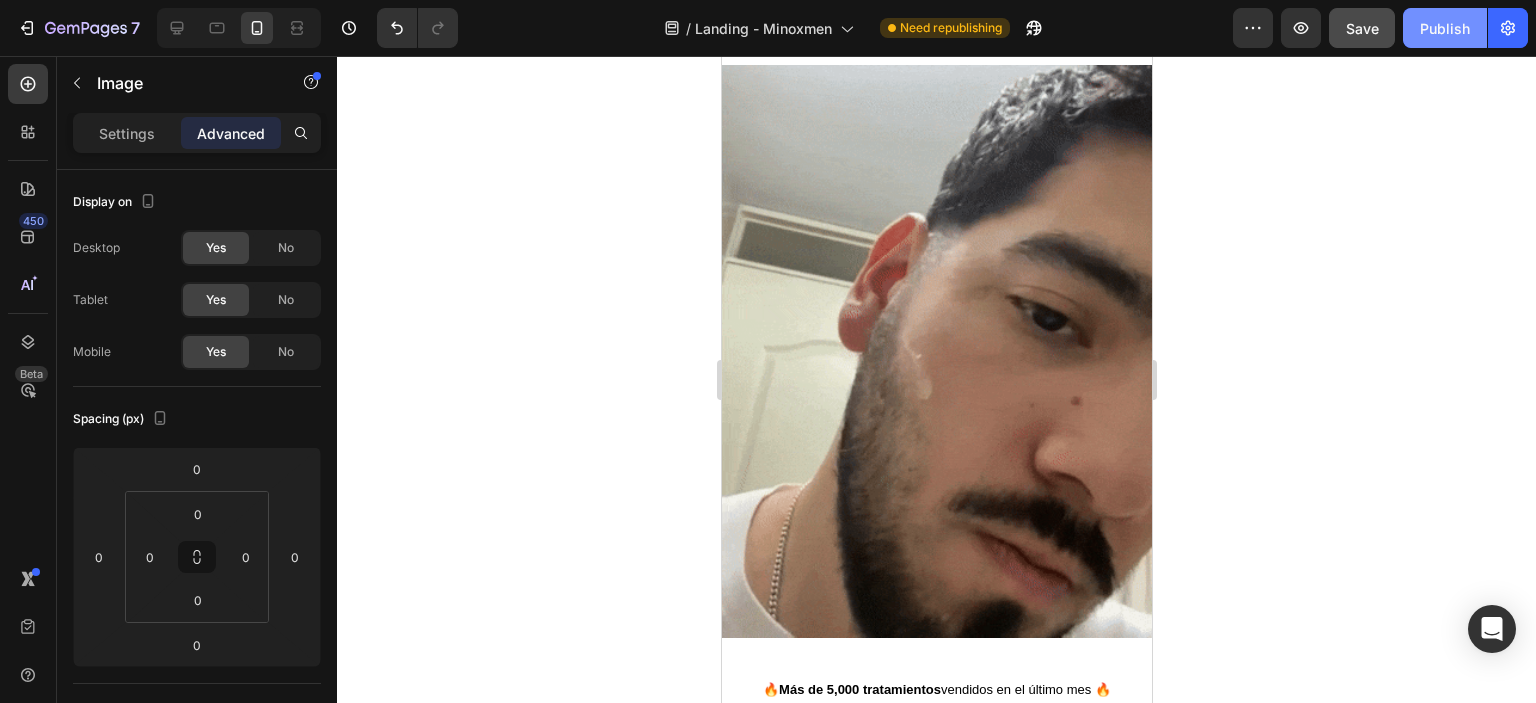 click on "Publish" 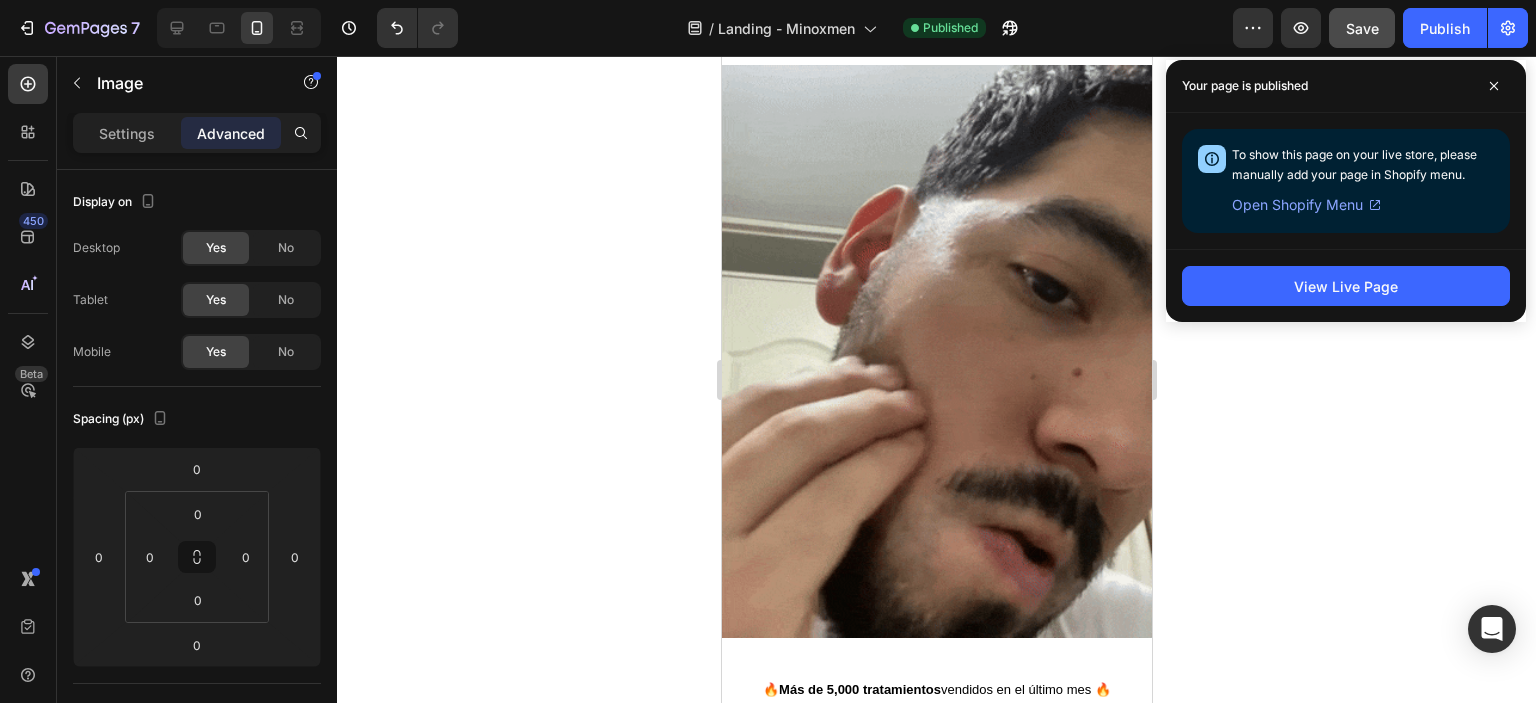 click 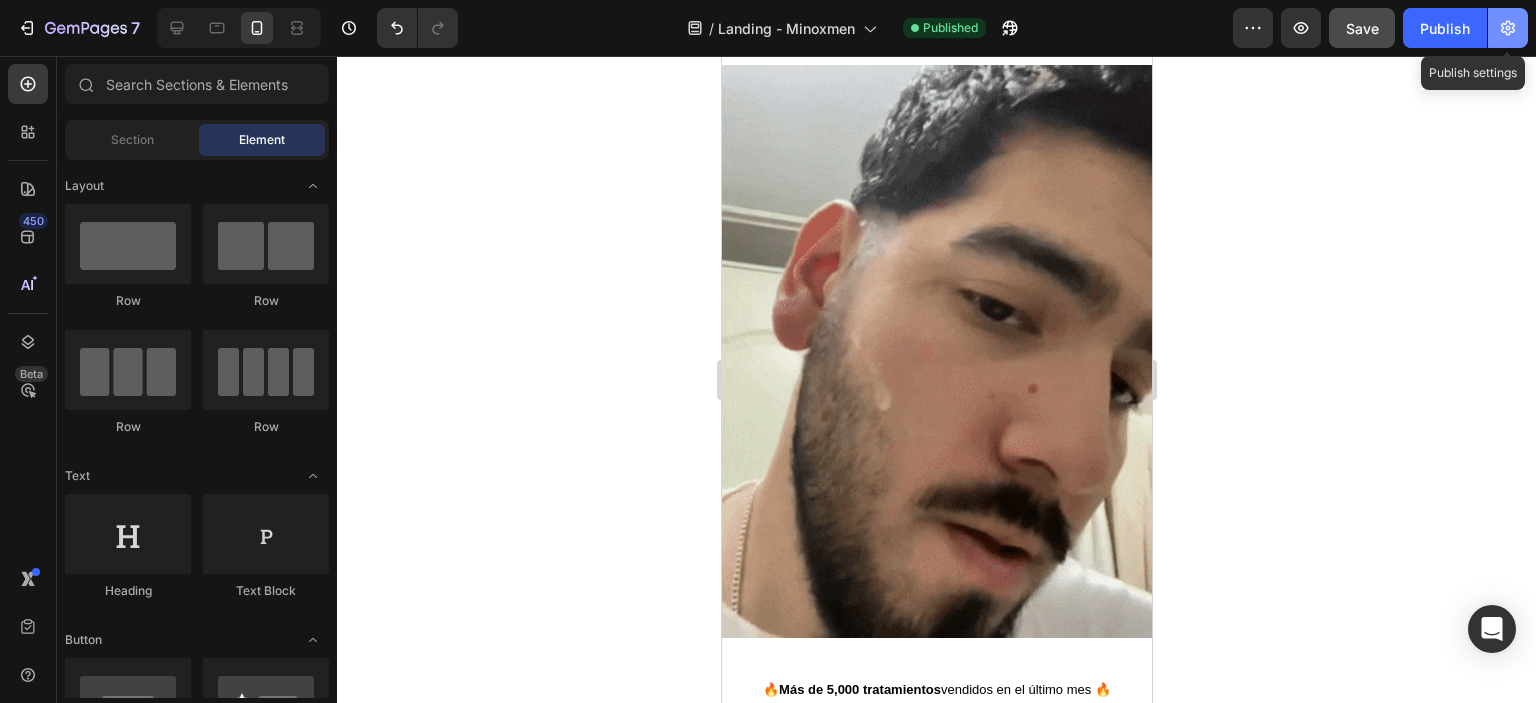 click 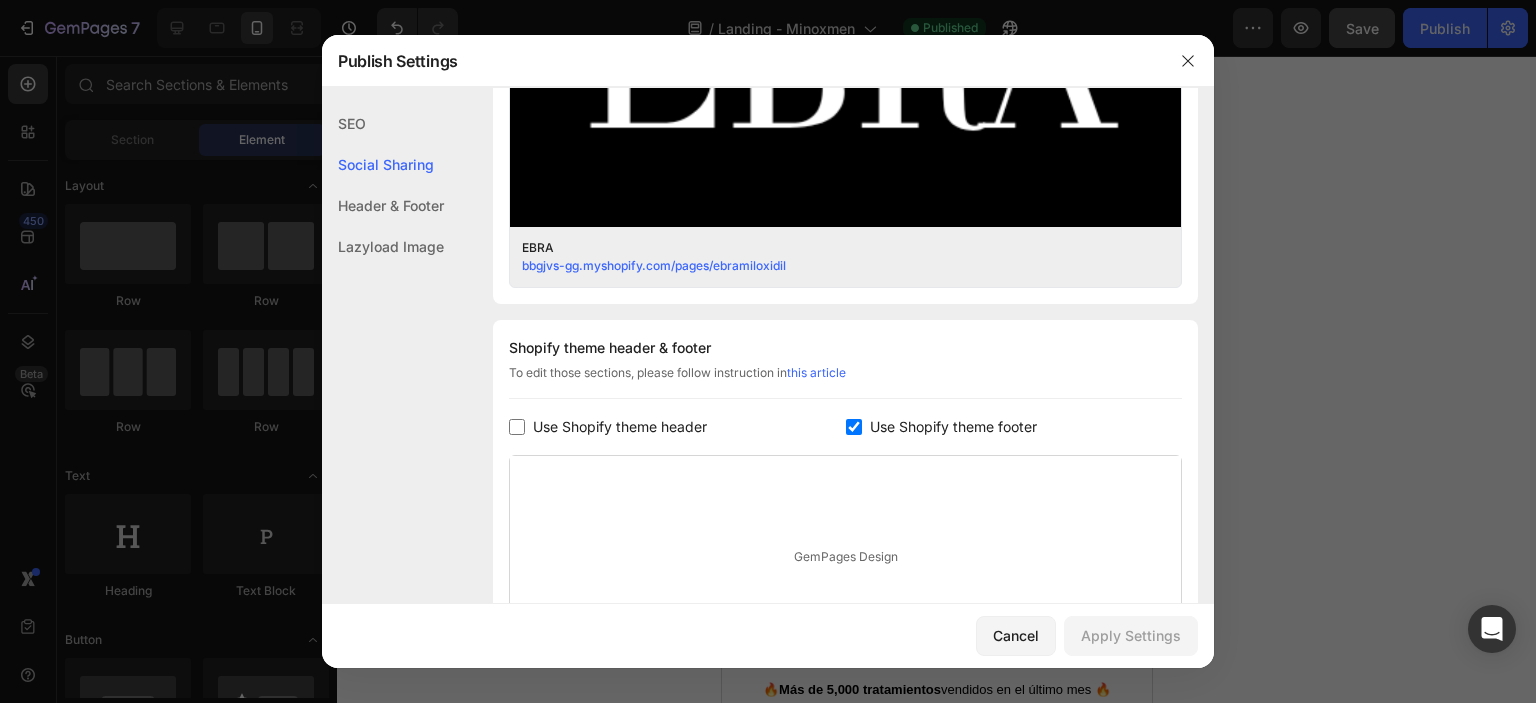 scroll, scrollTop: 727, scrollLeft: 0, axis: vertical 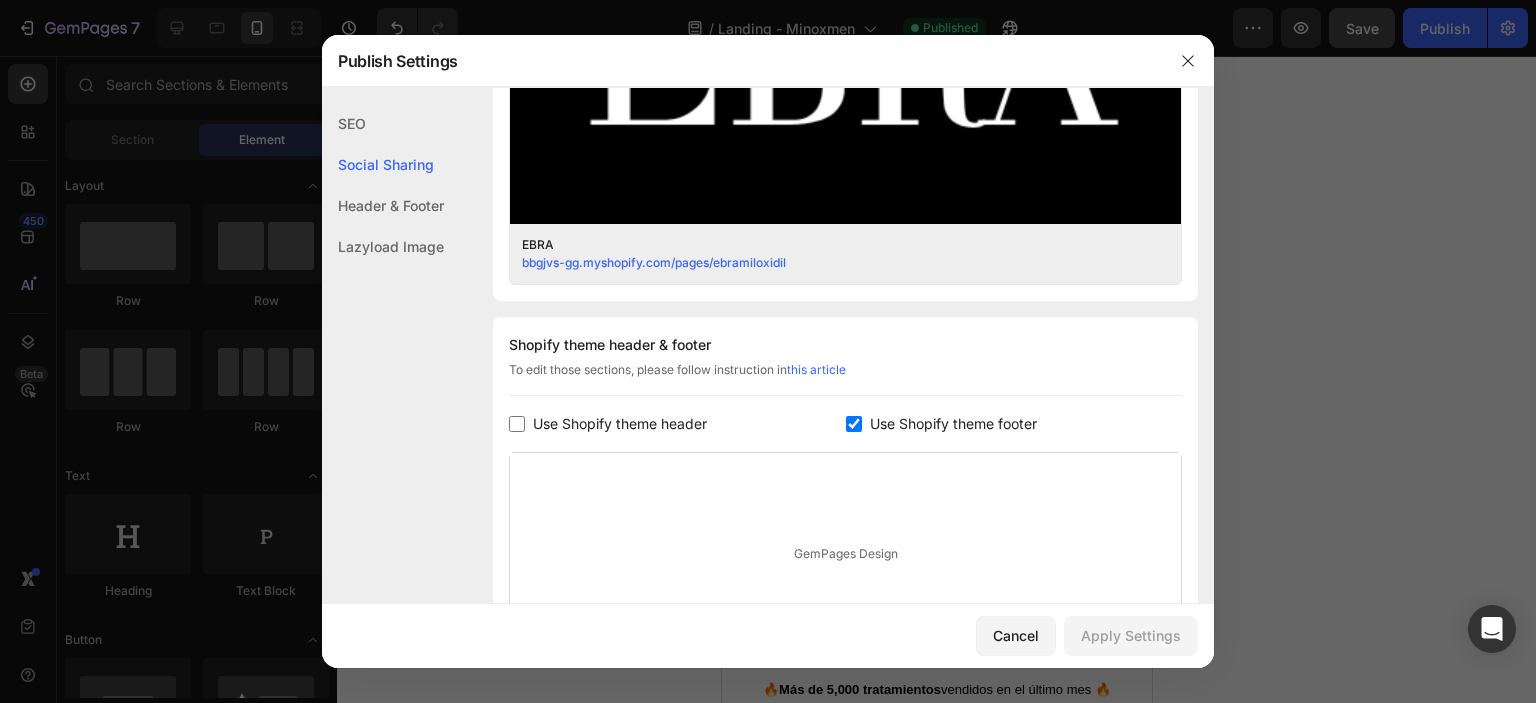 click at bounding box center [854, 424] 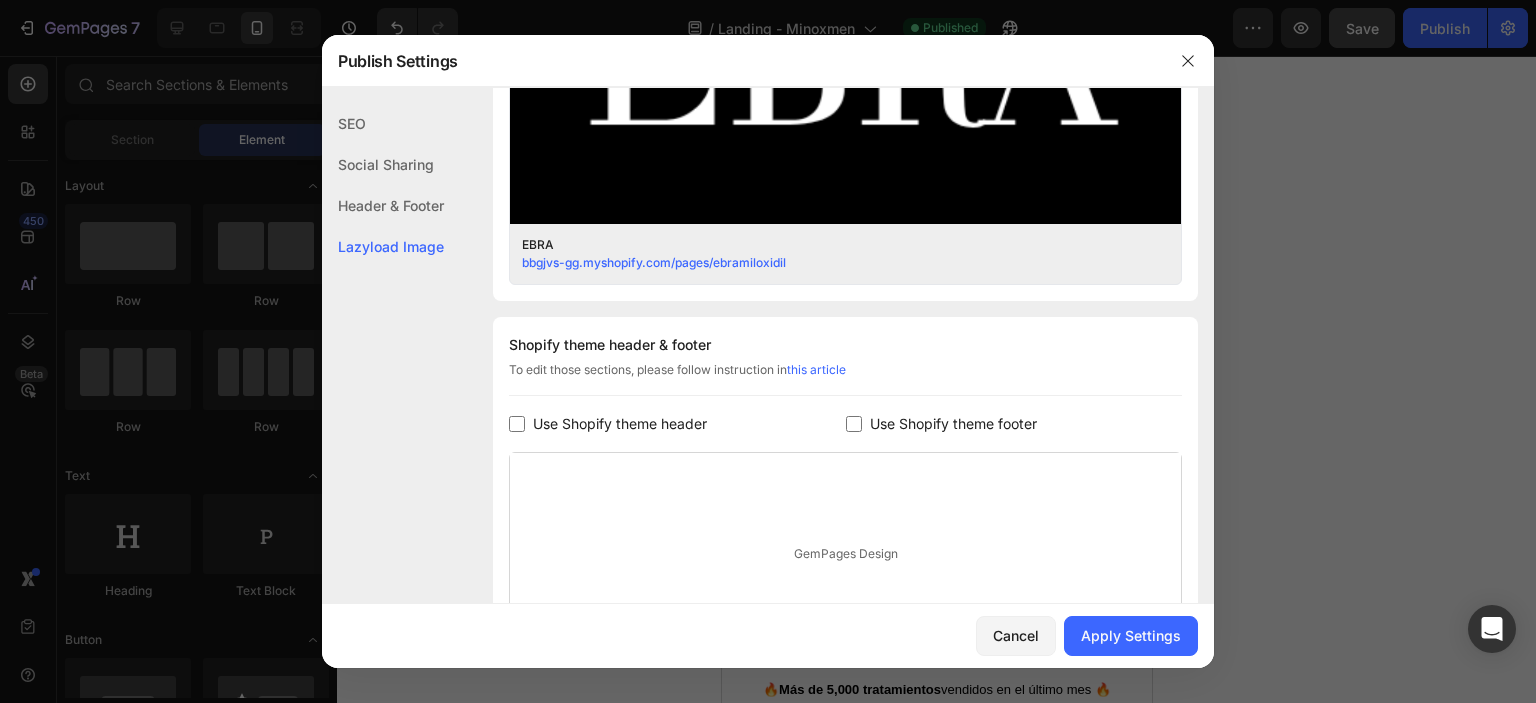 scroll, scrollTop: 940, scrollLeft: 0, axis: vertical 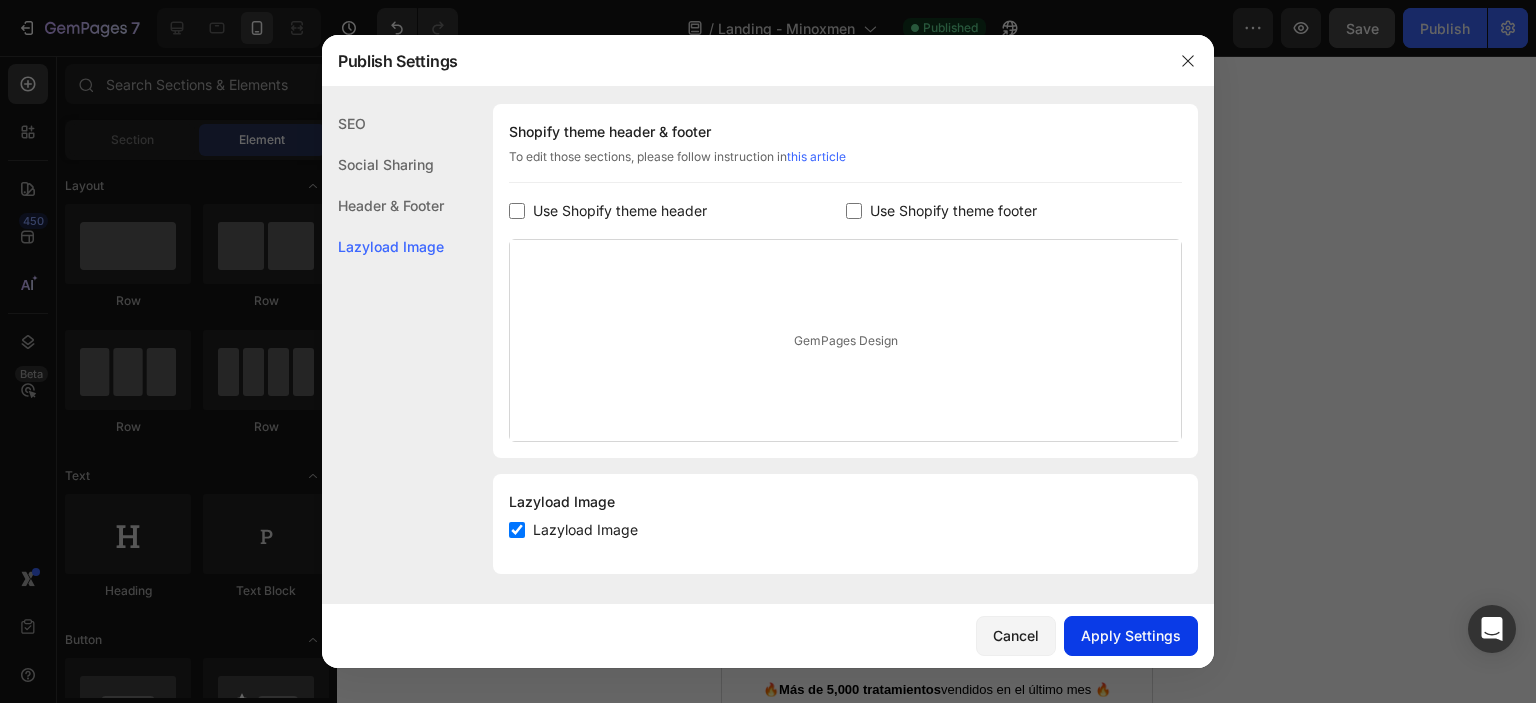 click on "Apply Settings" 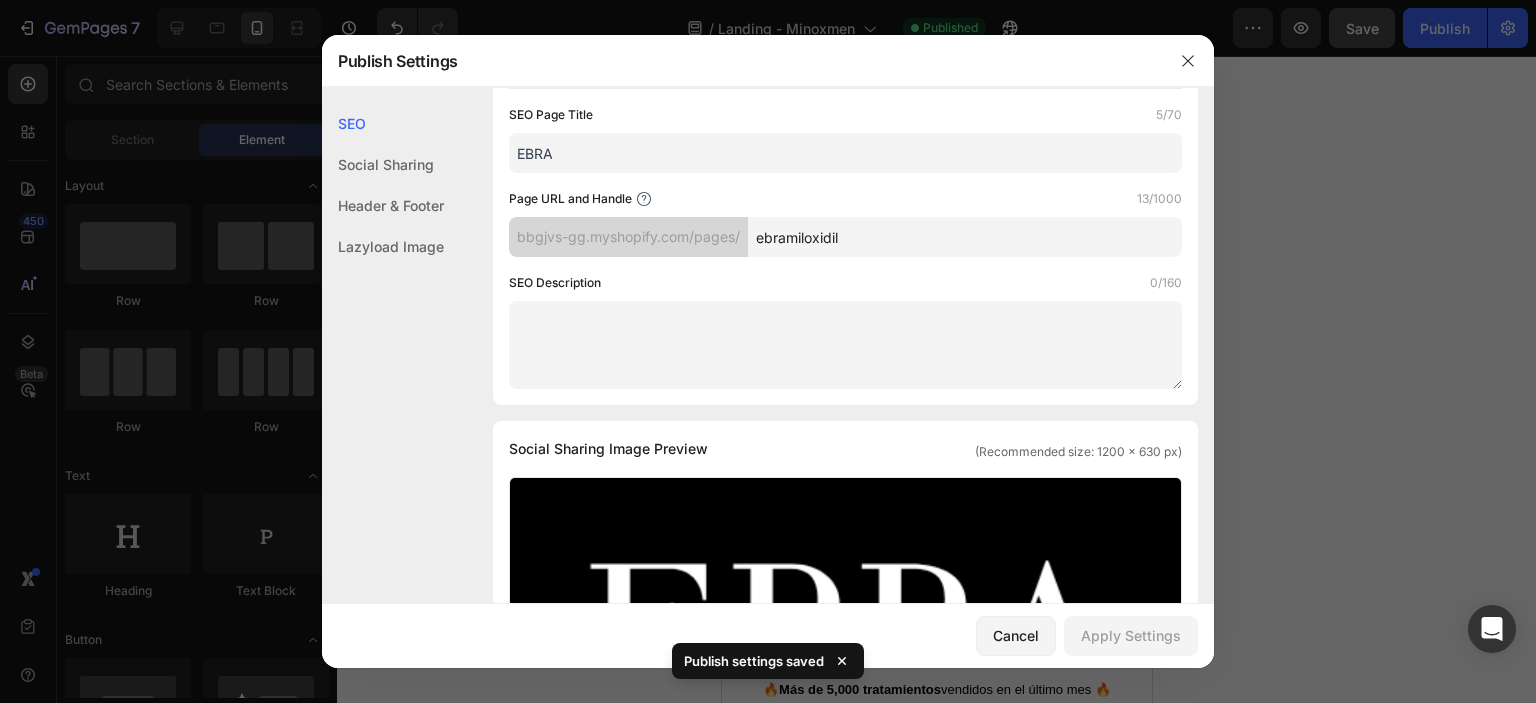 scroll, scrollTop: 0, scrollLeft: 0, axis: both 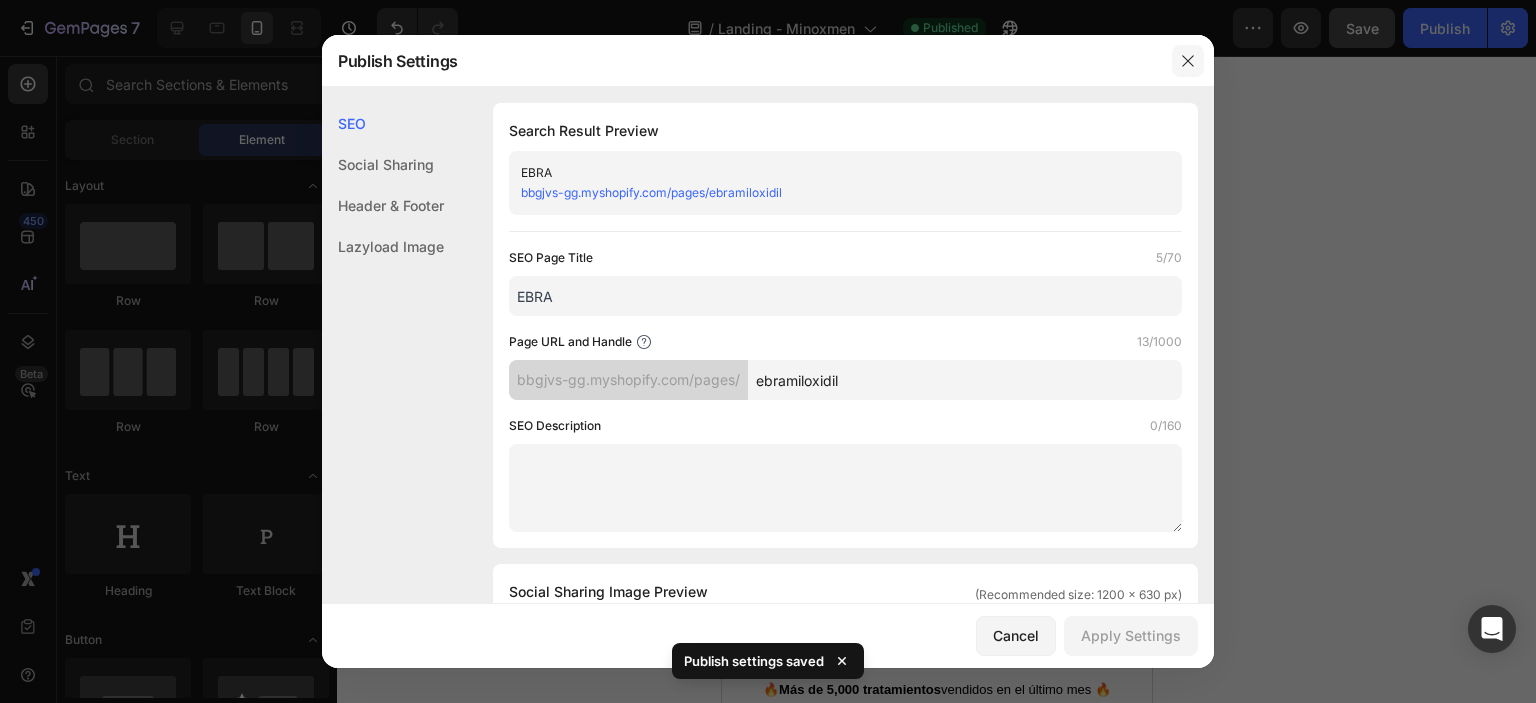click 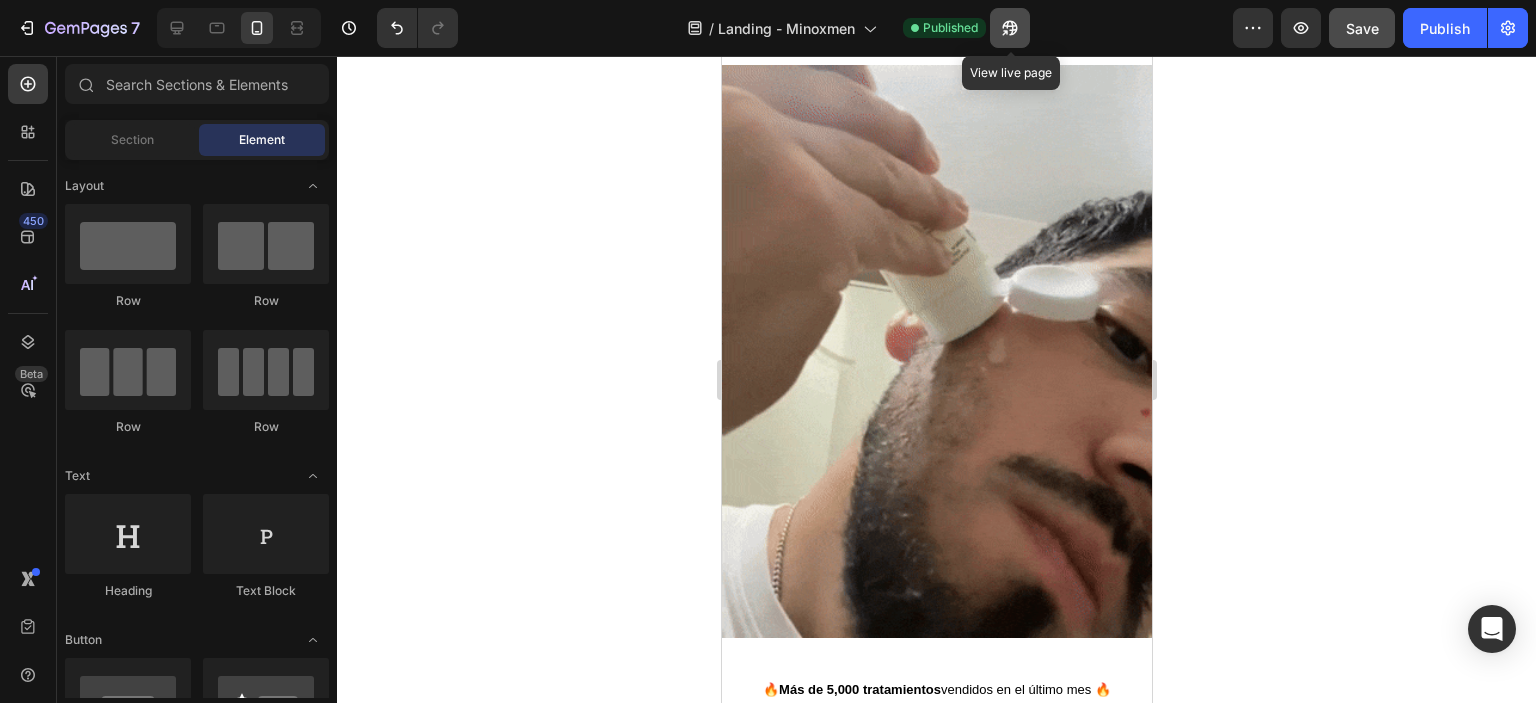 click 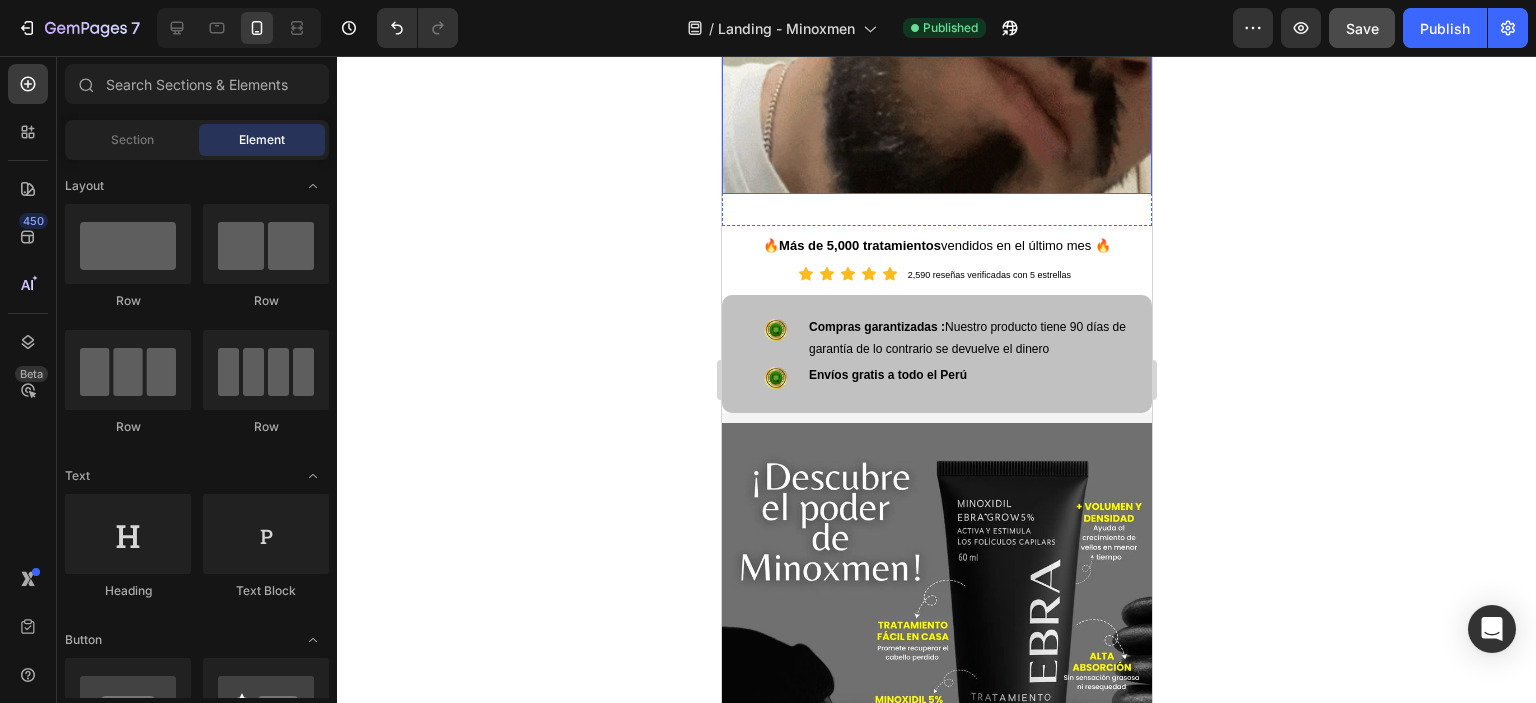 scroll, scrollTop: 1271, scrollLeft: 0, axis: vertical 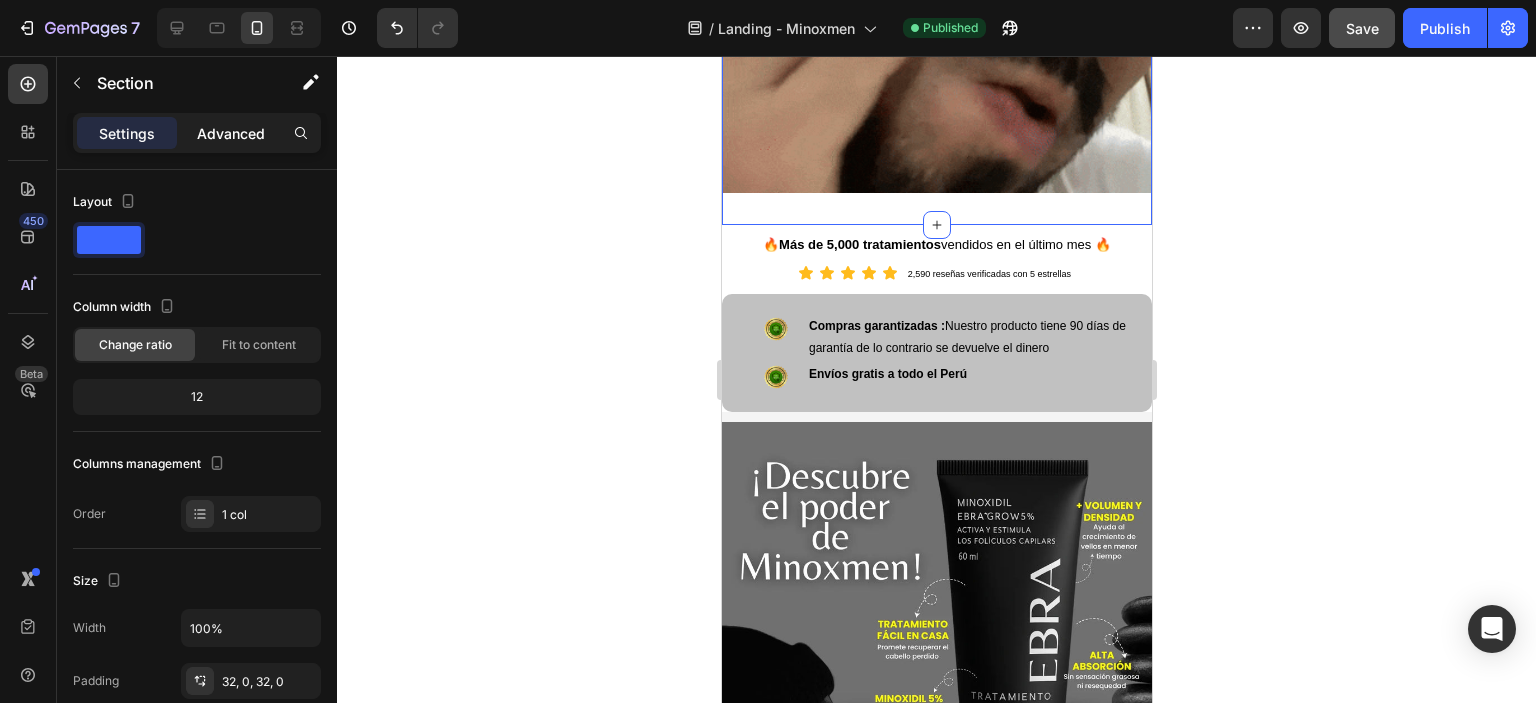 click on "Advanced" at bounding box center (231, 133) 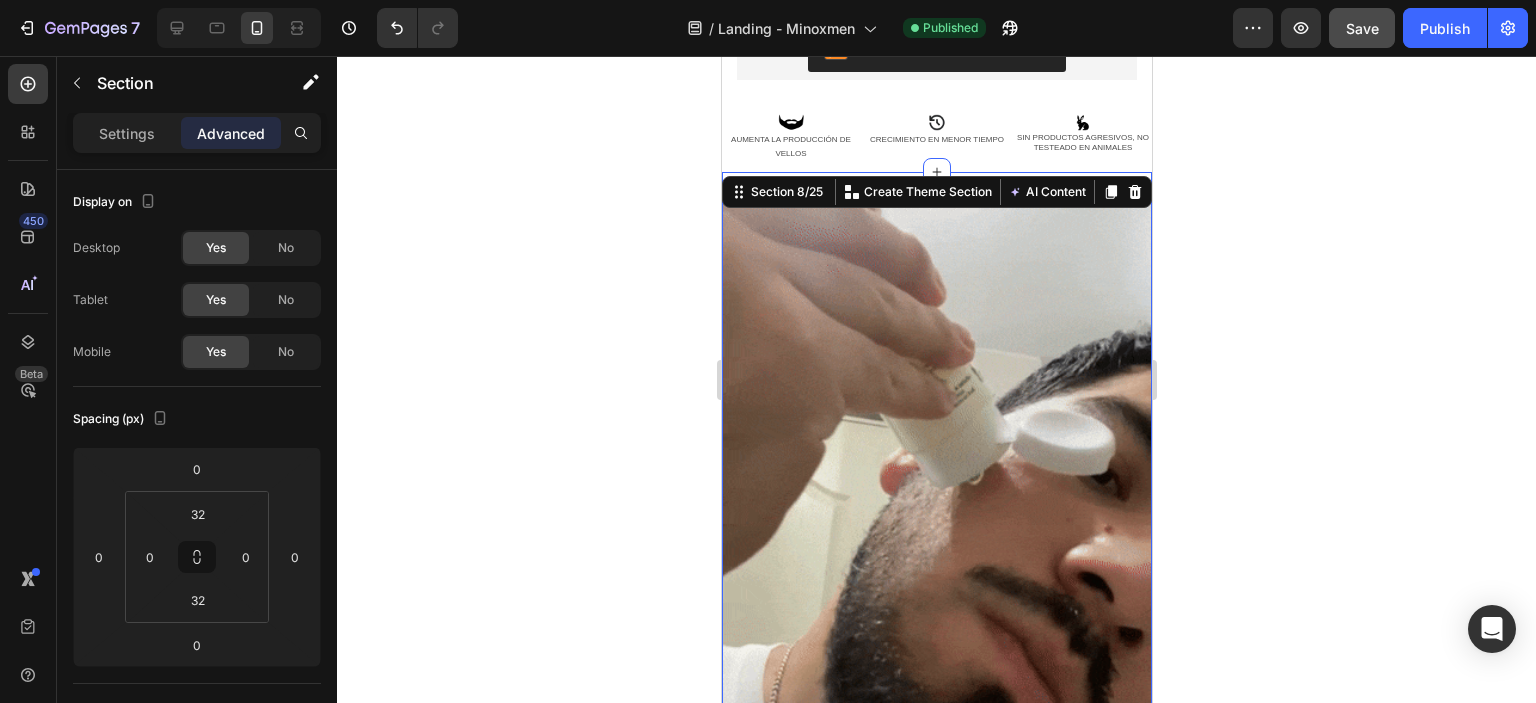 scroll, scrollTop: 691, scrollLeft: 0, axis: vertical 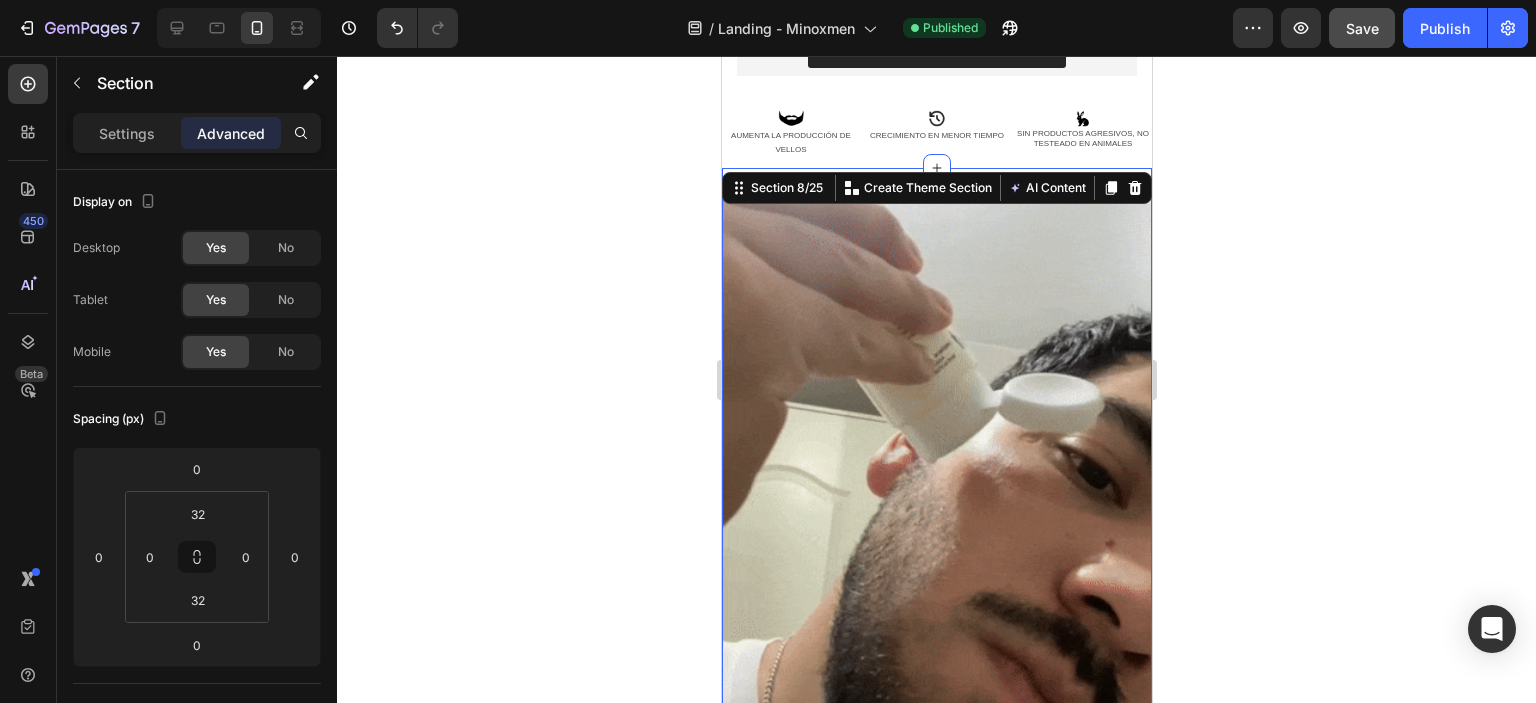 click 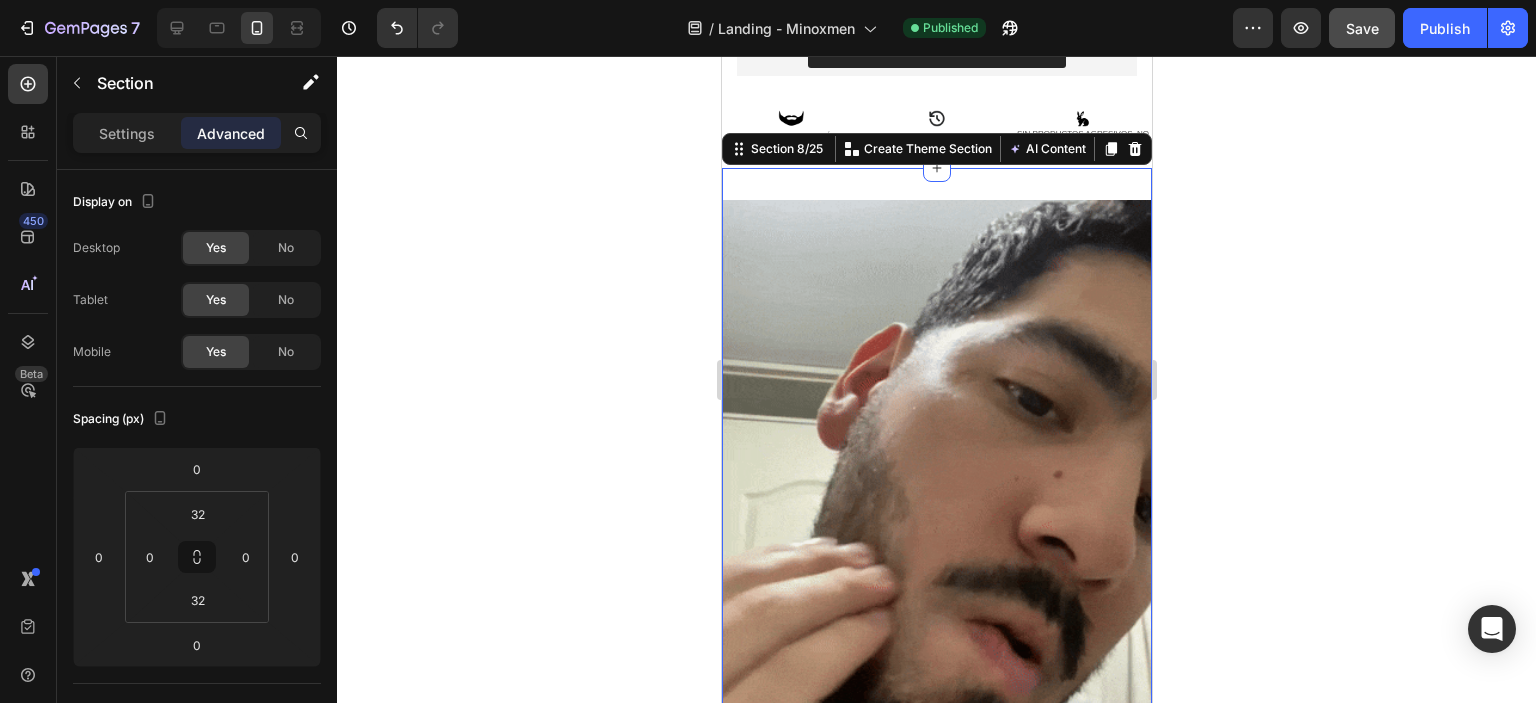 click 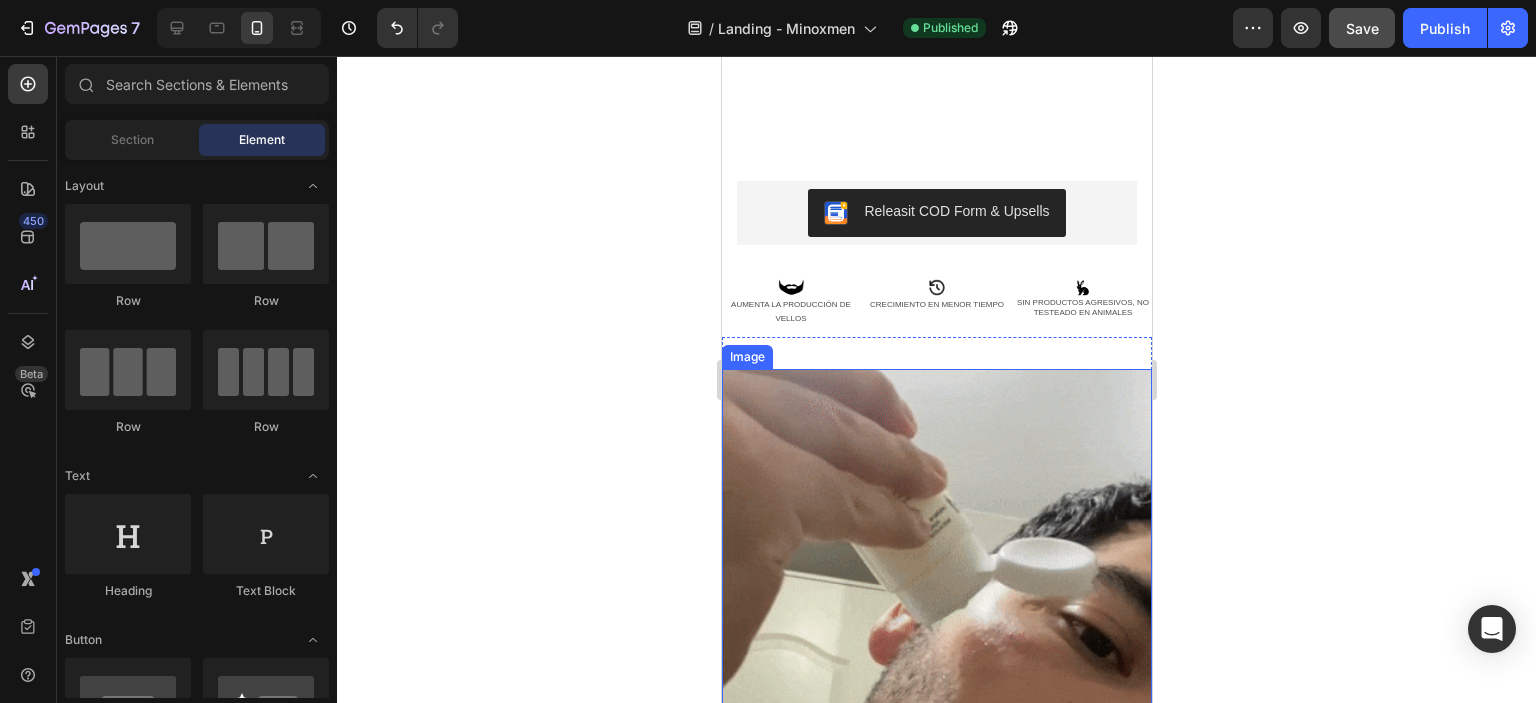 scroll, scrollTop: 520, scrollLeft: 0, axis: vertical 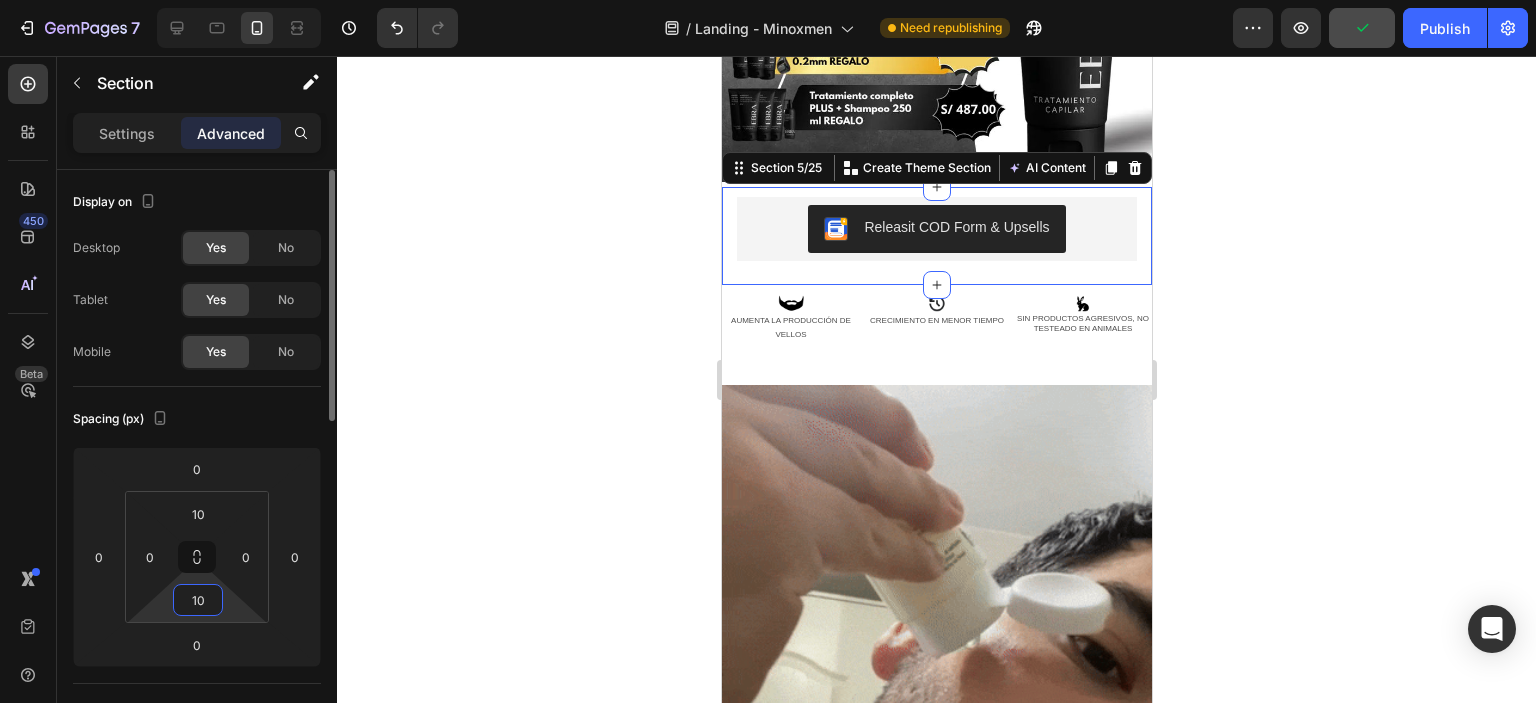 click on "10" at bounding box center (198, 600) 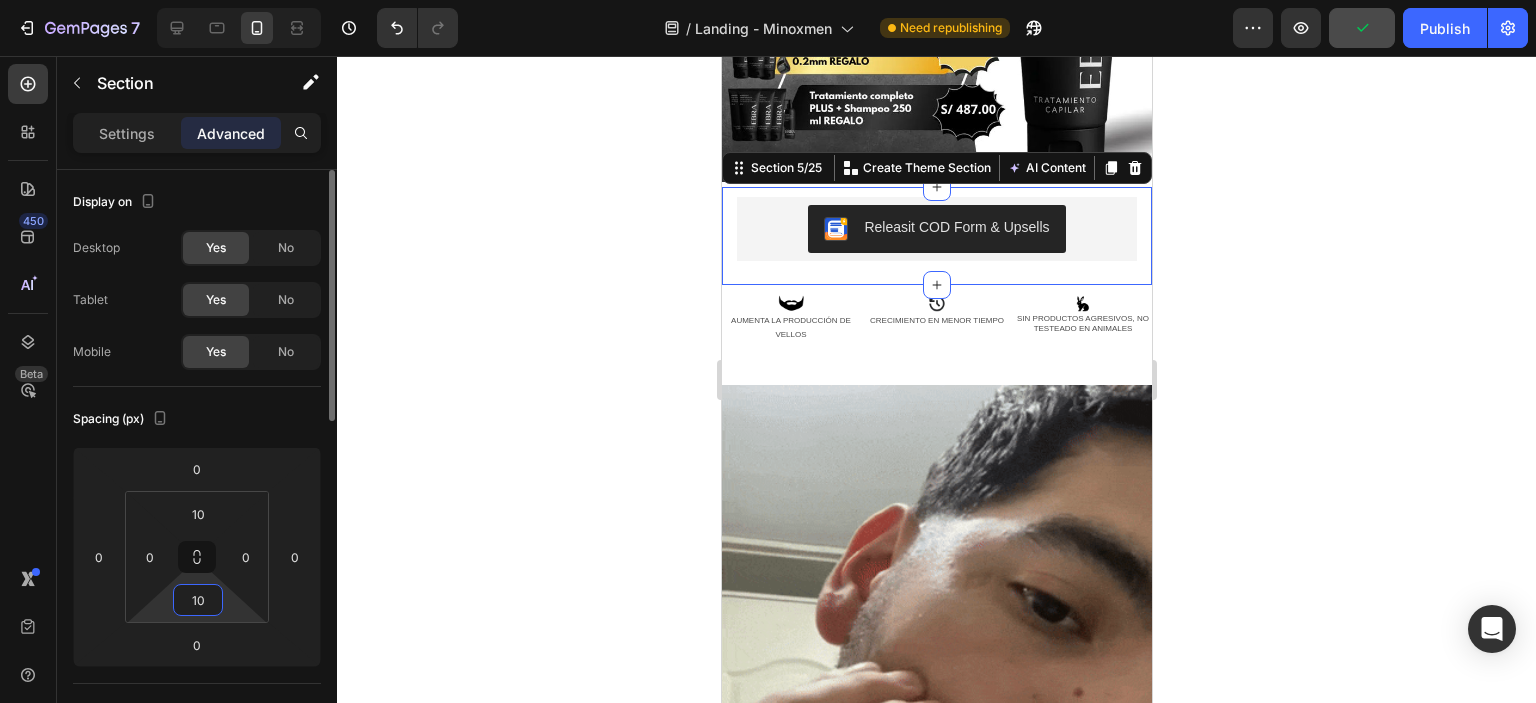 click on "10" at bounding box center [198, 600] 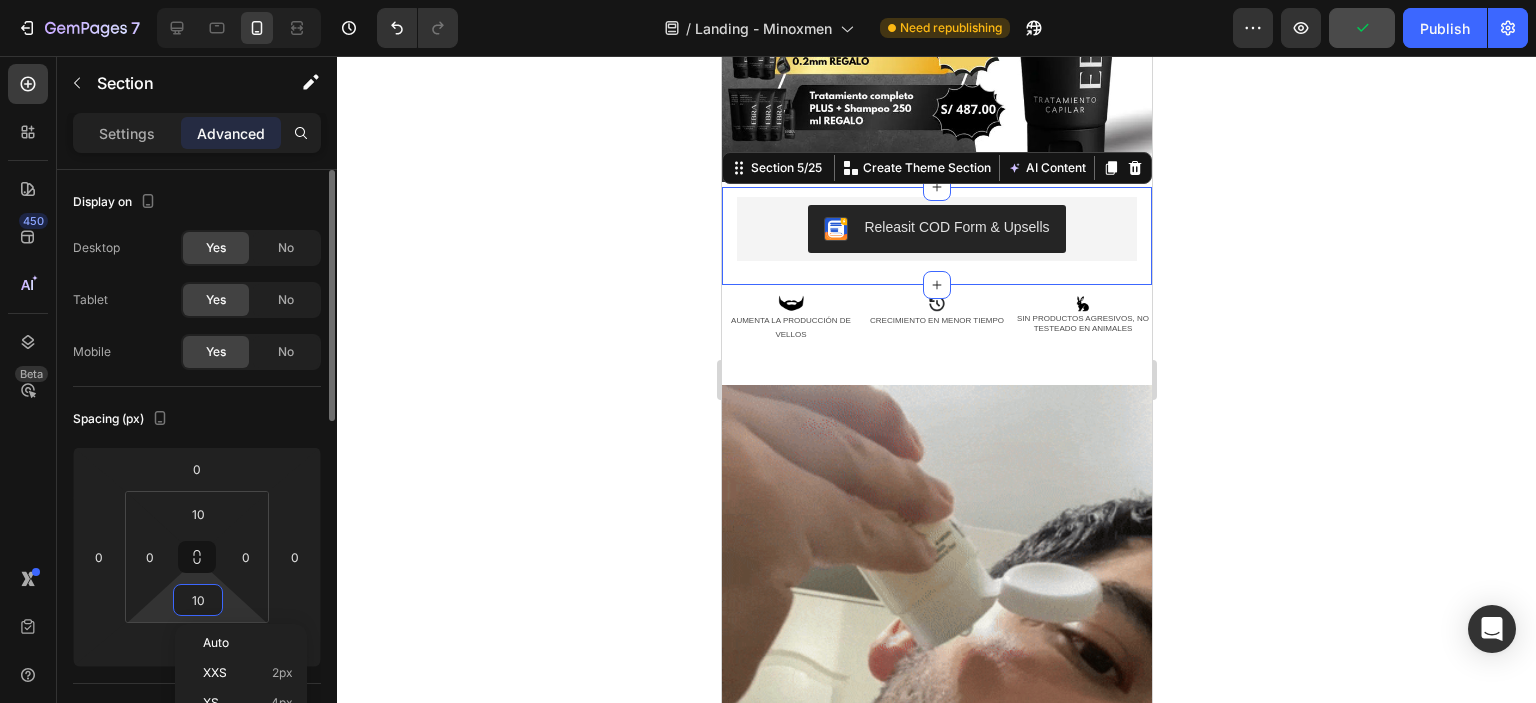 type on "0" 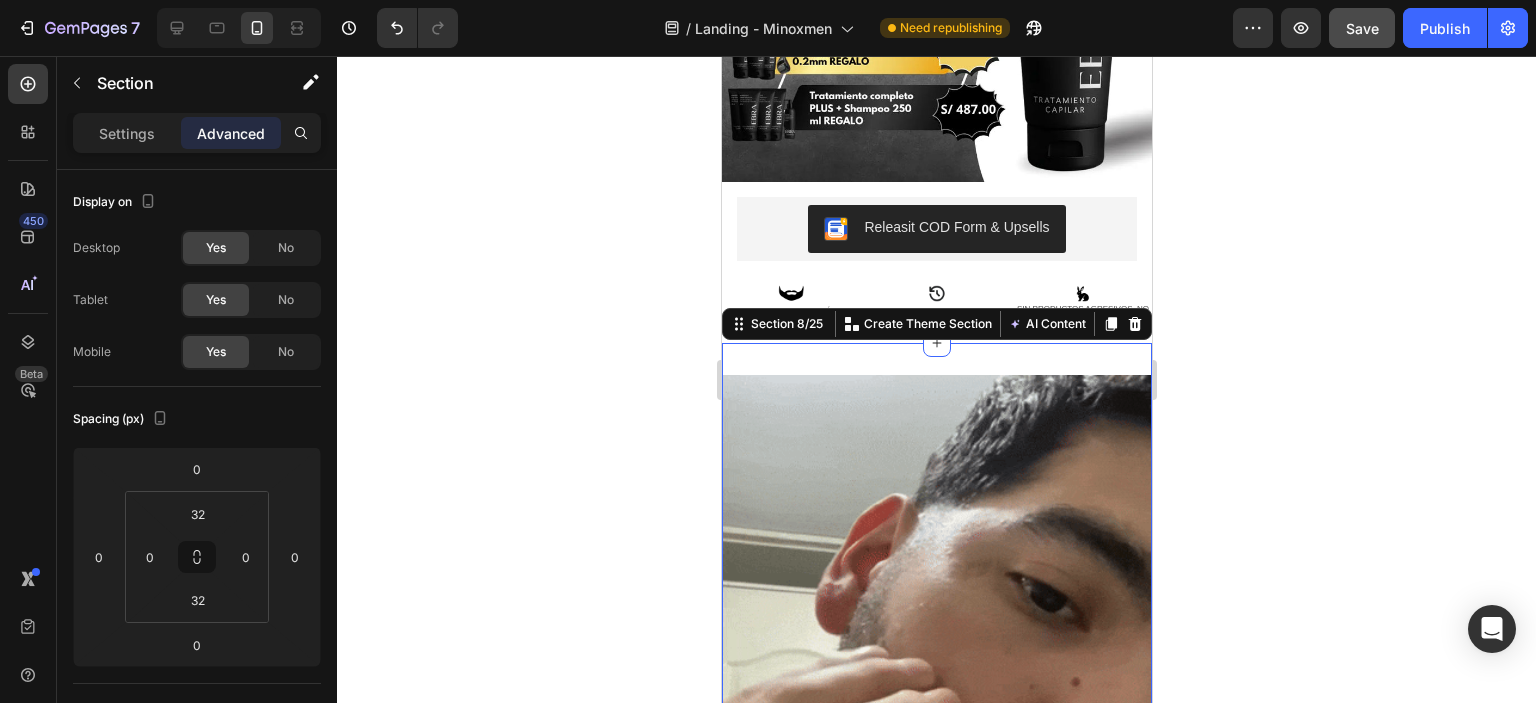 click on "Image Section 8/25   You can create reusable sections Create Theme Section AI Content Write with GemAI What would you like to describe here? Tone and Voice Persuasive Product SHAMPOO ANTICAIDA Show more Generate" at bounding box center [936, 661] 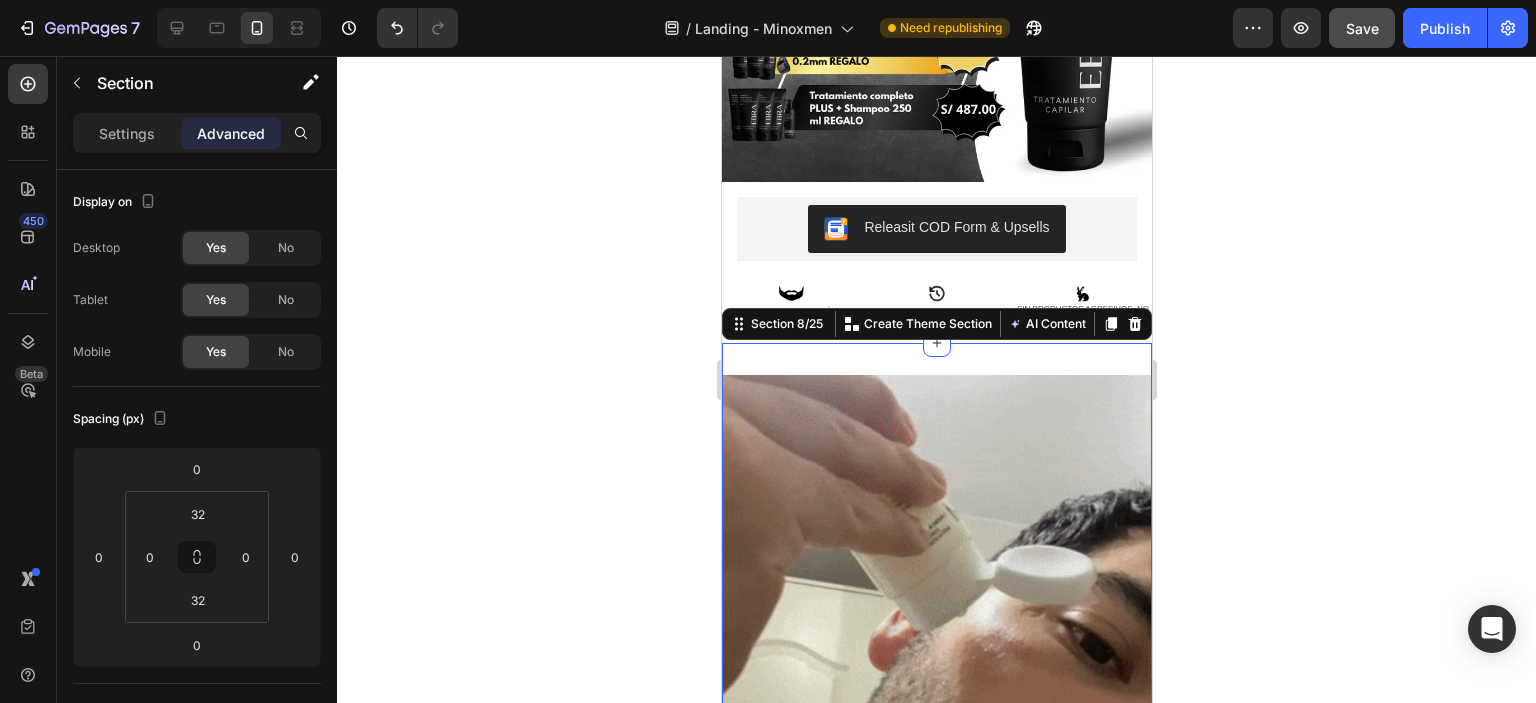 scroll, scrollTop: 576, scrollLeft: 0, axis: vertical 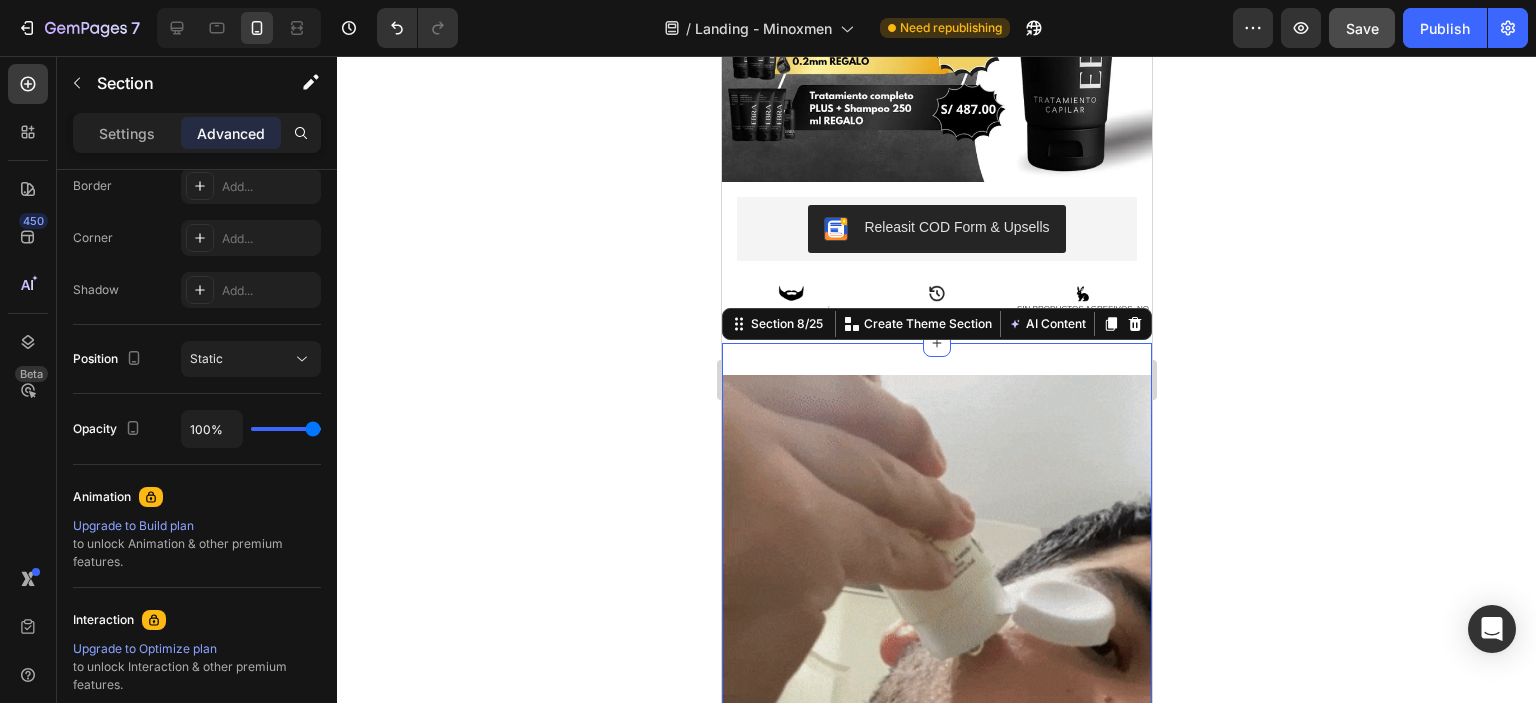 click on "Advanced" at bounding box center [231, 133] 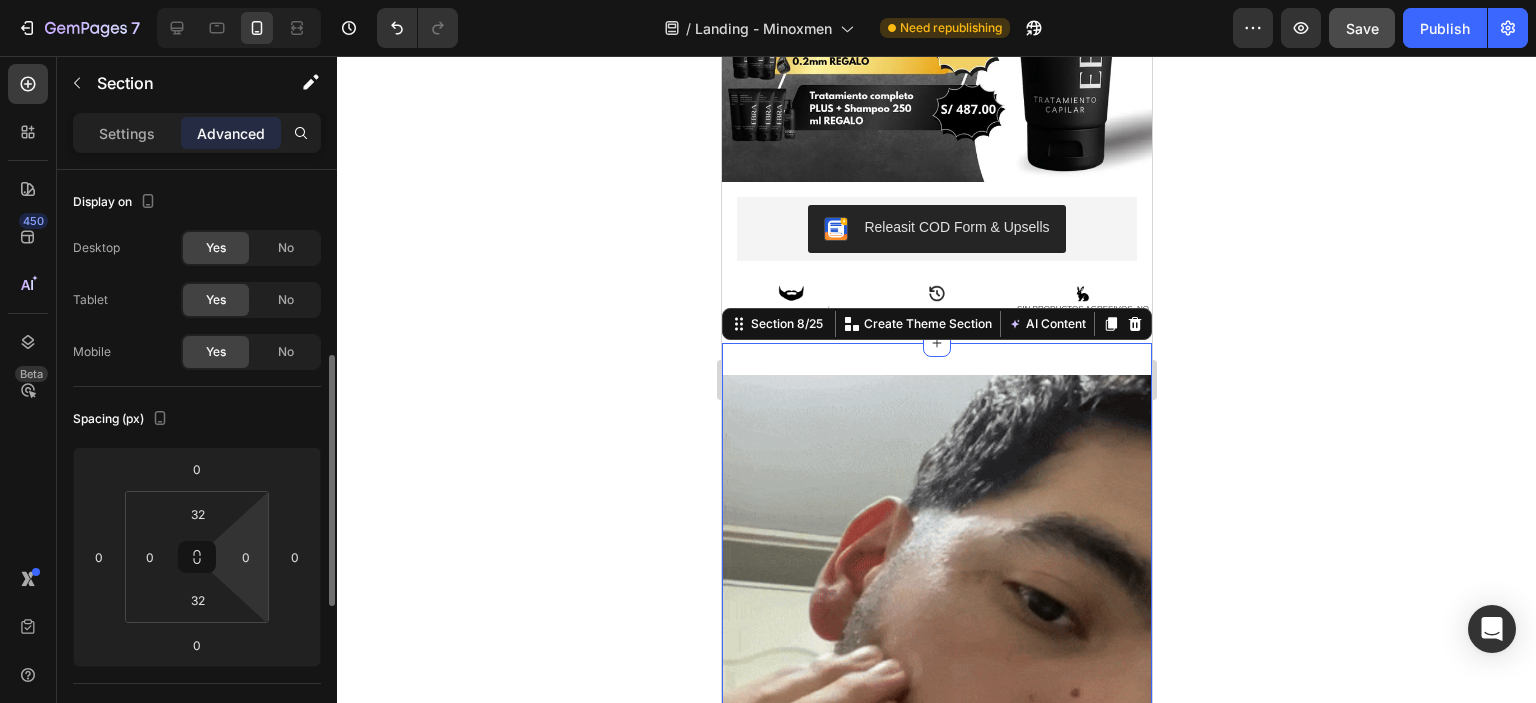 scroll, scrollTop: 144, scrollLeft: 0, axis: vertical 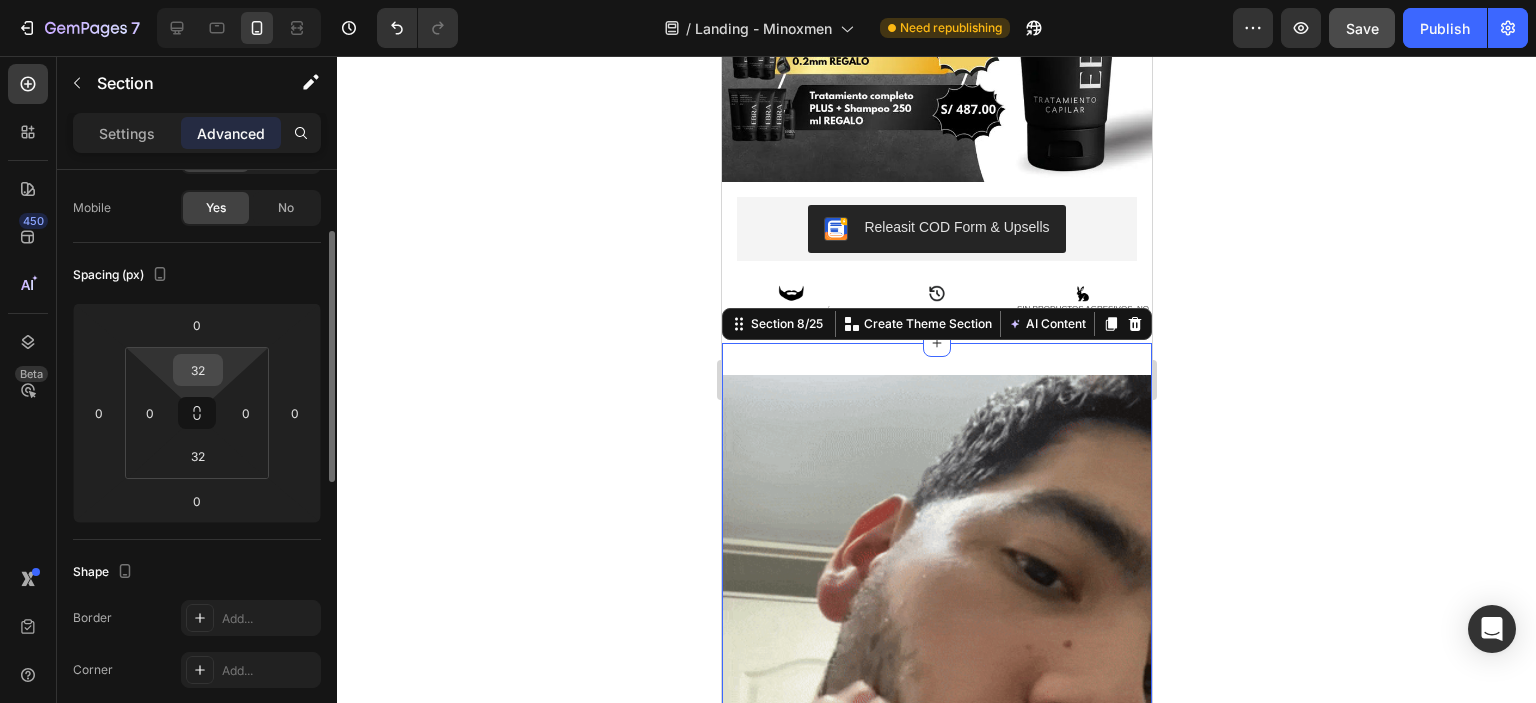 click on "32" at bounding box center (198, 370) 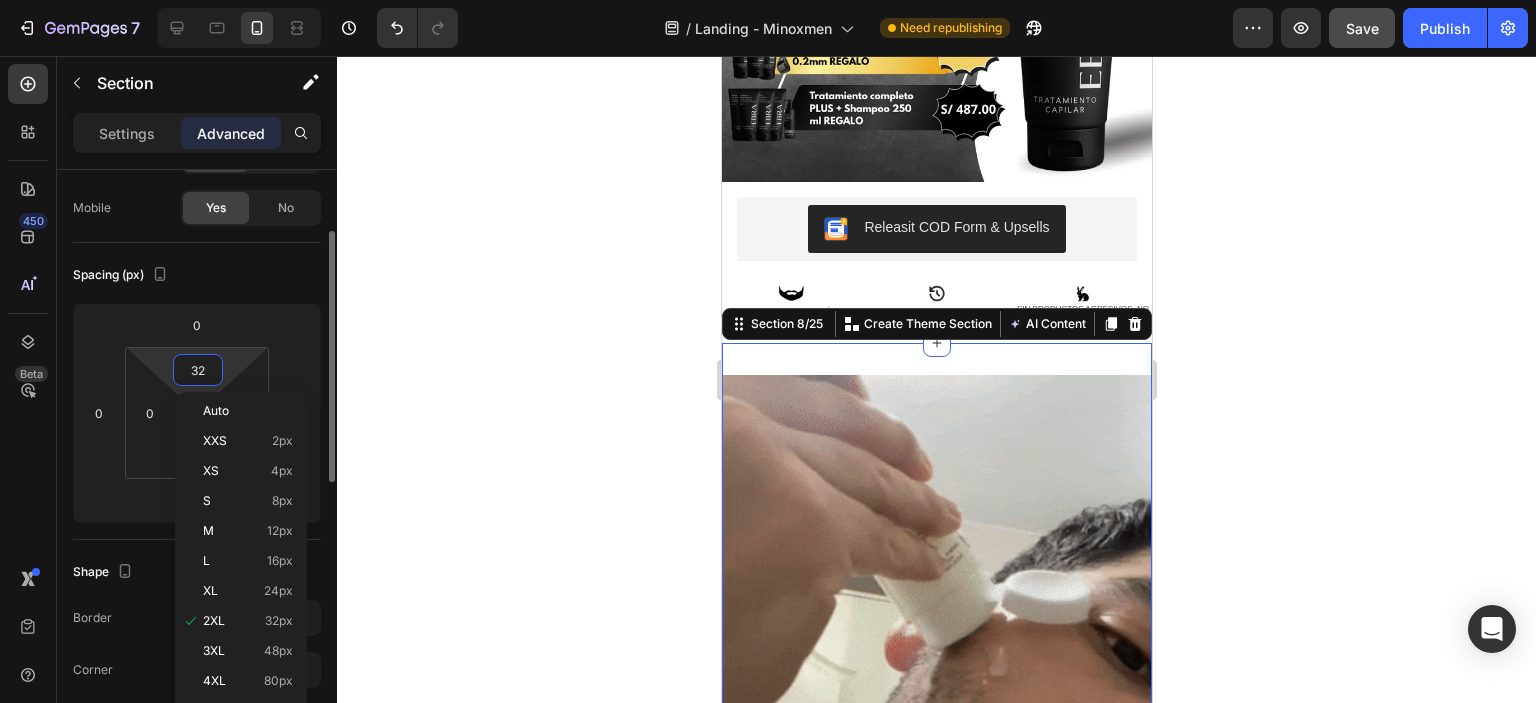 click on "32" at bounding box center (198, 370) 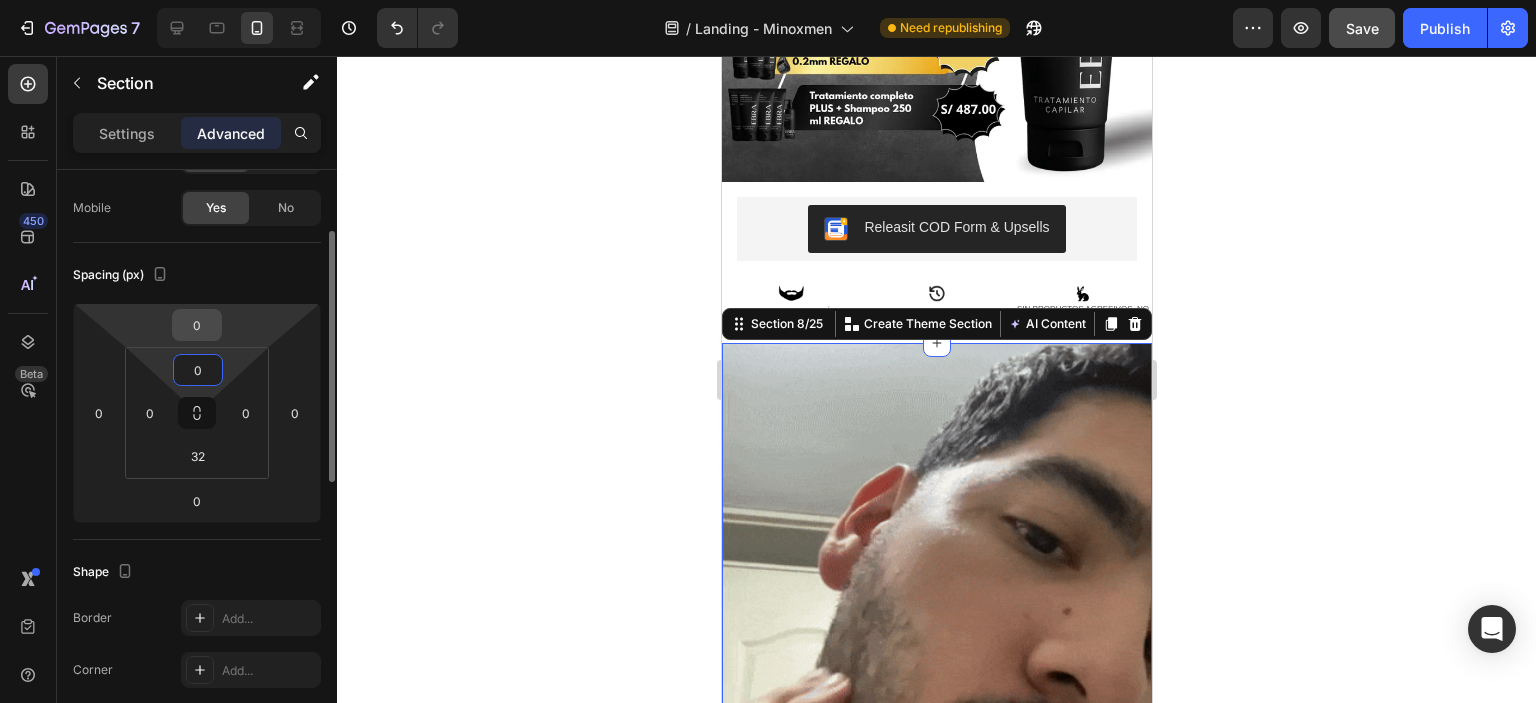 type on "0" 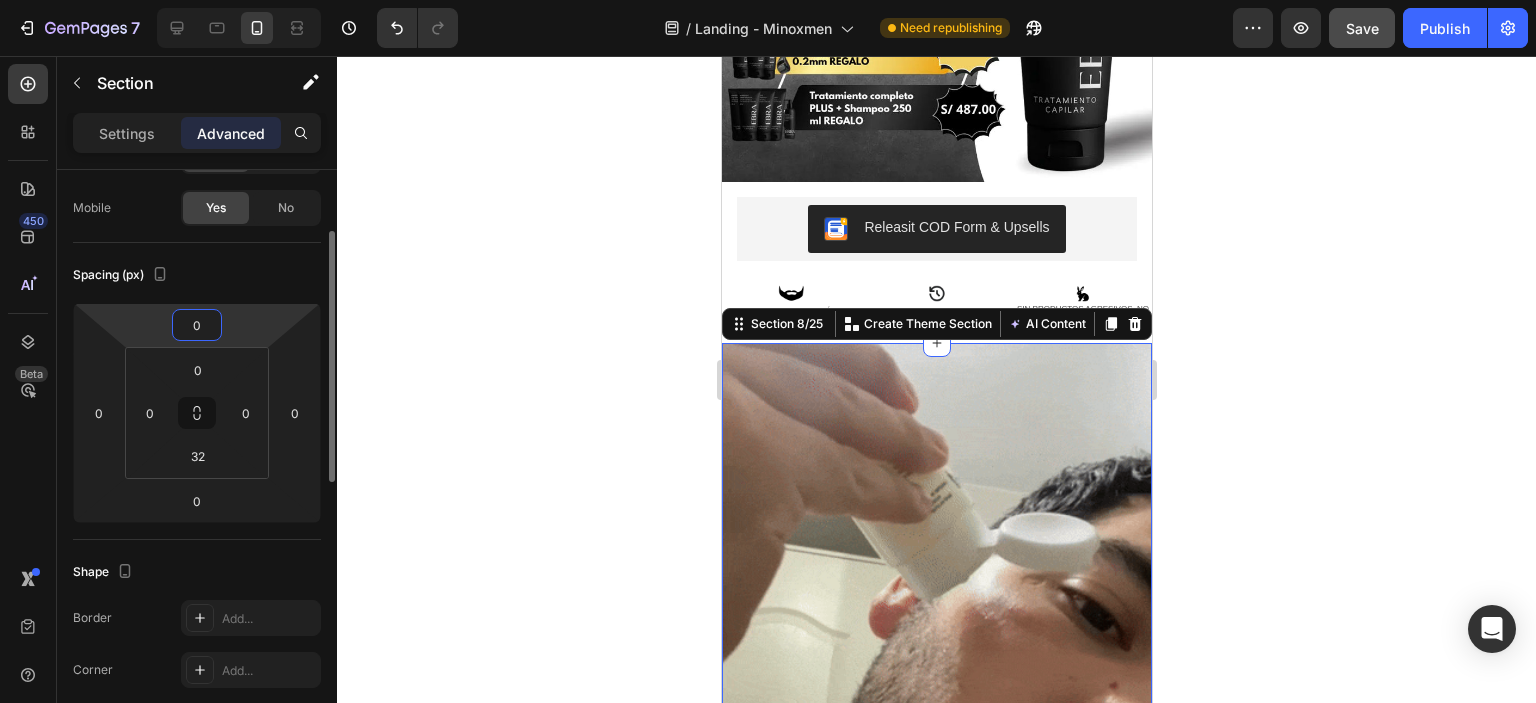 click on "0" at bounding box center (197, 325) 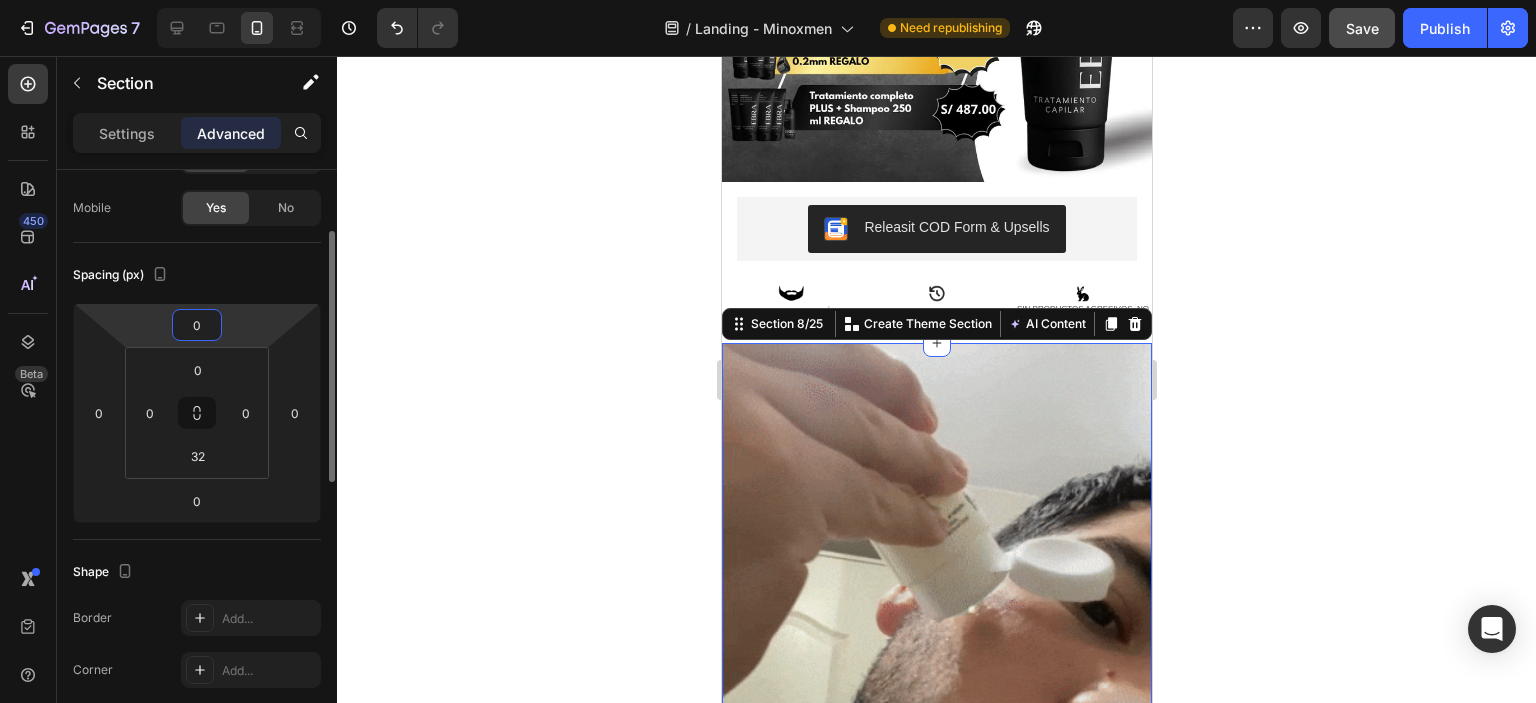 click on "0" at bounding box center (197, 325) 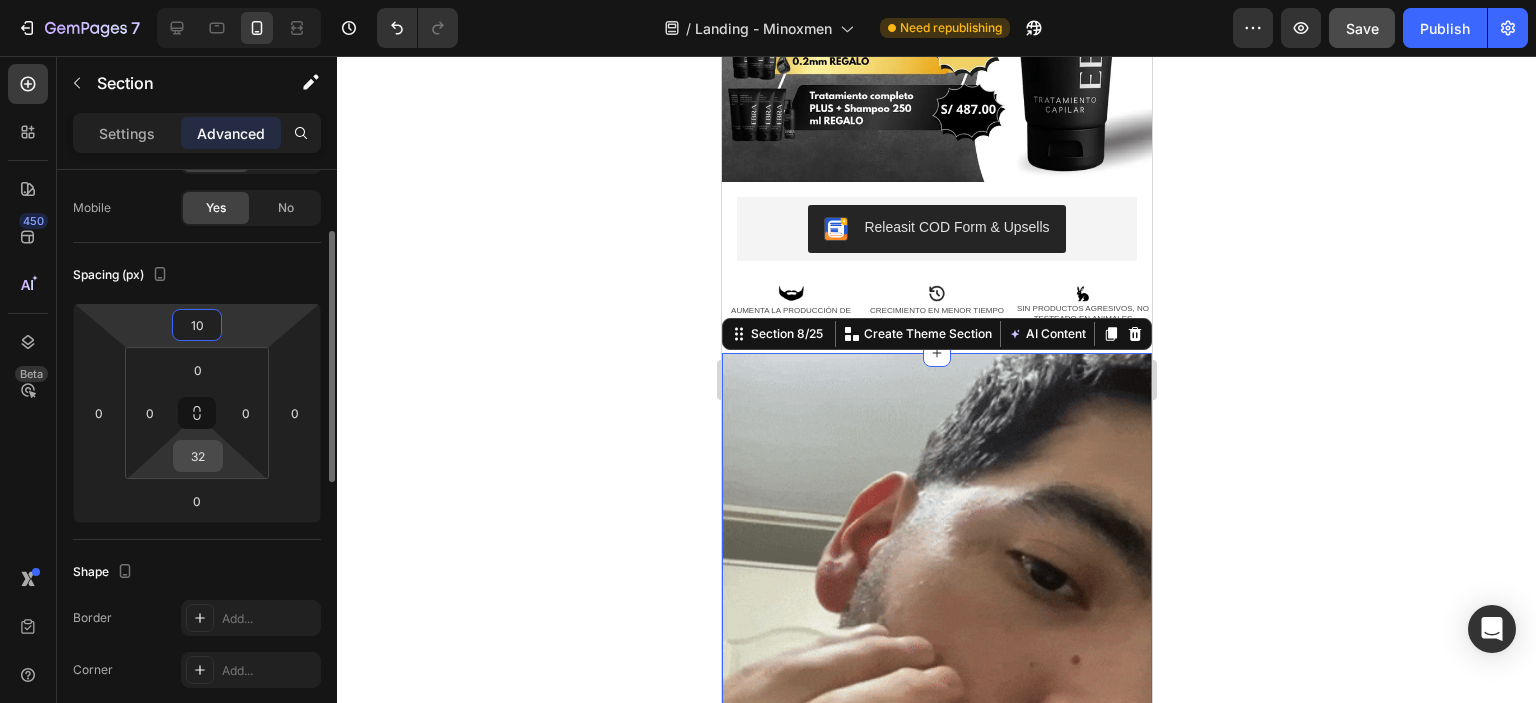 type on "10" 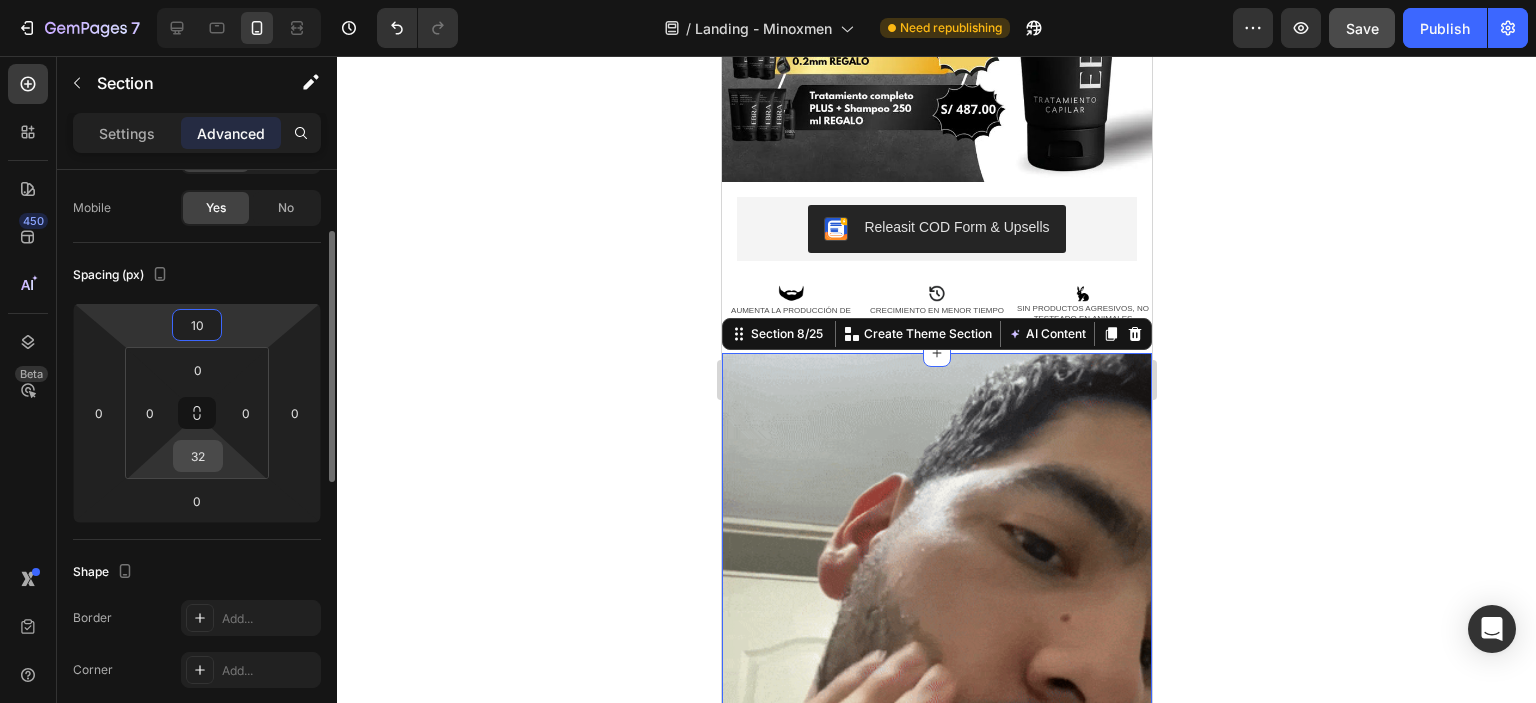 click on "32" at bounding box center (198, 456) 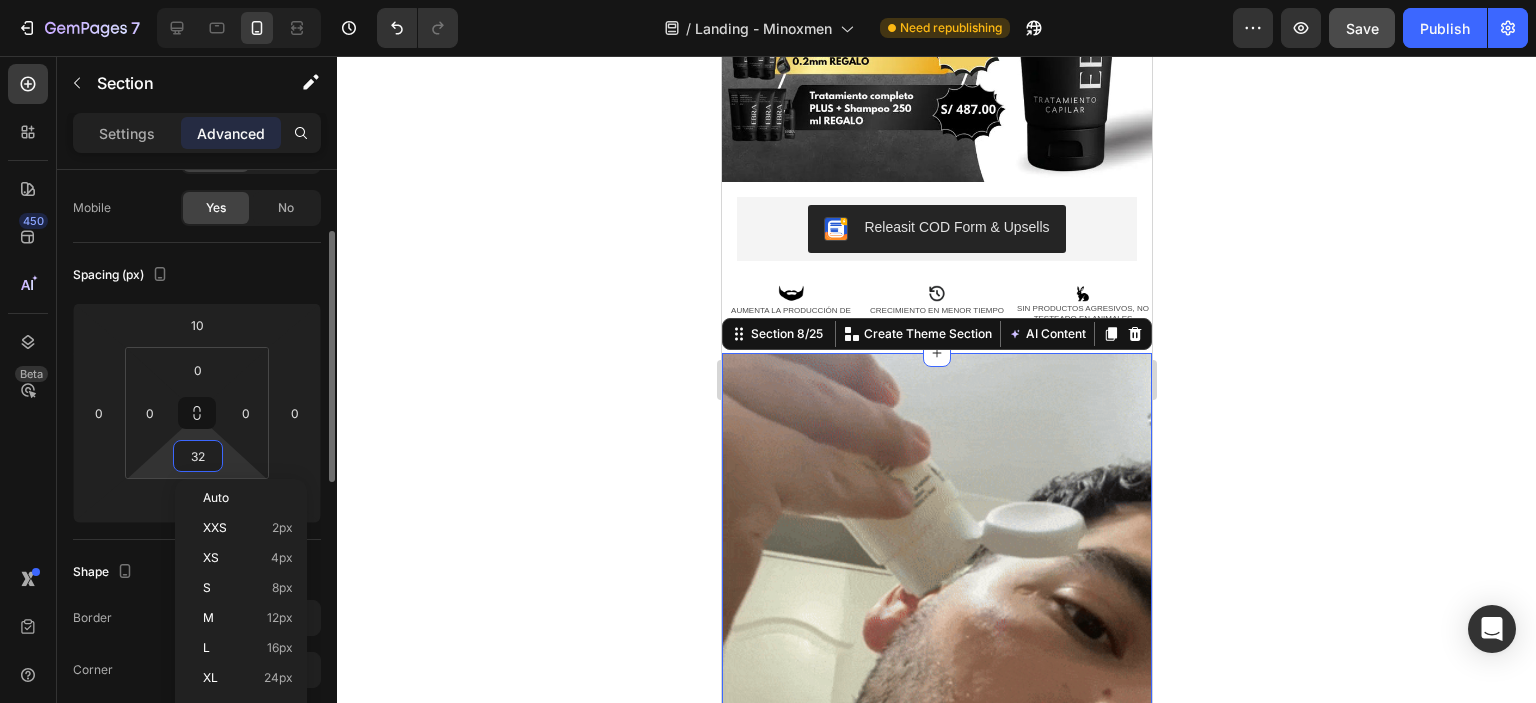 click on "32" at bounding box center (198, 456) 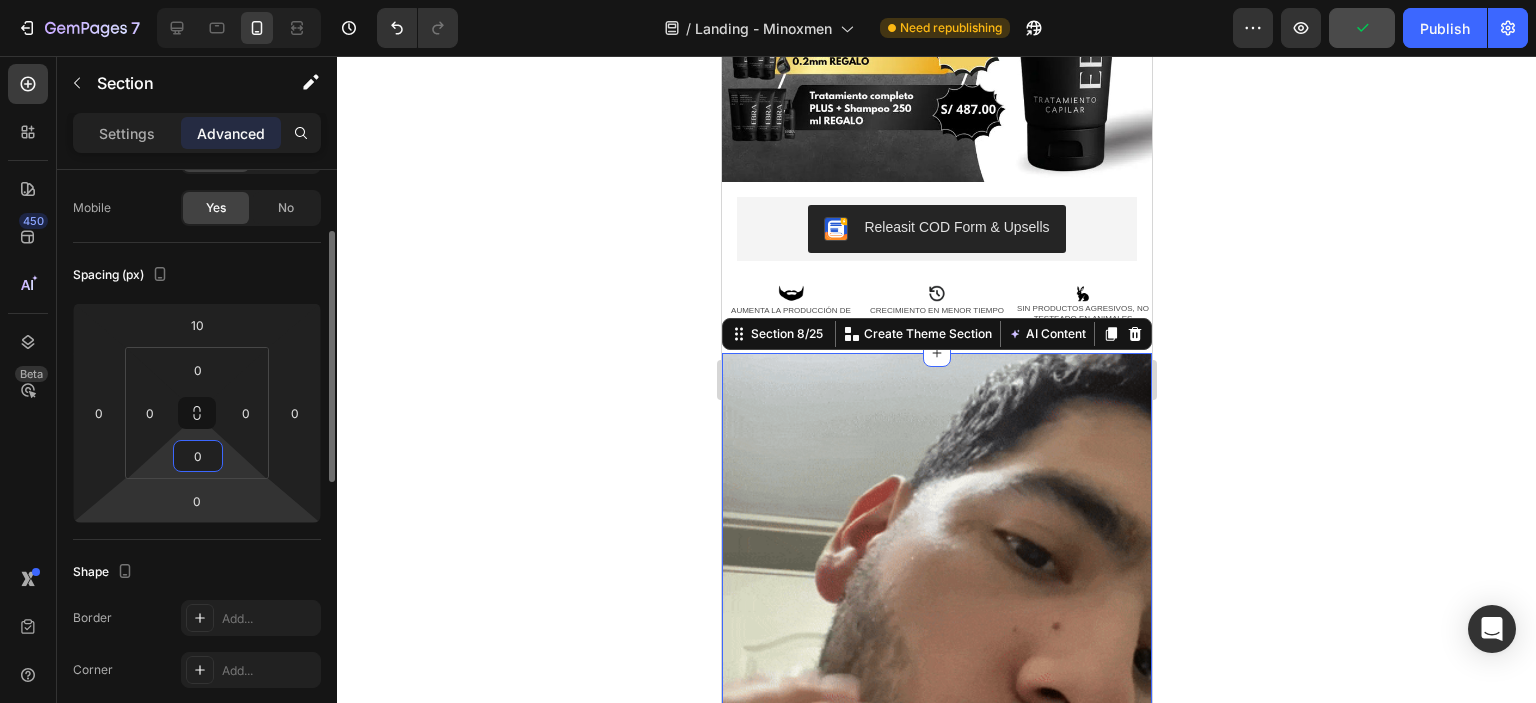 type on "0" 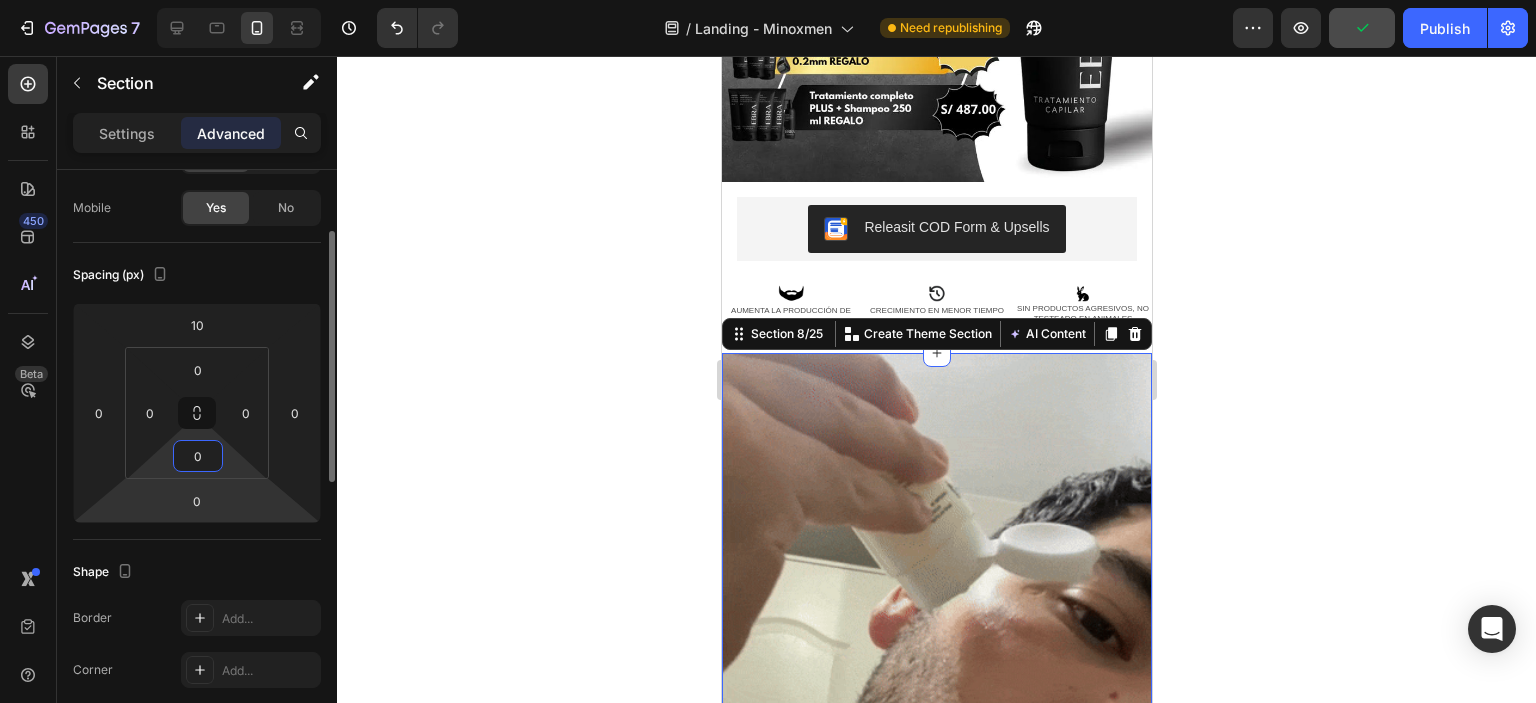 click on "0" at bounding box center (197, 501) 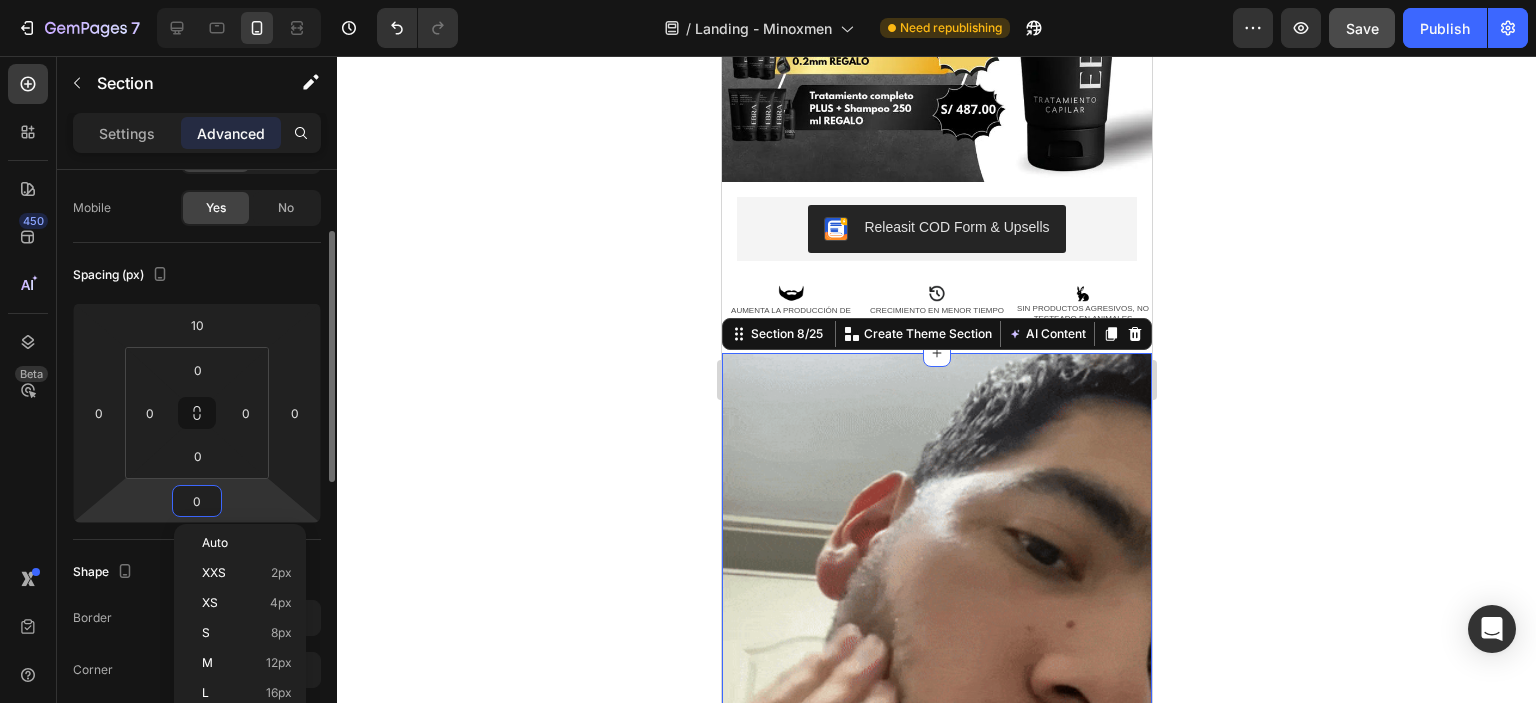 click on "0" at bounding box center (197, 501) 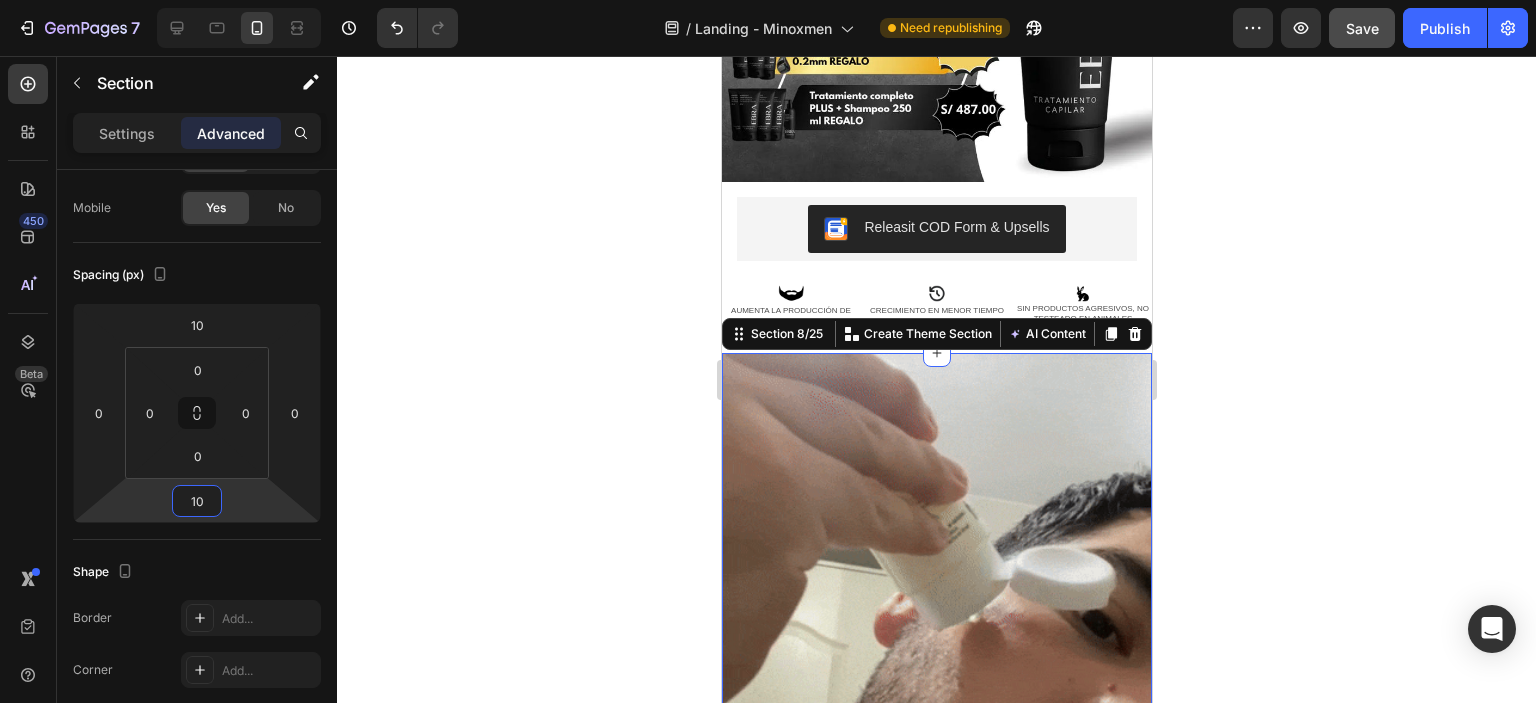 type on "10" 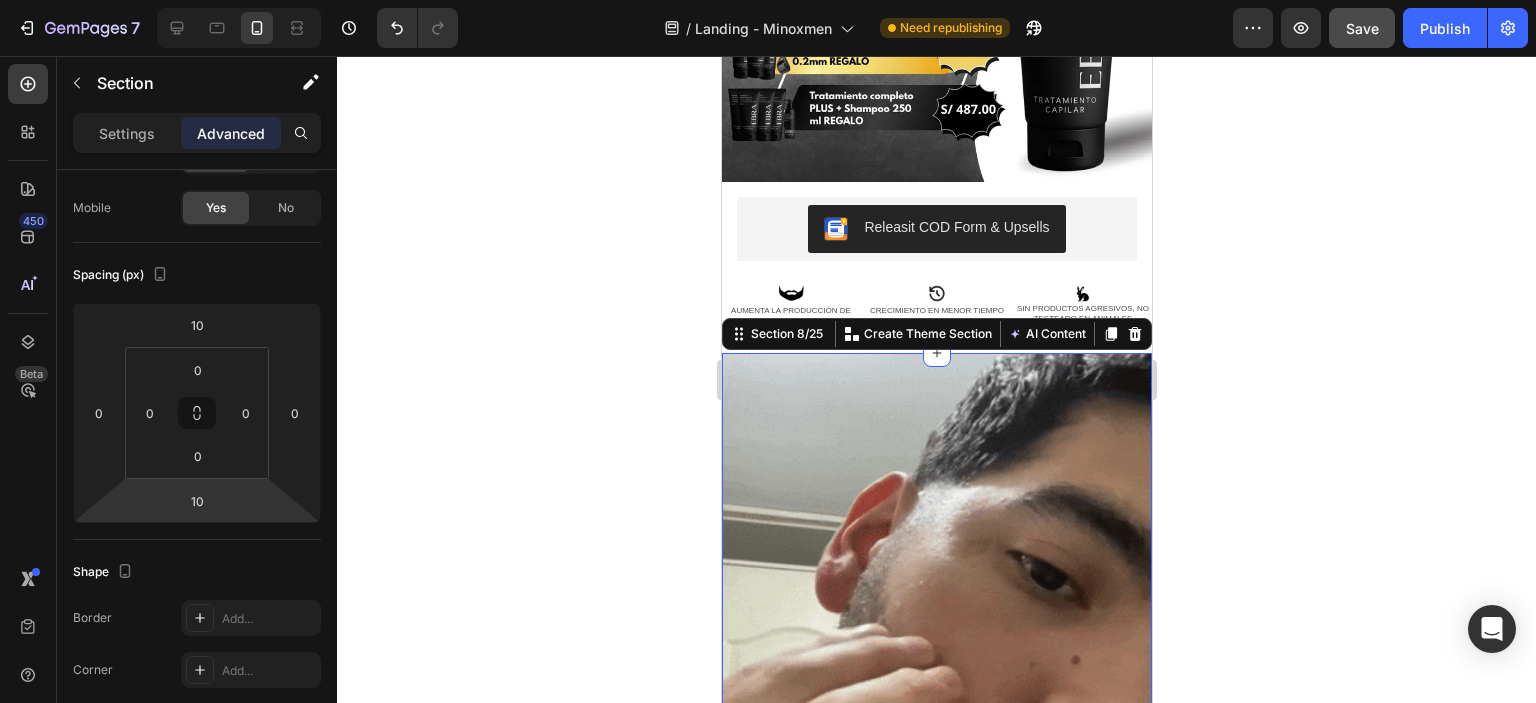 click 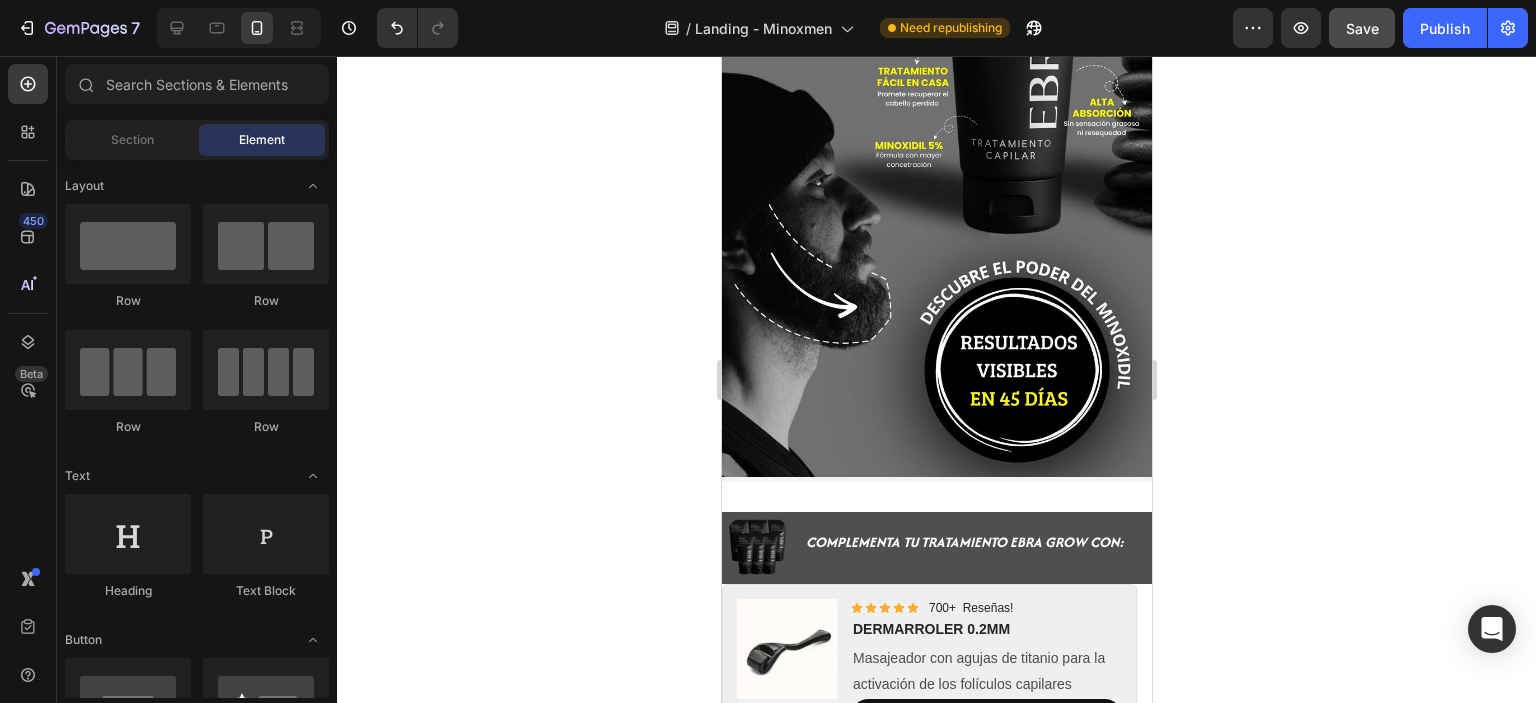 scroll, scrollTop: 1751, scrollLeft: 0, axis: vertical 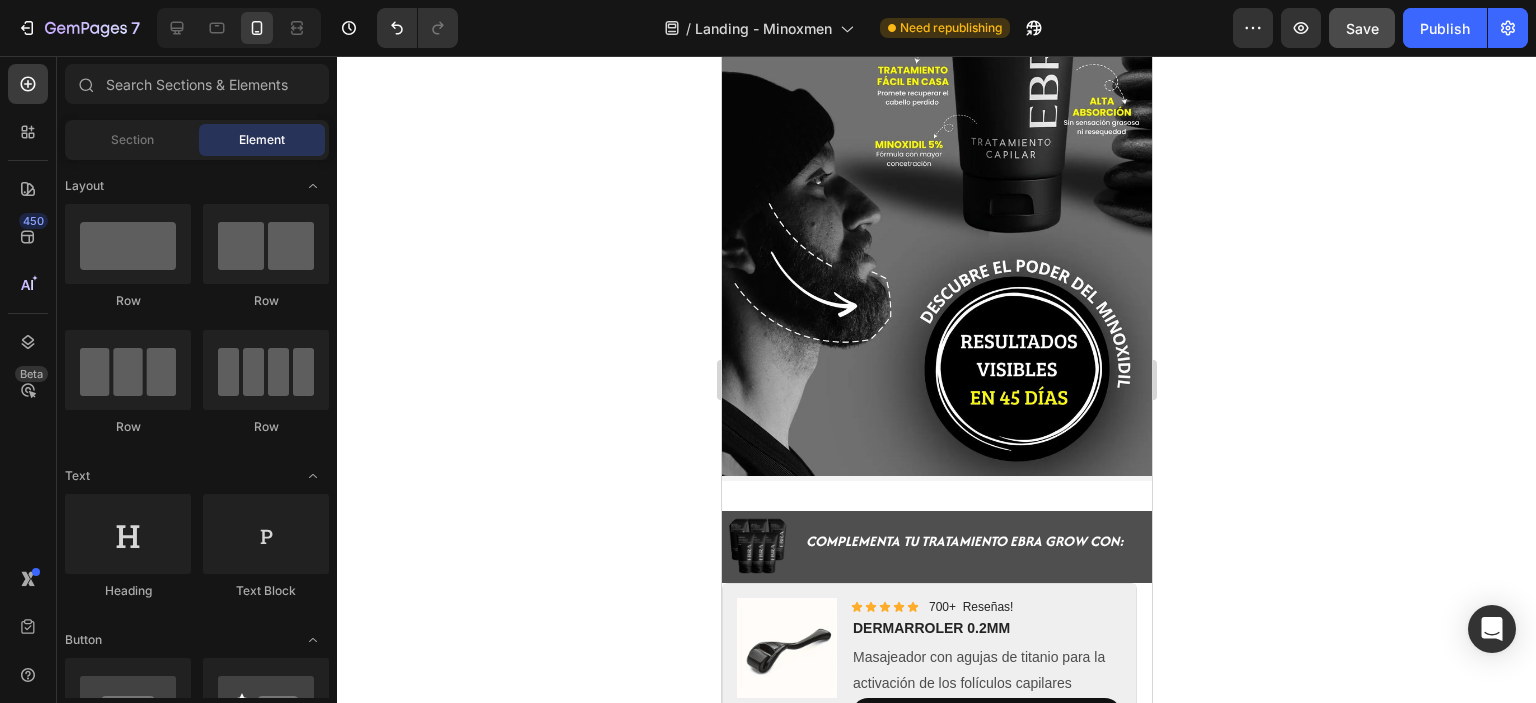 click on "Image Section 12/25 Image COMPLEMENTA TU TRATAMIENTO EBRA GROW CON: Text Block Section 13/25 Product Images Icon Icon Icon Icon Icon Icon List 700+  Reseñas! Text Block Row DERMARROLER 0.2MM Product Title Masajeador con agujas de titanio para la activación de los folículos capilares Text Block
AÑADIR
S/. 40.00 Add to Cart Row Product Product Images Icon Icon Icon Icon Icon Icon List 500+  Reseñas! Text Block Row SHAMPOO ANTICAIDA Product Title Shampoo anticaida, fortalece e hidrata el cabello  Text Block
AÑADIR
S/. 45.00 Add to Cart Row Product Carousel Section 14/25 Root" at bounding box center (936, 880) 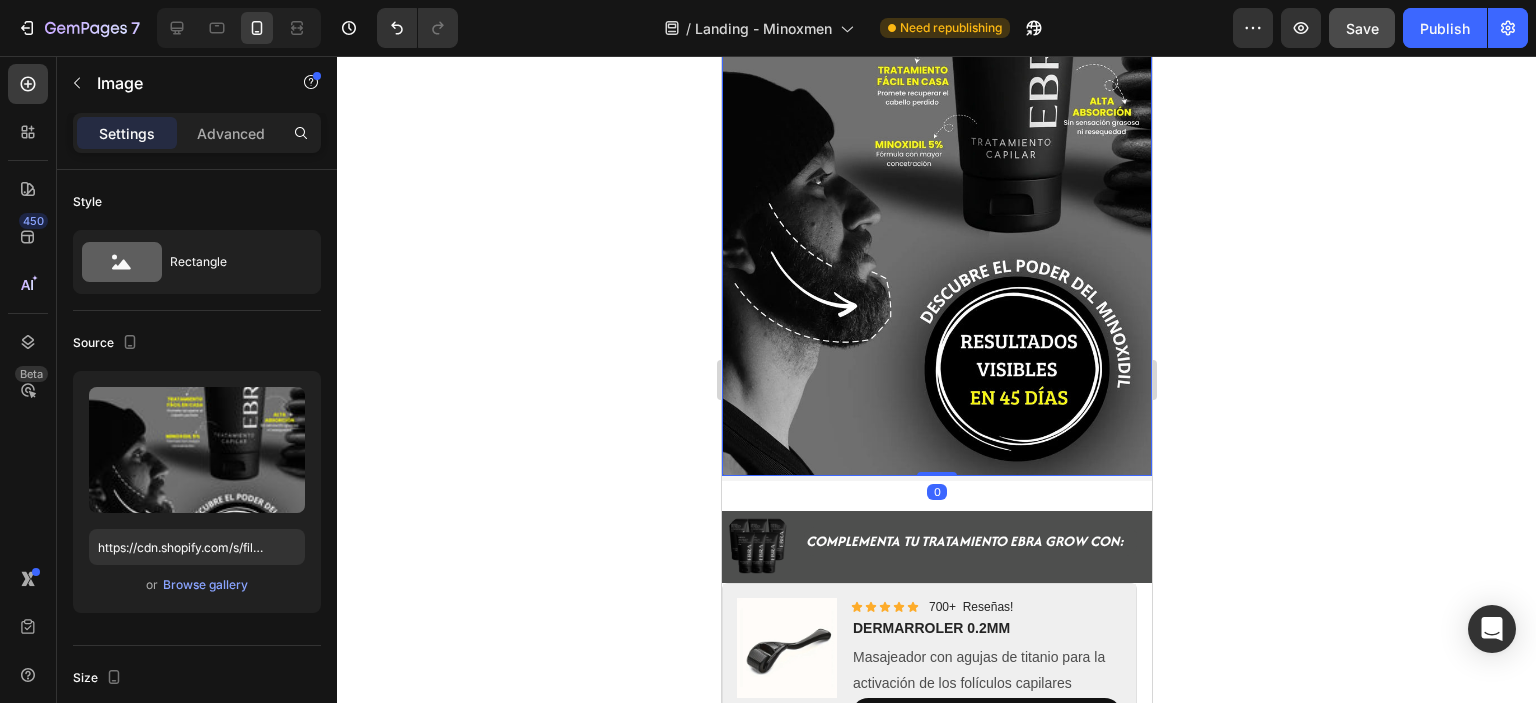 click at bounding box center [936, 172] 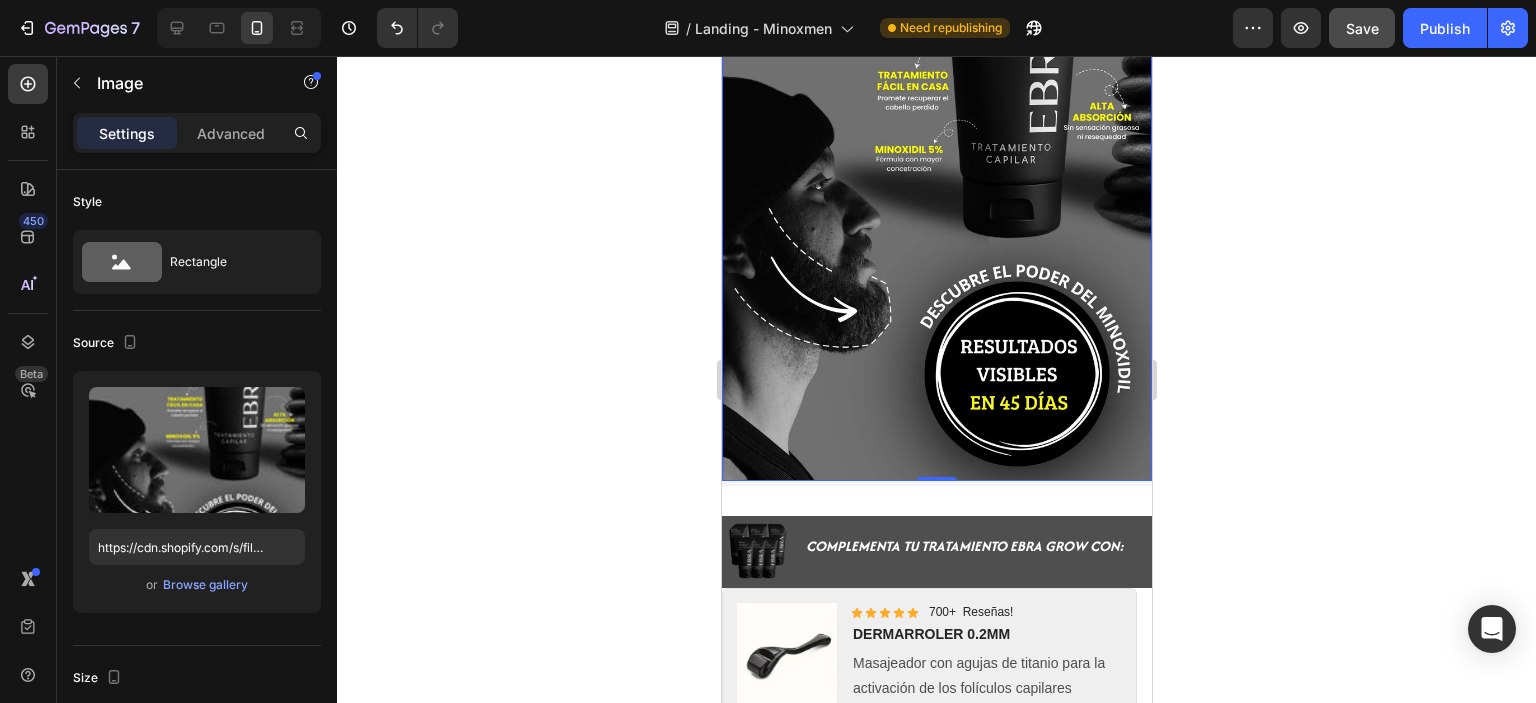 scroll, scrollTop: 1190, scrollLeft: 0, axis: vertical 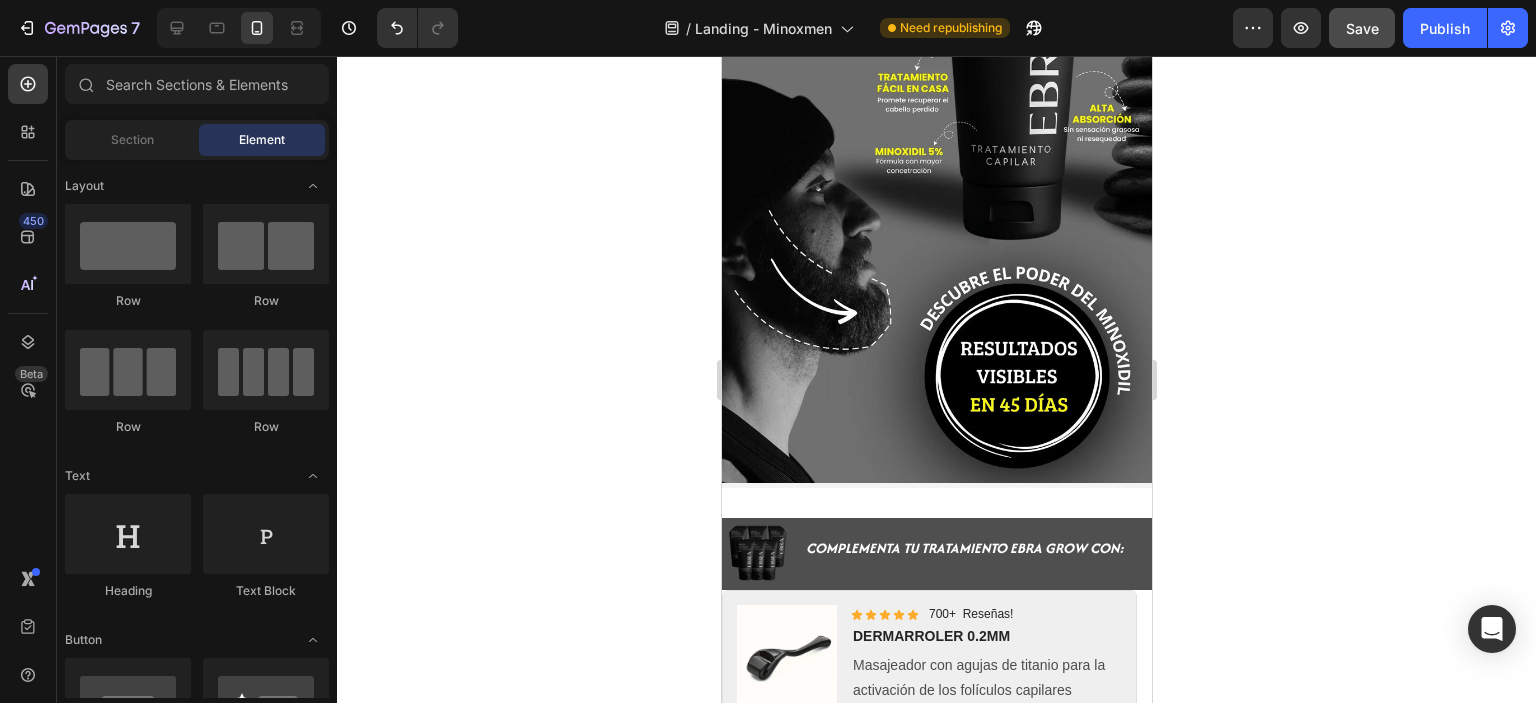 click on "Image Section 12/25 Image COMPLEMENTA TU TRATAMIENTO EBRA GROW CON: Text Block Section 13/25 Product Images Icon Icon Icon Icon Icon Icon List 700+  Reseñas! Text Block Row DERMARROLER 0.2MM Product Title Masajeador con agujas de titanio para la activación de los folículos capilares Text Block
AÑADIR
S/. 40.00 Add to Cart Row Product Product Images Icon Icon Icon Icon Icon Icon List 500+  Reseñas! Text Block Row SHAMPOO ANTICAIDA Product Title Shampoo anticaida, fortalece e hidrata el cabello  Text Block
AÑADIR
S/. 45.00 Add to Cart Row Product Carousel Section 14/25 Root" at bounding box center [936, 1164] 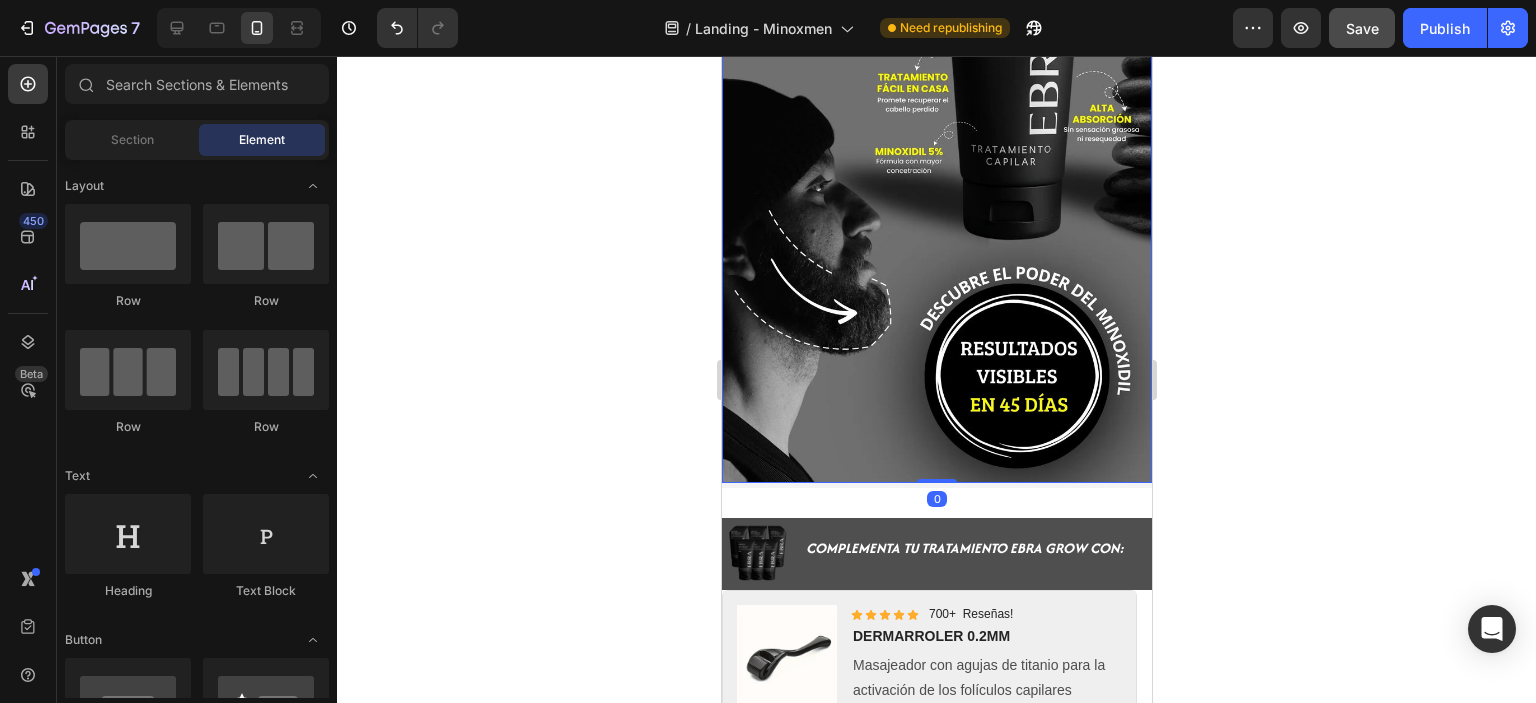 click at bounding box center [936, 179] 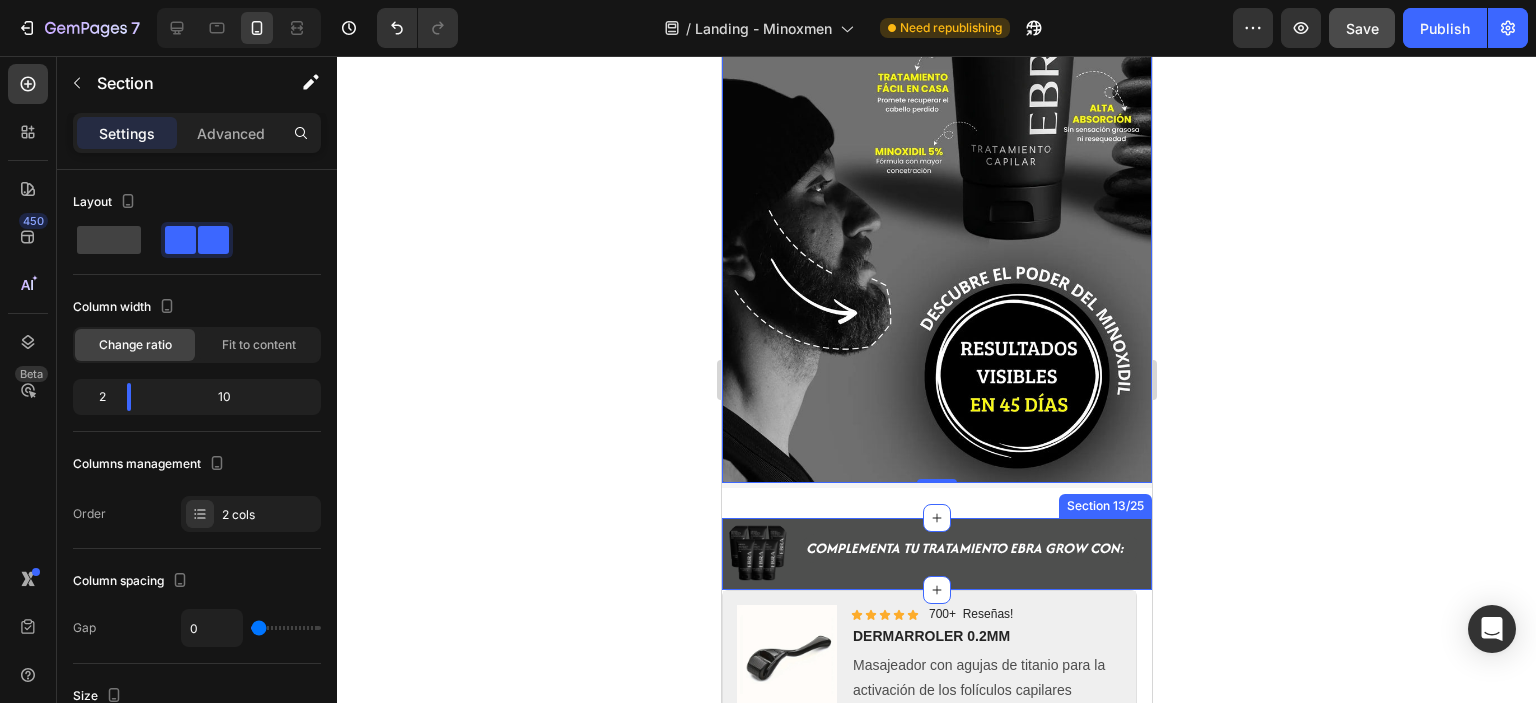 click on "COMPLEMENTA TU TRATAMIENTO EBRA GROW CON: Text Block" at bounding box center (972, 554) 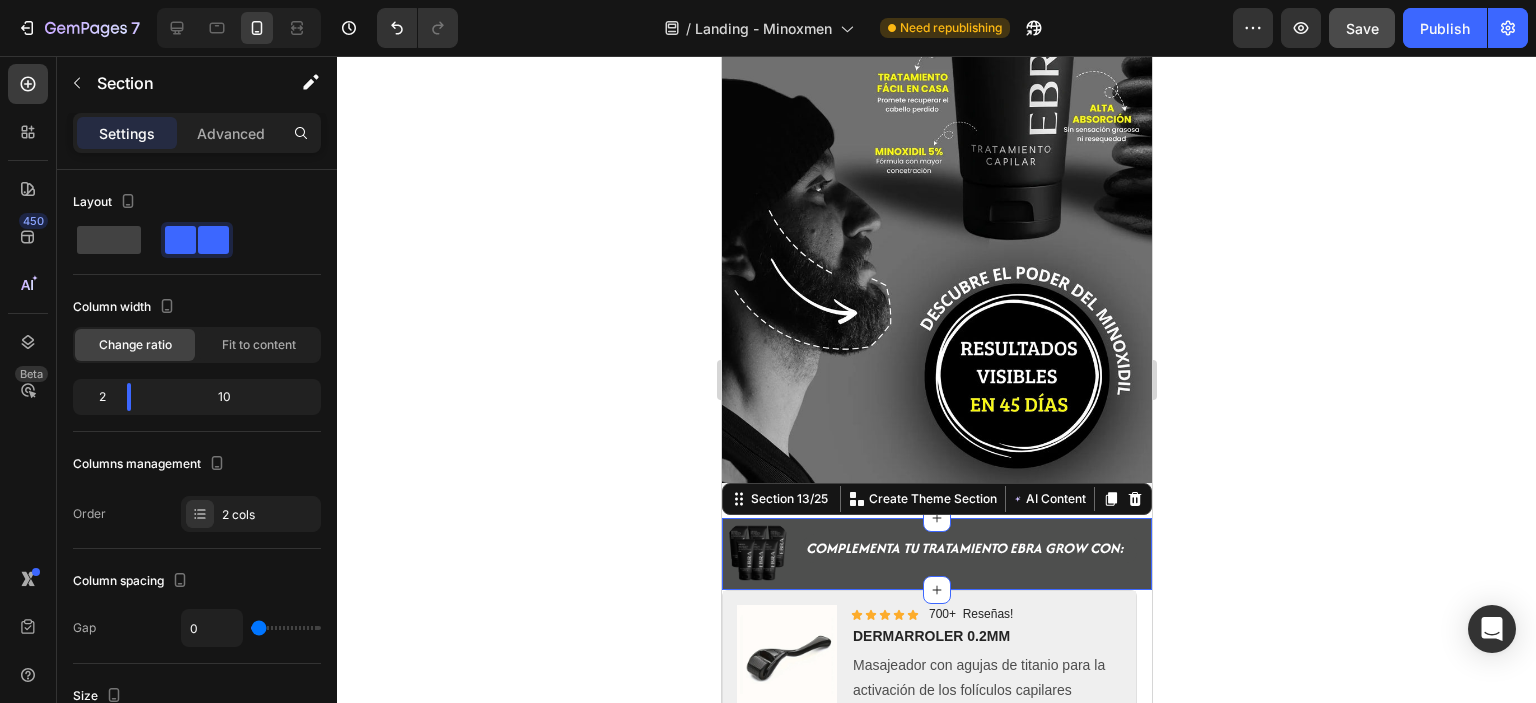 click 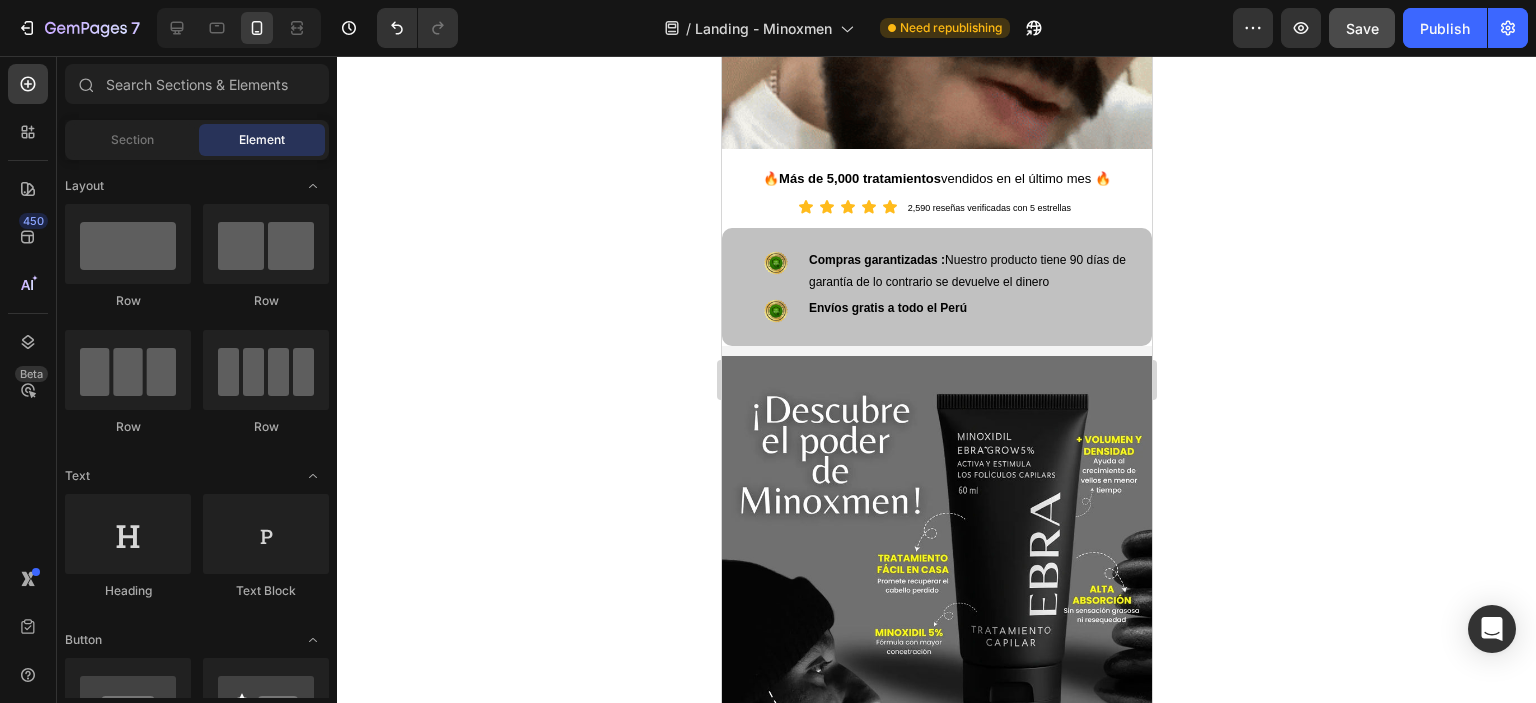 scroll, scrollTop: 1285, scrollLeft: 0, axis: vertical 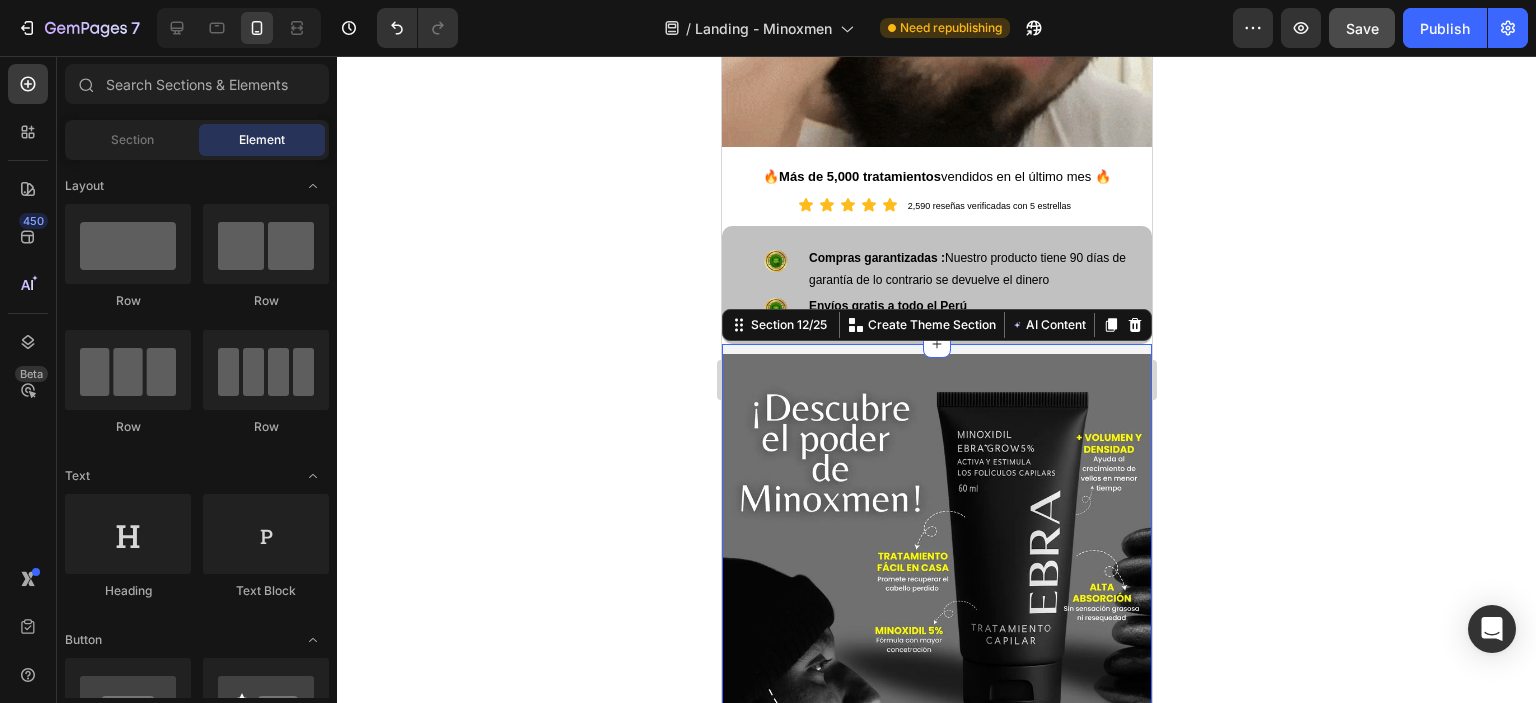 click on "Image Section 12/25   You can create reusable sections Create Theme Section AI Content Write with GemAI What would you like to describe here? Tone and Voice Persuasive Product SHAMPOO ANTICAIDA Show more Generate" at bounding box center (936, 655) 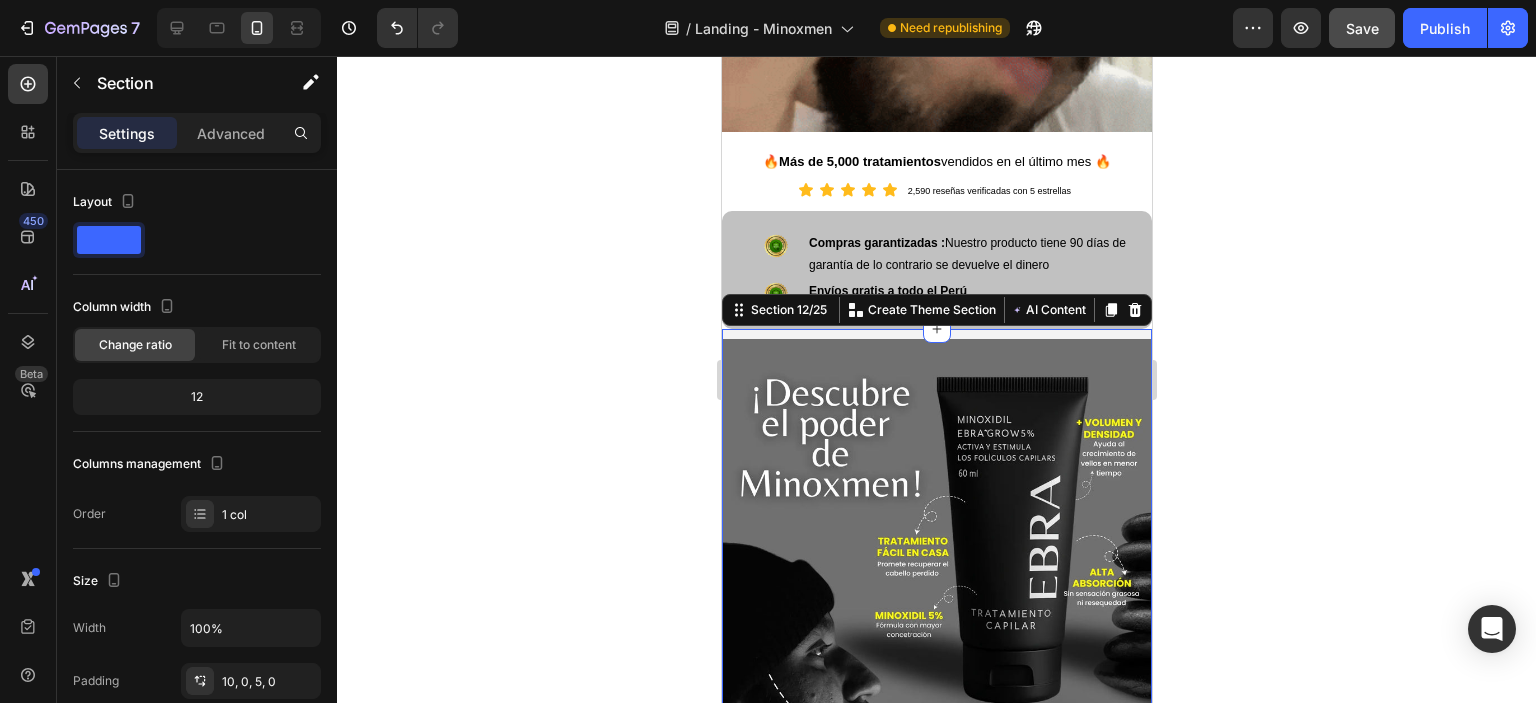 scroll, scrollTop: 1299, scrollLeft: 0, axis: vertical 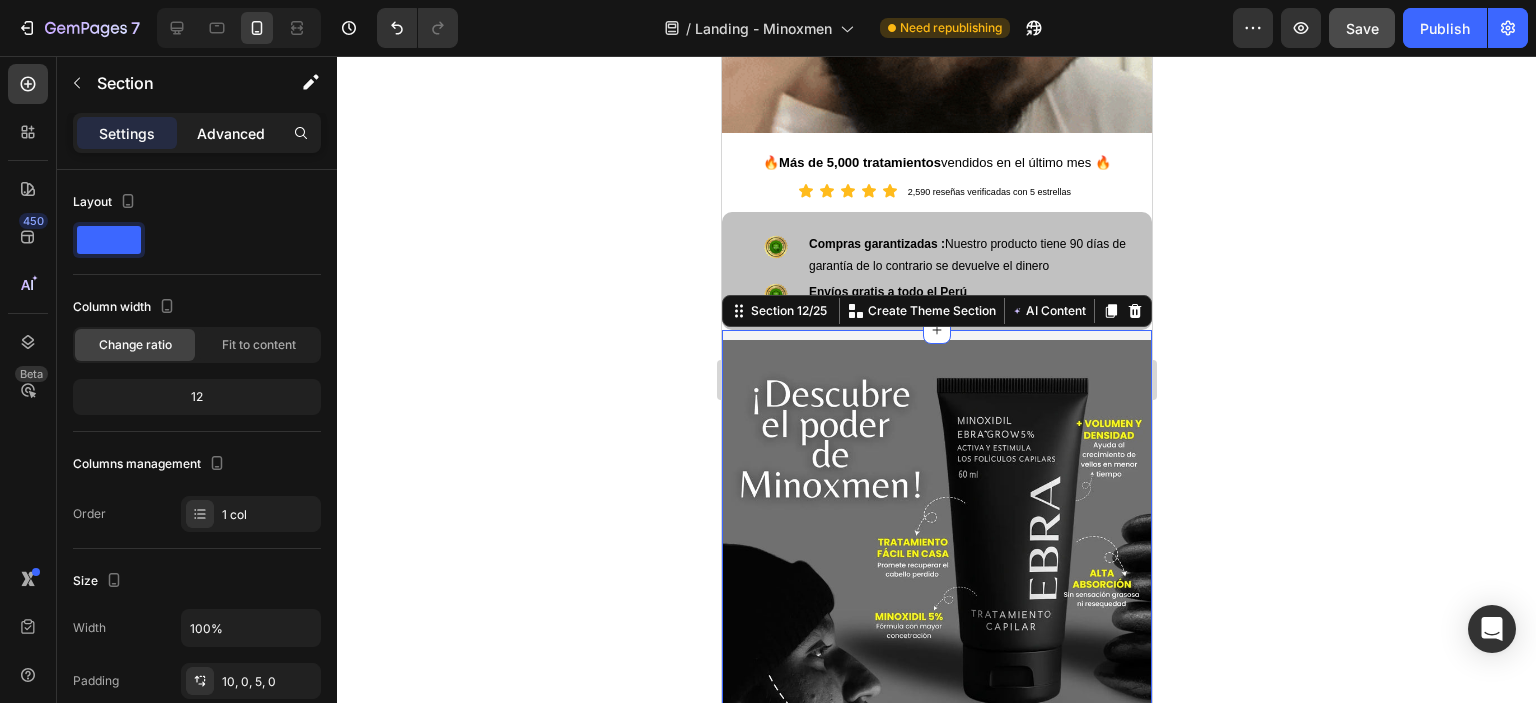 click on "Advanced" at bounding box center (231, 133) 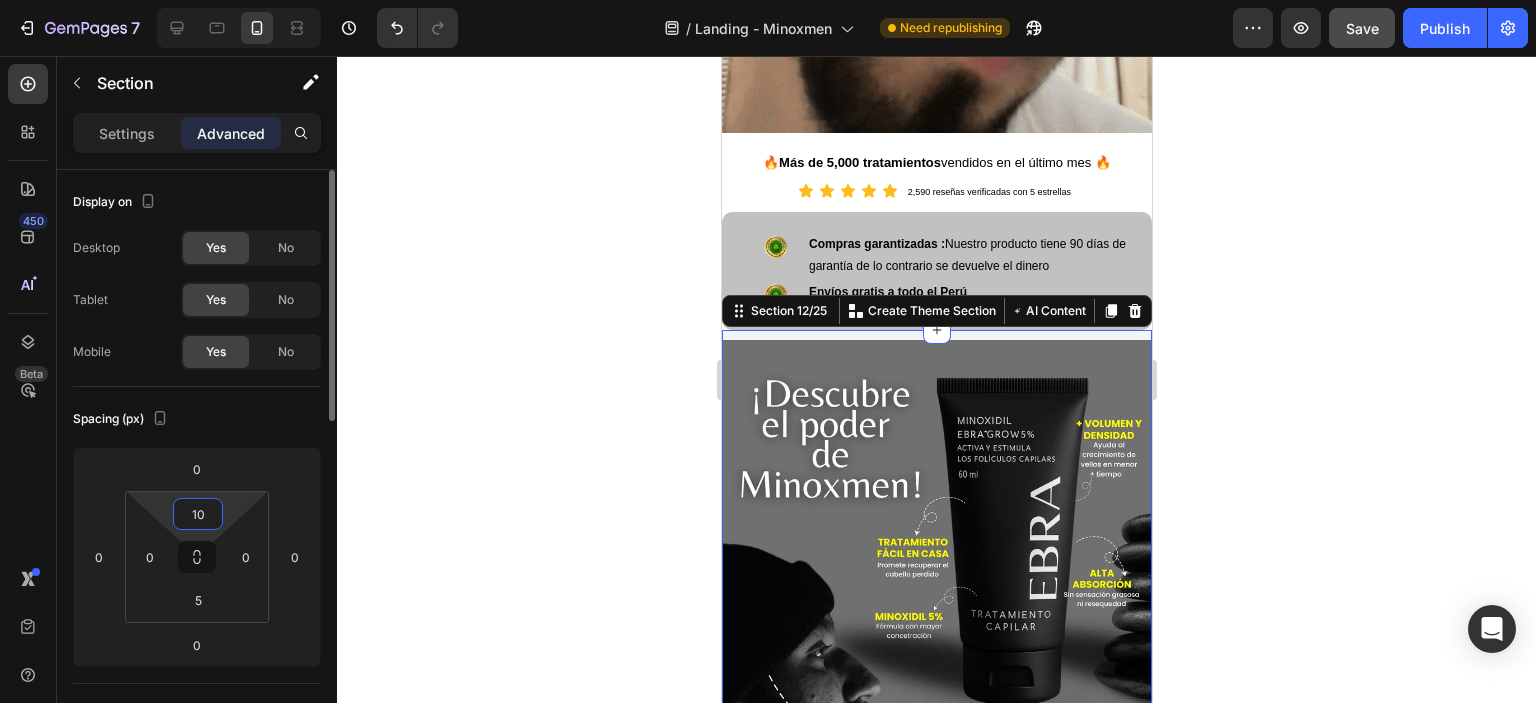 click on "10" at bounding box center (198, 514) 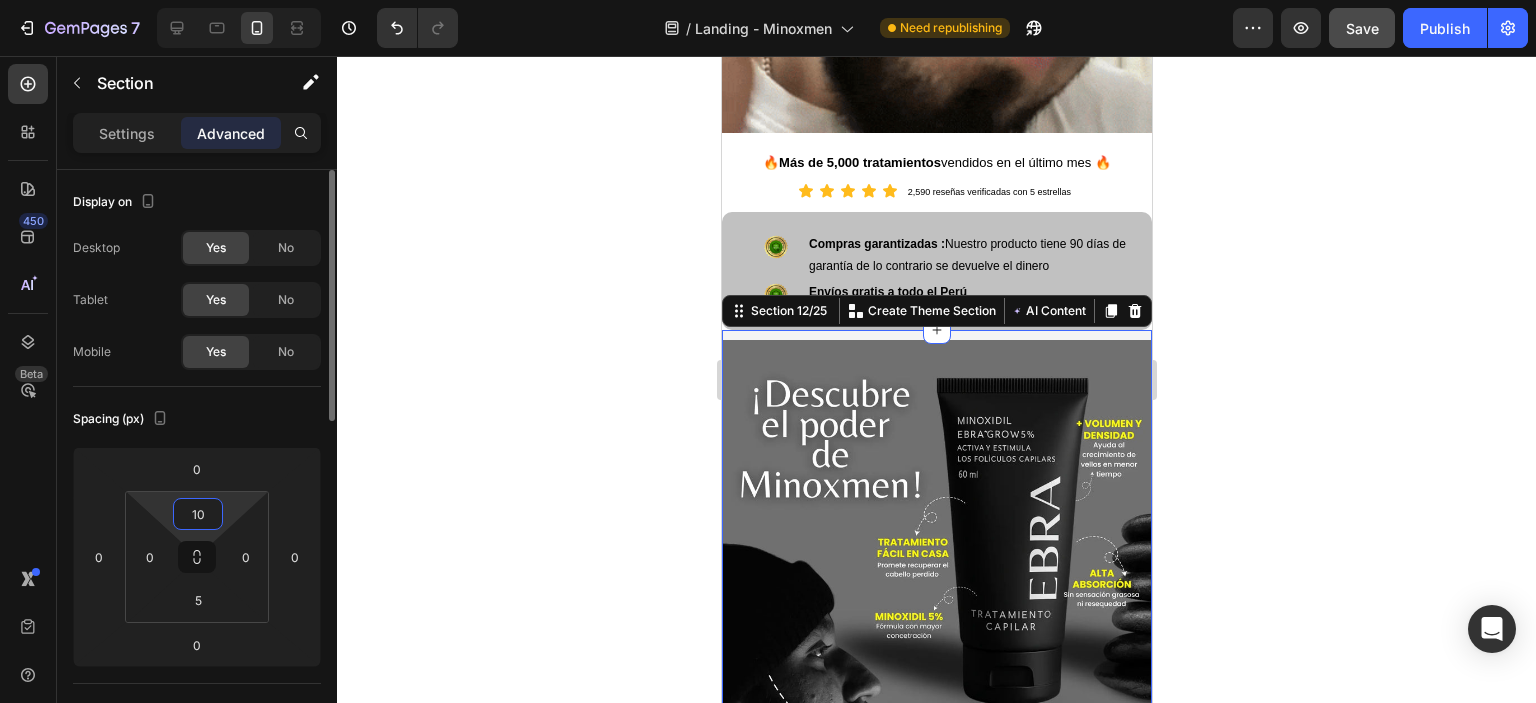 click on "10" at bounding box center (198, 514) 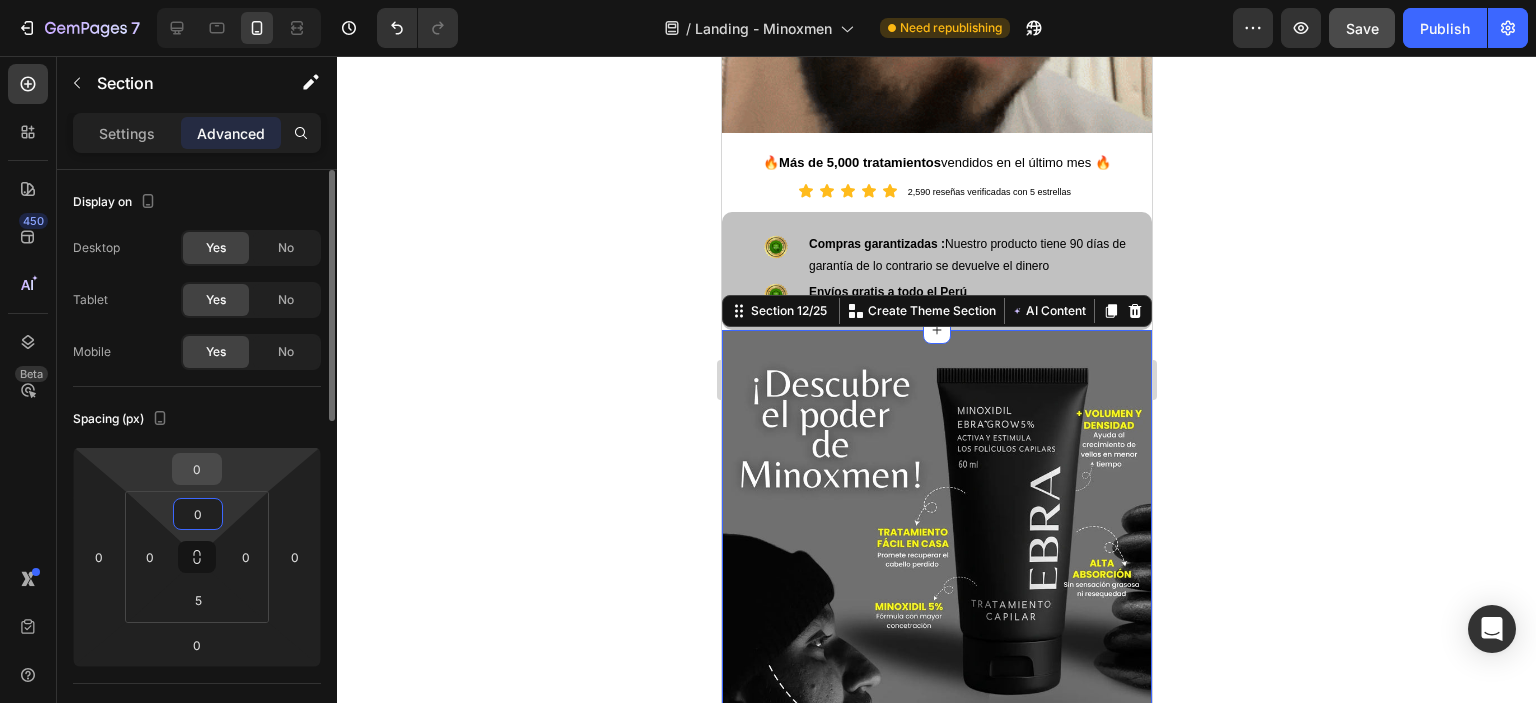 type on "0" 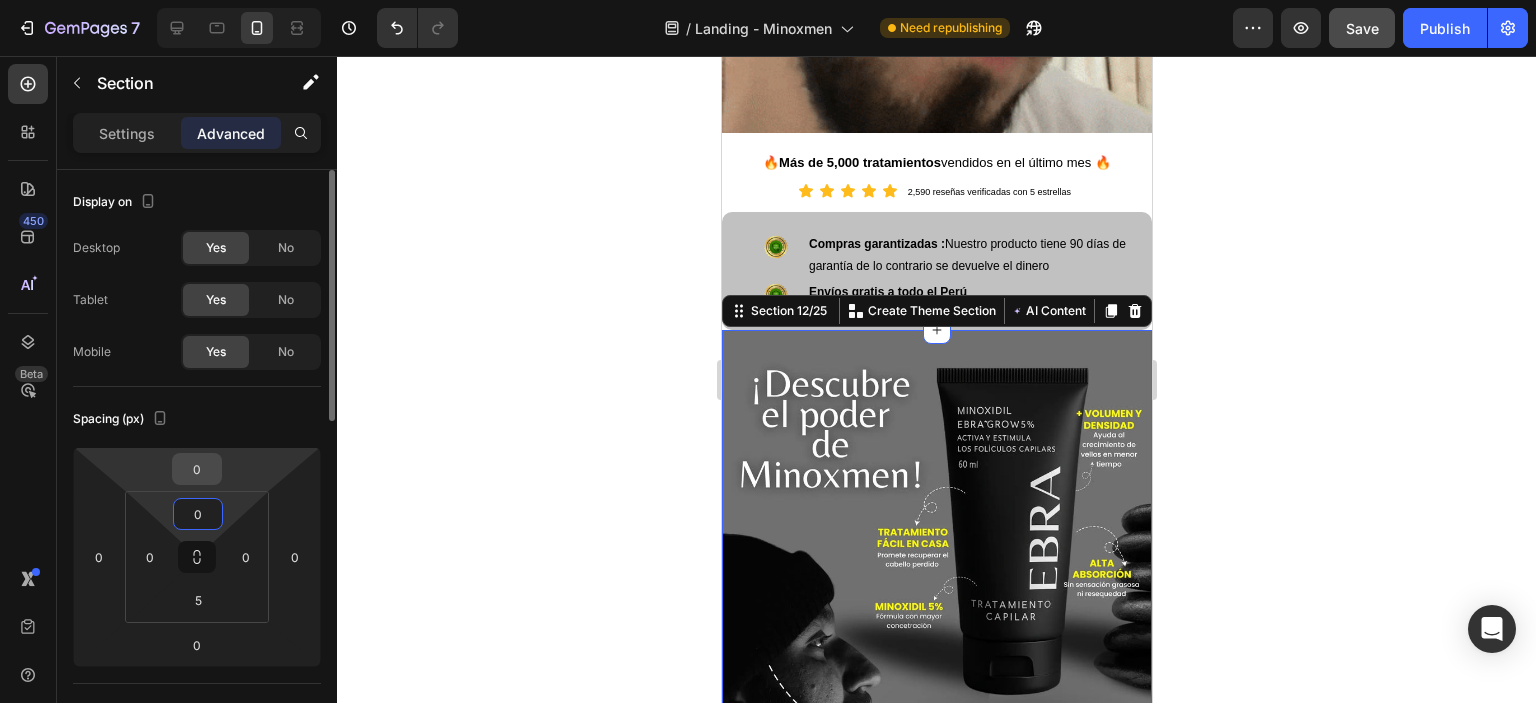 click on "0" at bounding box center (197, 469) 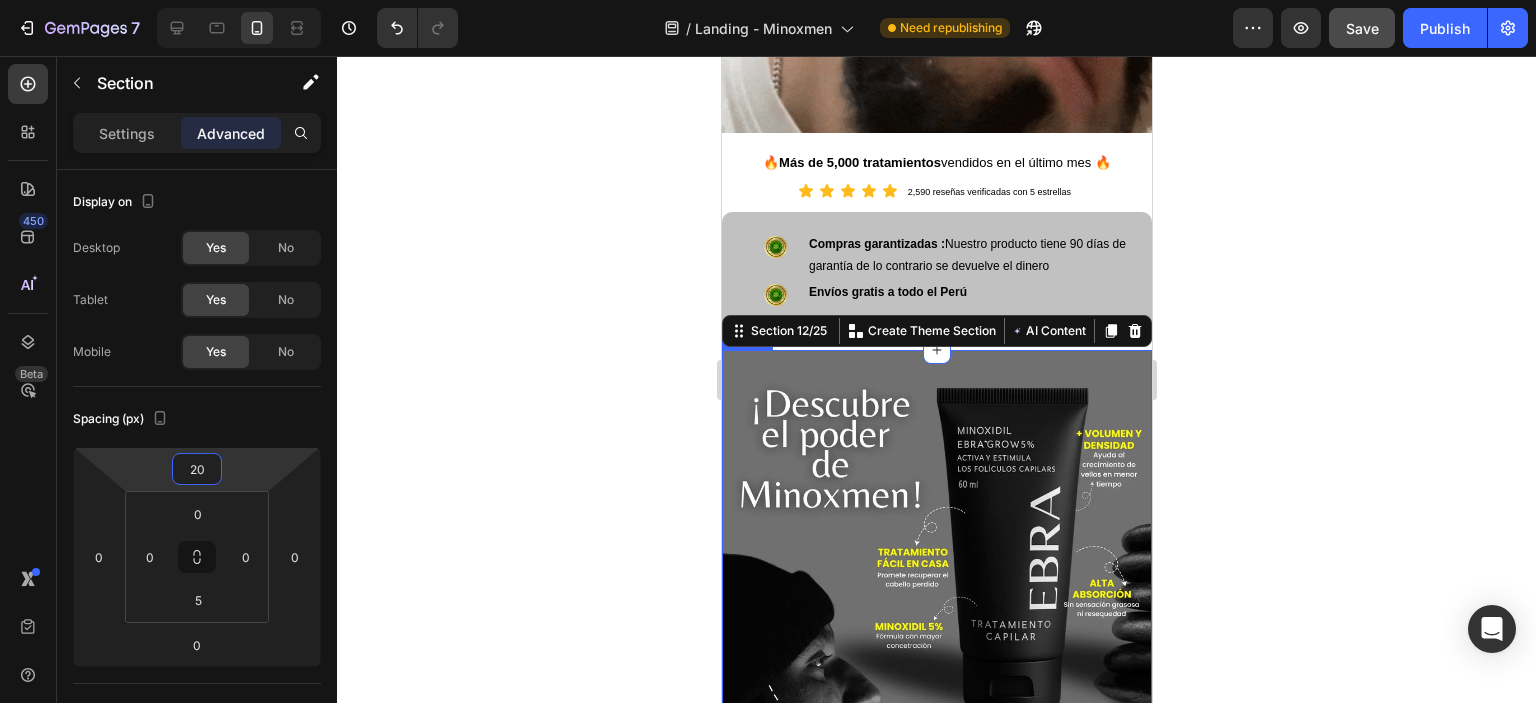 type on "20" 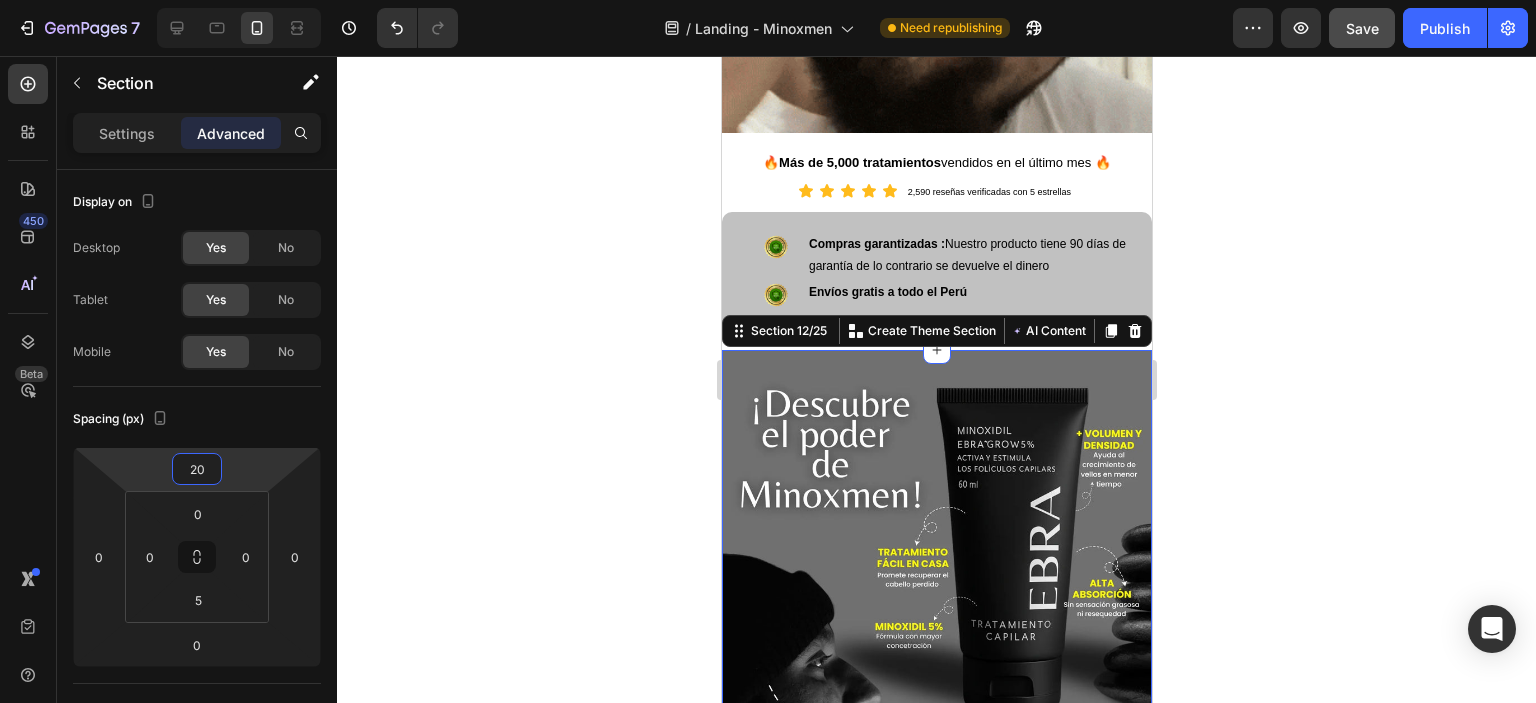 click 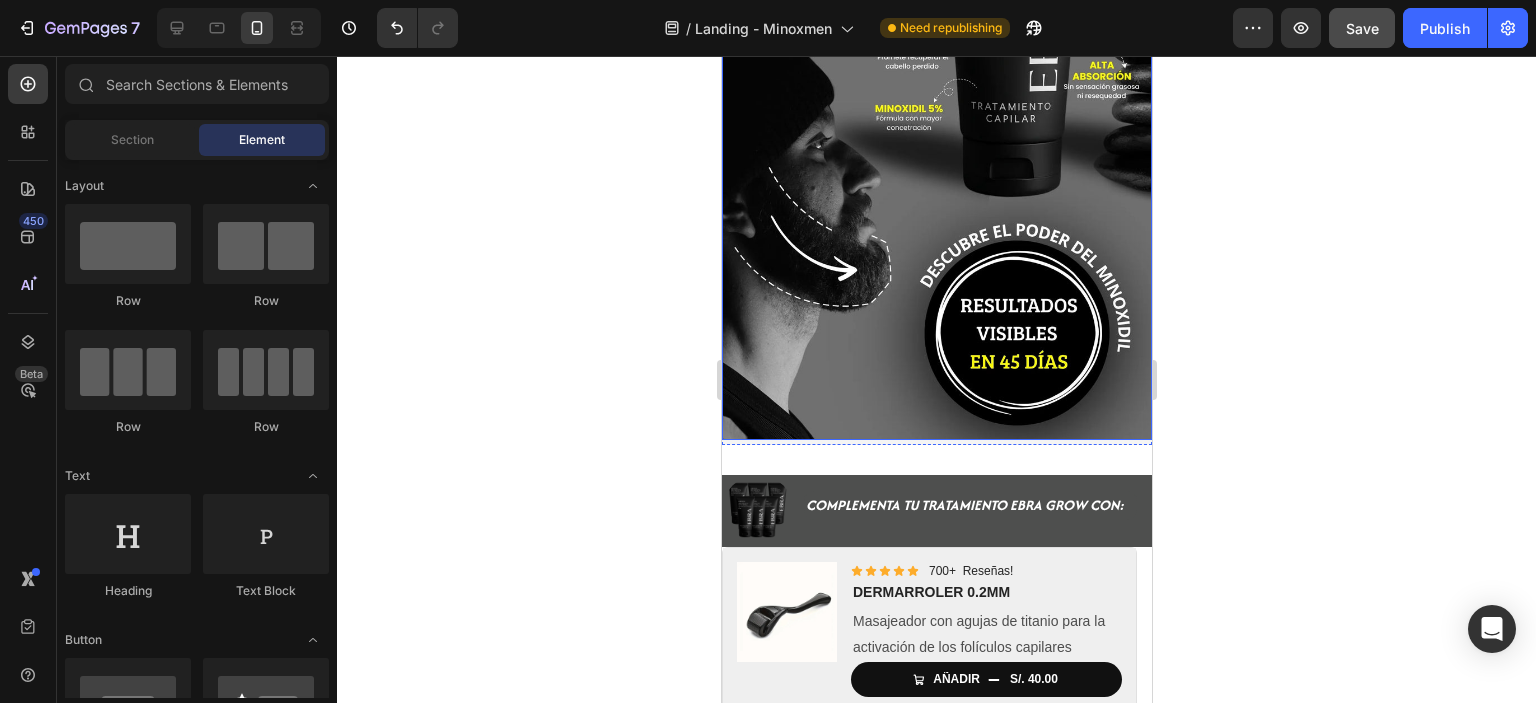 scroll, scrollTop: 1800, scrollLeft: 0, axis: vertical 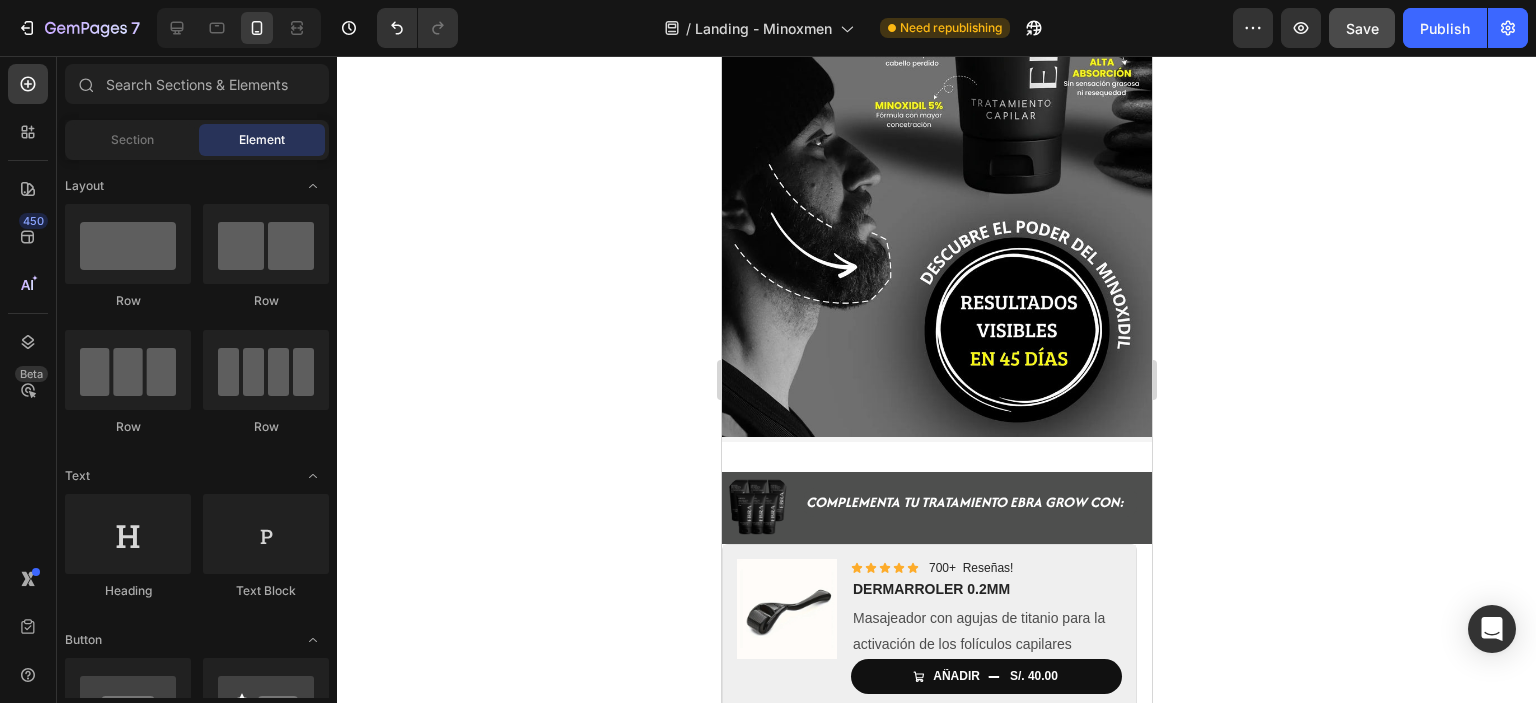 click 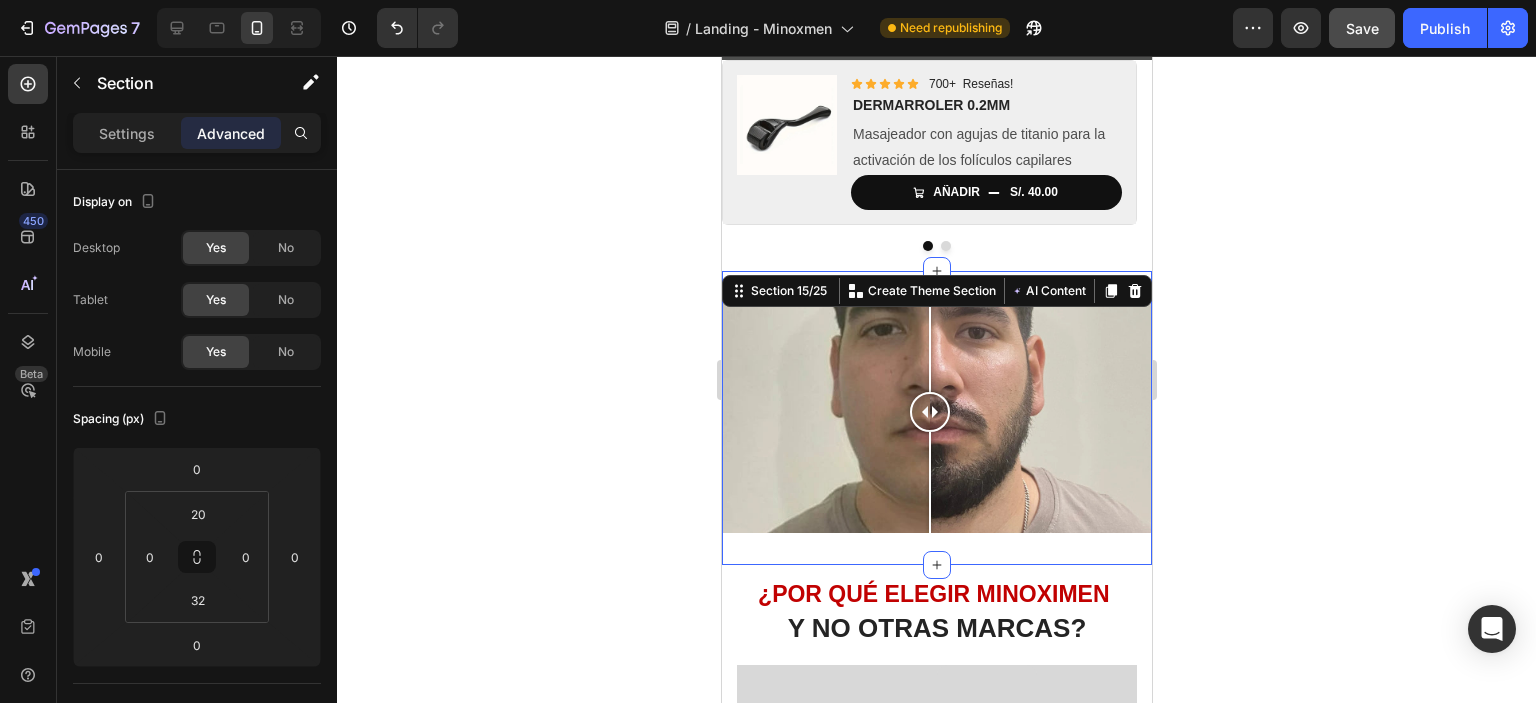 scroll, scrollTop: 2261, scrollLeft: 0, axis: vertical 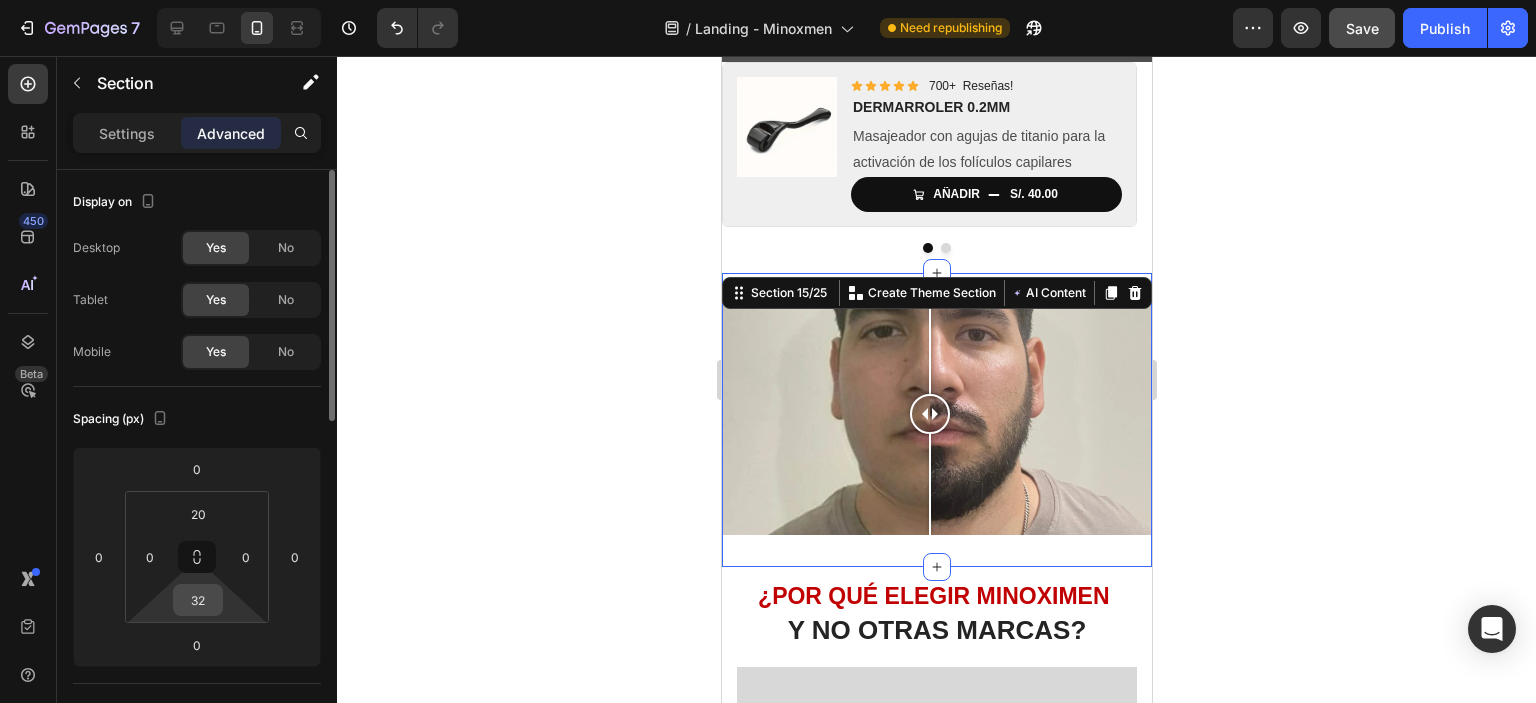 click on "32" at bounding box center [198, 600] 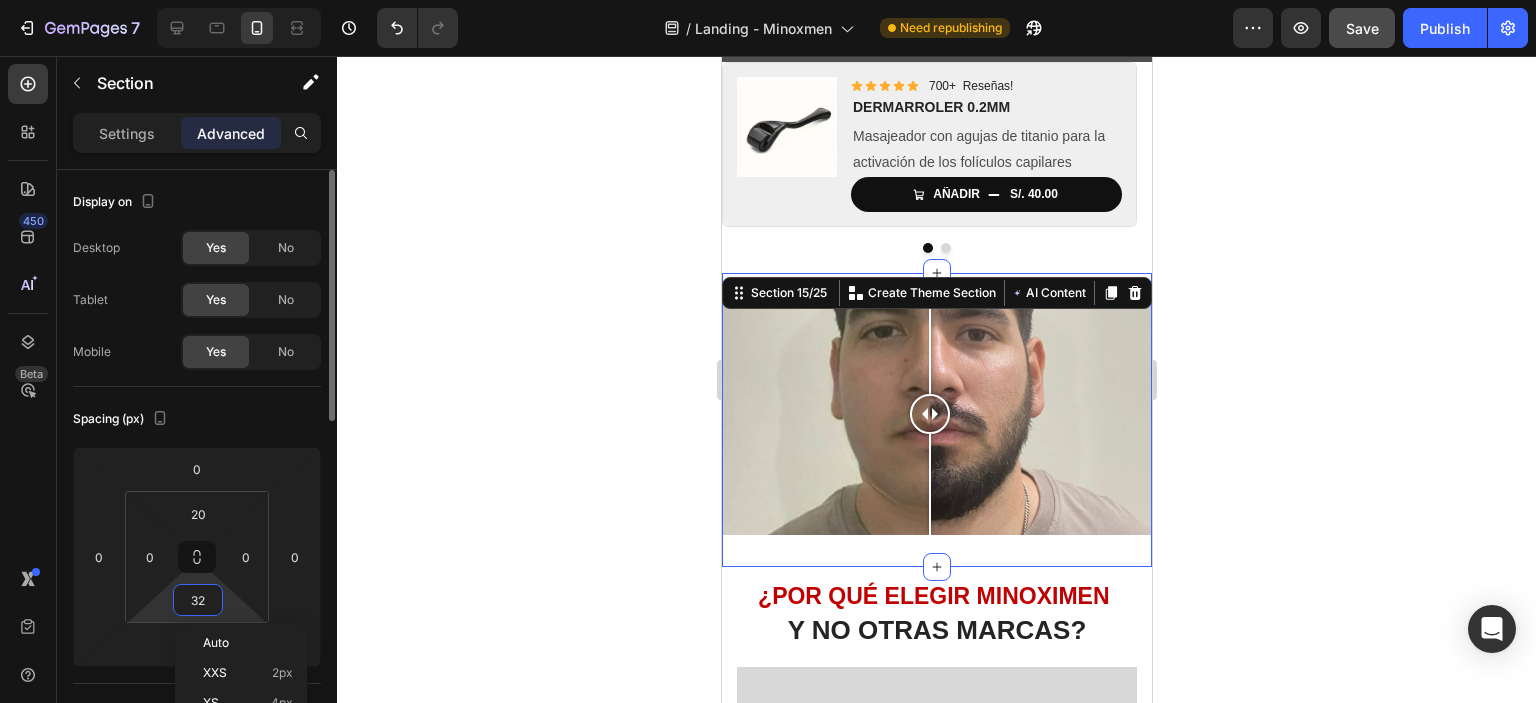 click on "32" at bounding box center [198, 600] 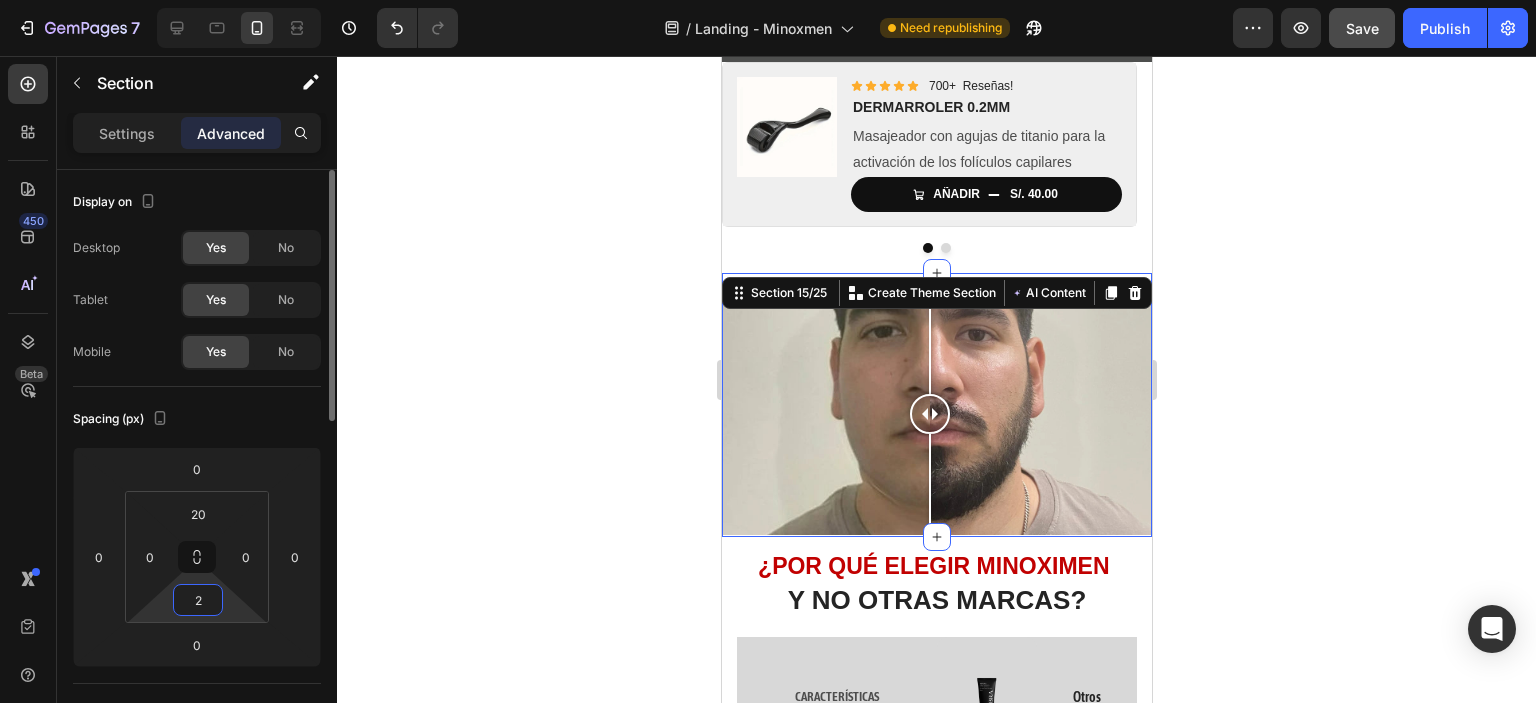 type on "20" 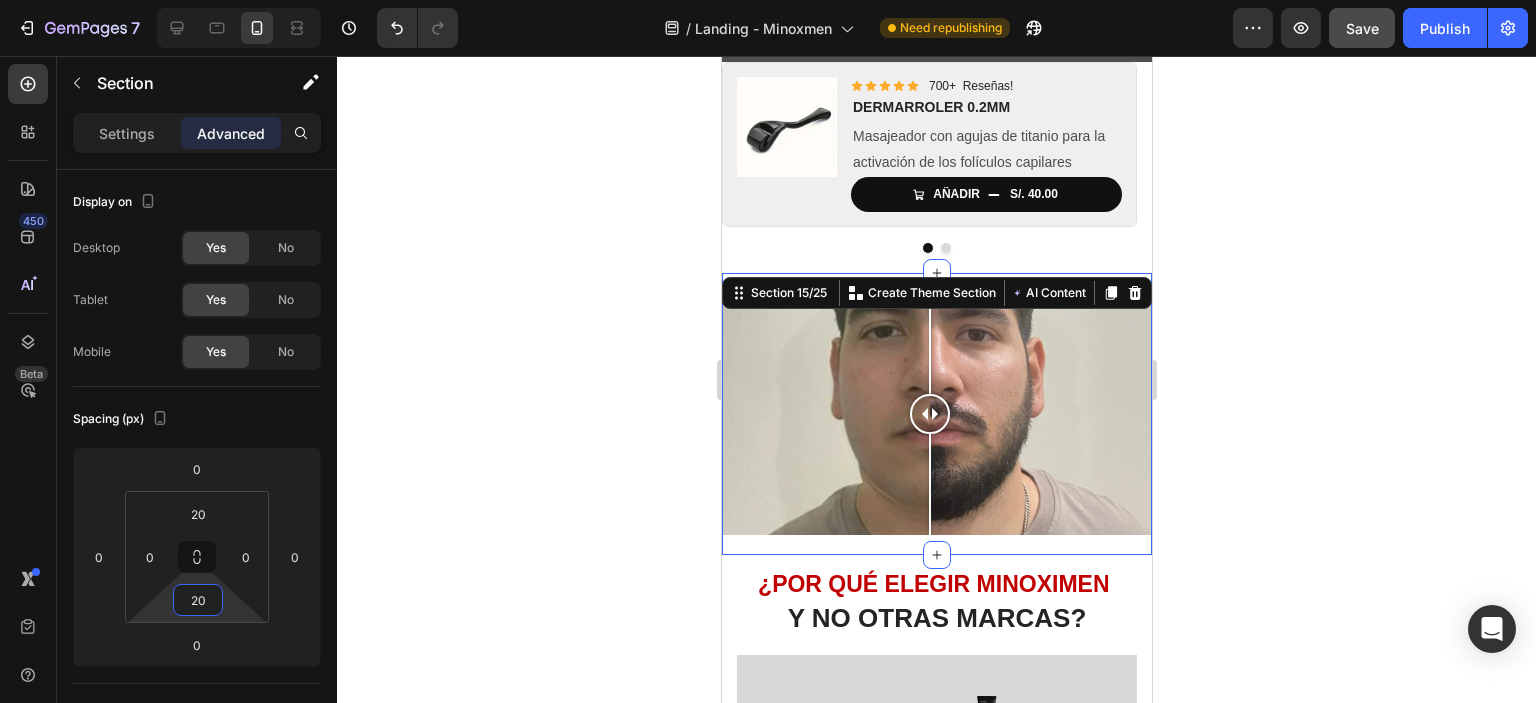 click 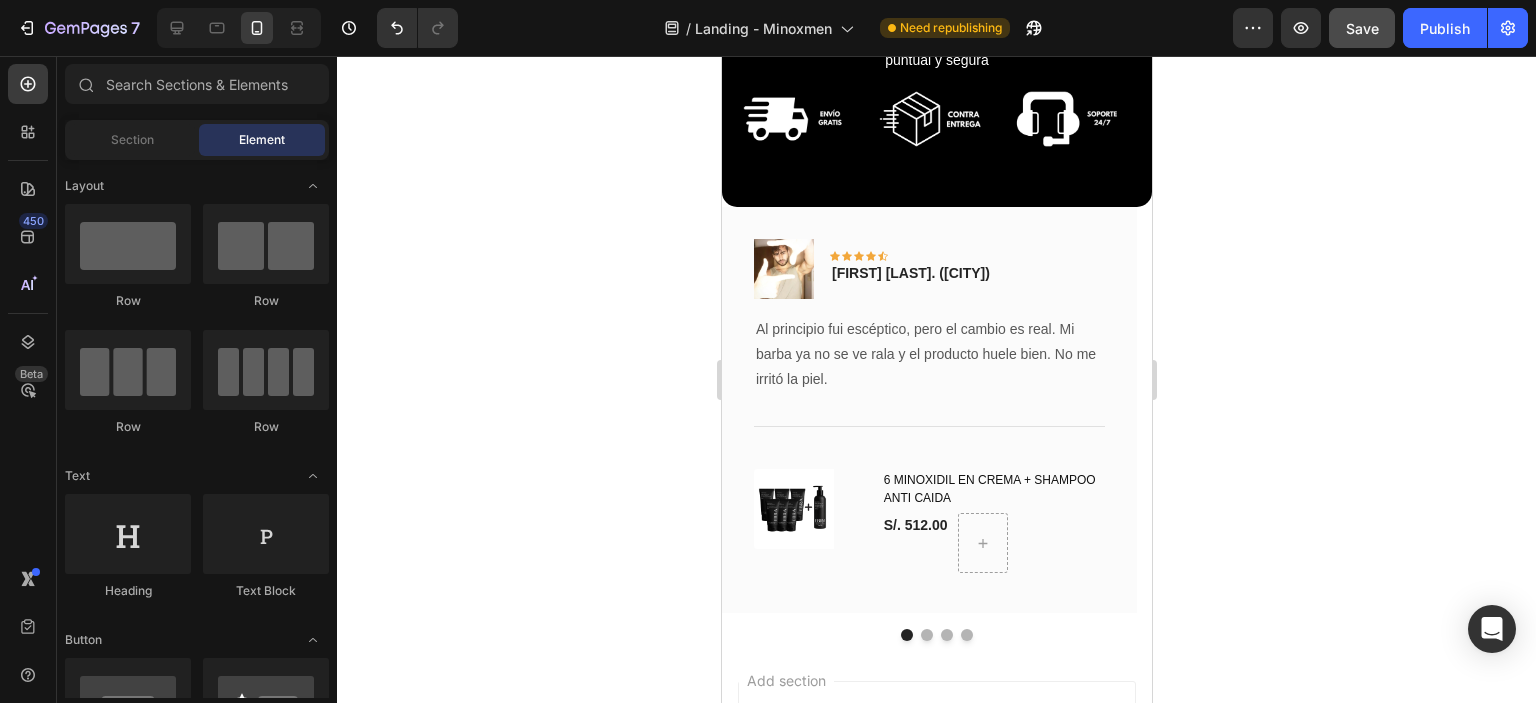 scroll, scrollTop: 4516, scrollLeft: 0, axis: vertical 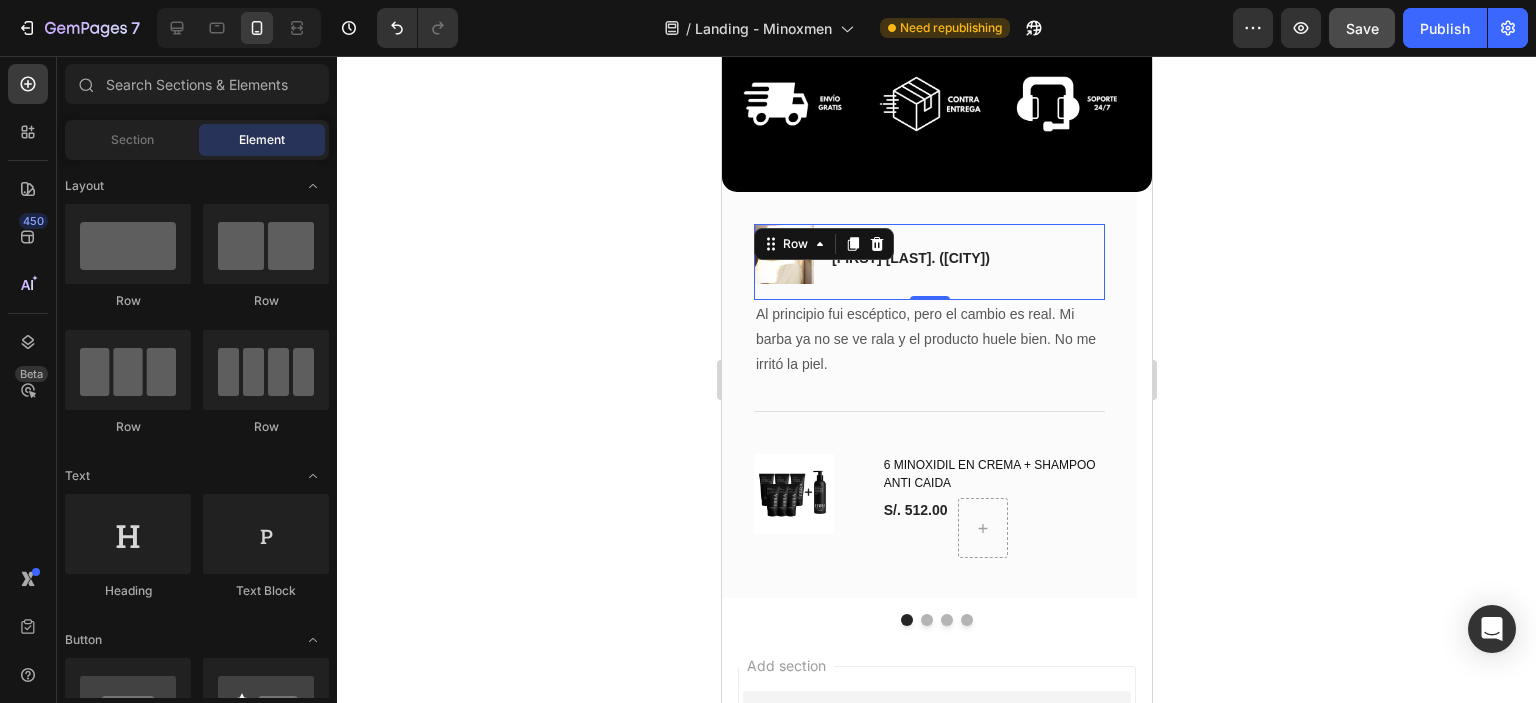 click on "Icon
Icon
Icon
Icon
Icon Row [FIRST] [LAST]. ([CITY]) Text block" at bounding box center [910, 254] 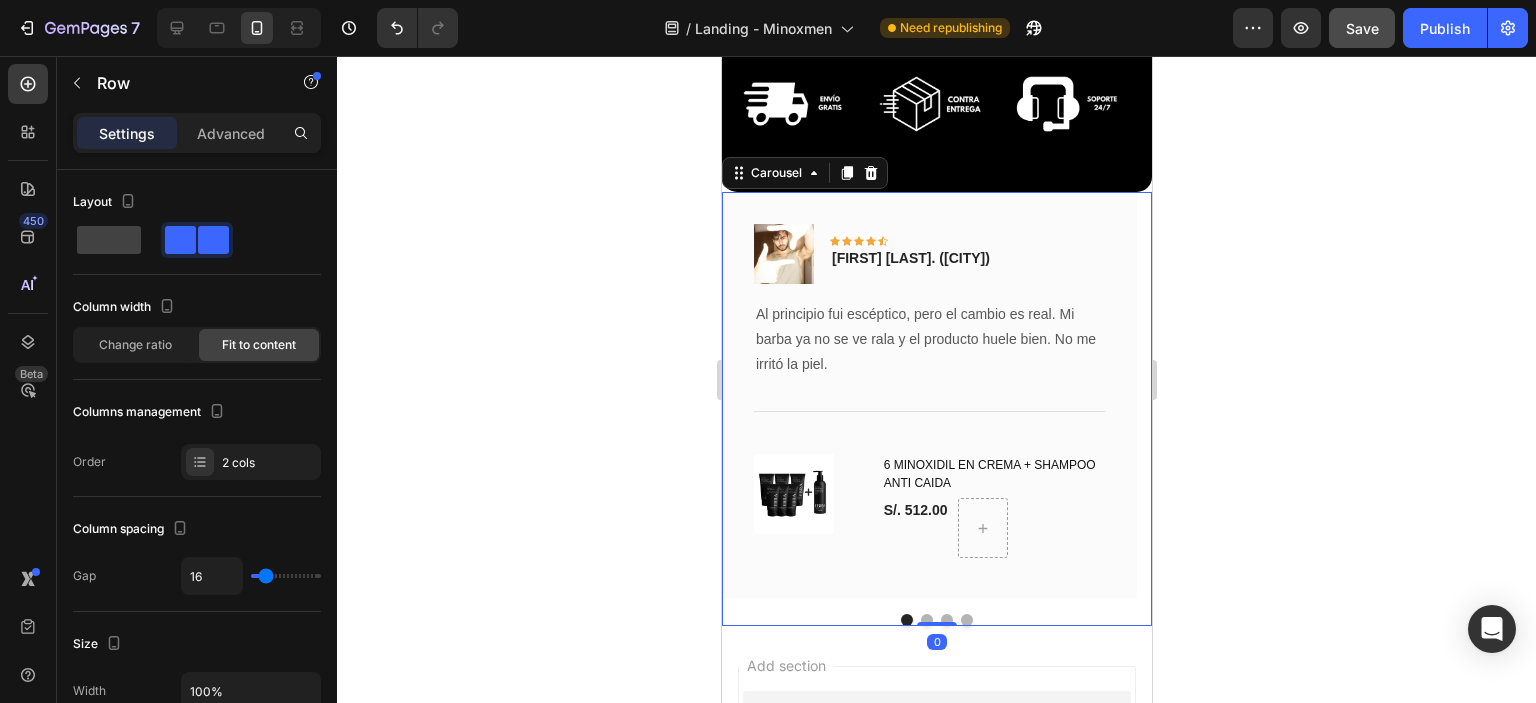 click at bounding box center (936, 620) 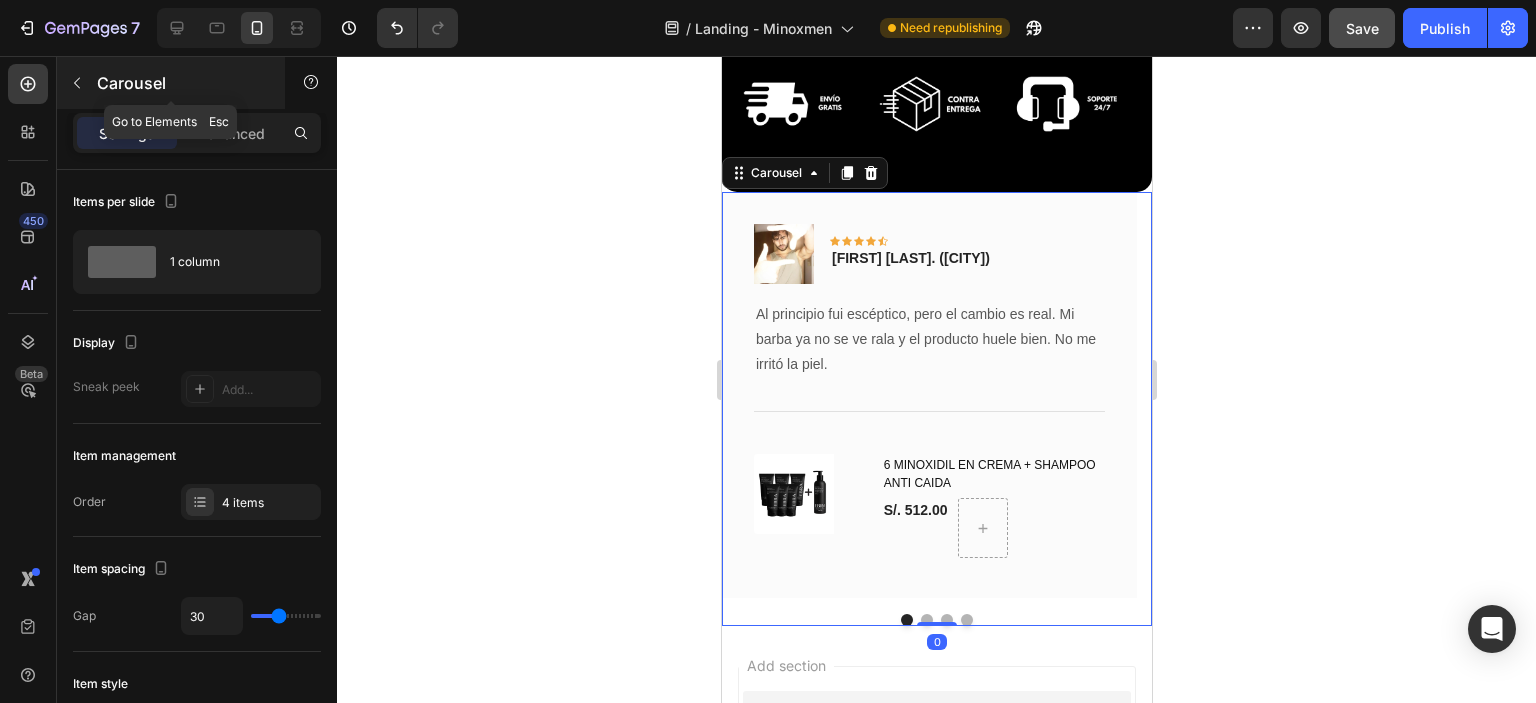 click at bounding box center (77, 83) 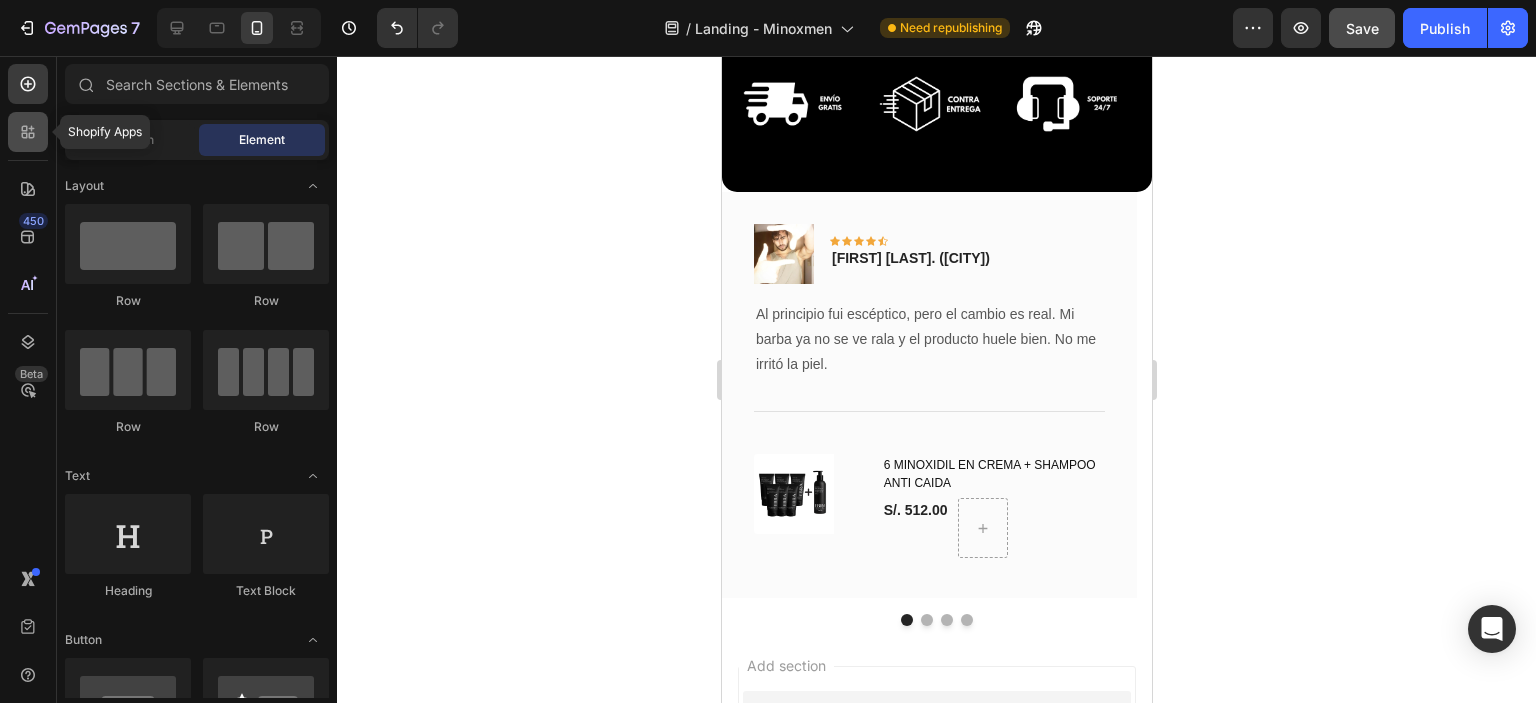 click 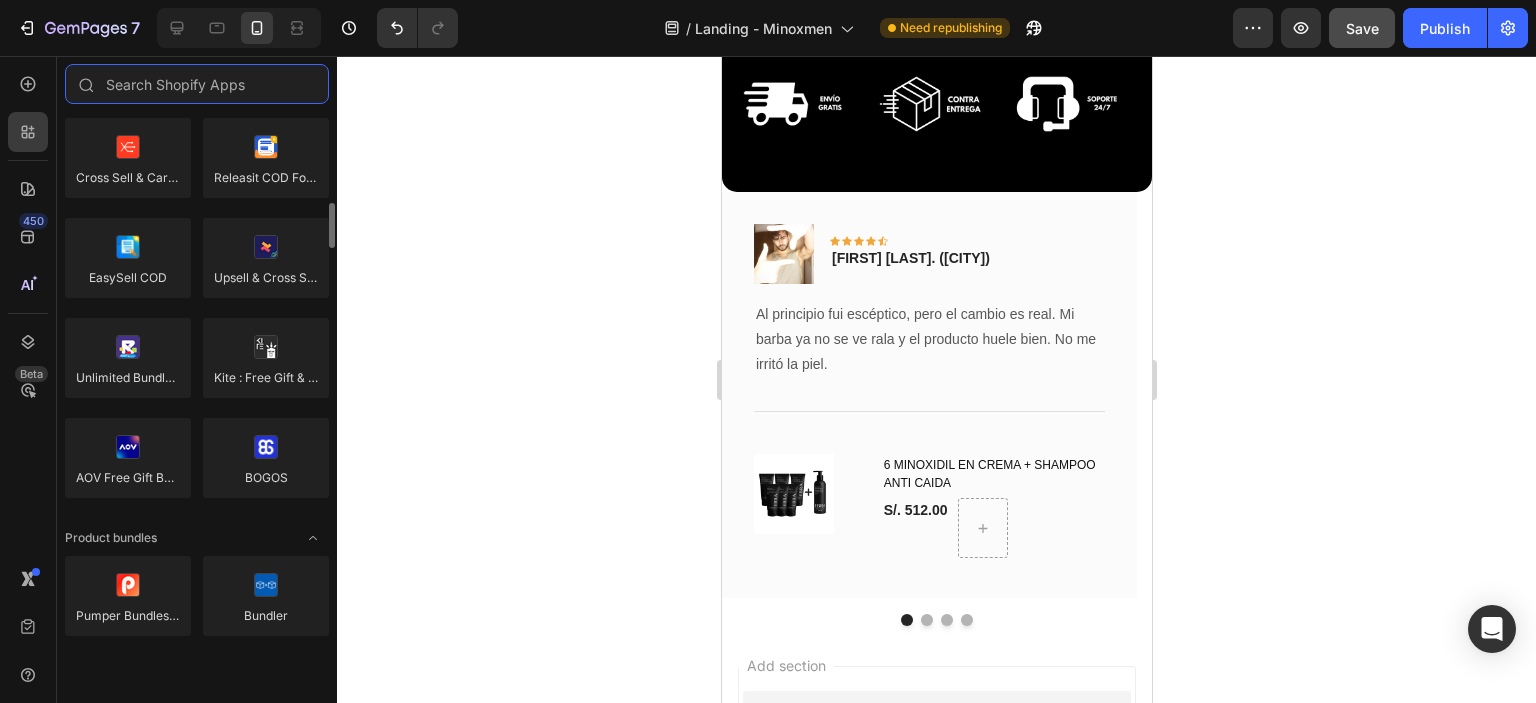 scroll, scrollTop: 1077, scrollLeft: 0, axis: vertical 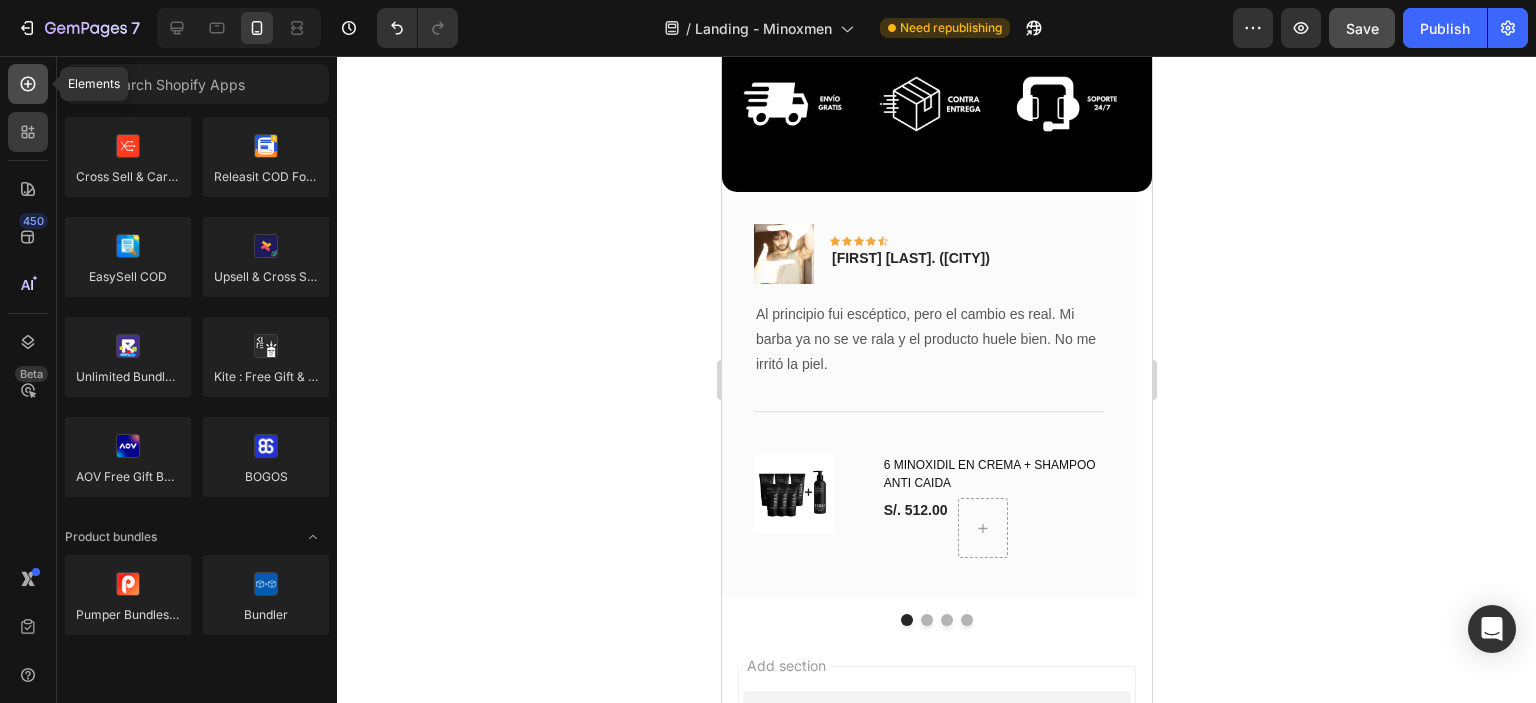 click 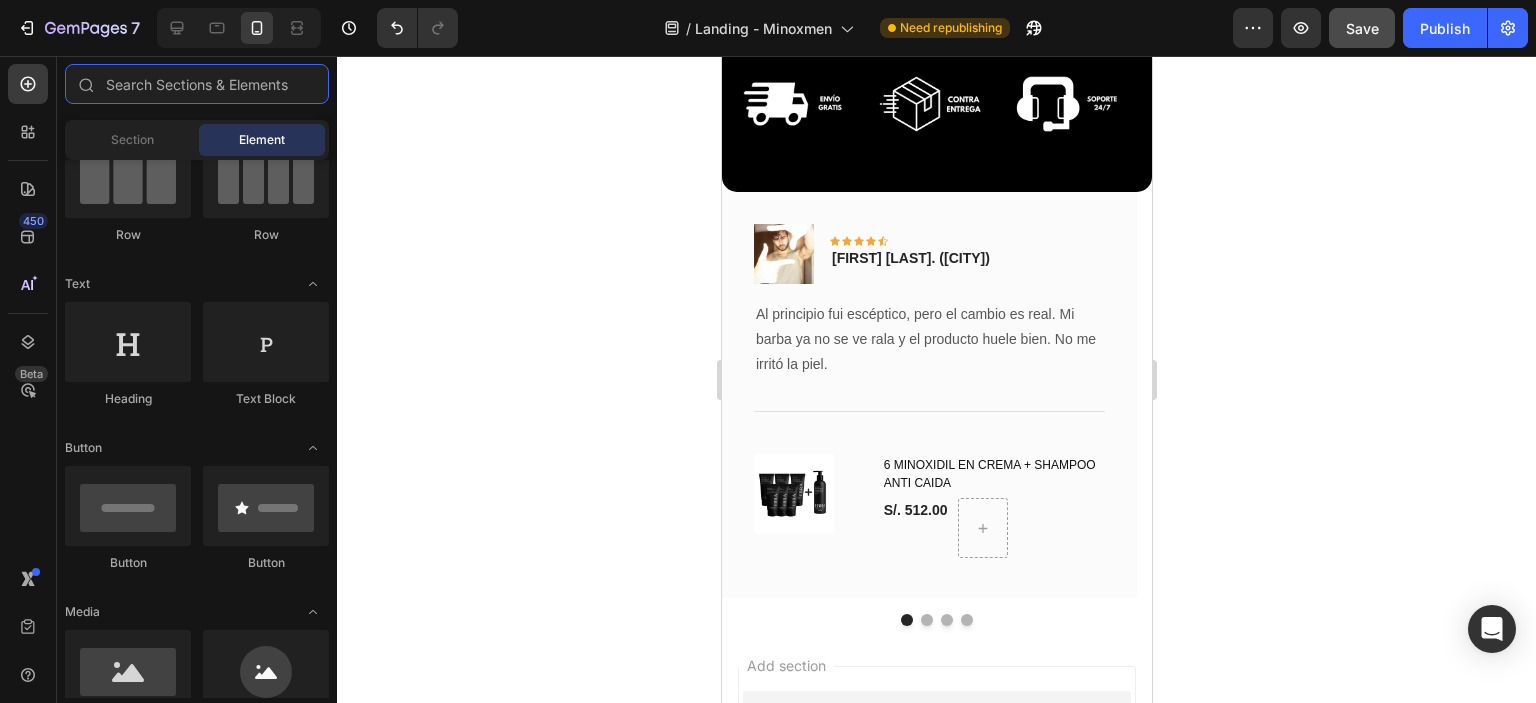 scroll, scrollTop: 0, scrollLeft: 0, axis: both 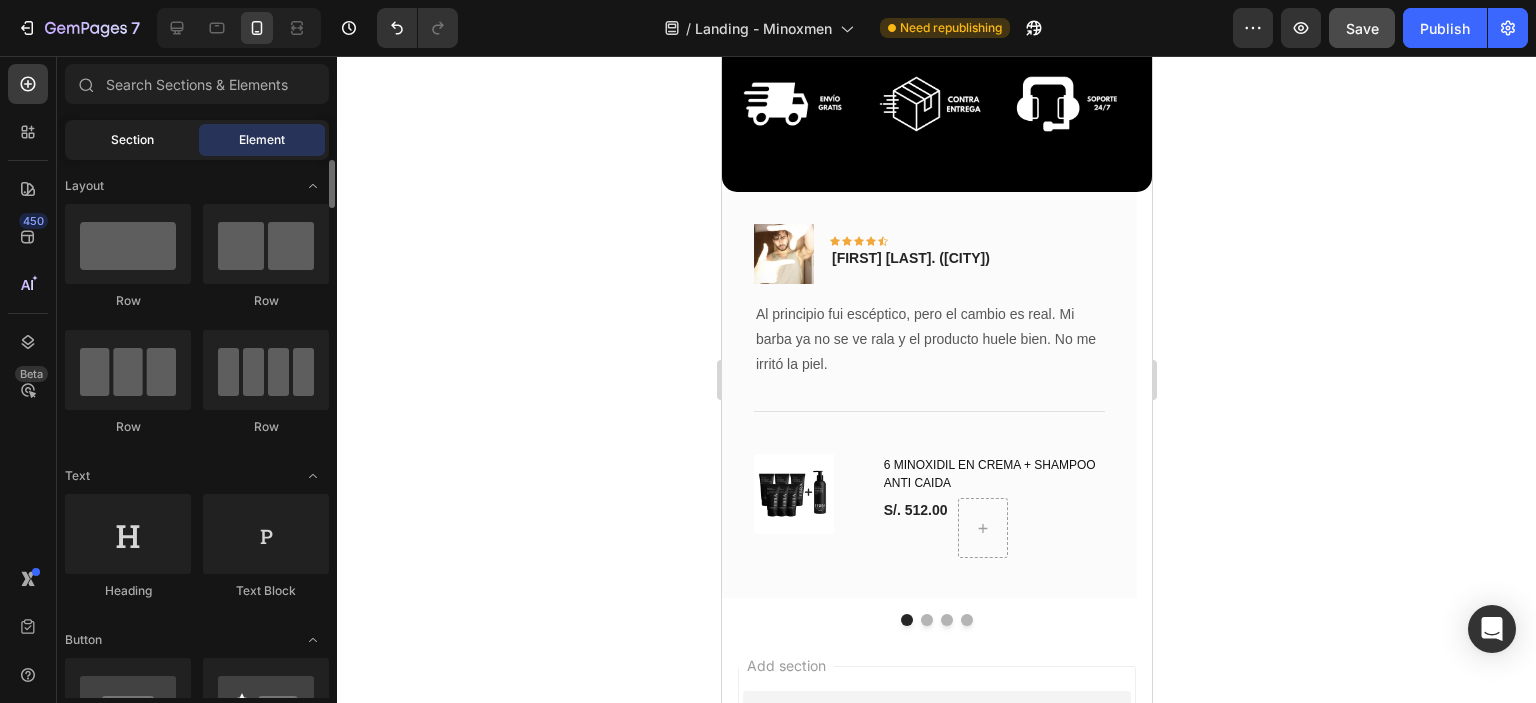 click on "Section" 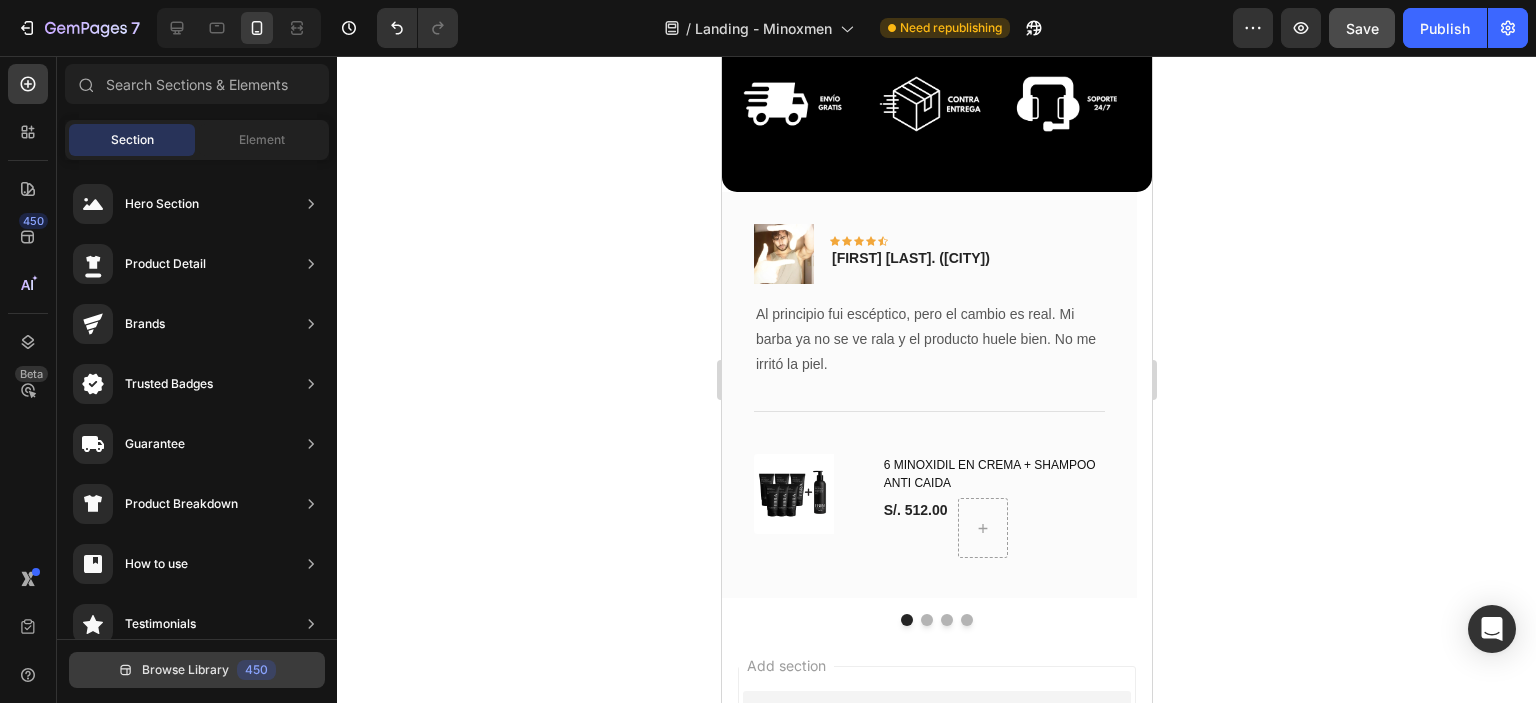 click on "Browse Library" at bounding box center [185, 670] 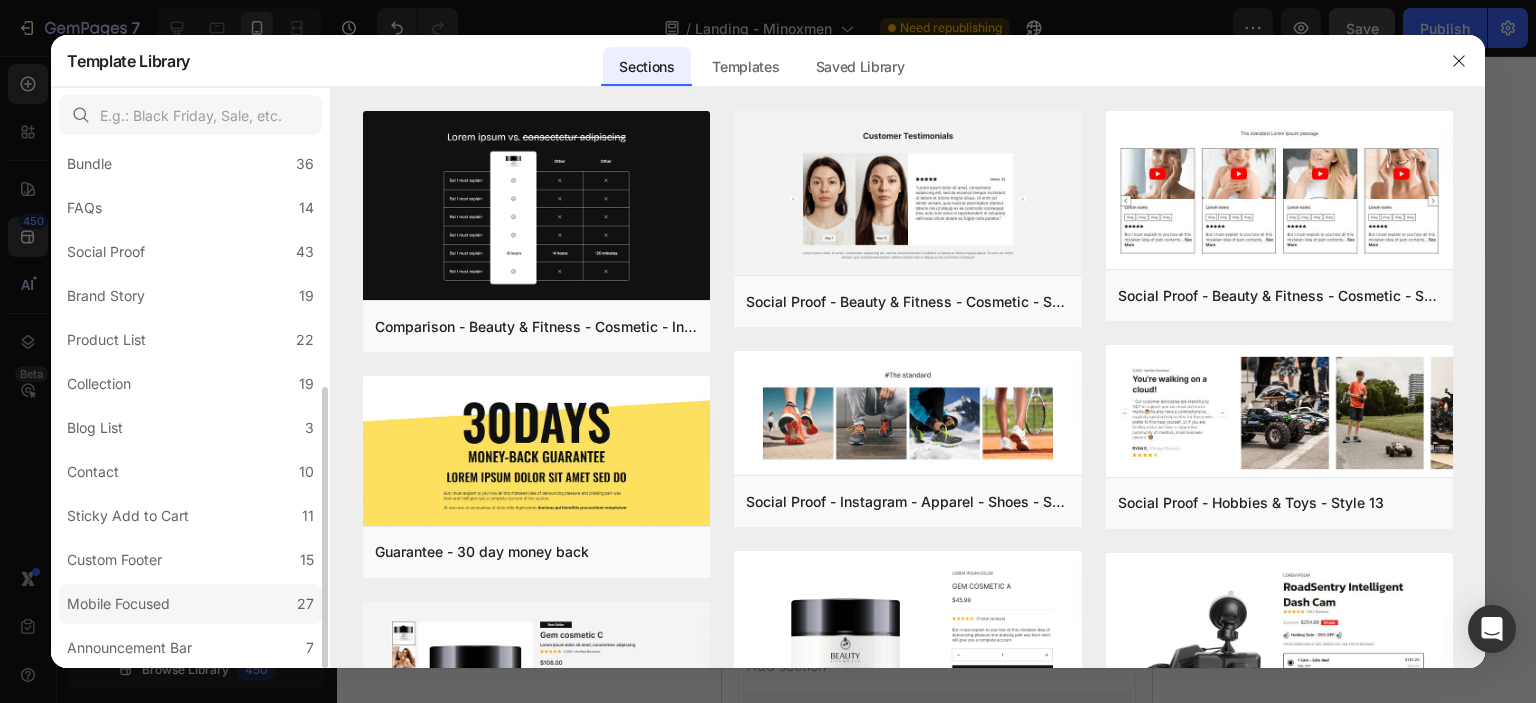 scroll, scrollTop: 454, scrollLeft: 0, axis: vertical 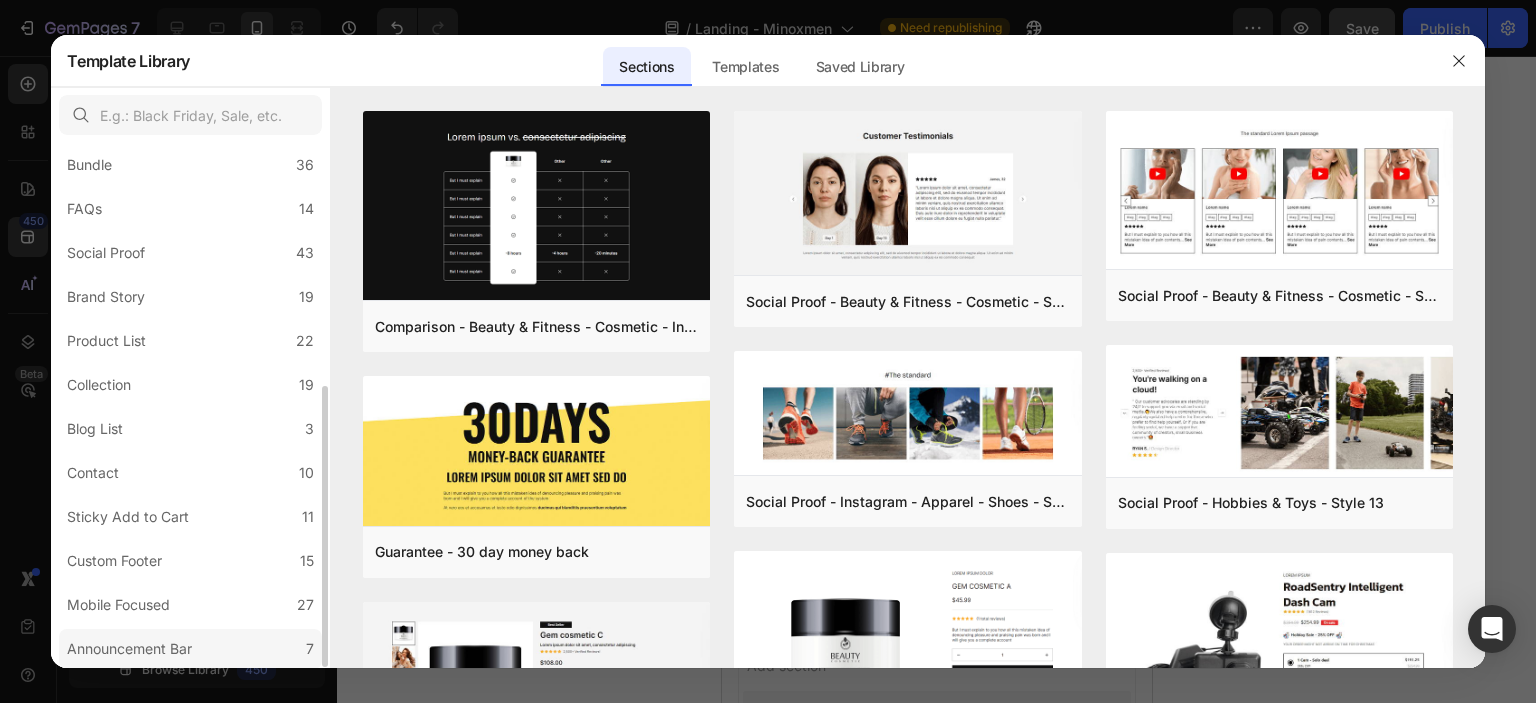 click on "Announcement Bar" at bounding box center [129, 649] 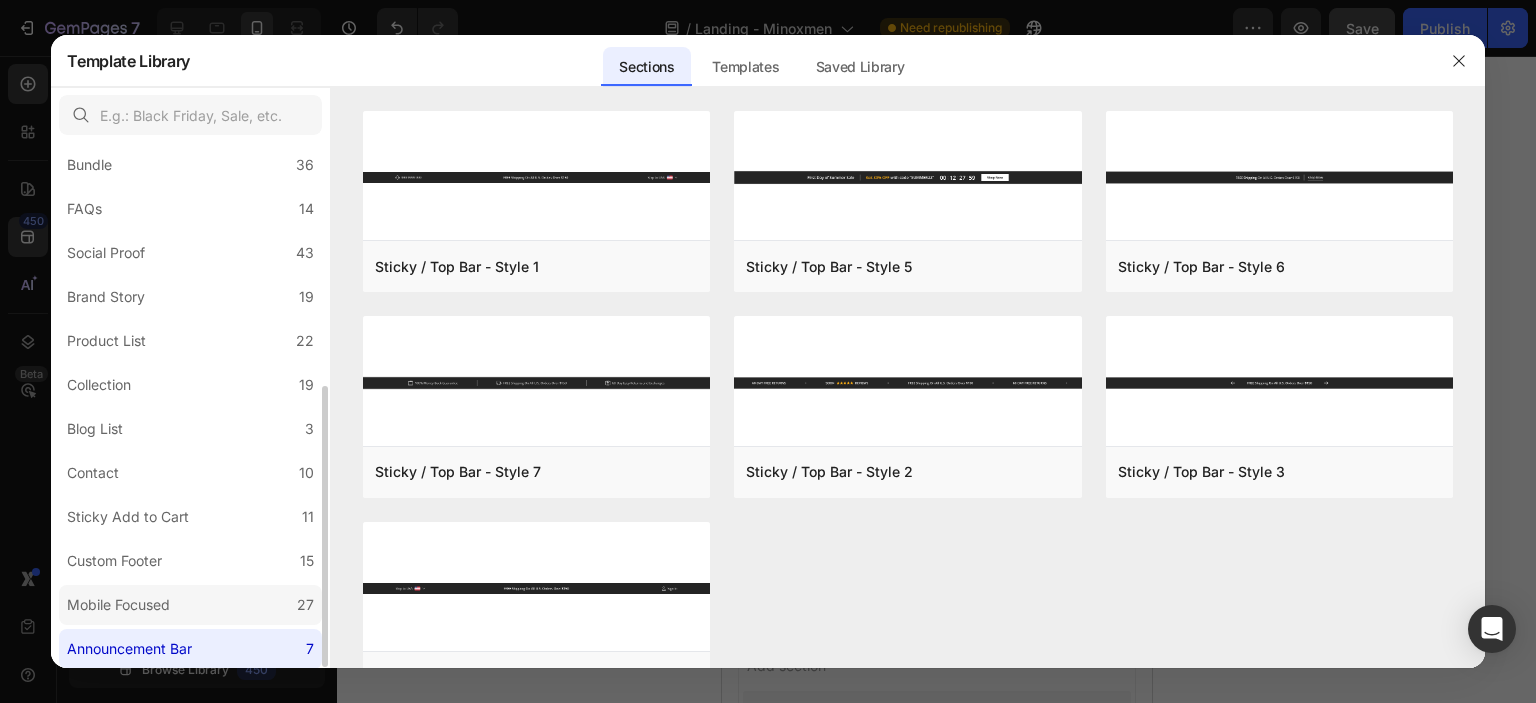 click on "Mobile Focused 27" 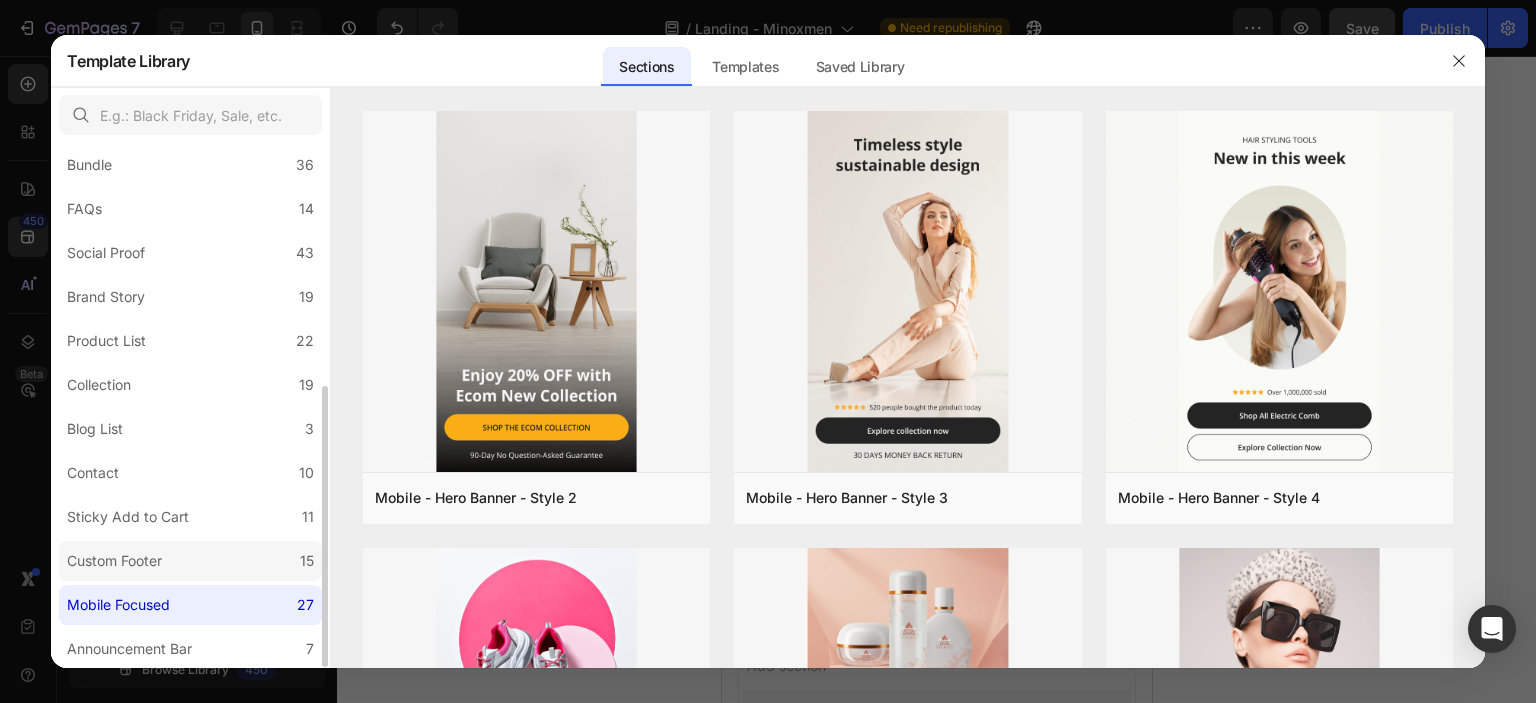 click on "Custom Footer 15" 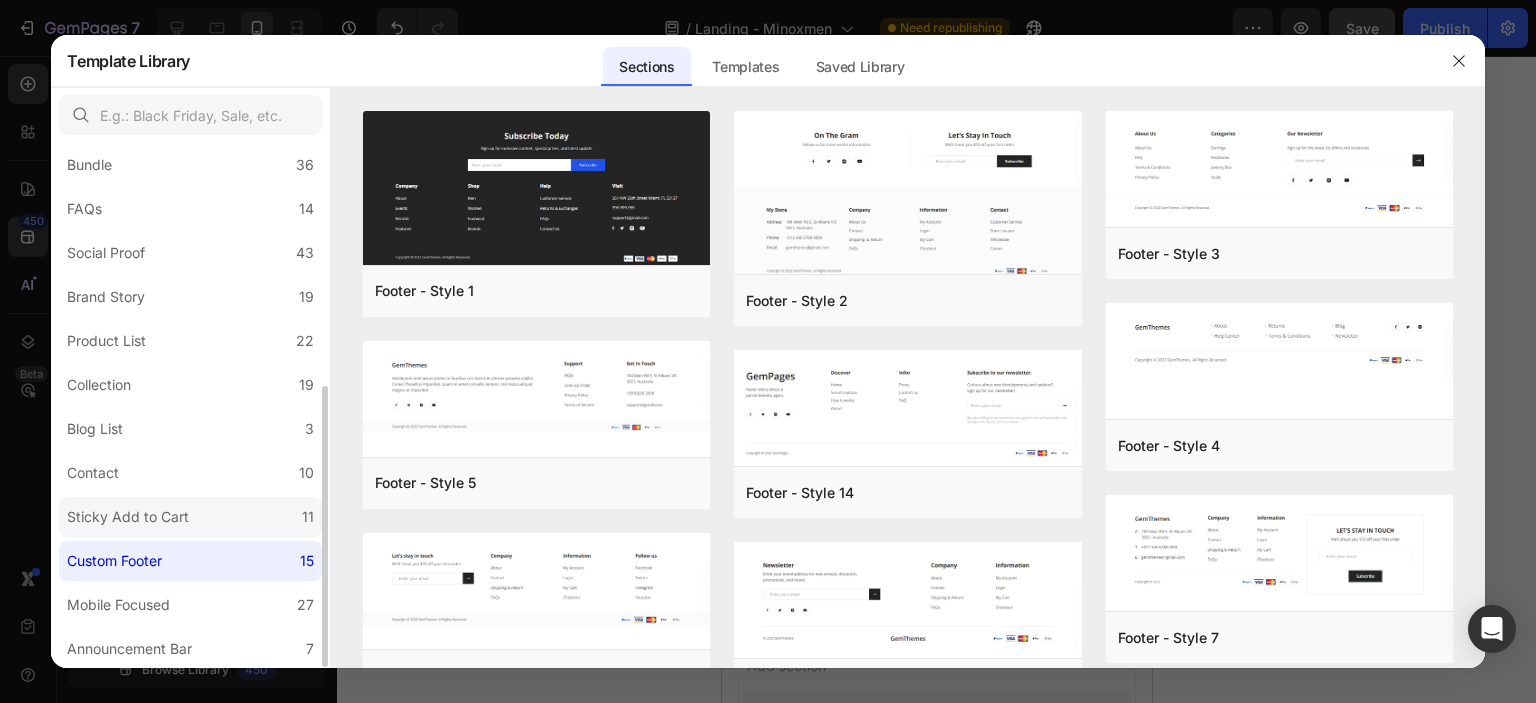 click on "Sticky Add to Cart" at bounding box center [128, 517] 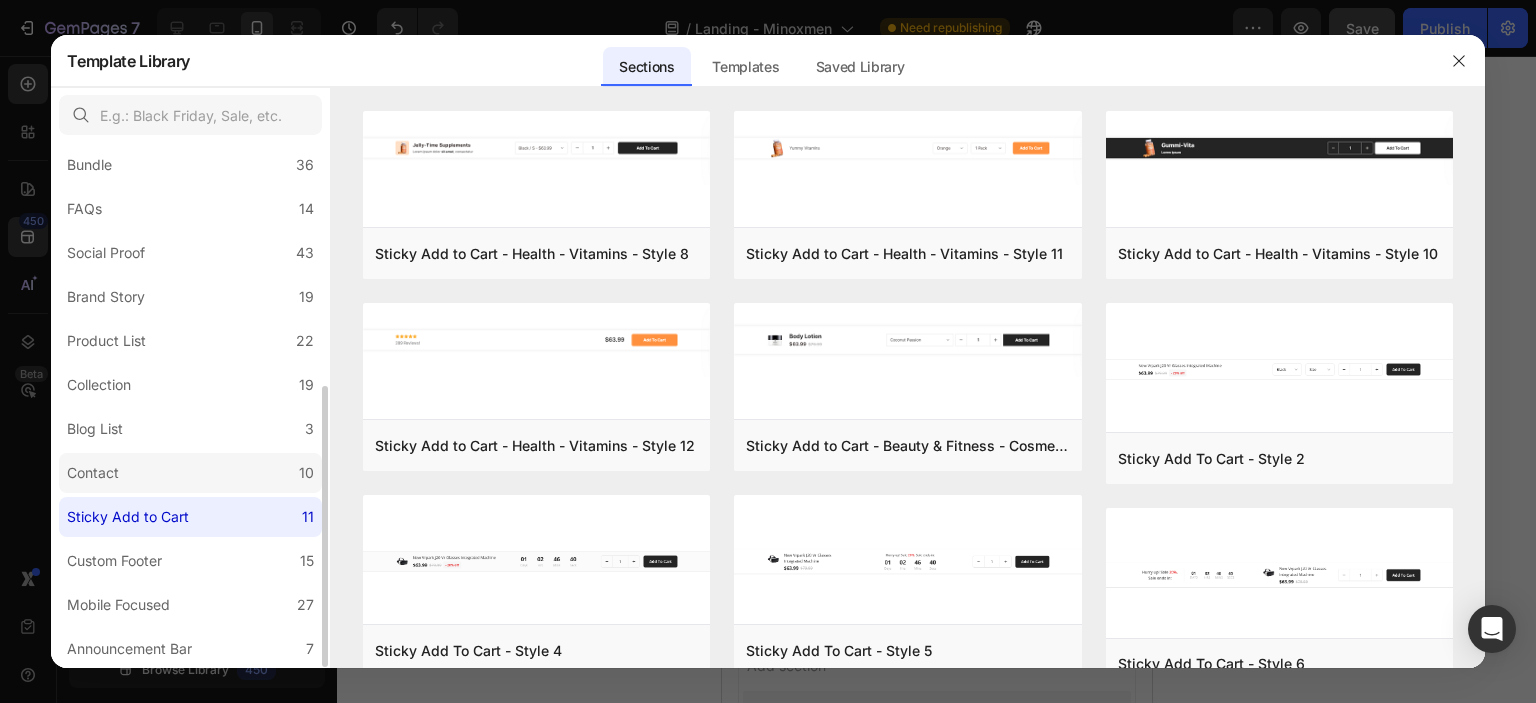 click on "Contact 10" 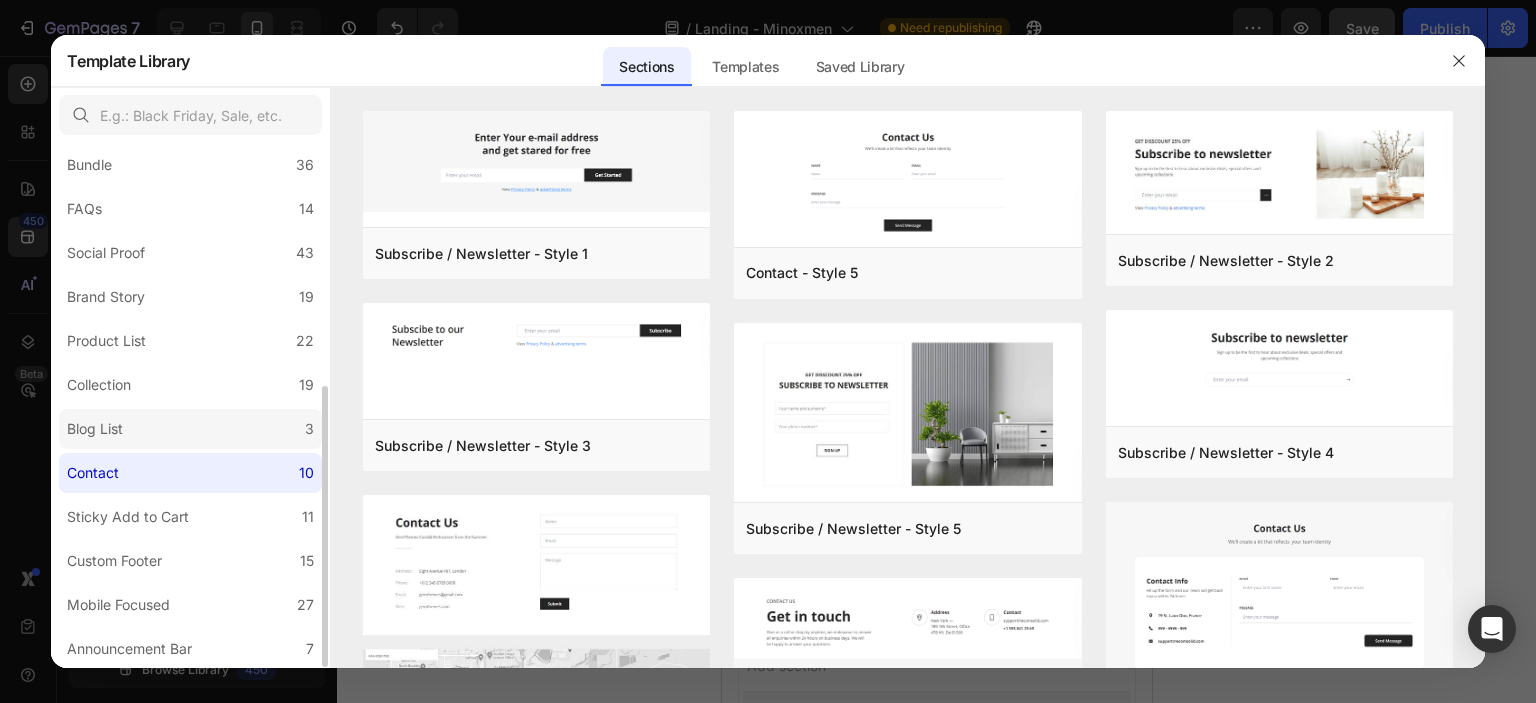 click on "Blog List 3" 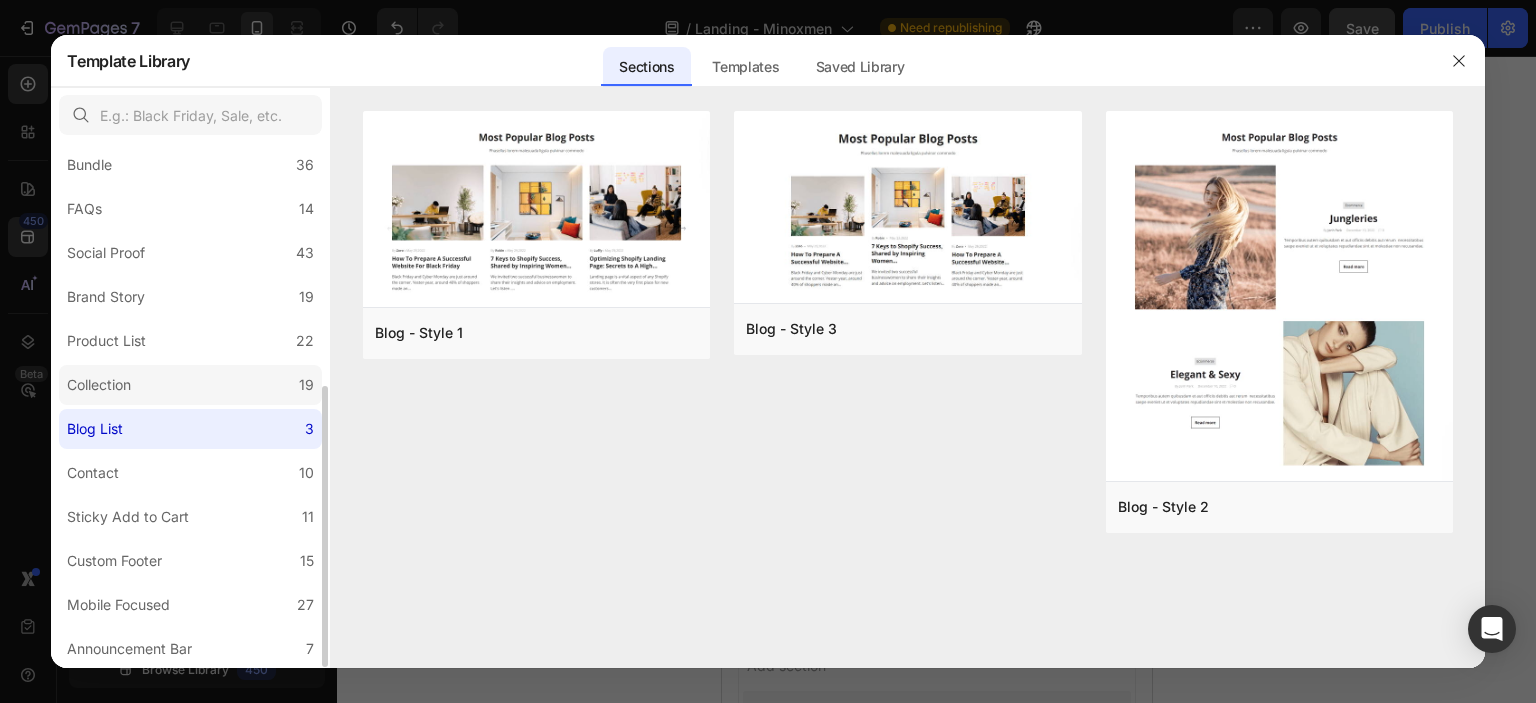 click on "Collection 19" 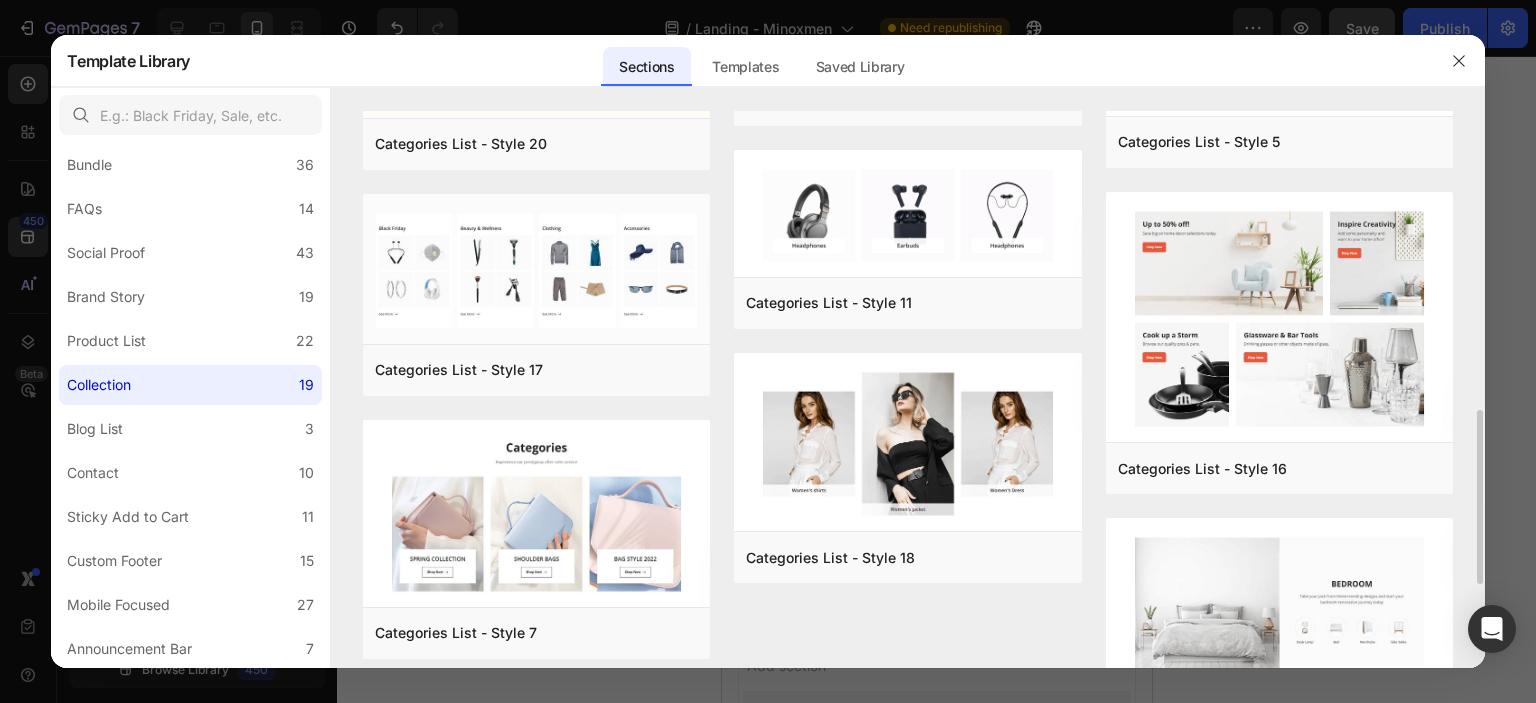scroll, scrollTop: 948, scrollLeft: 0, axis: vertical 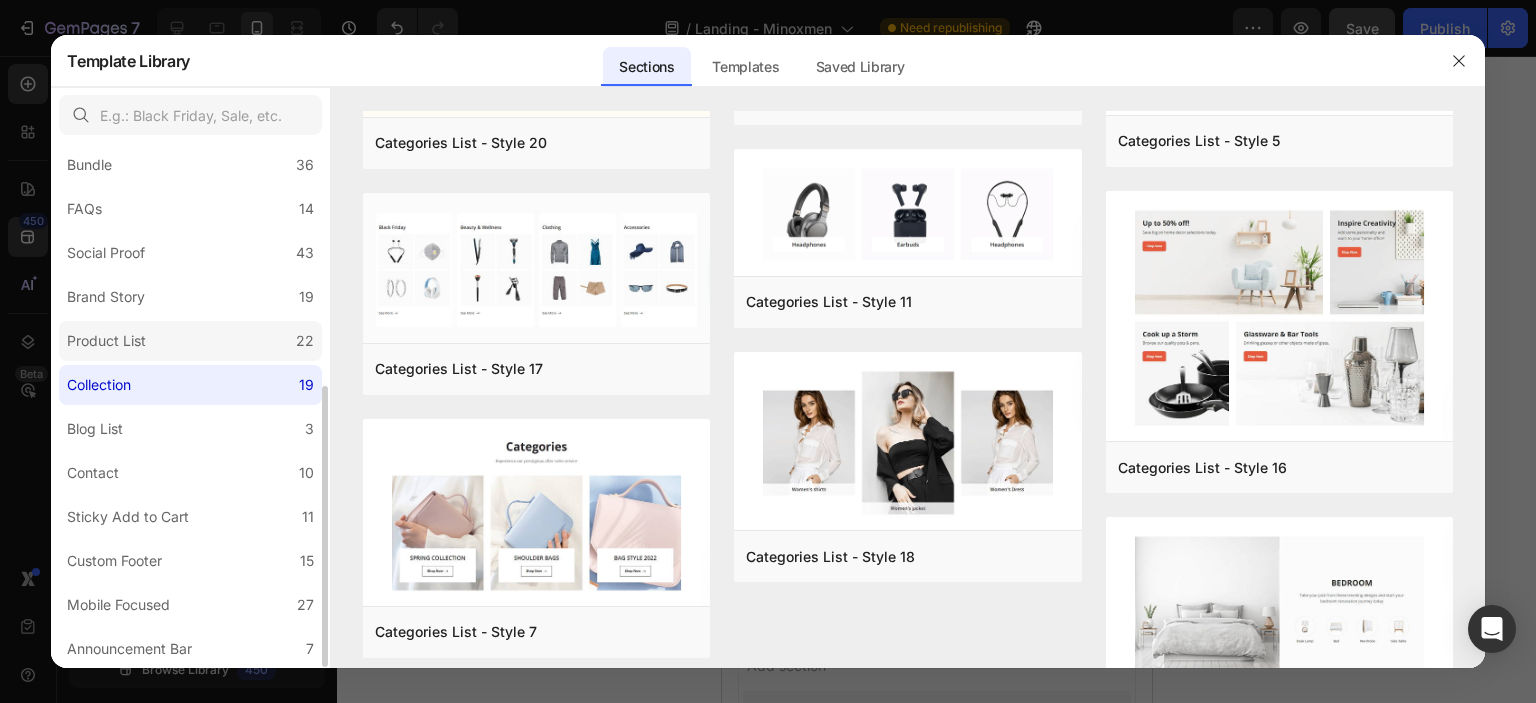 click on "Product List 22" 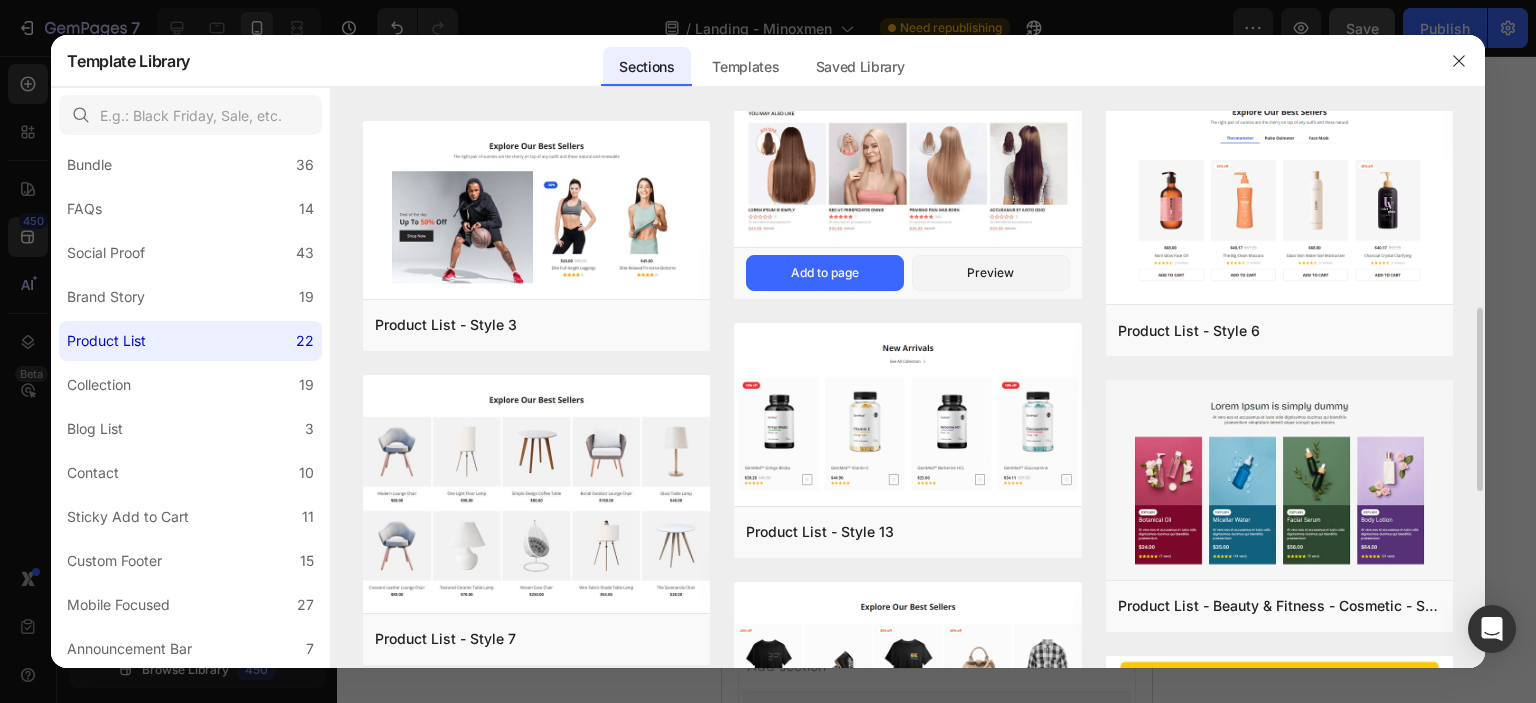 scroll, scrollTop: 595, scrollLeft: 0, axis: vertical 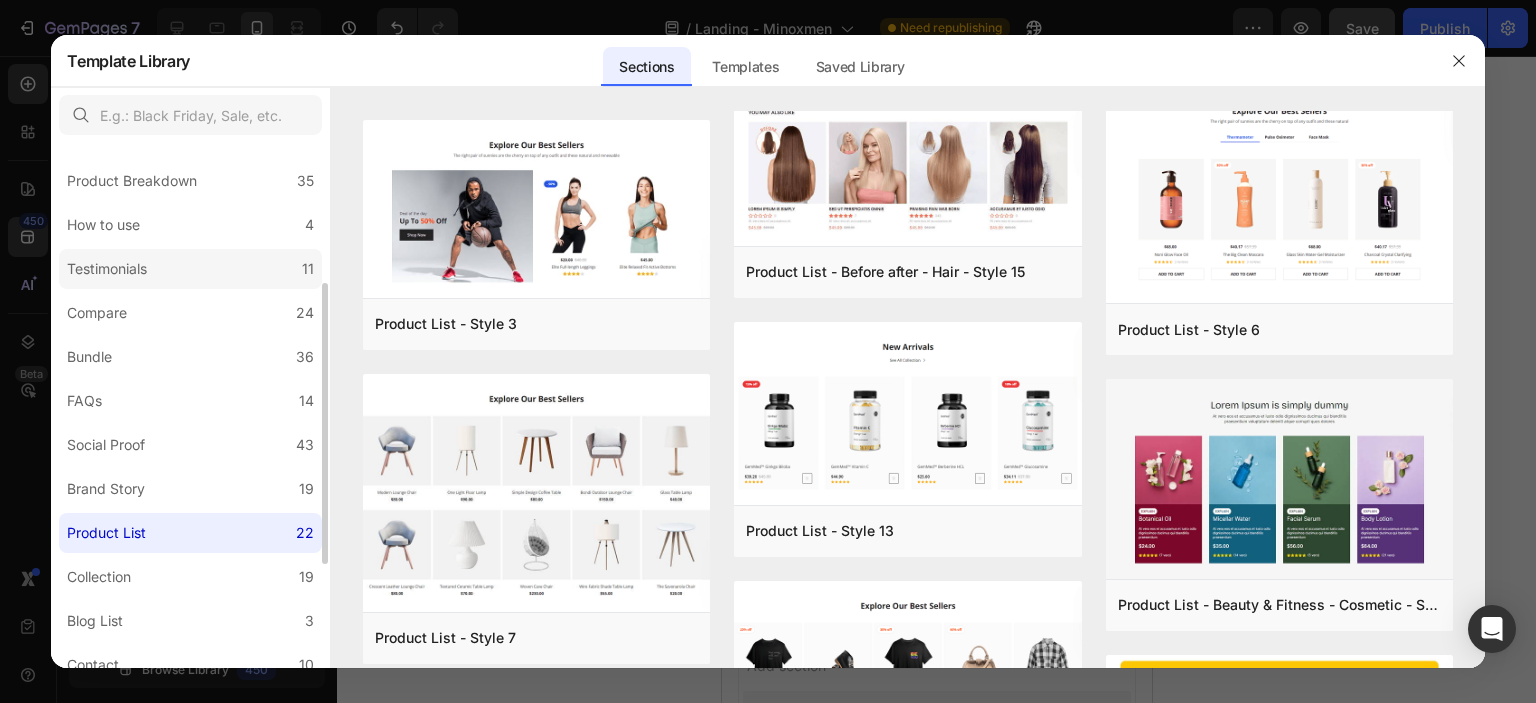 click on "Testimonials" at bounding box center [111, 269] 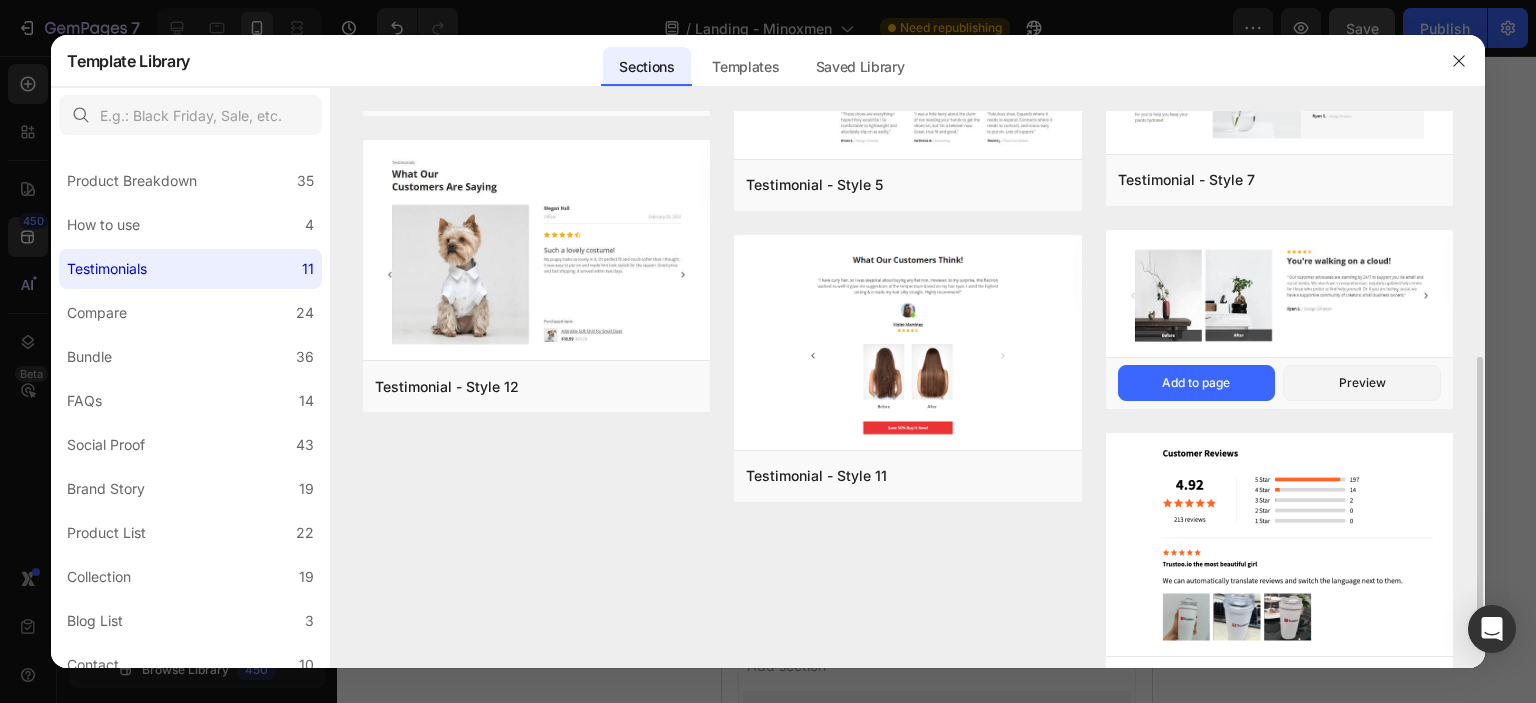 scroll, scrollTop: 492, scrollLeft: 0, axis: vertical 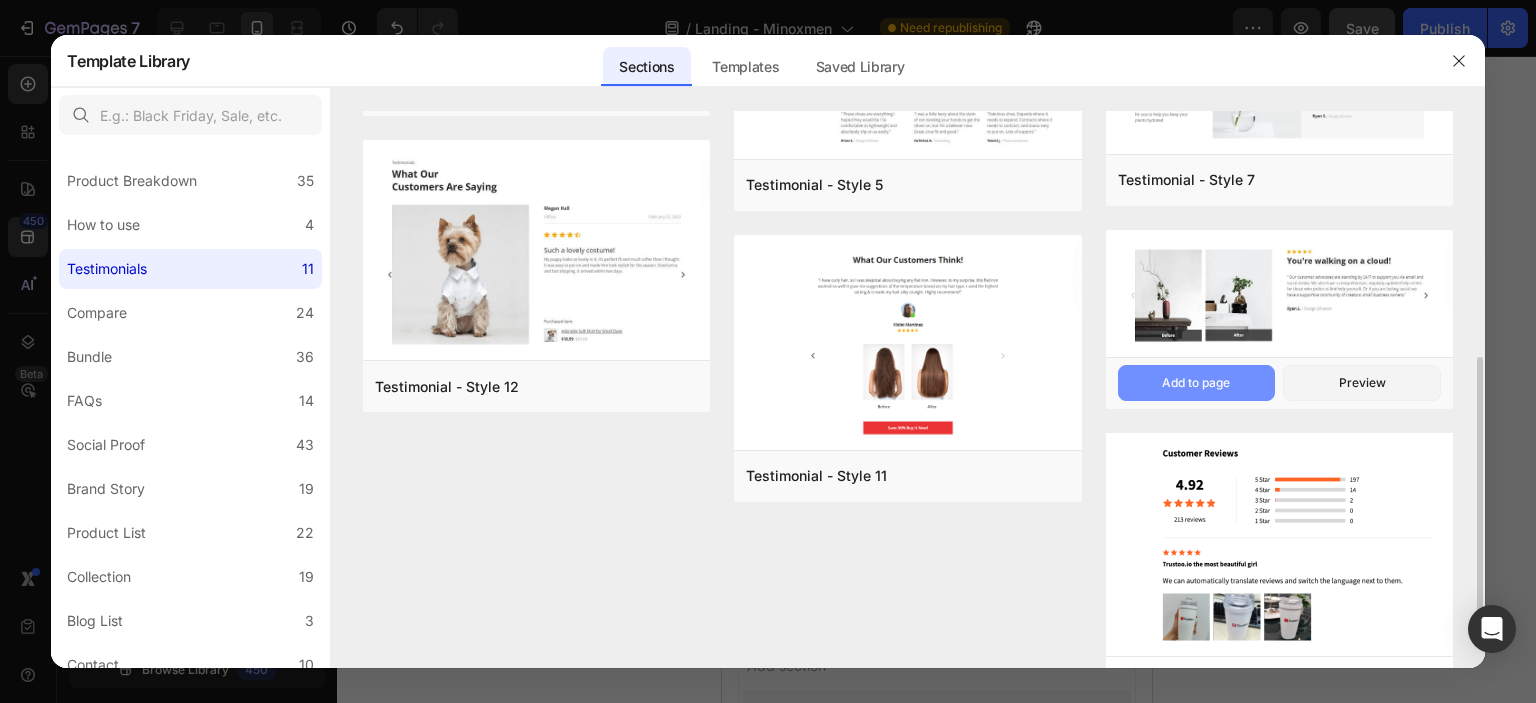 click on "Add to page" at bounding box center [1196, 383] 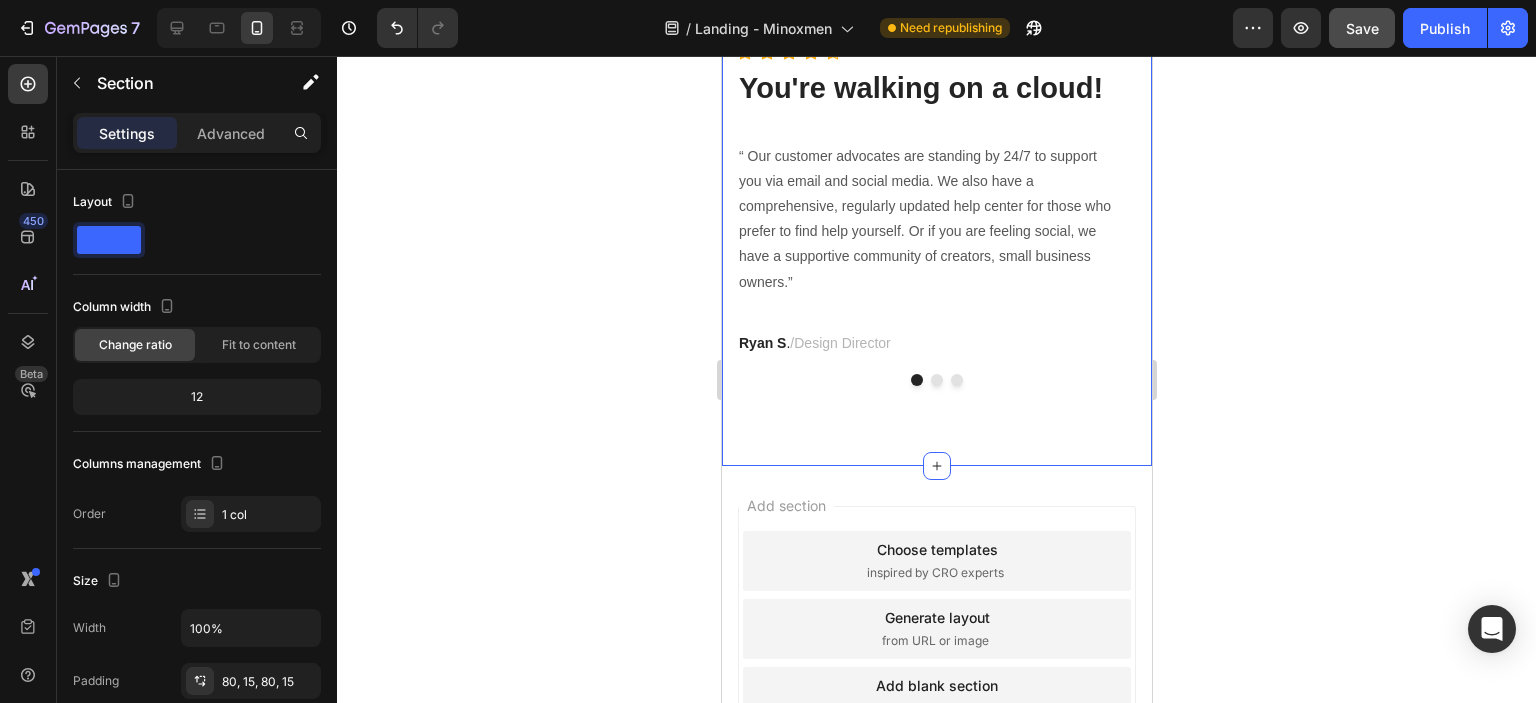 scroll, scrollTop: 5041, scrollLeft: 0, axis: vertical 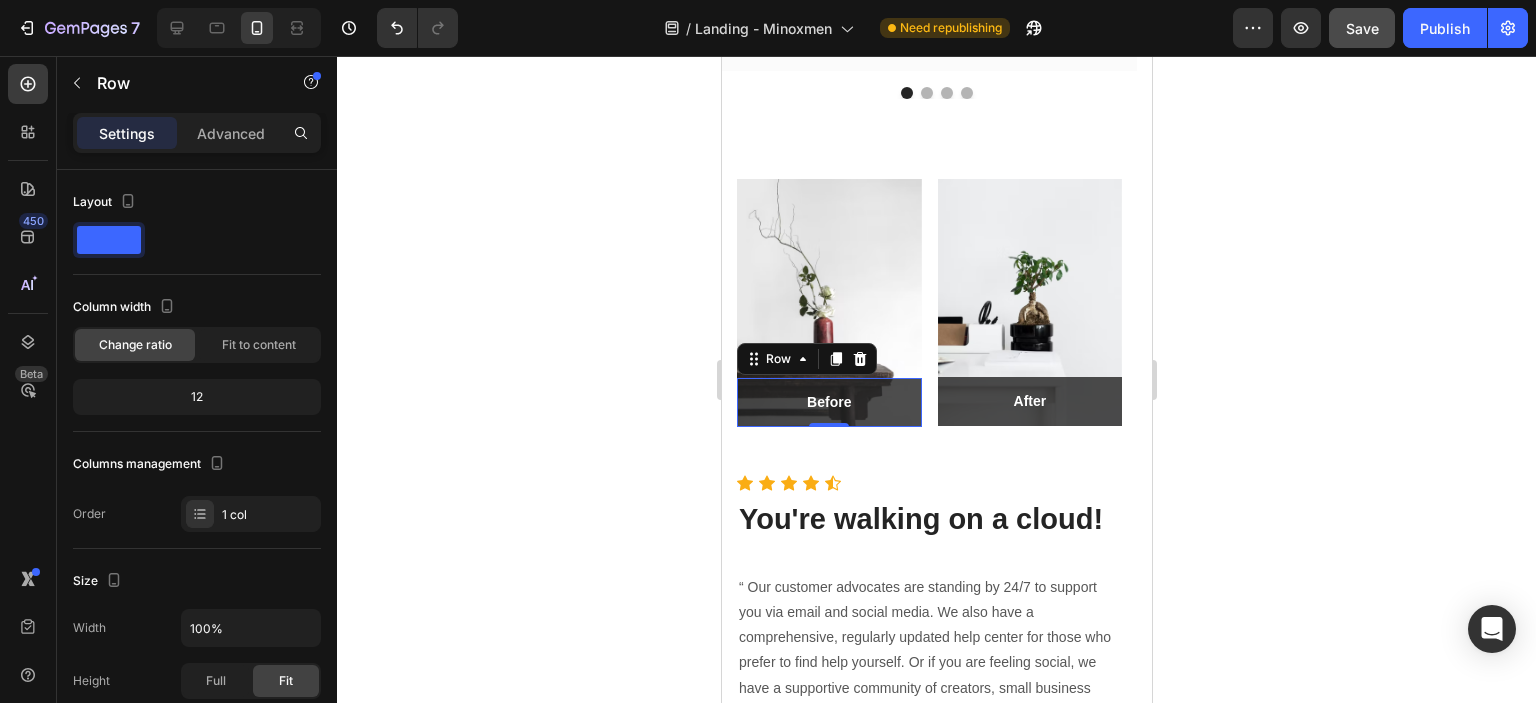 click on "Before Text block Row   0" at bounding box center [828, 402] 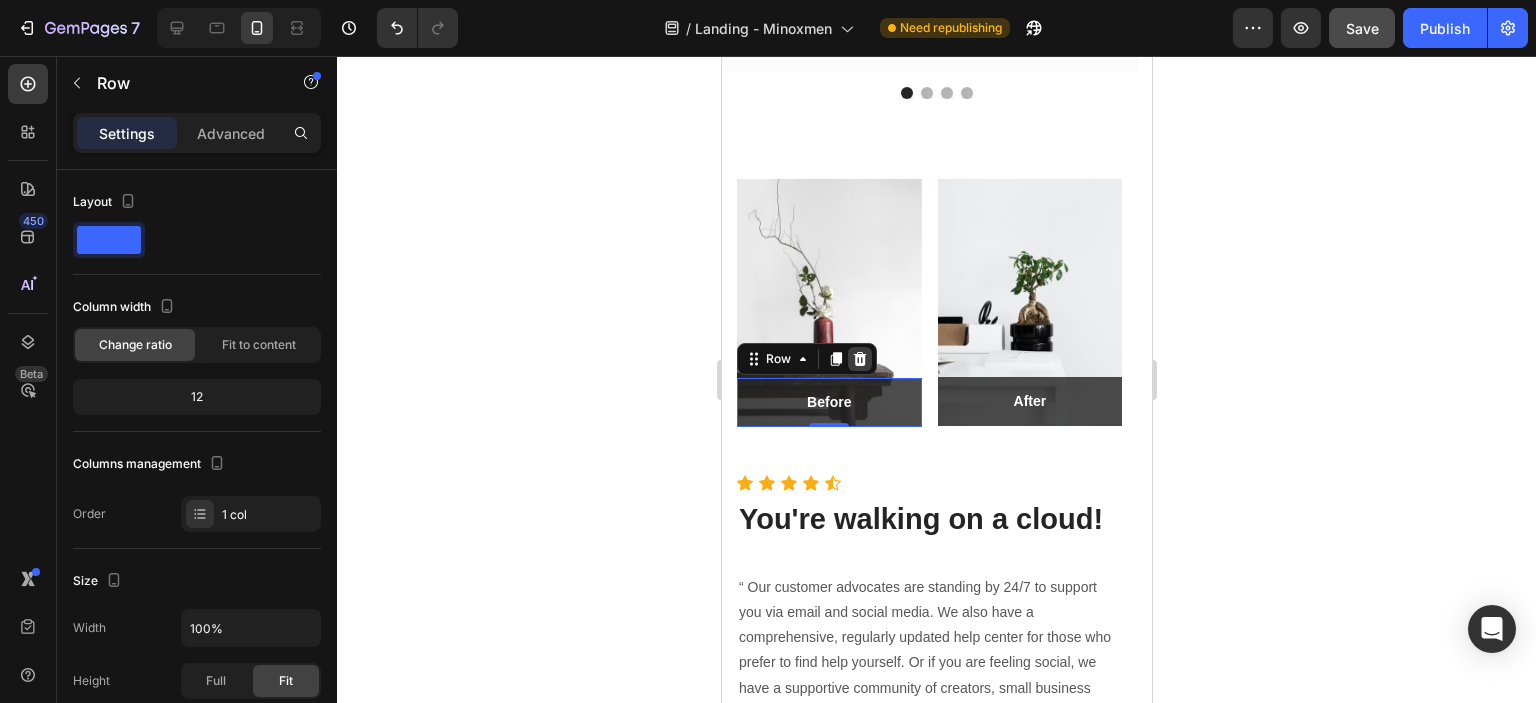 click 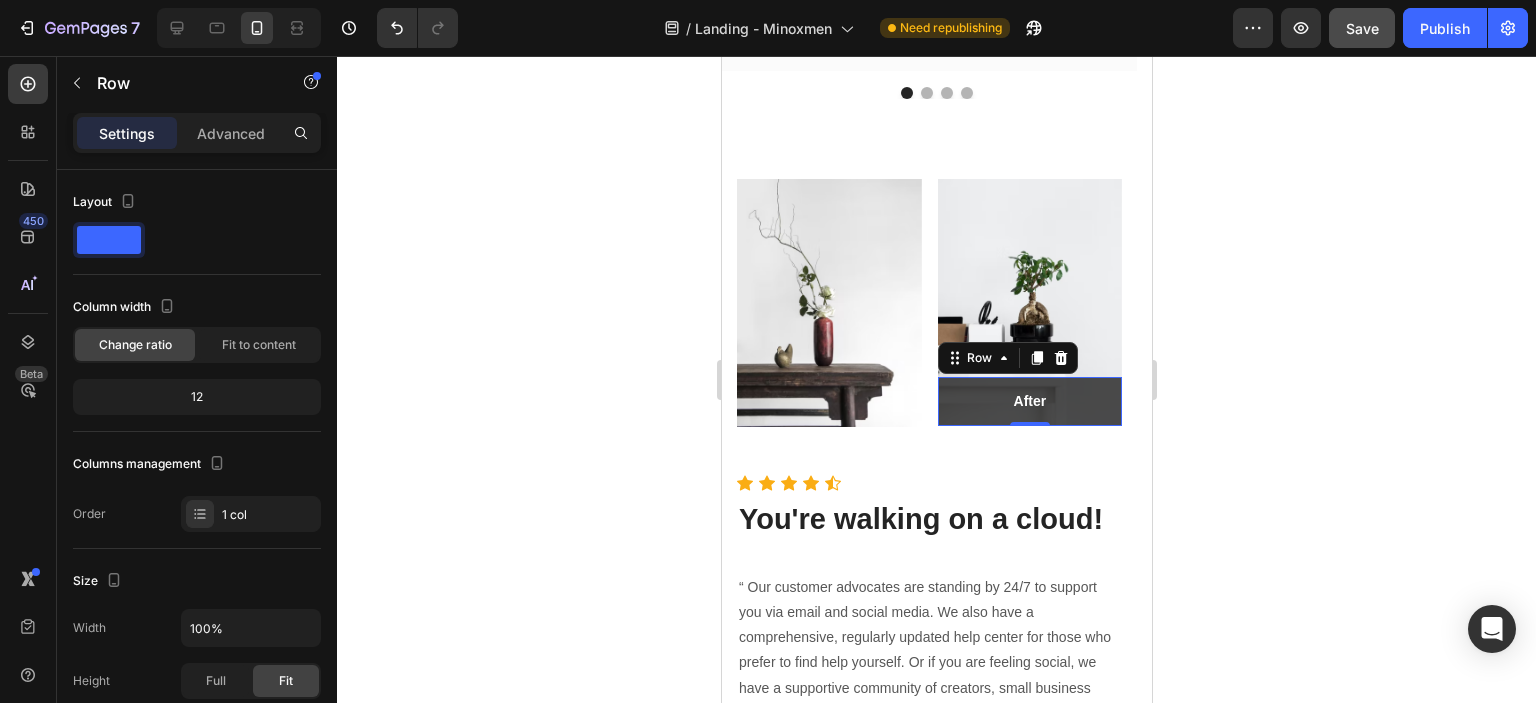 click on "After Text block Row   0" at bounding box center [1029, 401] 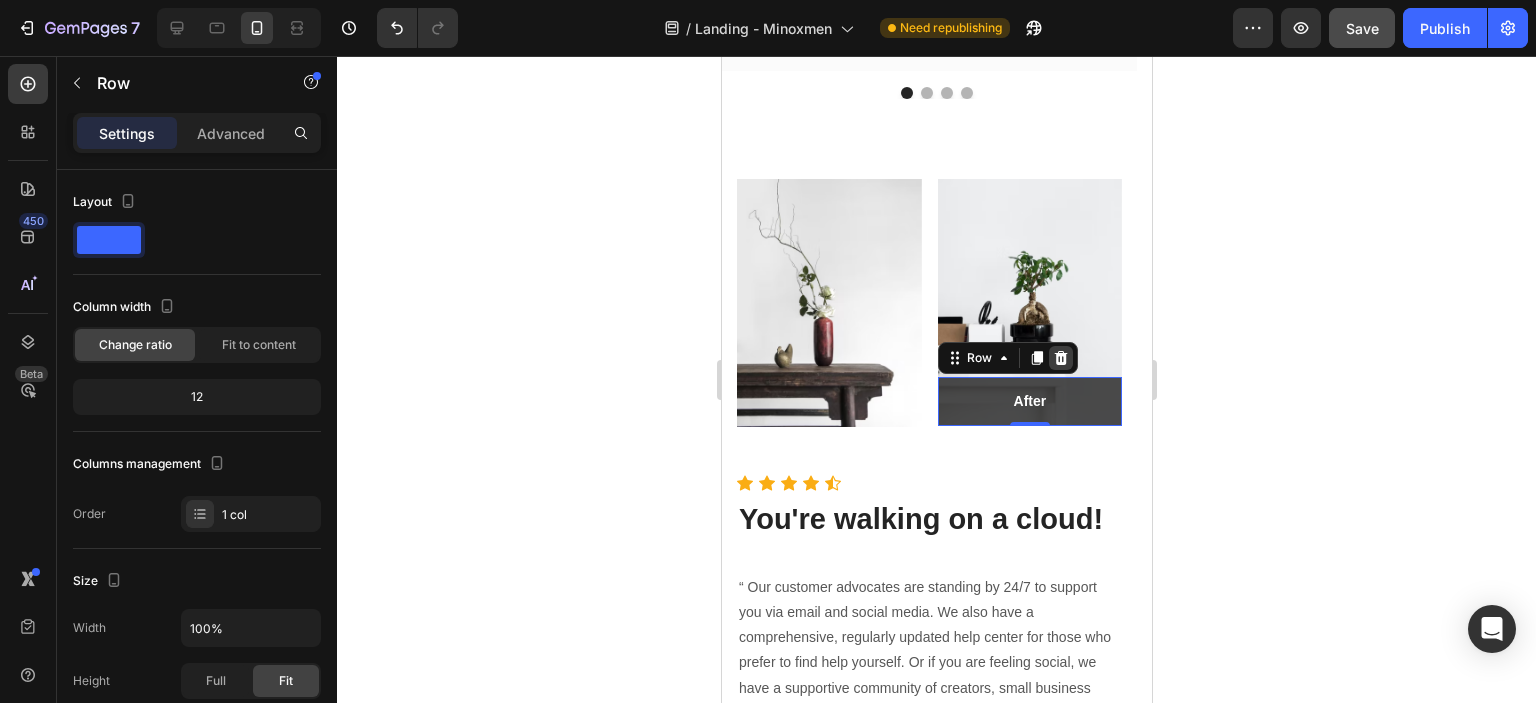 click at bounding box center (1060, 358) 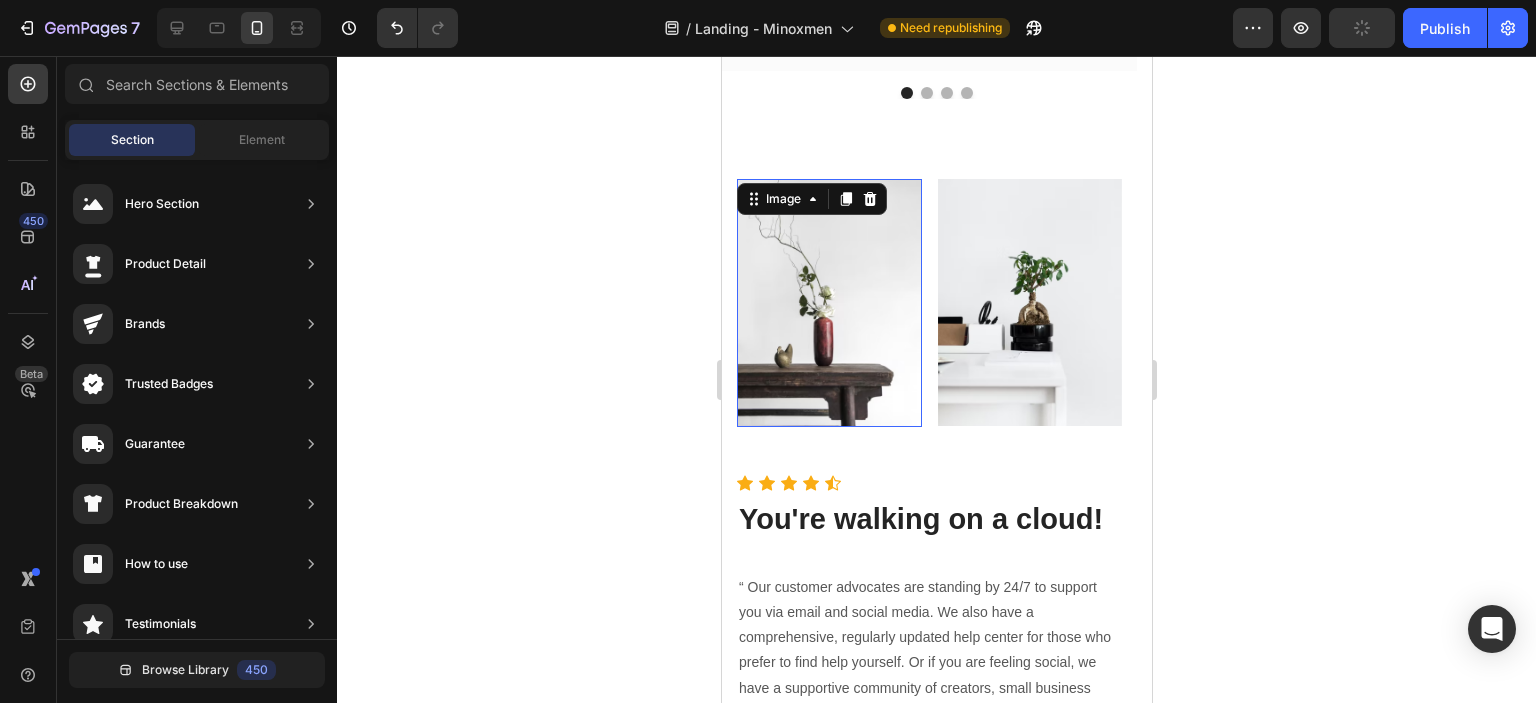 click at bounding box center (828, 303) 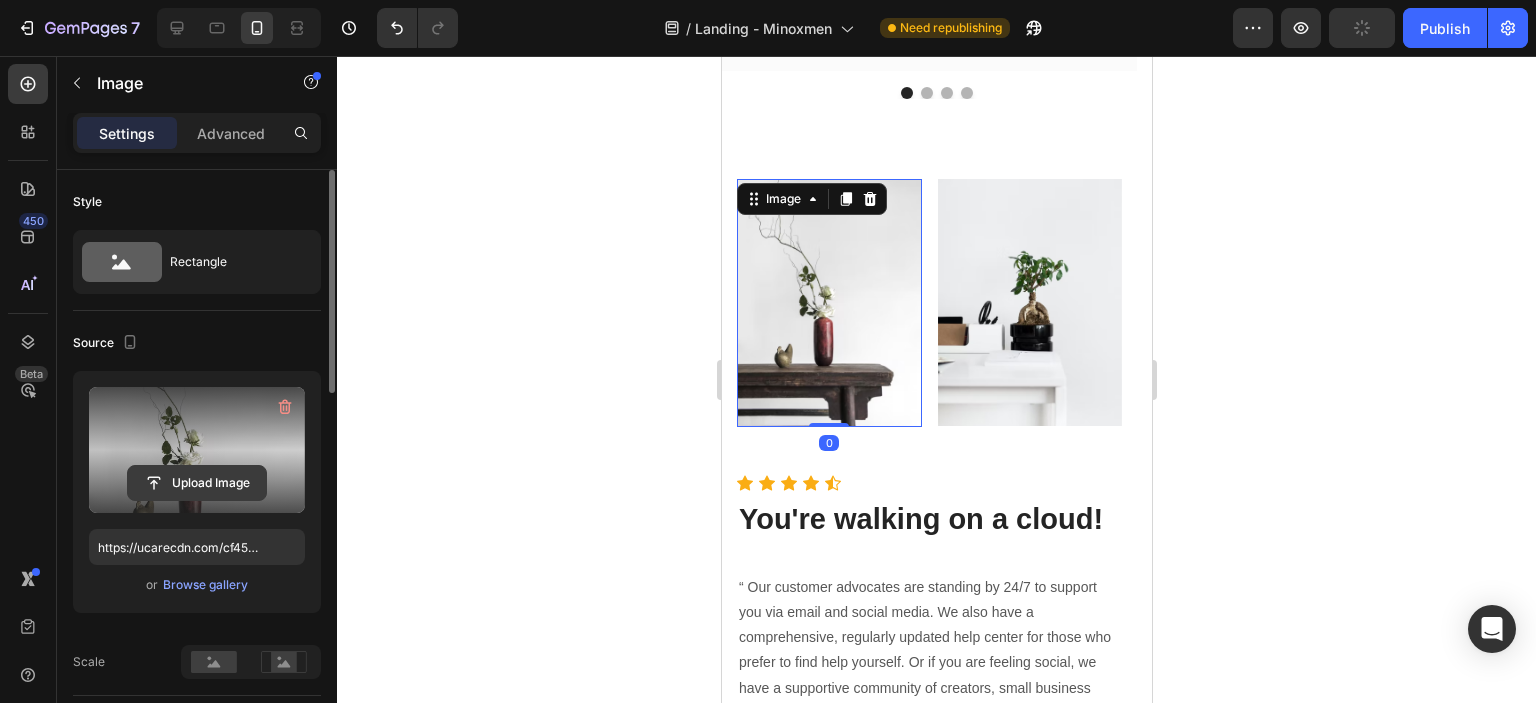 click 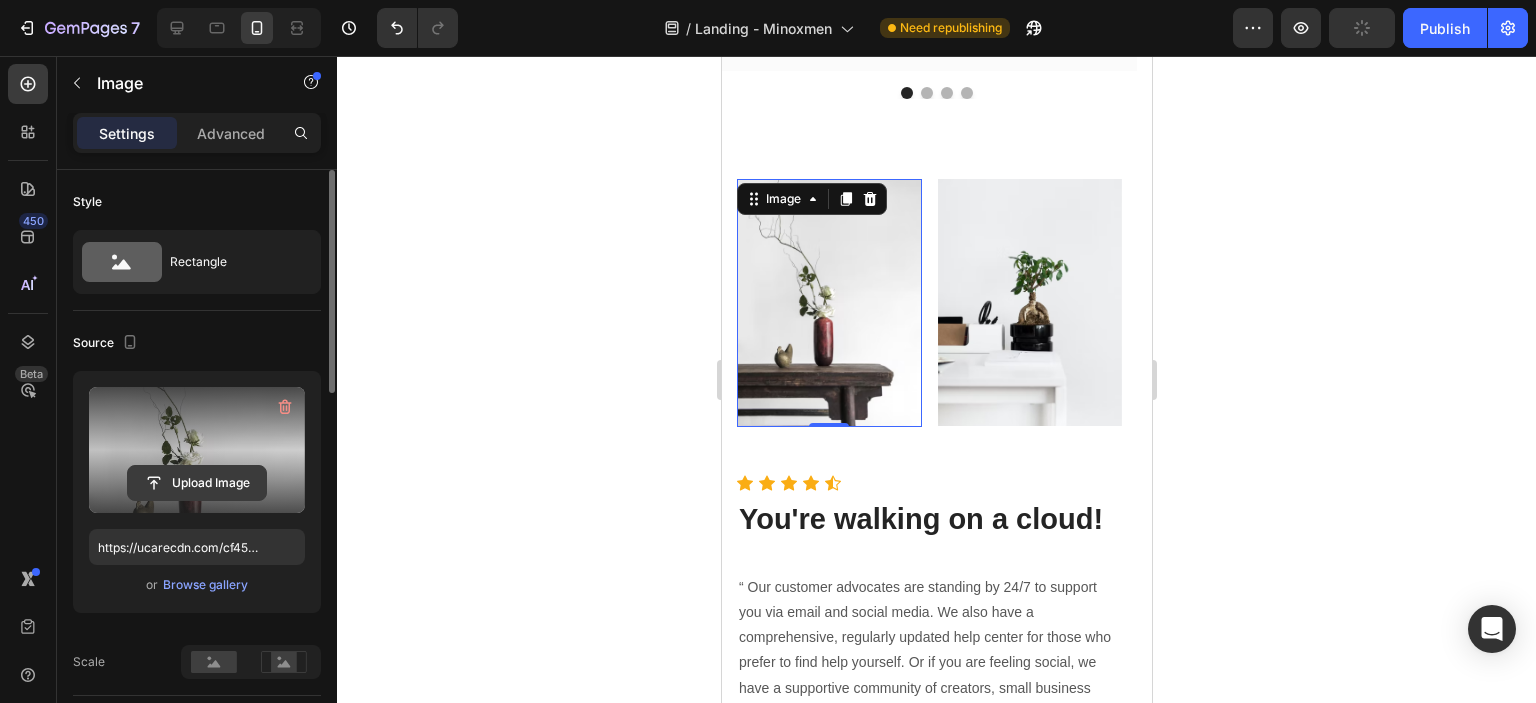 type on "https://cdn.shopify.com/s/files/1/0658/0220/7347/files/gempages_575605111837950538-67417730-fde0-48ec-85b9-e7cfd90293d7.webp" 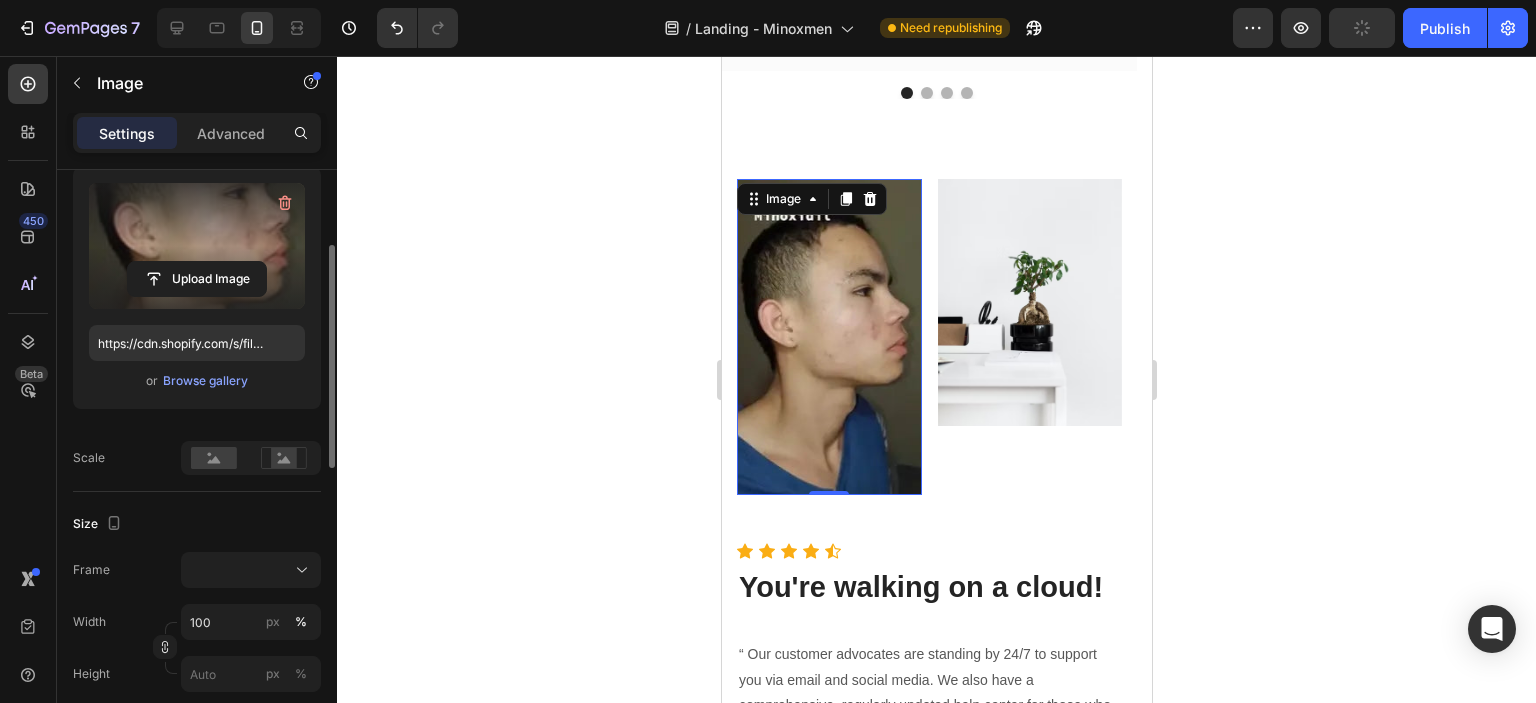scroll, scrollTop: 206, scrollLeft: 0, axis: vertical 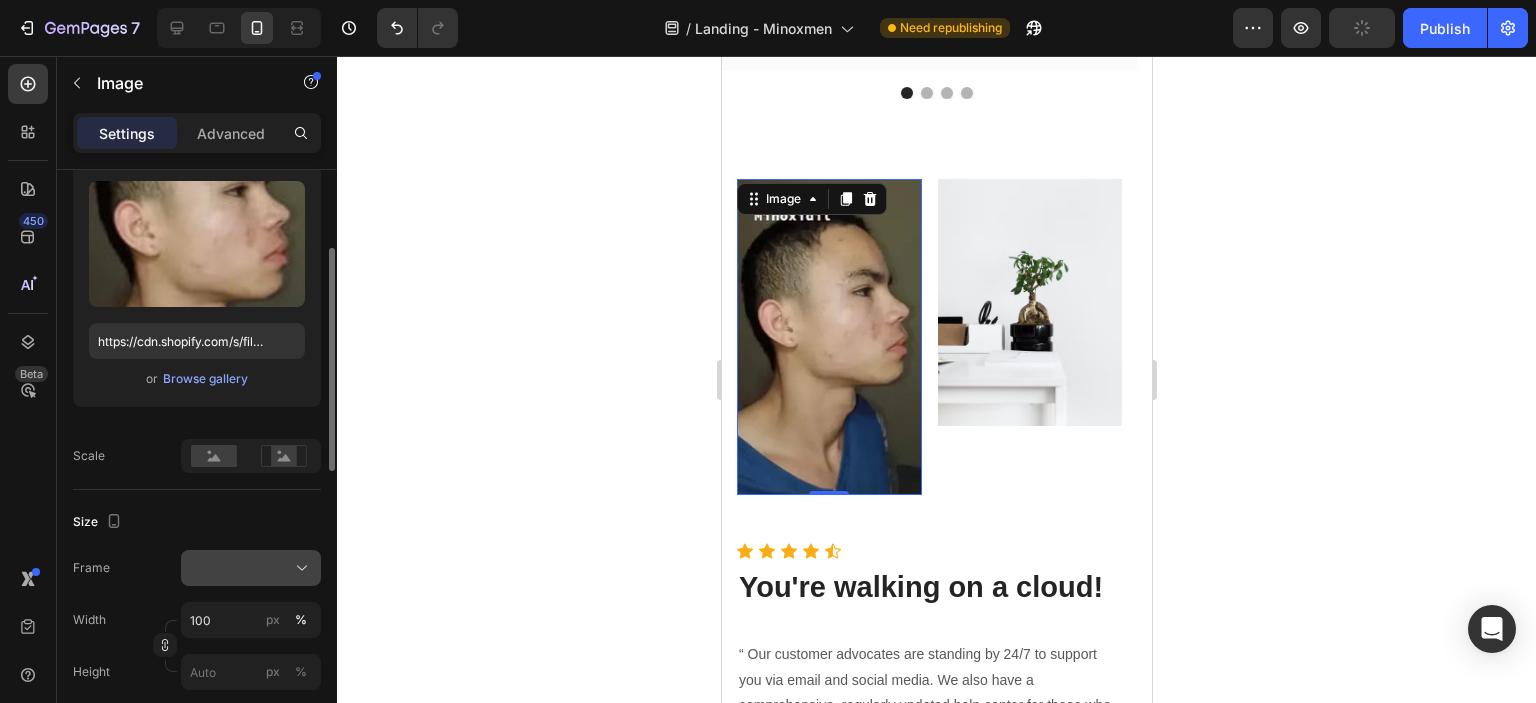 click at bounding box center [251, 568] 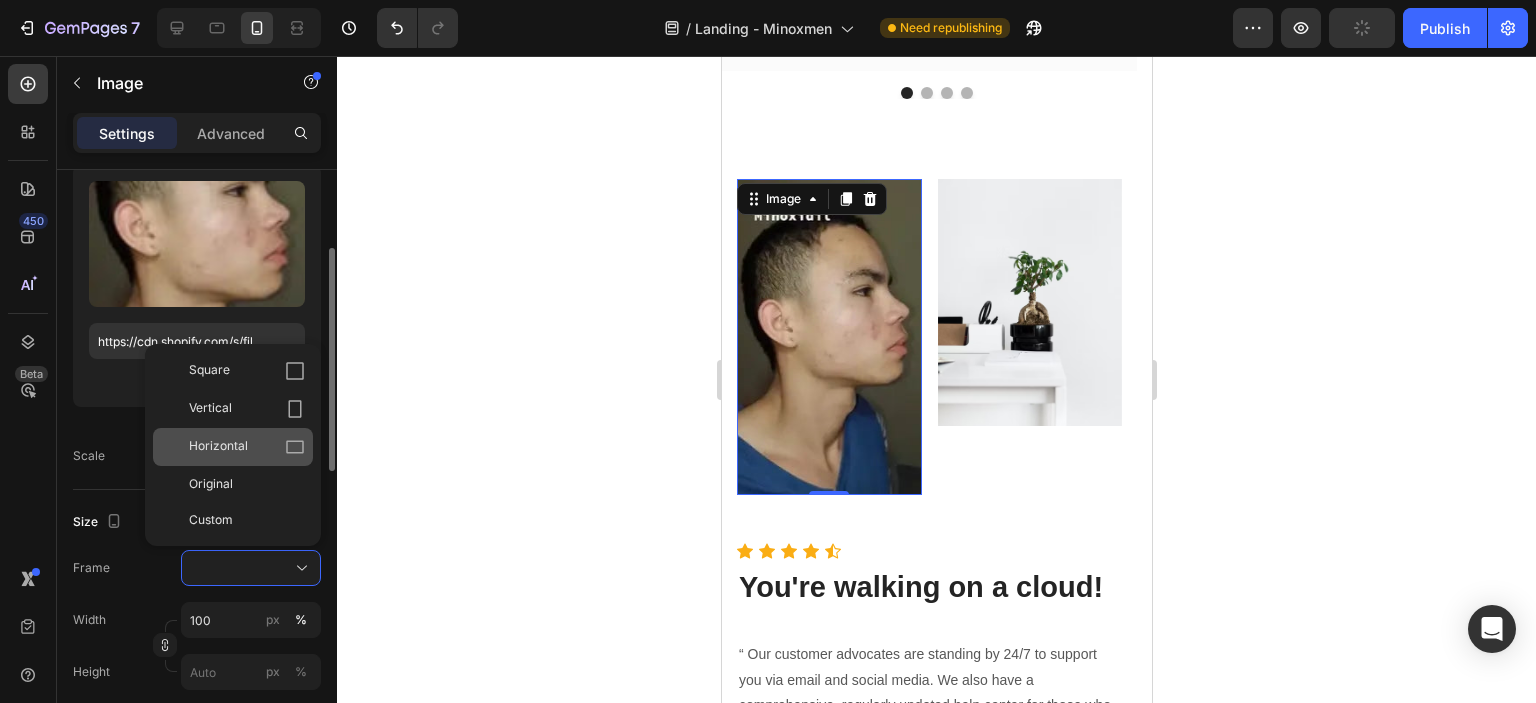 click on "Horizontal" 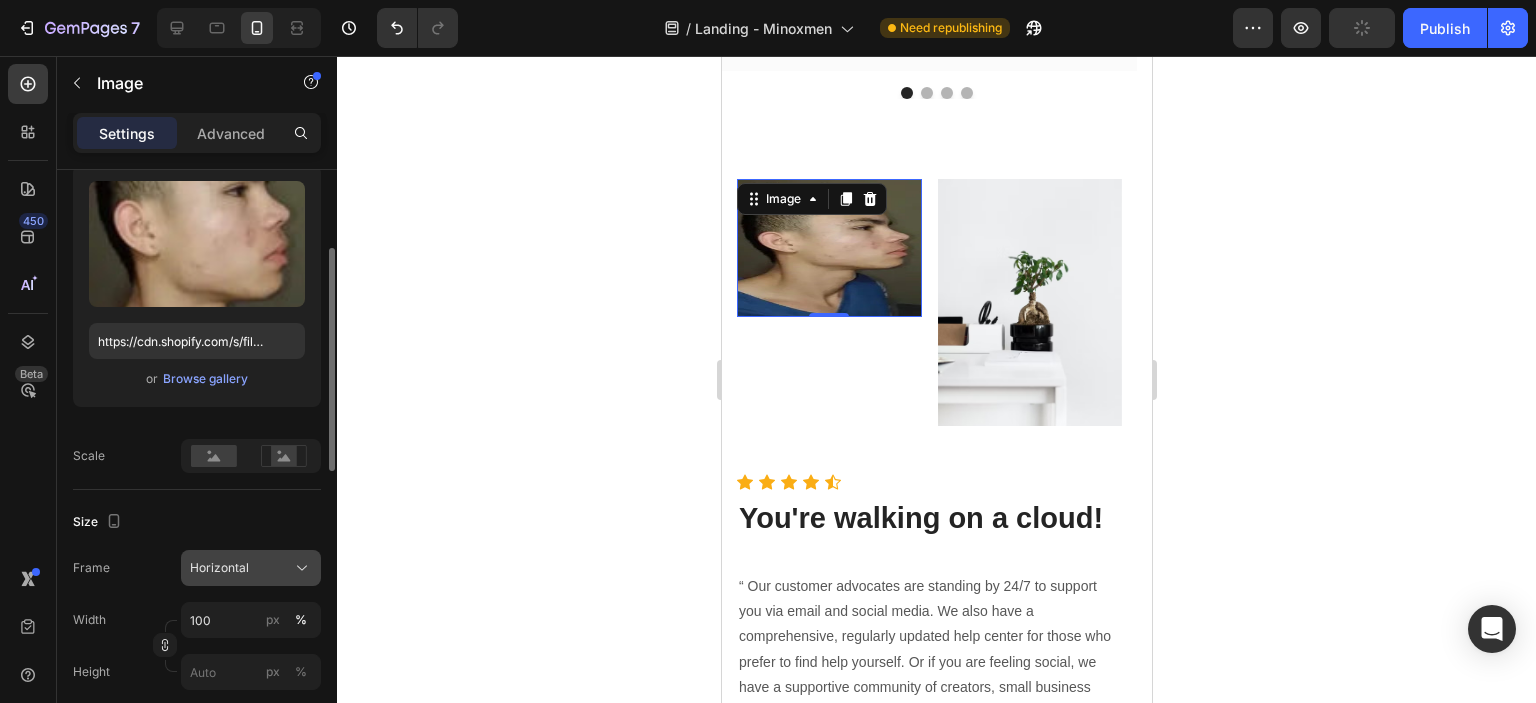 click on "Horizontal" 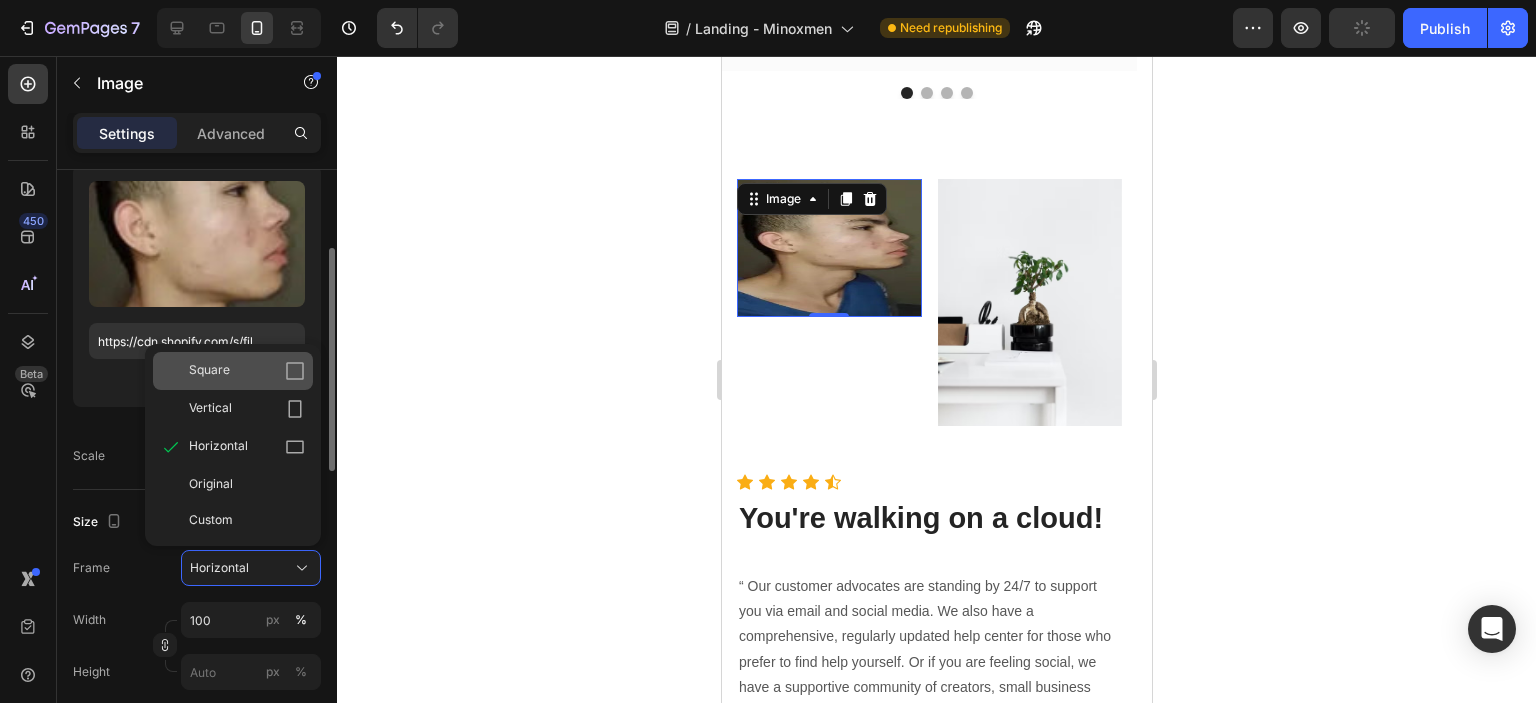 click on "Square" at bounding box center (209, 371) 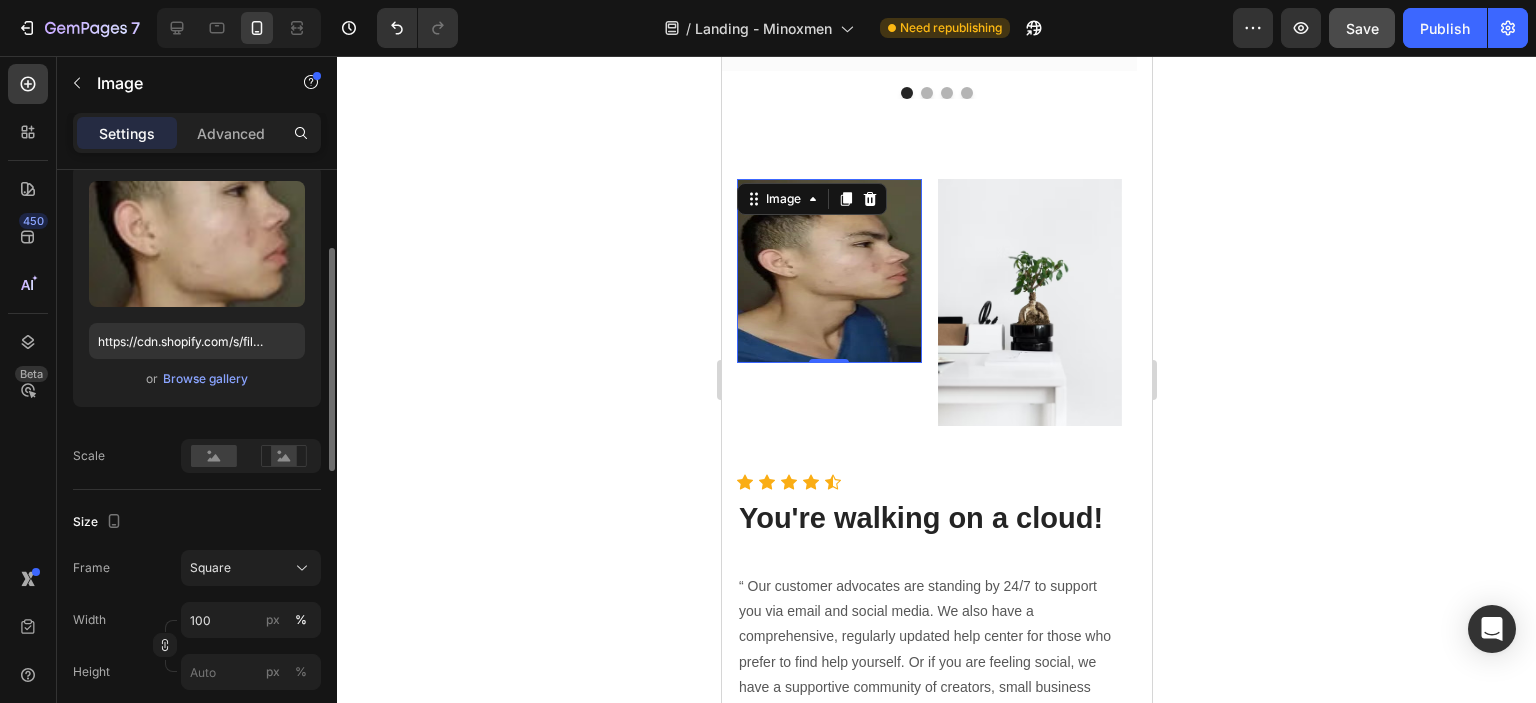 click 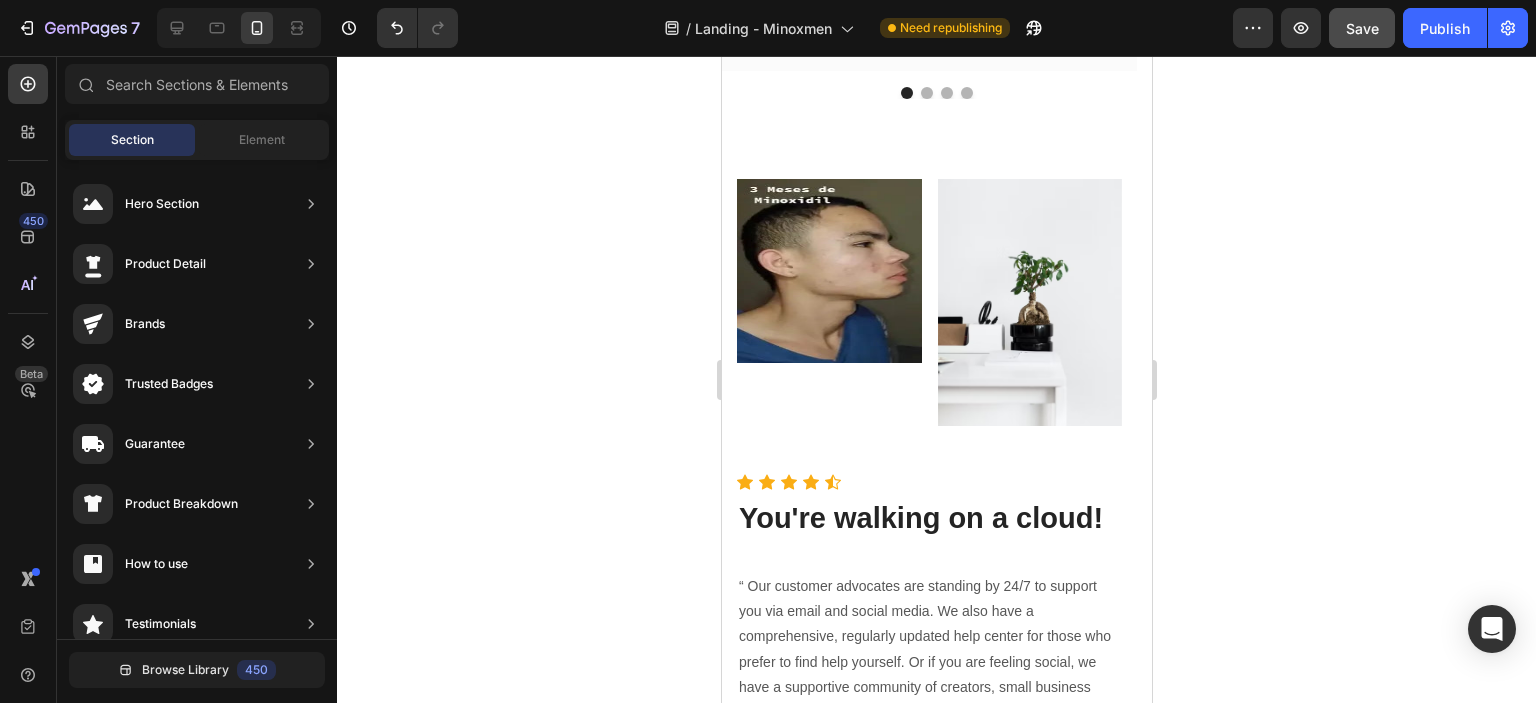 click 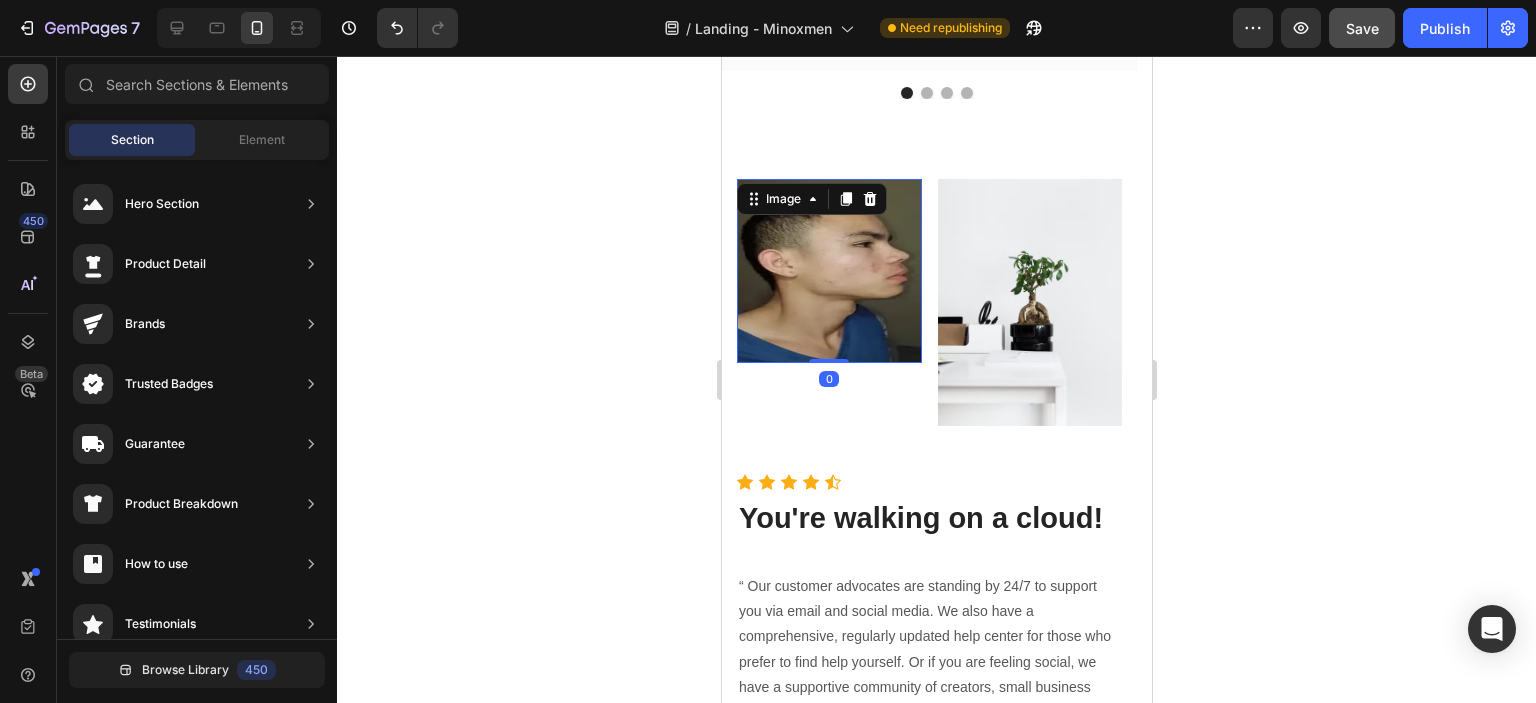 click at bounding box center [828, 271] 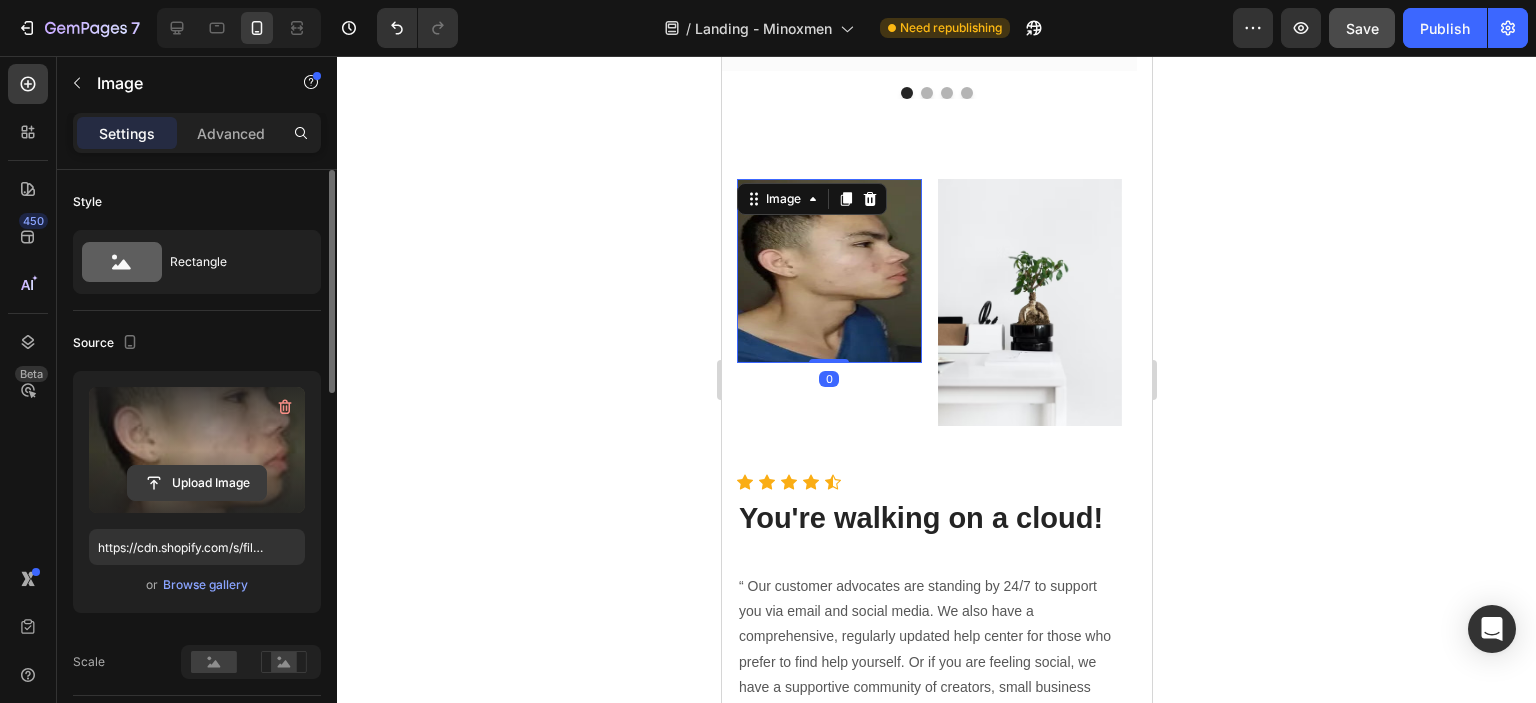 click 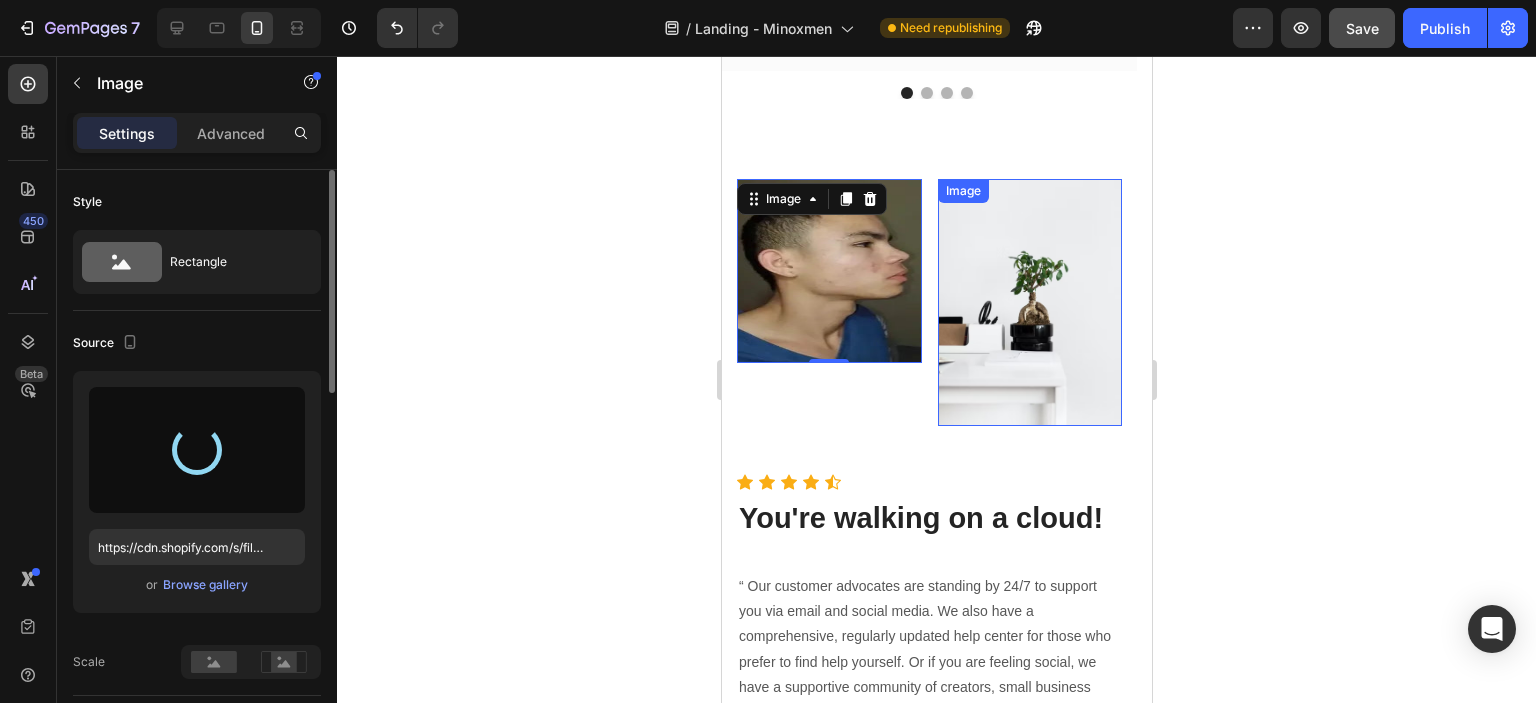 type on "https://cdn.shopify.com/s/files/1/0658/0220/7347/files/gempages_575605111837950538-ed311d68-3a67-41b5-b447-c9a13e7b76b7.jpg" 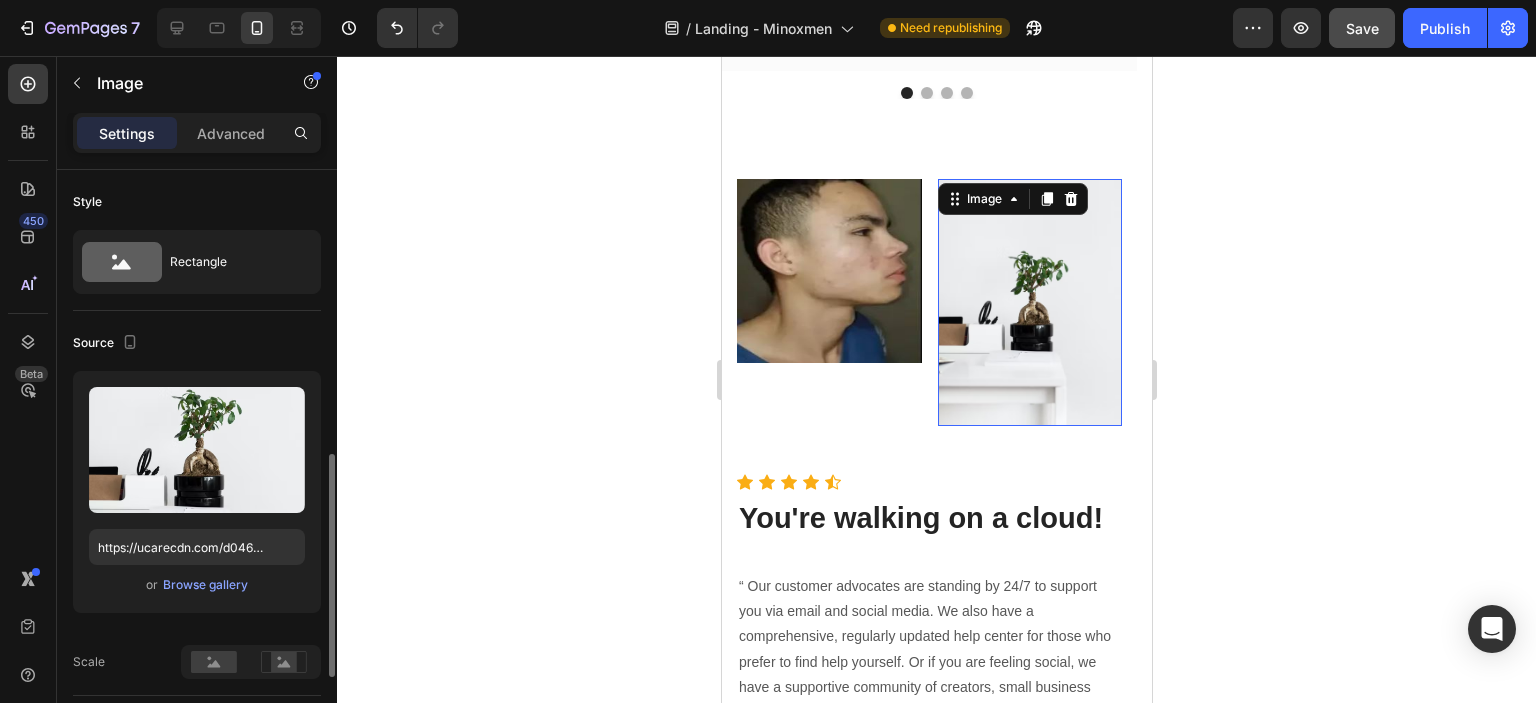 click at bounding box center (1029, 302) 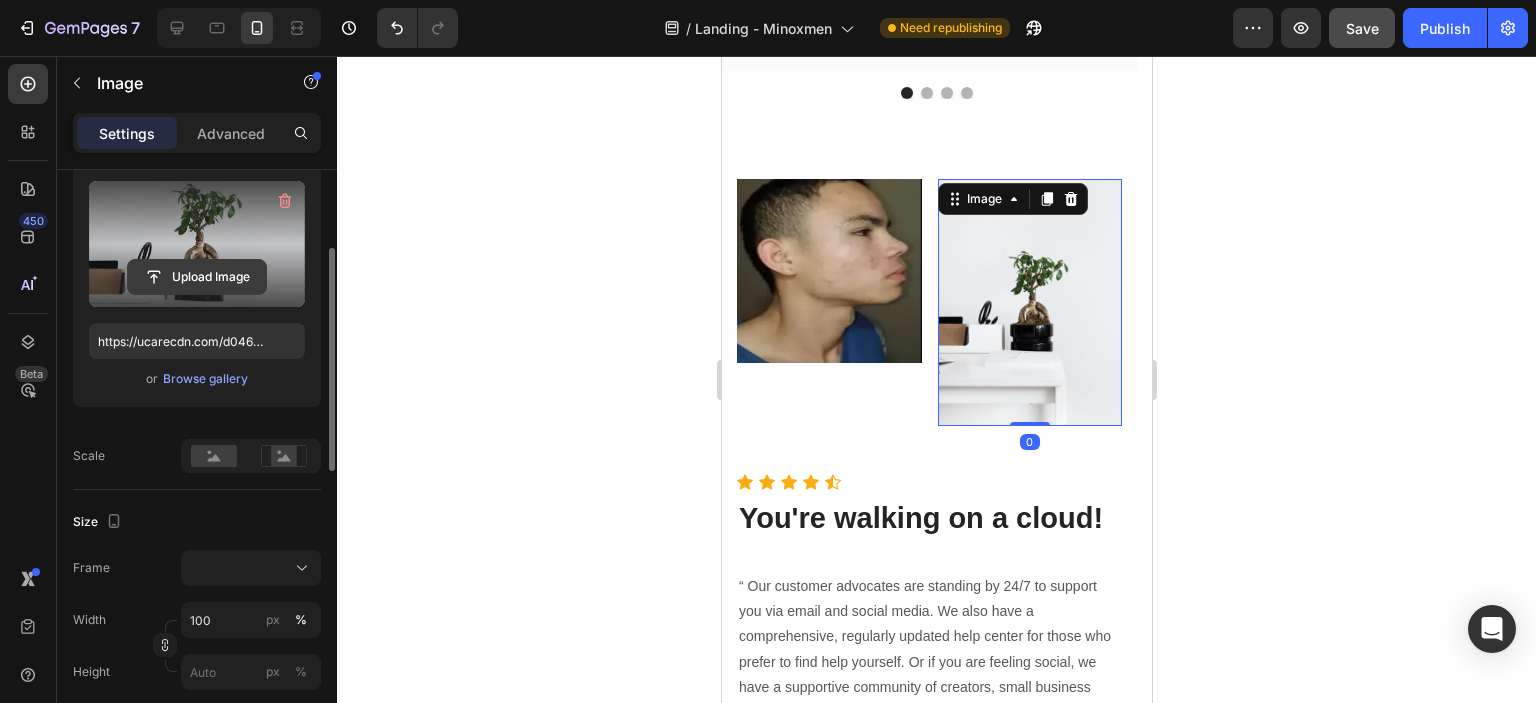 click 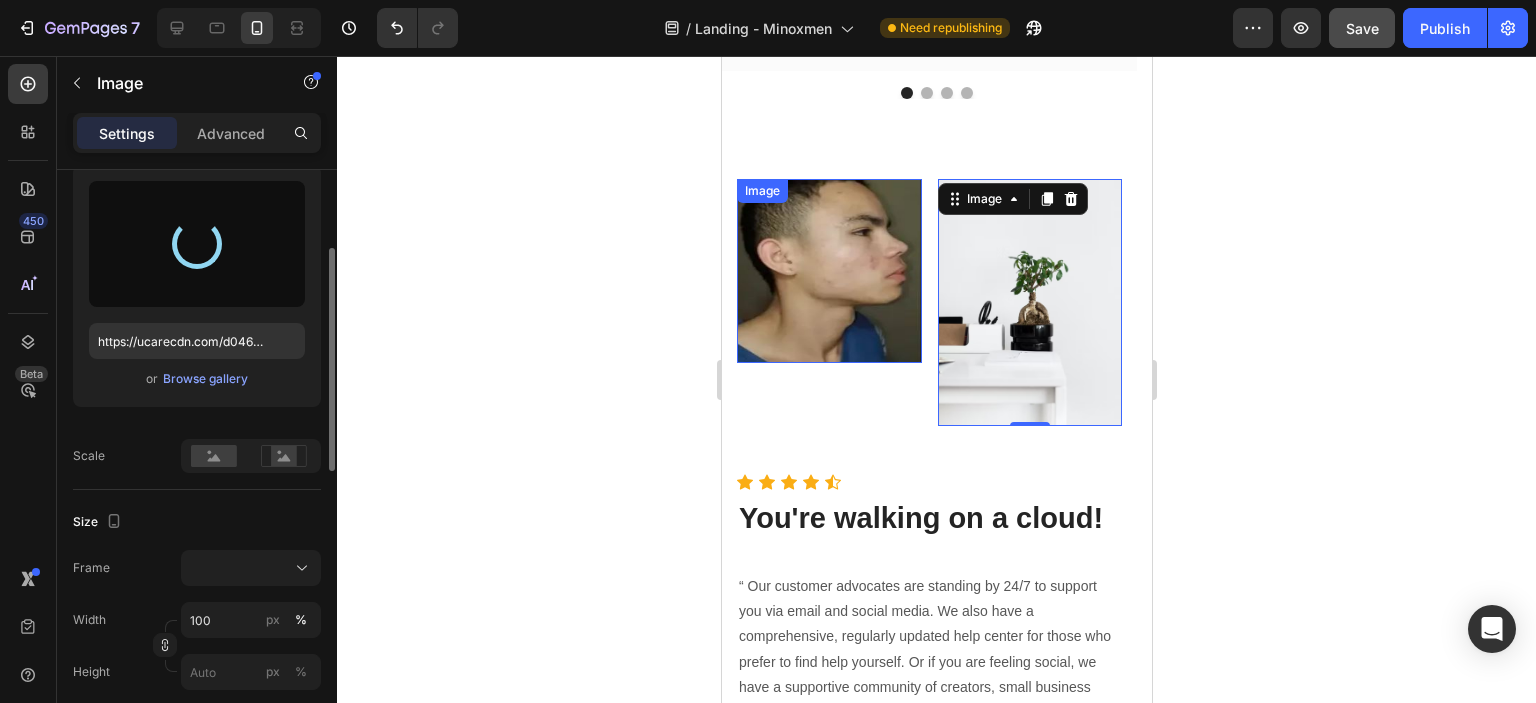 type on "https://cdn.shopify.com/s/files/1/0658/0220/7347/files/gempages_575605111837950538-80a2a2b9-5779-475c-8915-5b086fbf06fe.jpg" 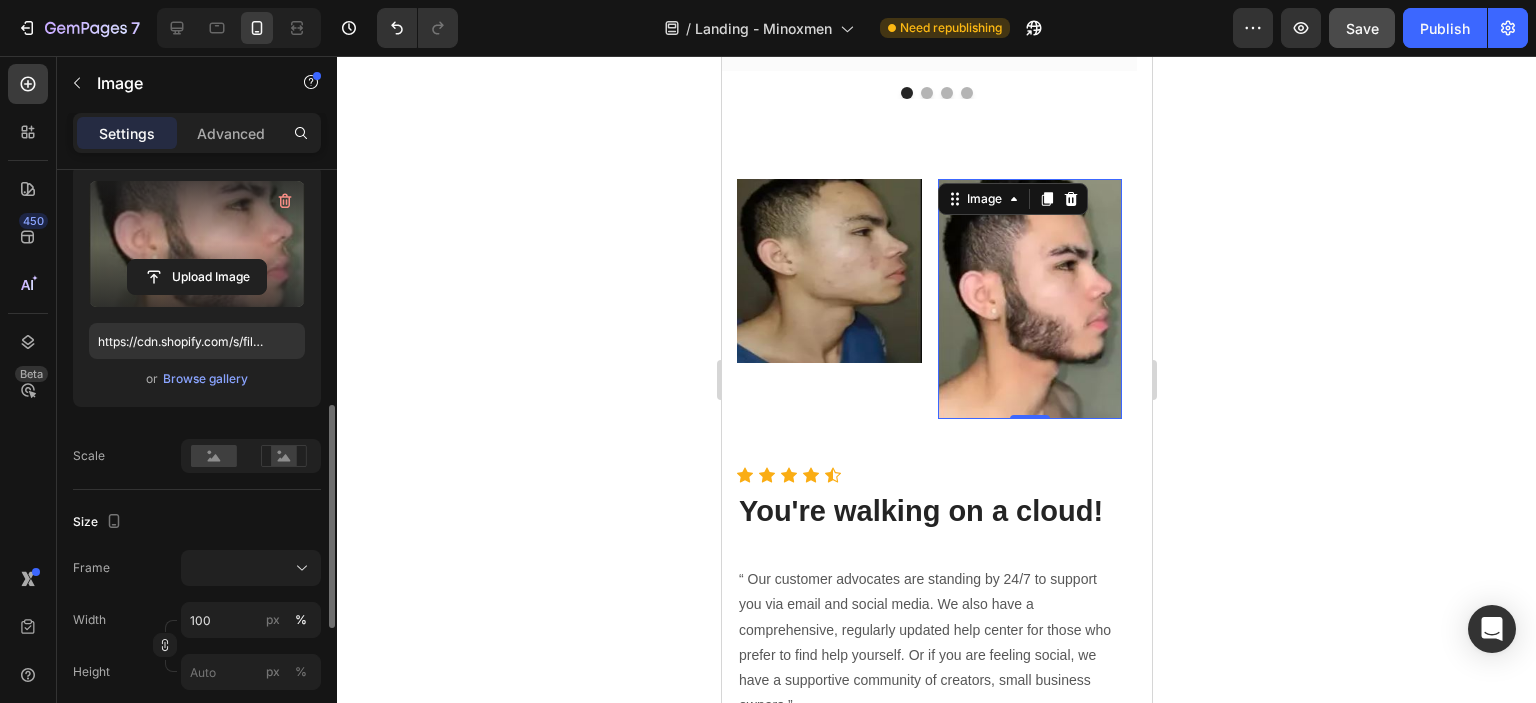 scroll, scrollTop: 382, scrollLeft: 0, axis: vertical 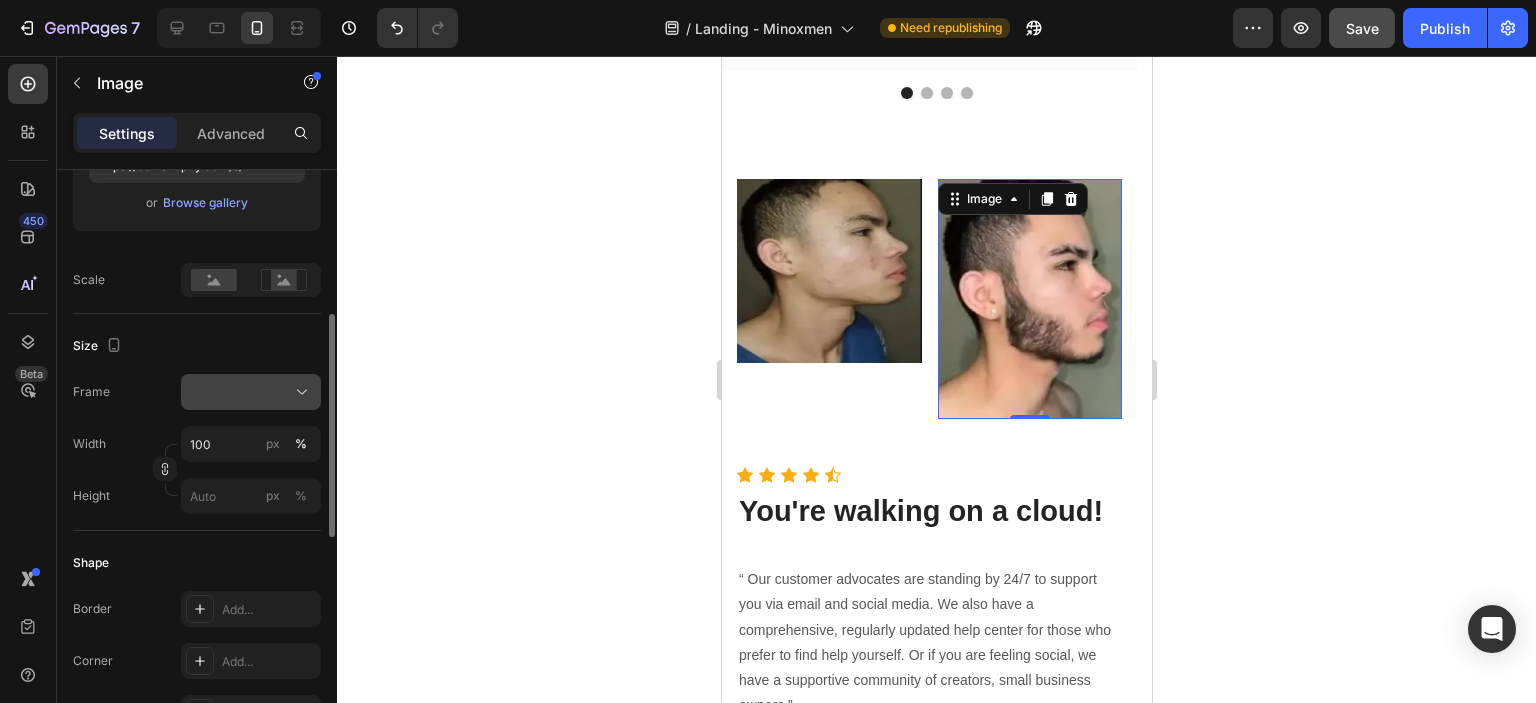 click at bounding box center (251, 392) 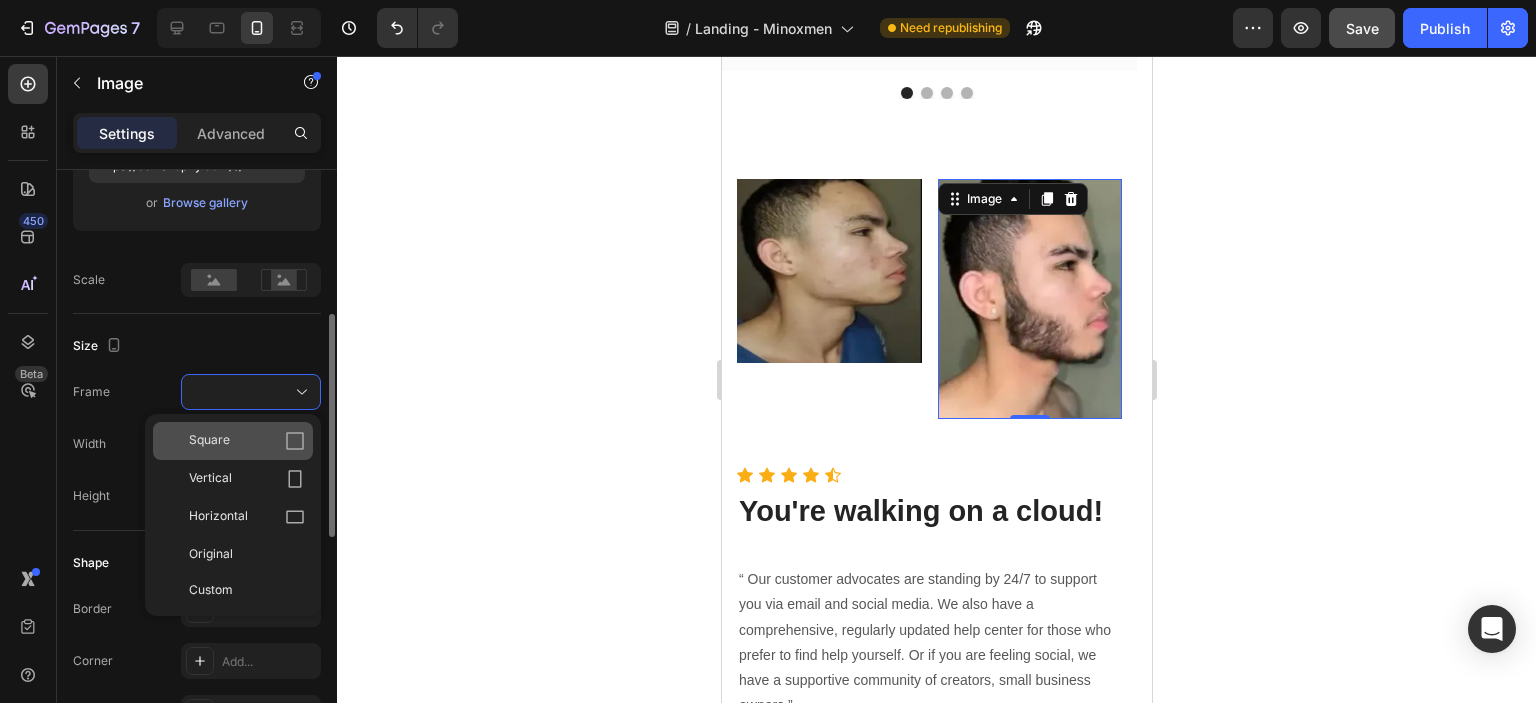 click on "Square" at bounding box center (247, 441) 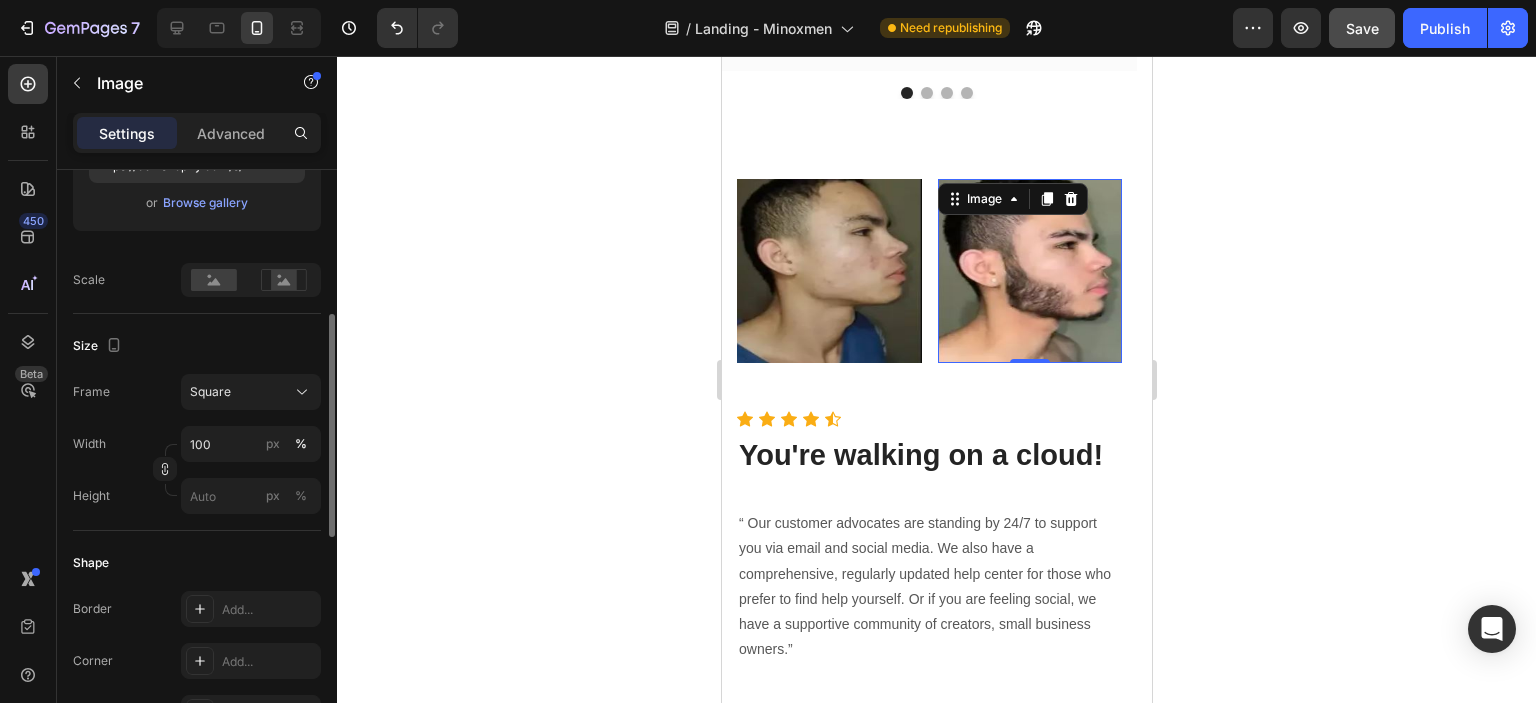 click 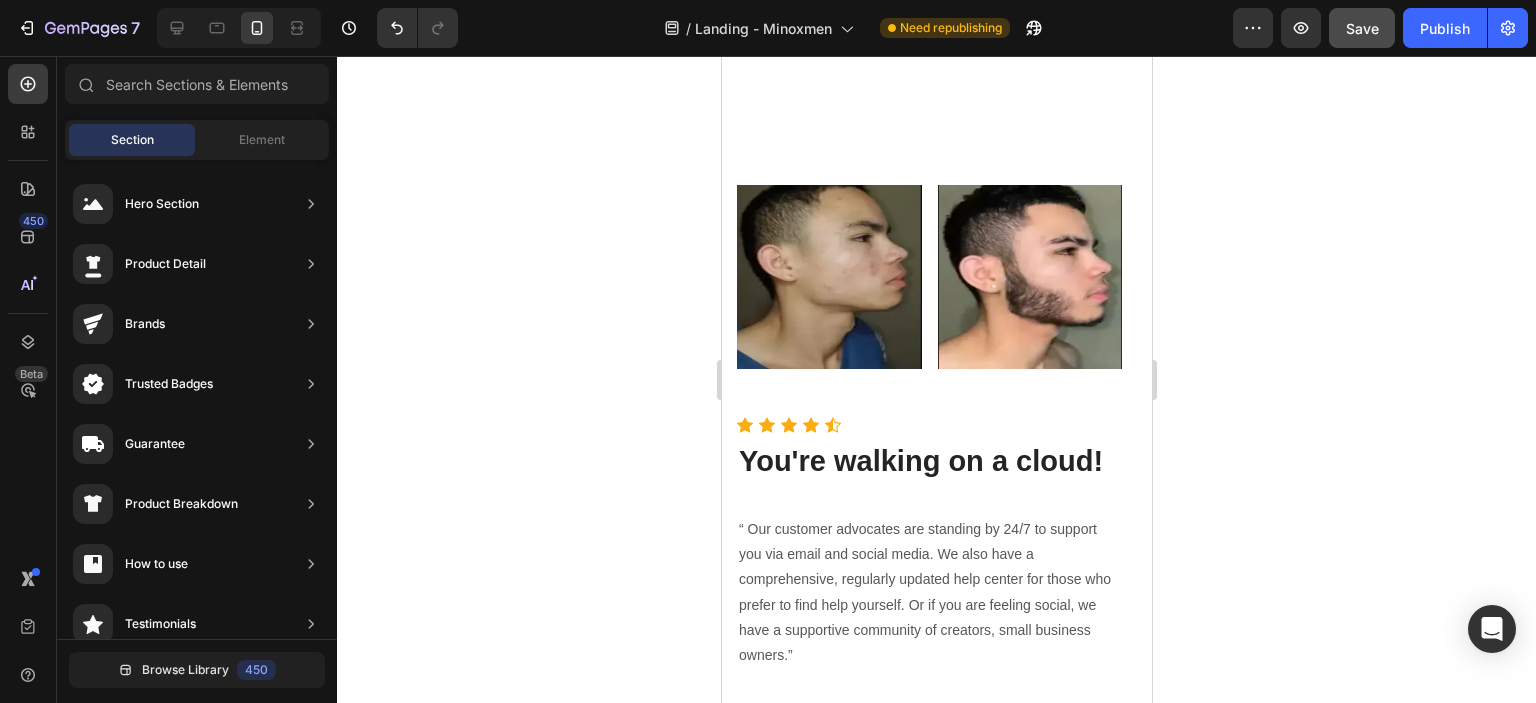scroll, scrollTop: 5253, scrollLeft: 0, axis: vertical 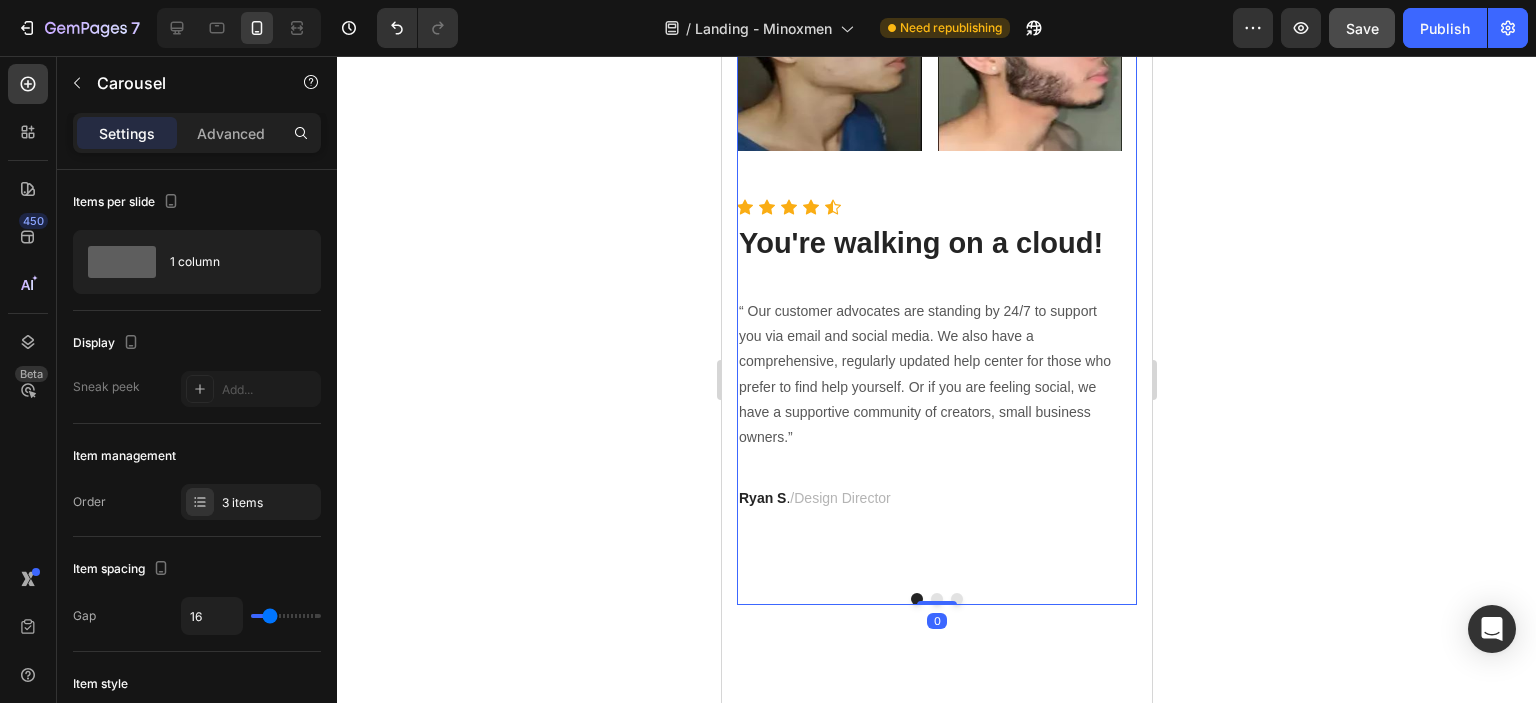 click on "Image Row Image Row Row                Icon                Icon                Icon                Icon
Icon Icon List Hoz You're walking on a cloud! Heading “ Our customer advocates are standing by 24/7 to support you via email and social media. We also have a comprehensive, regularly updated help center for those who prefer to find help yourself. Or if you are feeling social, we have a supportive community of creators, small business owners.” Text block [FIRST] [LAST]. /  [TITLE] Text block Row" at bounding box center (928, 272) 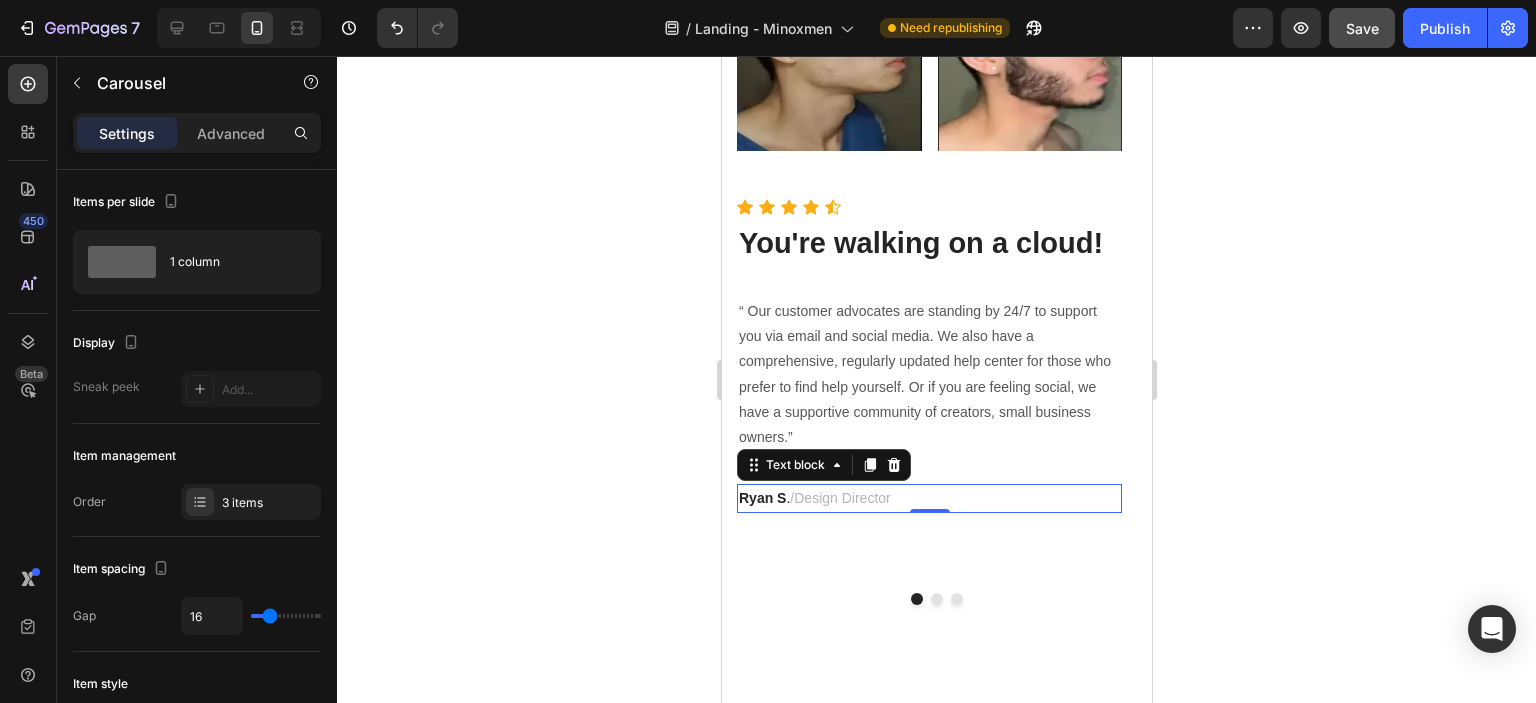 click on "[FIRST] [LAST]. /  [TITLE]" at bounding box center [928, 498] 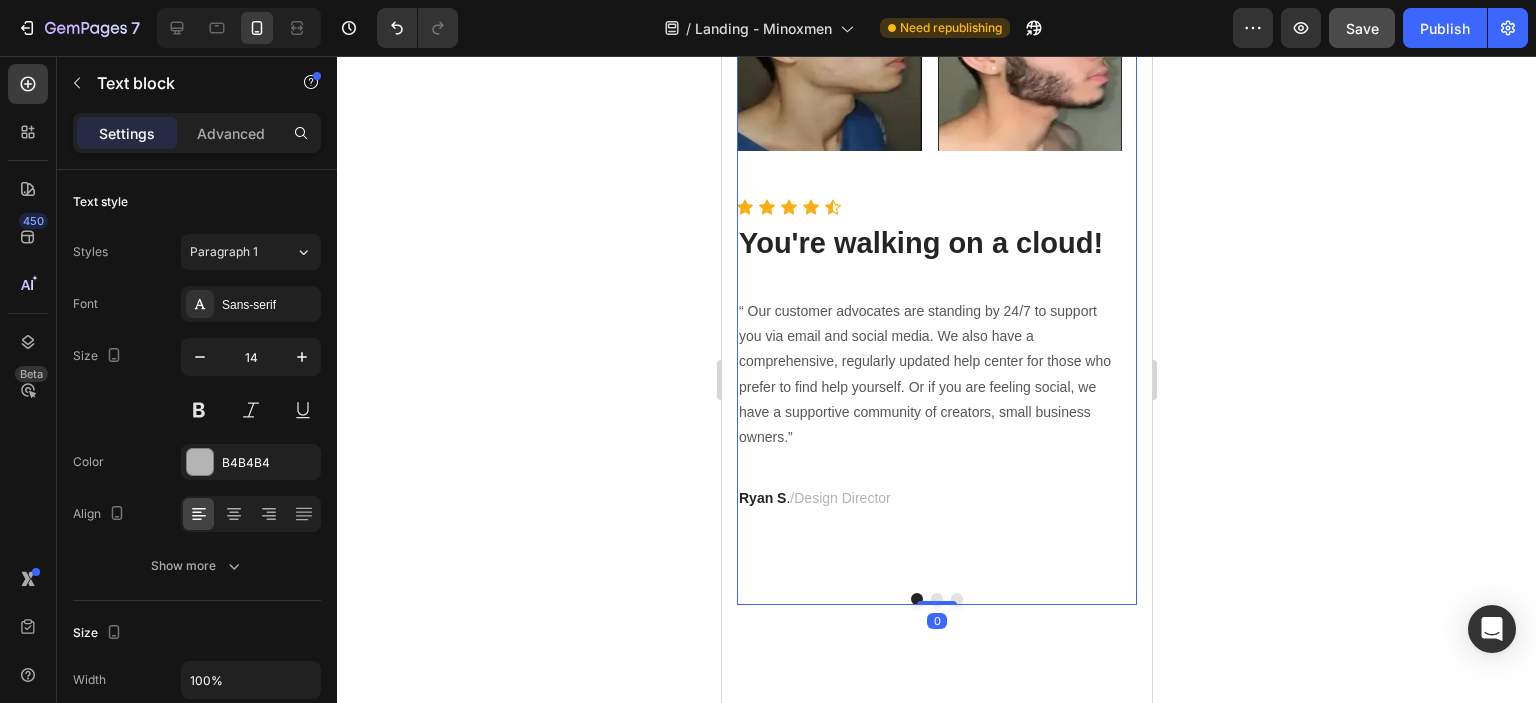 click on "Image Row Image Row Row                Icon                Icon                Icon                Icon
Icon Icon List Hoz You're walking on a cloud! Heading “ Our customer advocates are standing by 24/7 to support you via email and social media. We also have a comprehensive, regularly updated help center for those who prefer to find help yourself. Or if you are feeling social, we have a supportive community of creators, small business owners.” Text block [FIRST] [LAST]. /  [TITLE] Text block Row" at bounding box center [928, 272] 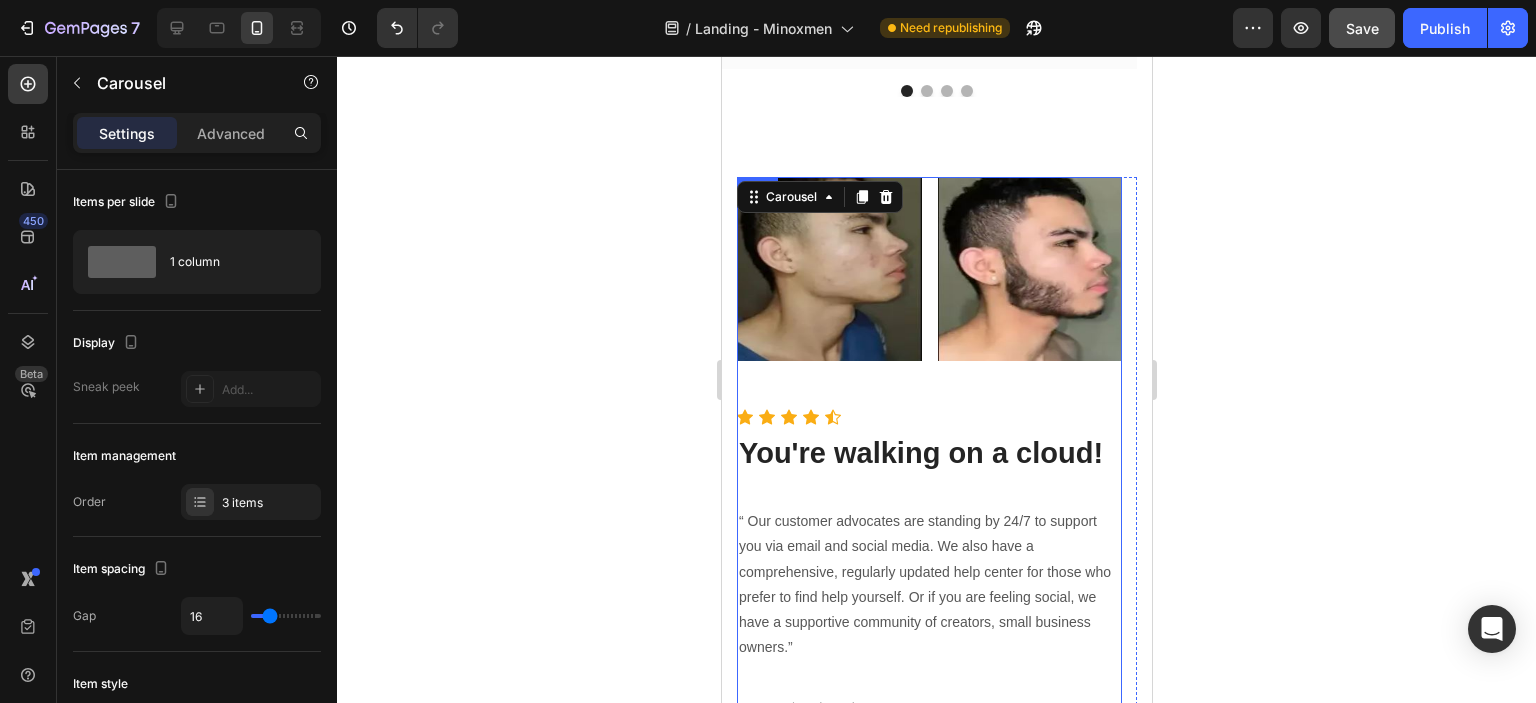 scroll, scrollTop: 5171, scrollLeft: 0, axis: vertical 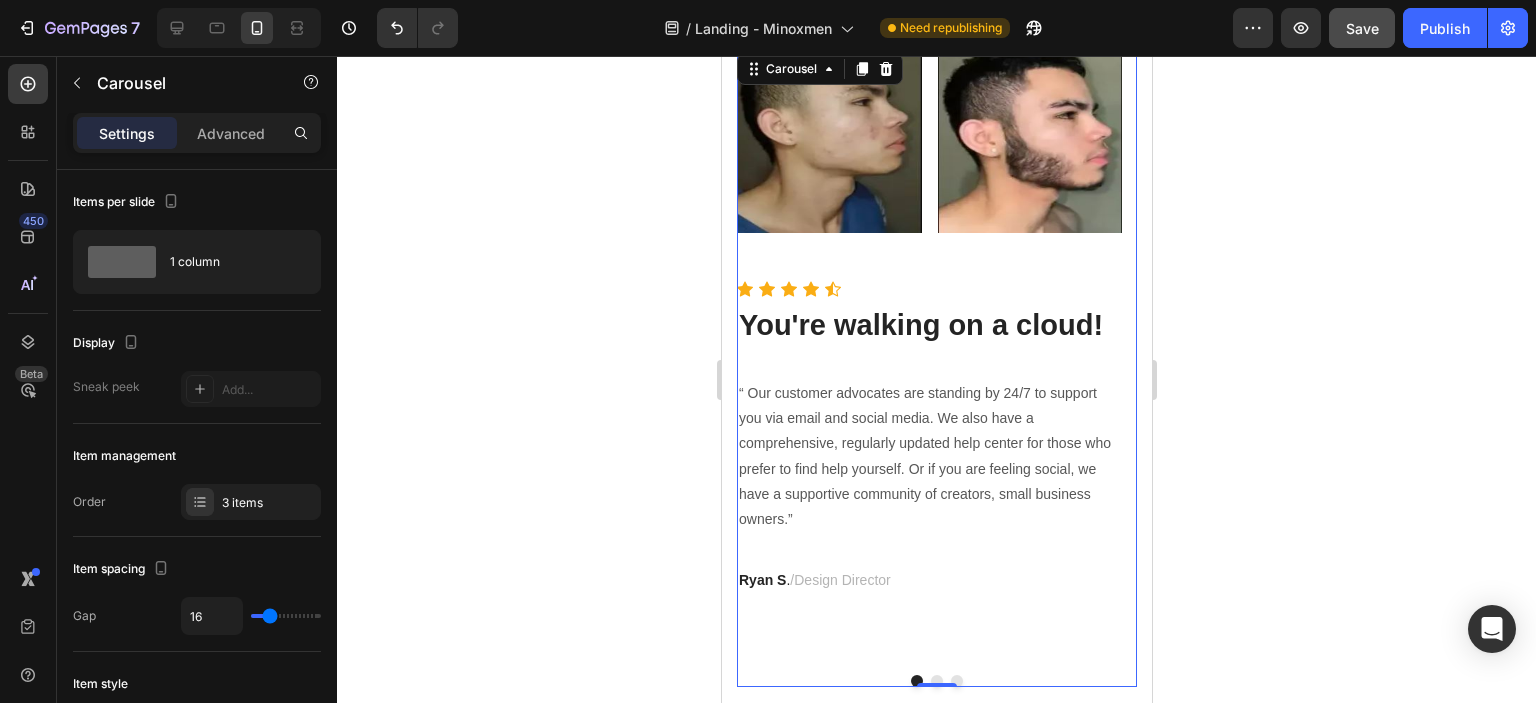 click at bounding box center (936, 681) 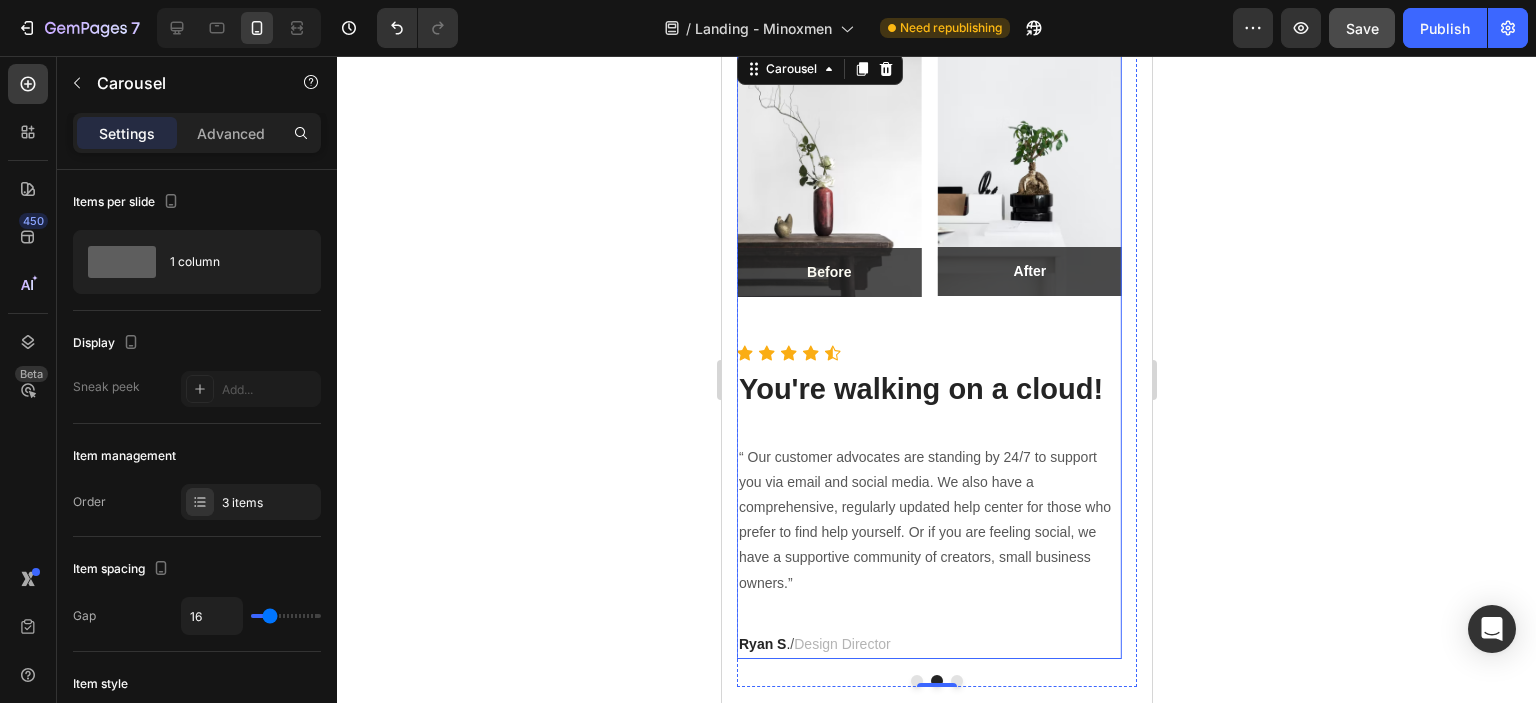 type 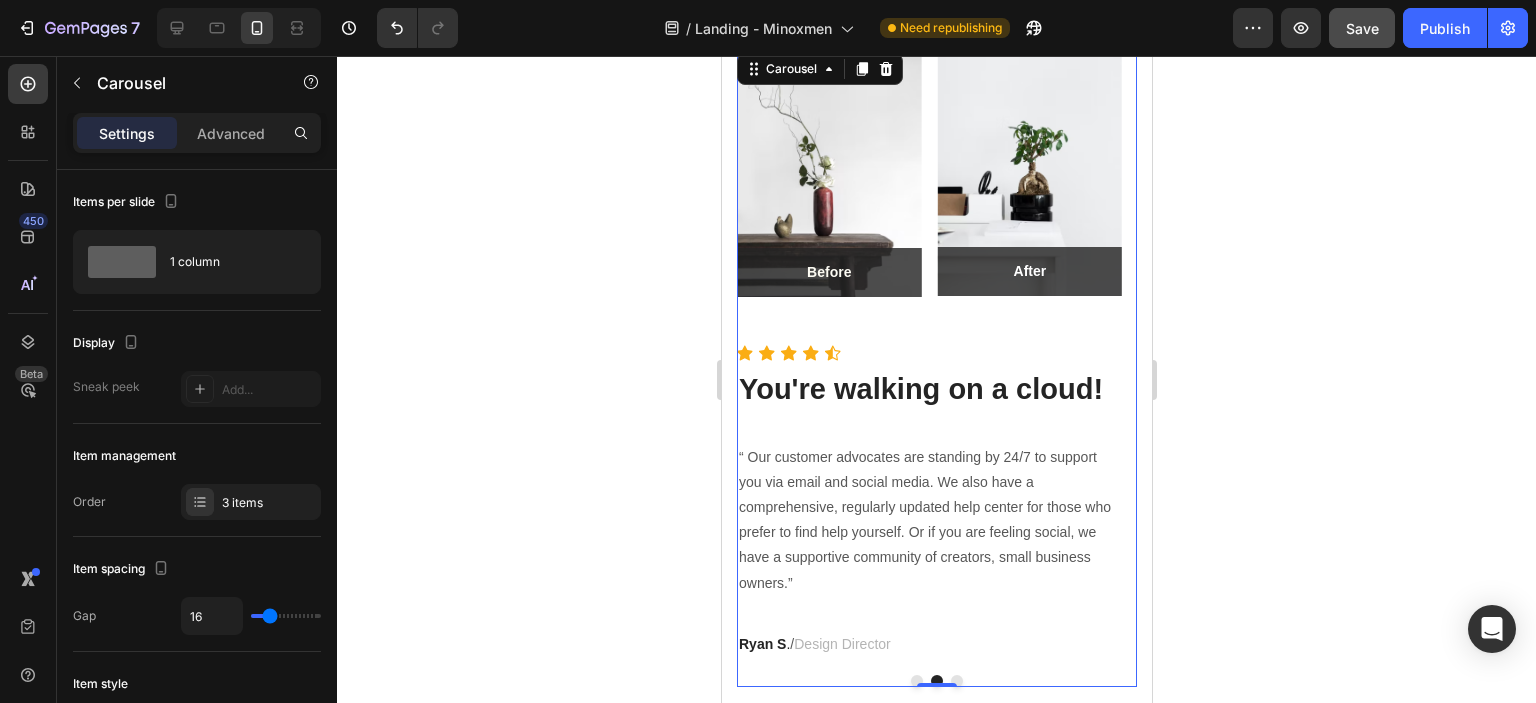 click 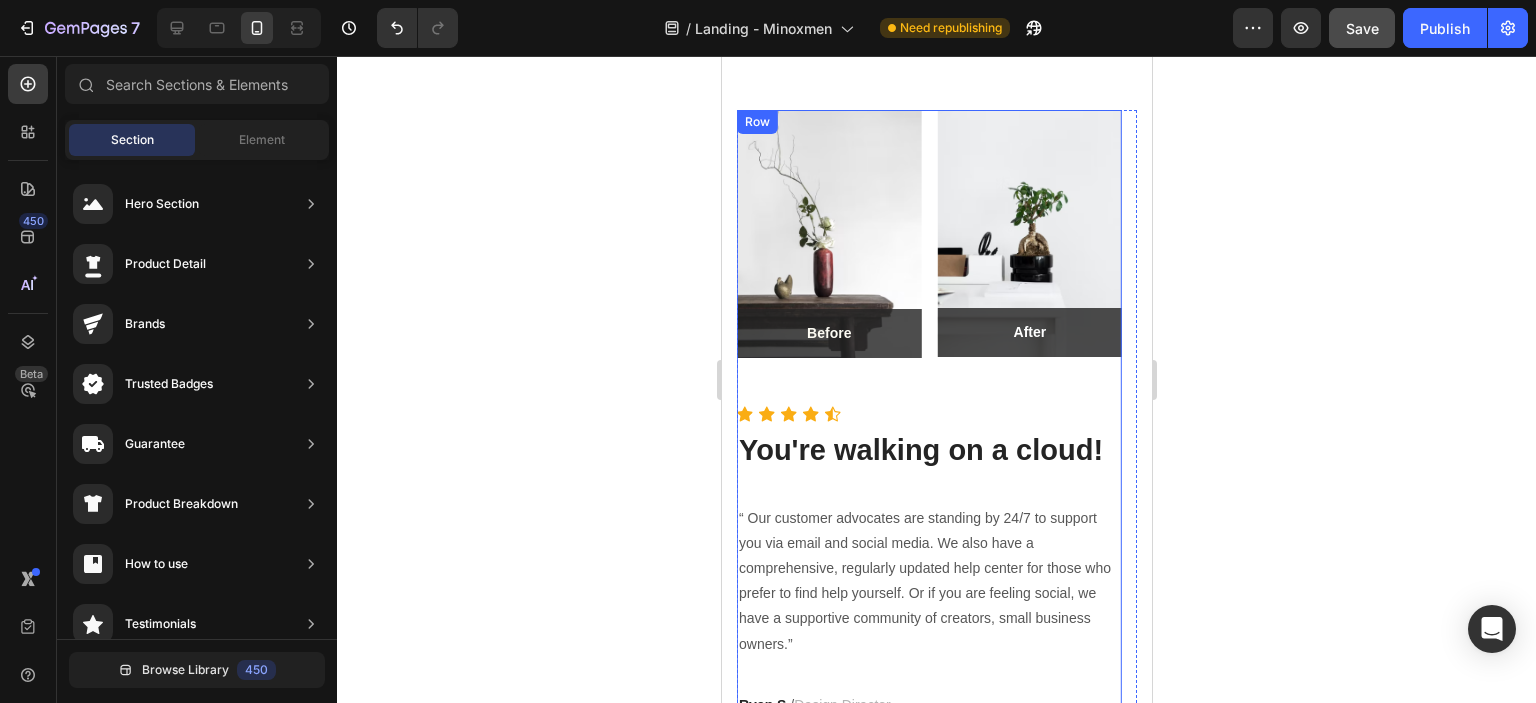 scroll, scrollTop: 5081, scrollLeft: 0, axis: vertical 